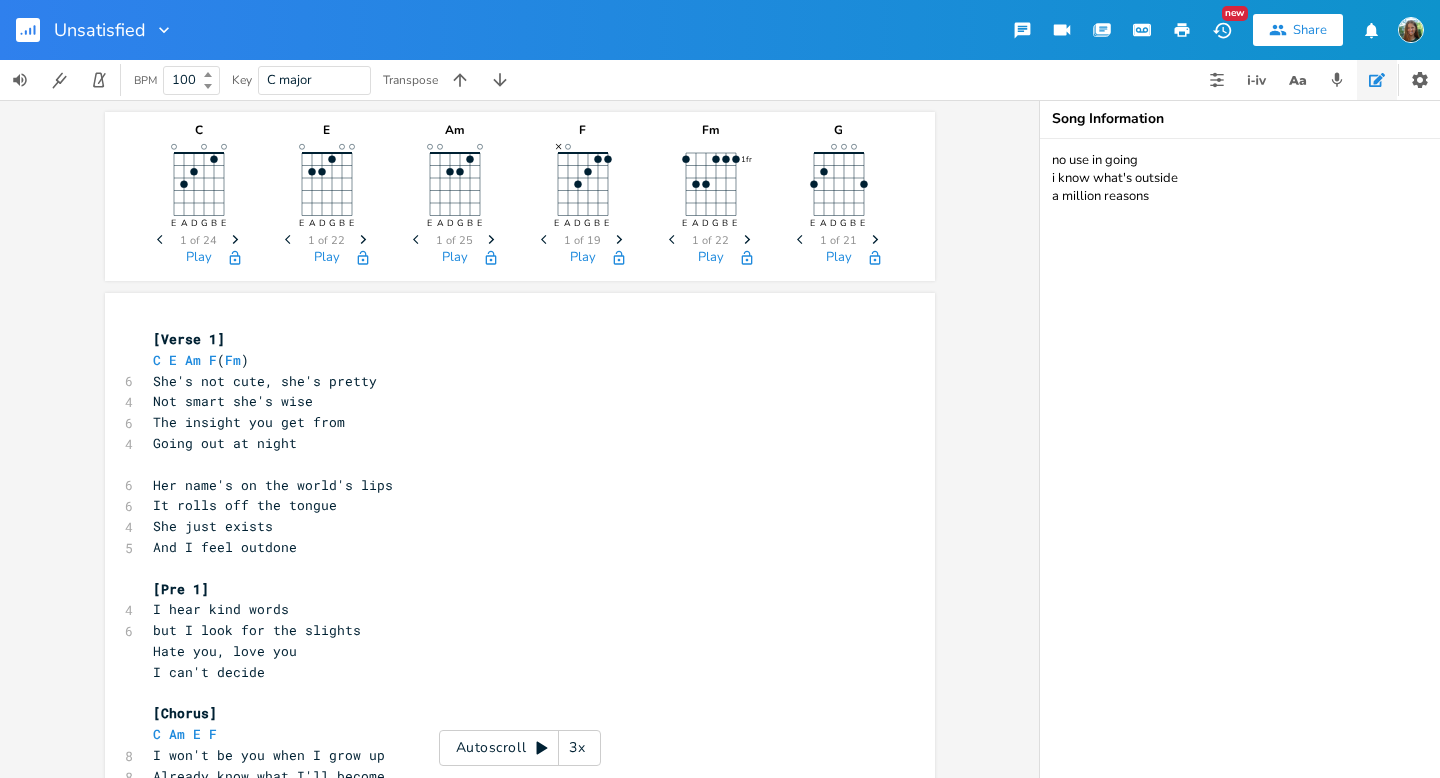 scroll, scrollTop: 0, scrollLeft: 0, axis: both 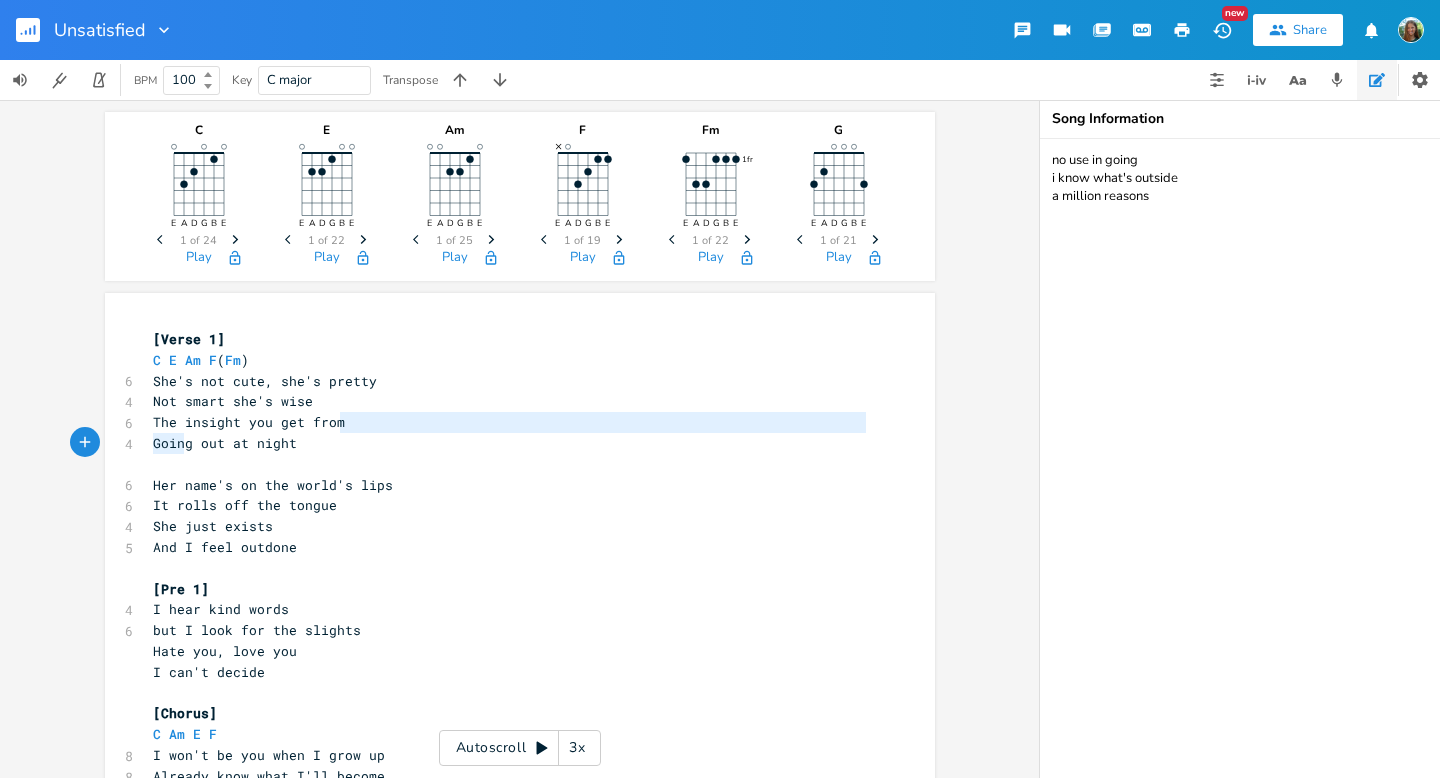 type on "G" 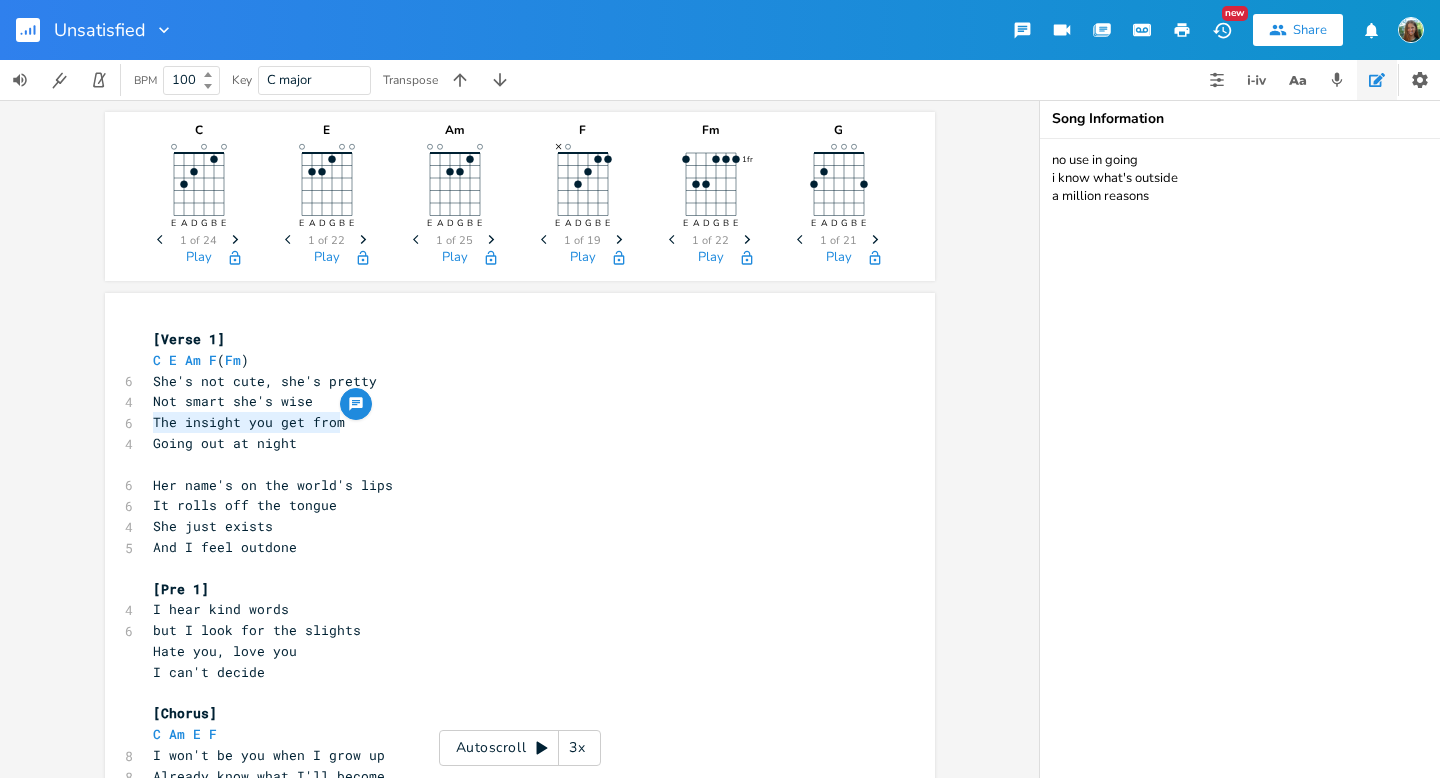 drag, startPoint x: 336, startPoint y: 426, endPoint x: 125, endPoint y: 425, distance: 211.00237 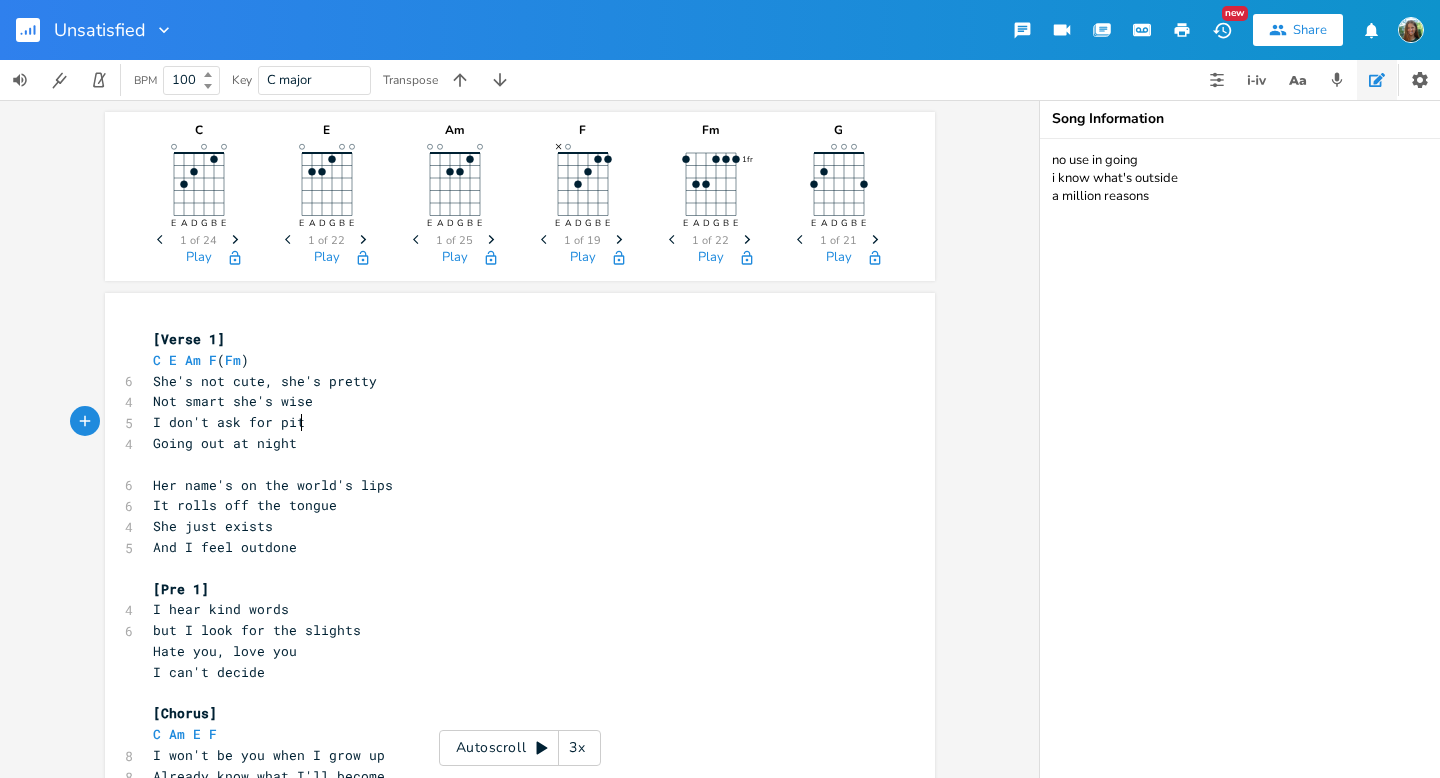 scroll, scrollTop: 0, scrollLeft: 105, axis: horizontal 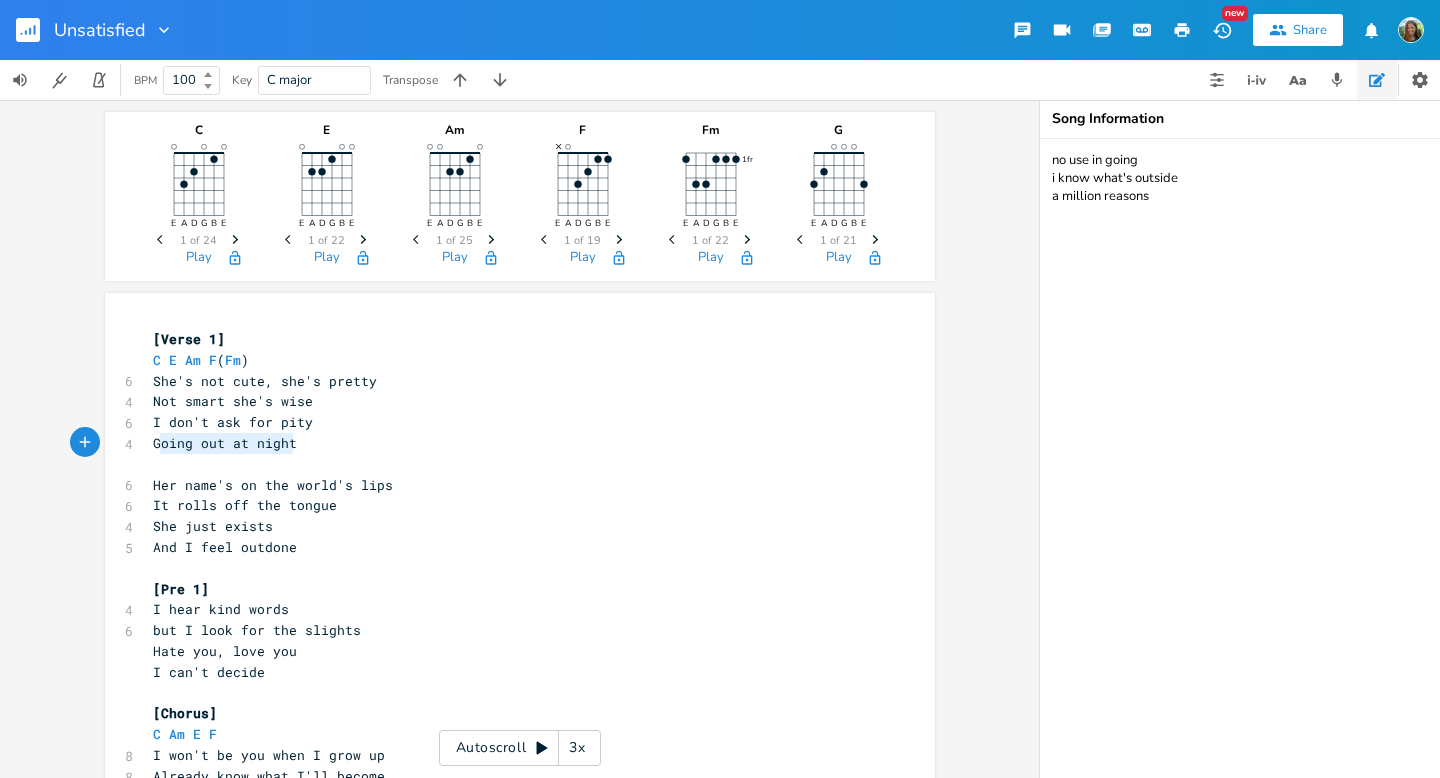 type on "Going out at night" 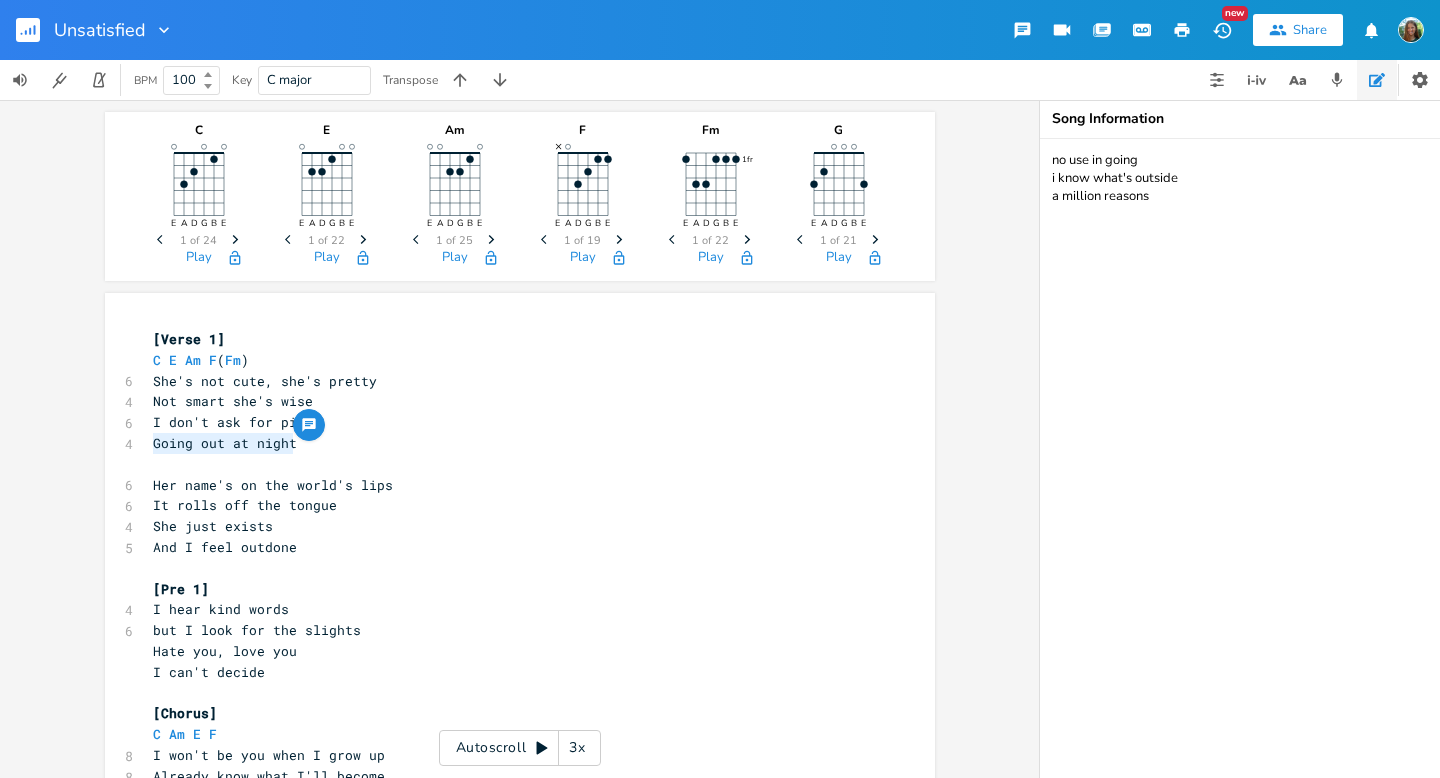 drag, startPoint x: 286, startPoint y: 448, endPoint x: 146, endPoint y: 444, distance: 140.05713 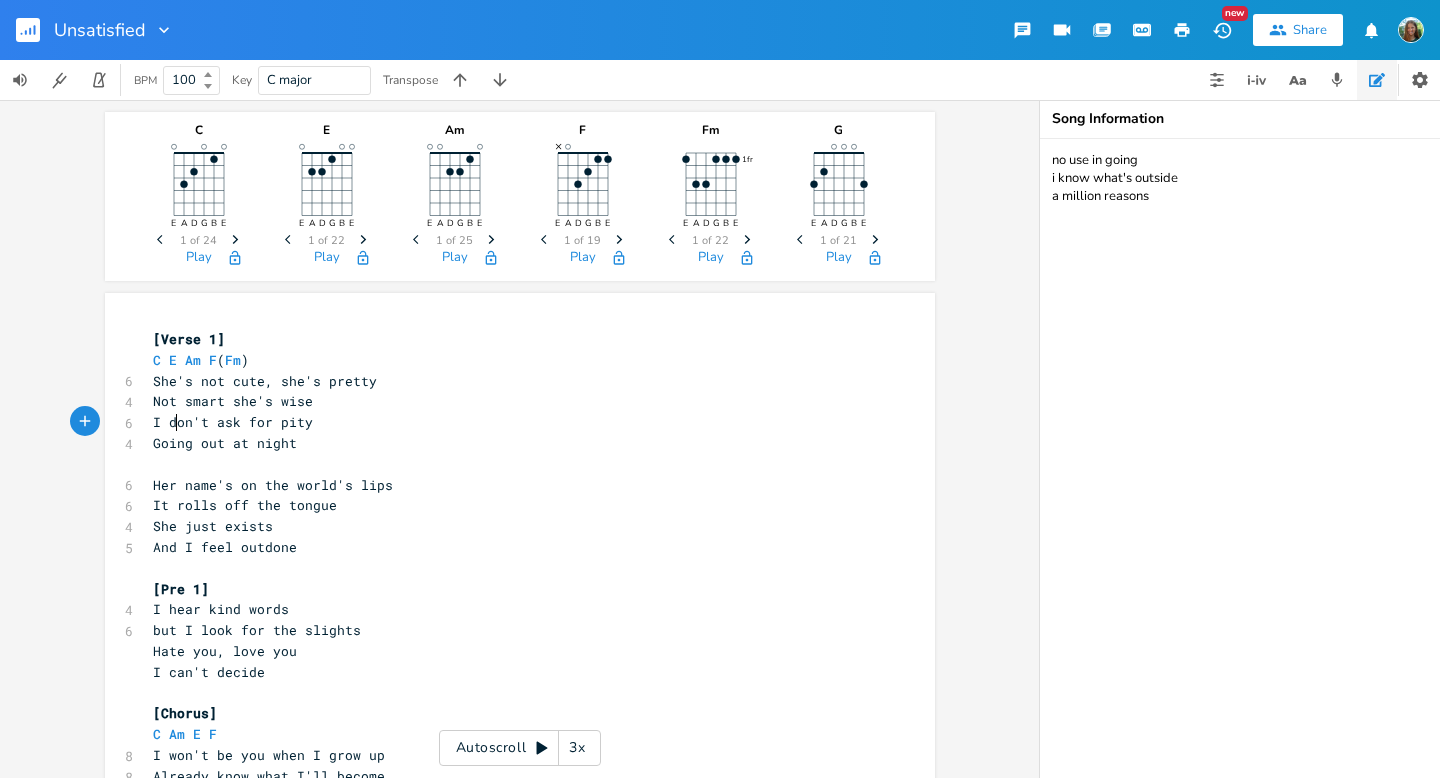 click on "I don't ask for pity" at bounding box center (233, 422) 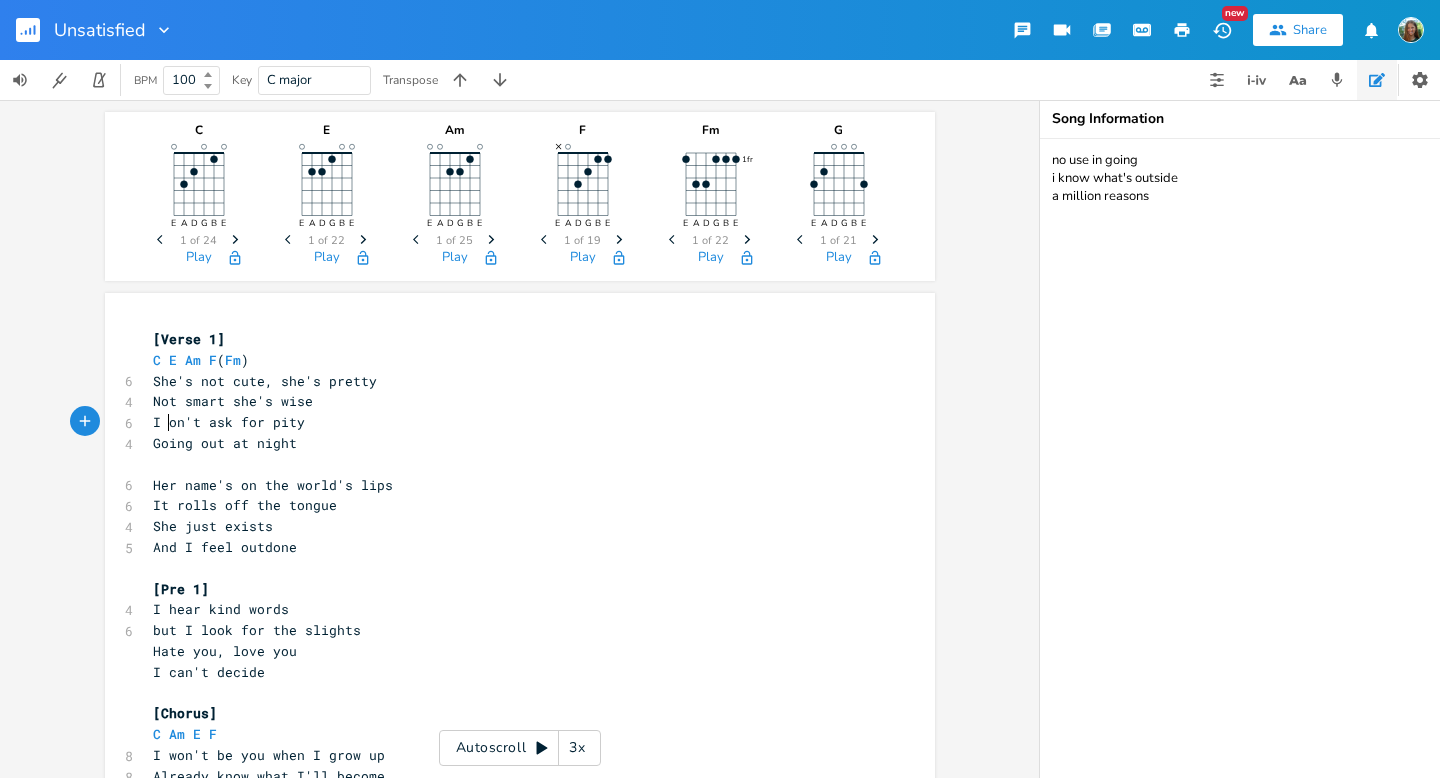 scroll, scrollTop: 0, scrollLeft: 11, axis: horizontal 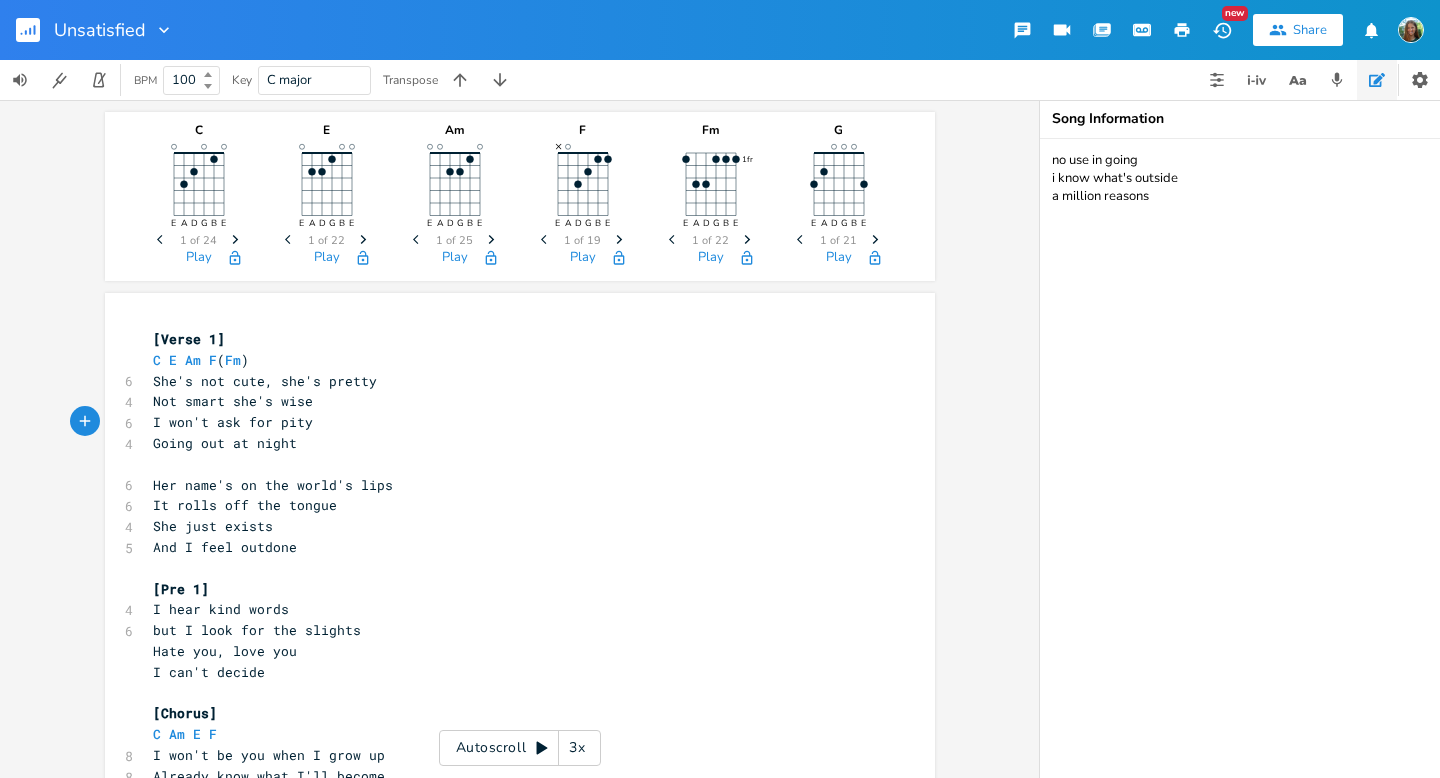 type on "w" 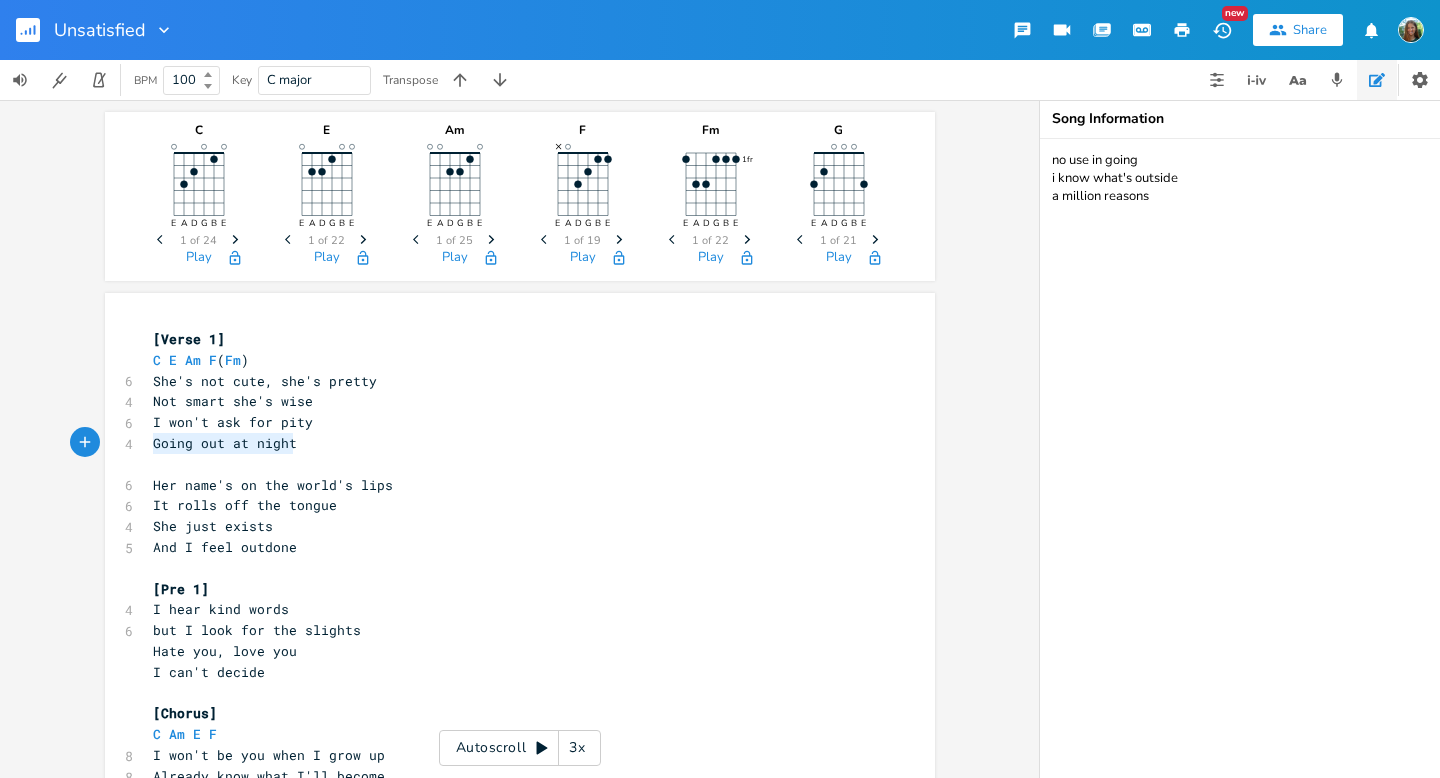 drag, startPoint x: 291, startPoint y: 442, endPoint x: 149, endPoint y: 444, distance: 142.01408 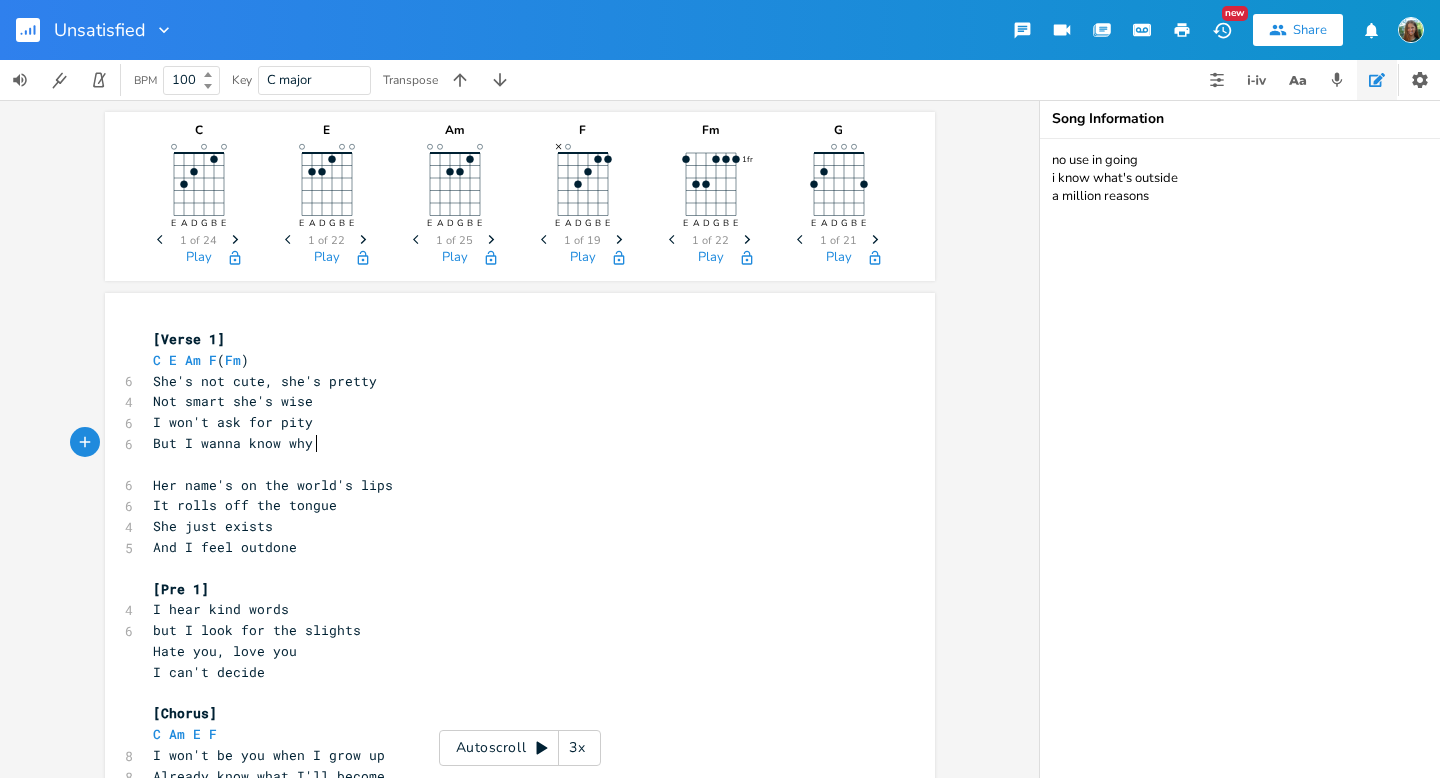 type on "But I wanna know why I" 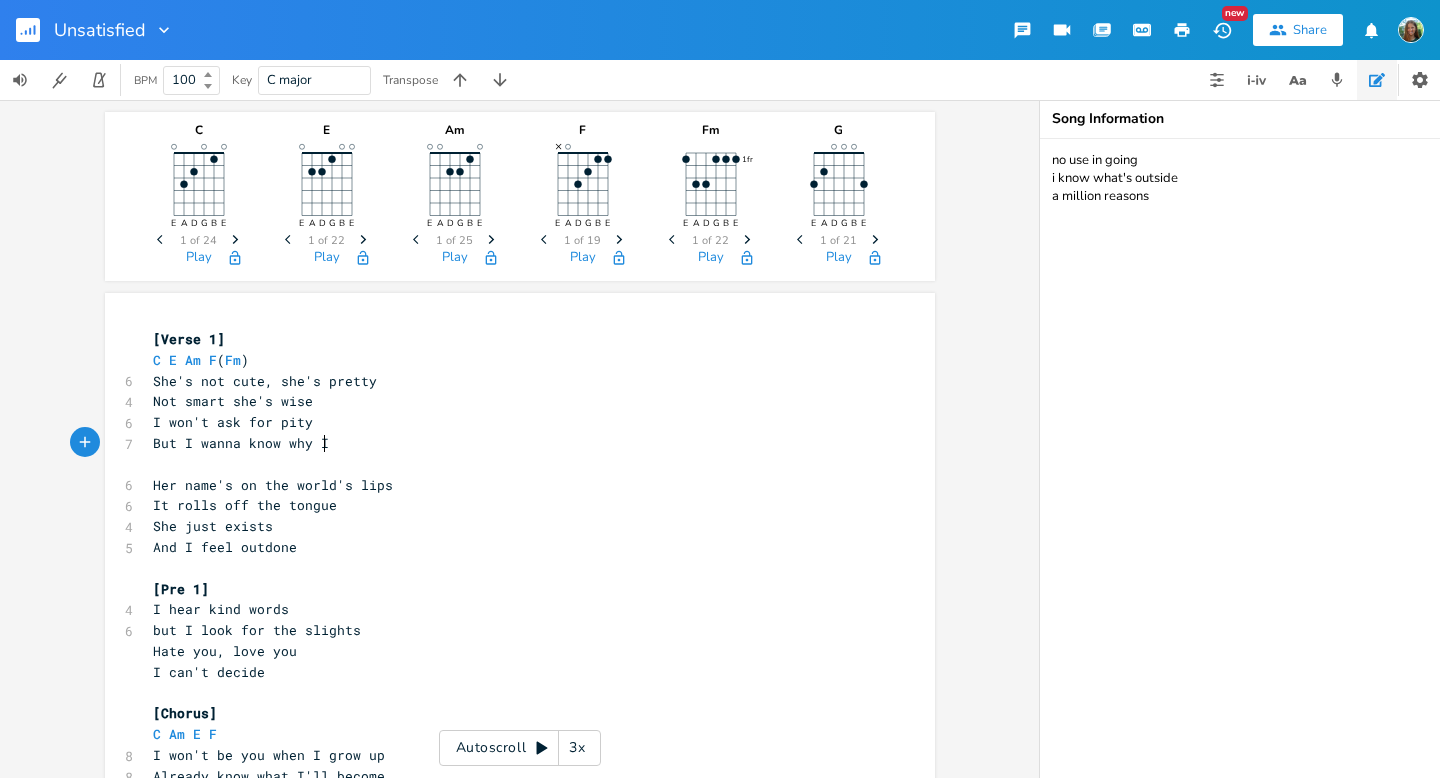 scroll, scrollTop: 0, scrollLeft: 143, axis: horizontal 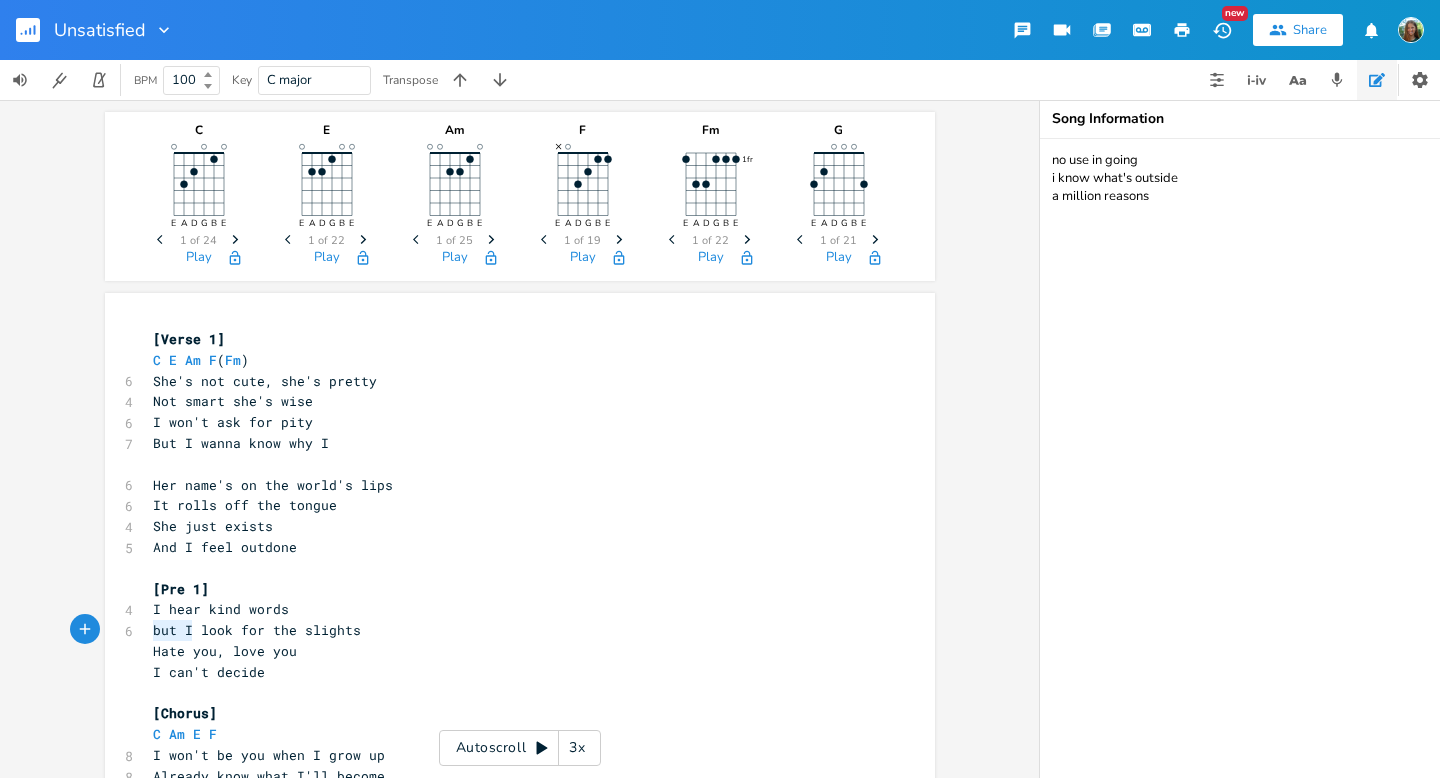 drag, startPoint x: 184, startPoint y: 630, endPoint x: 142, endPoint y: 629, distance: 42.0119 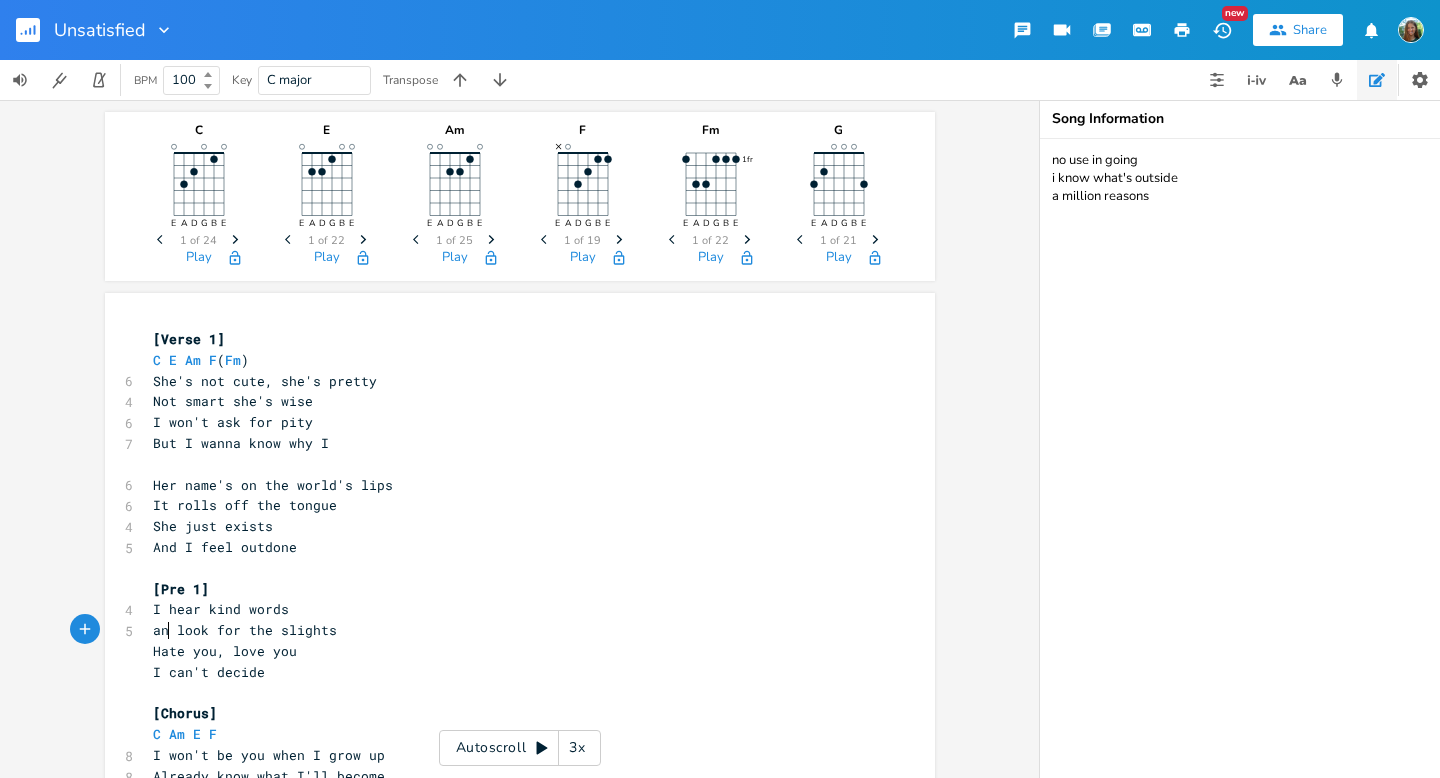 type on "and" 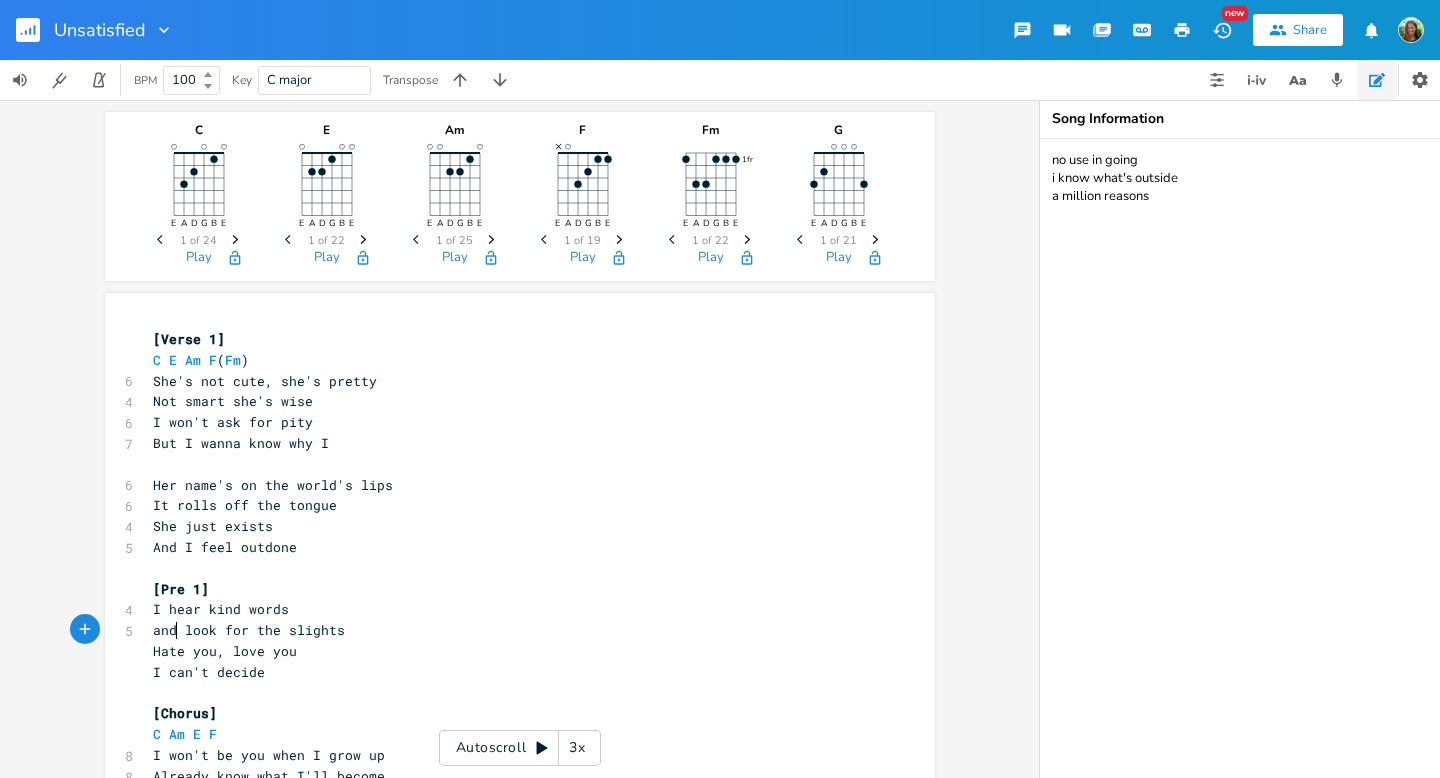 scroll, scrollTop: 0, scrollLeft: 21, axis: horizontal 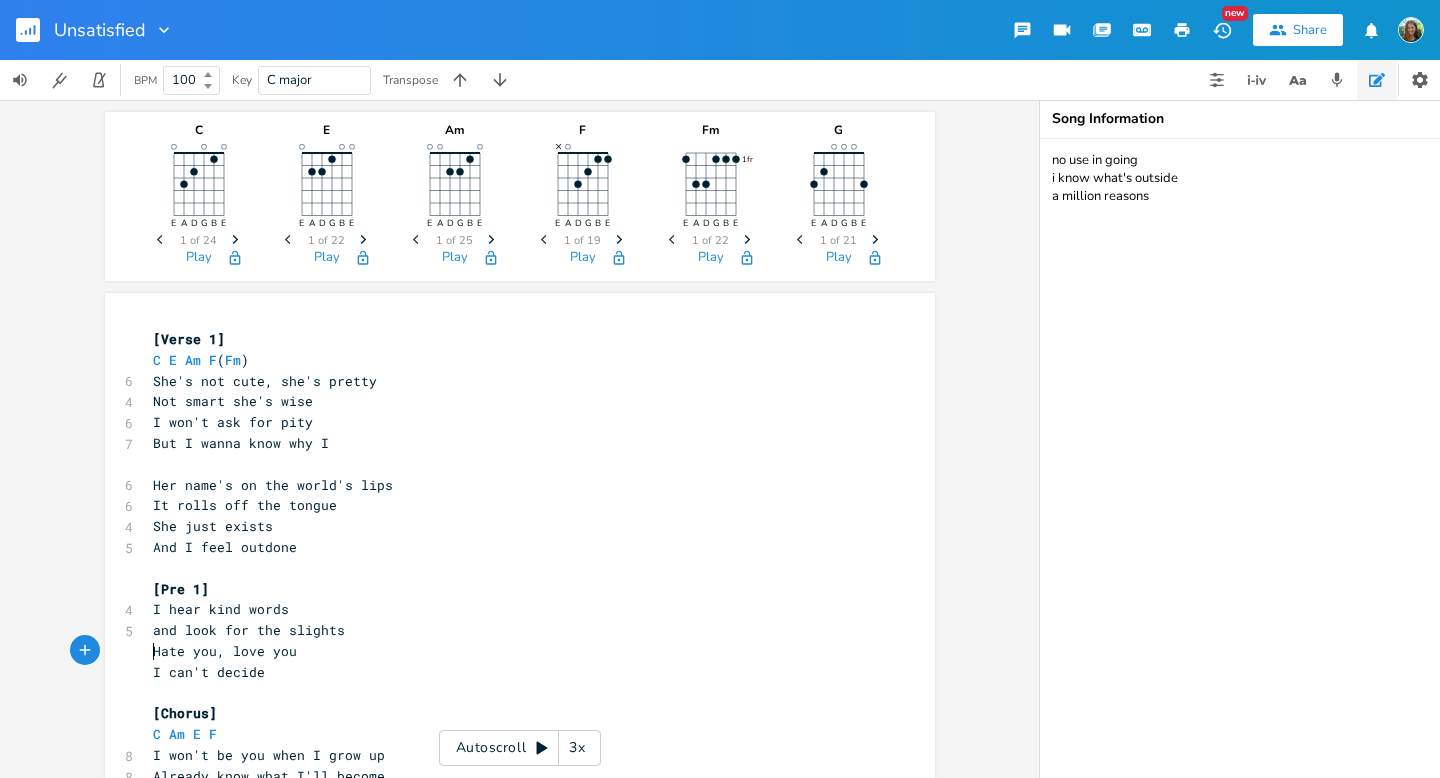 click on "Hate you, love you" at bounding box center [225, 651] 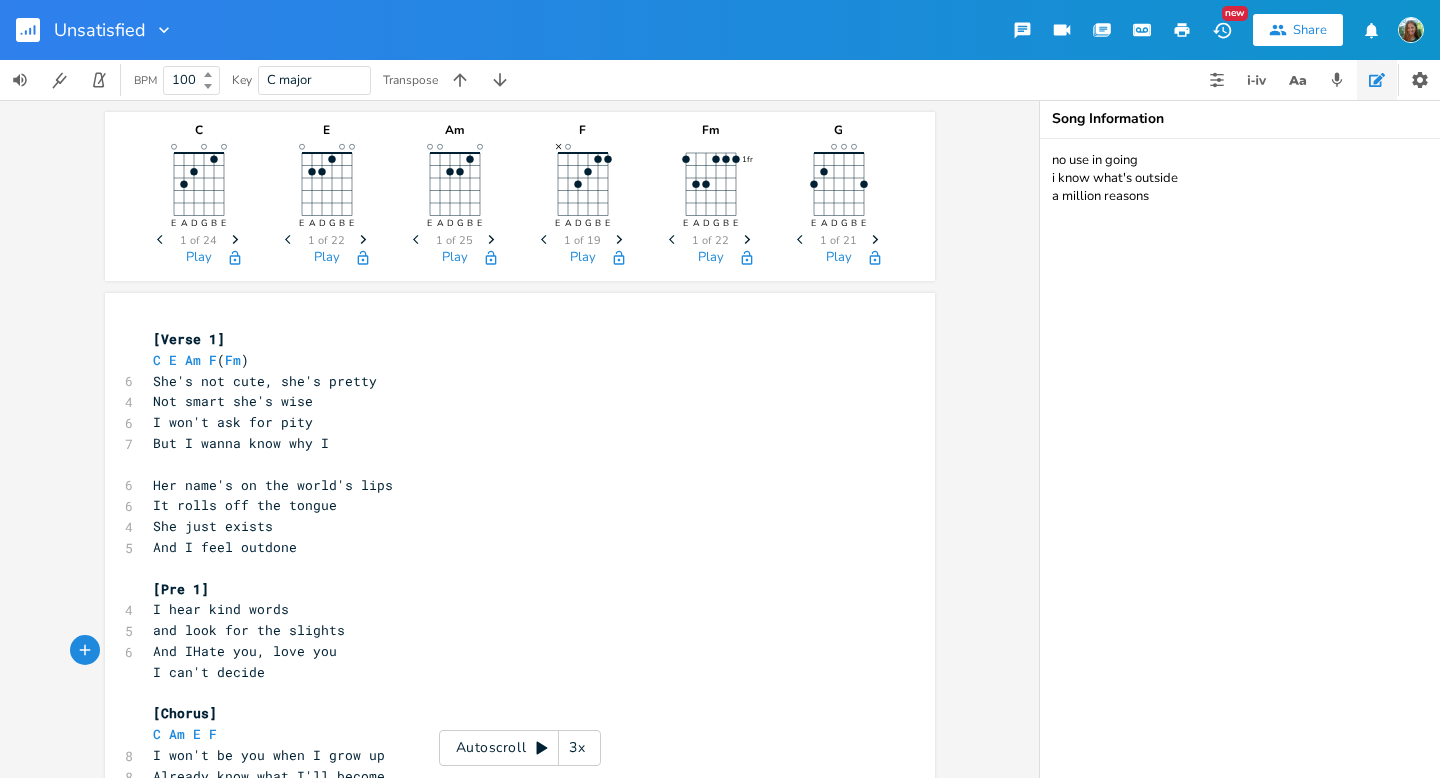 type on "And I" 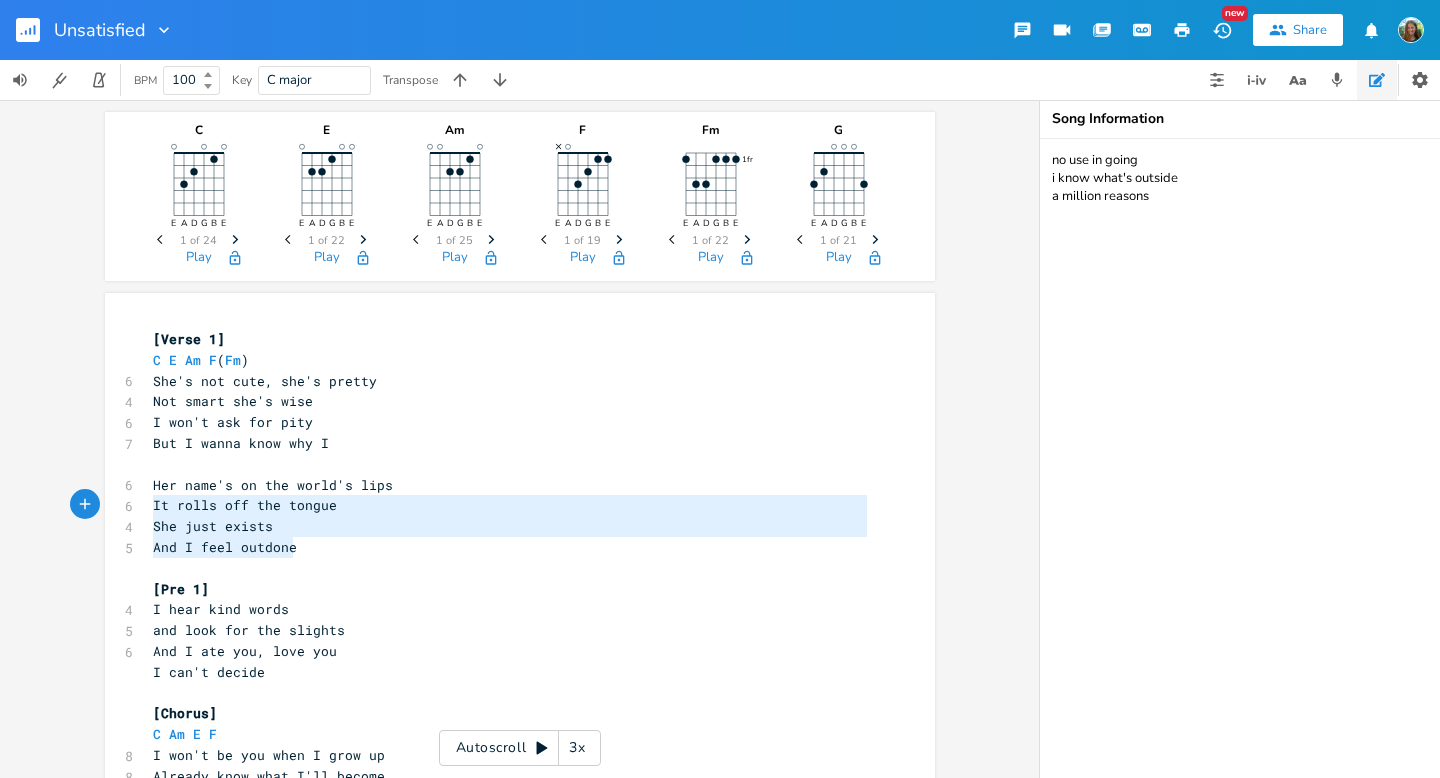 type on "Her name's on the world's lips
It rolls off the tongue
She just exists
And I feel outdone" 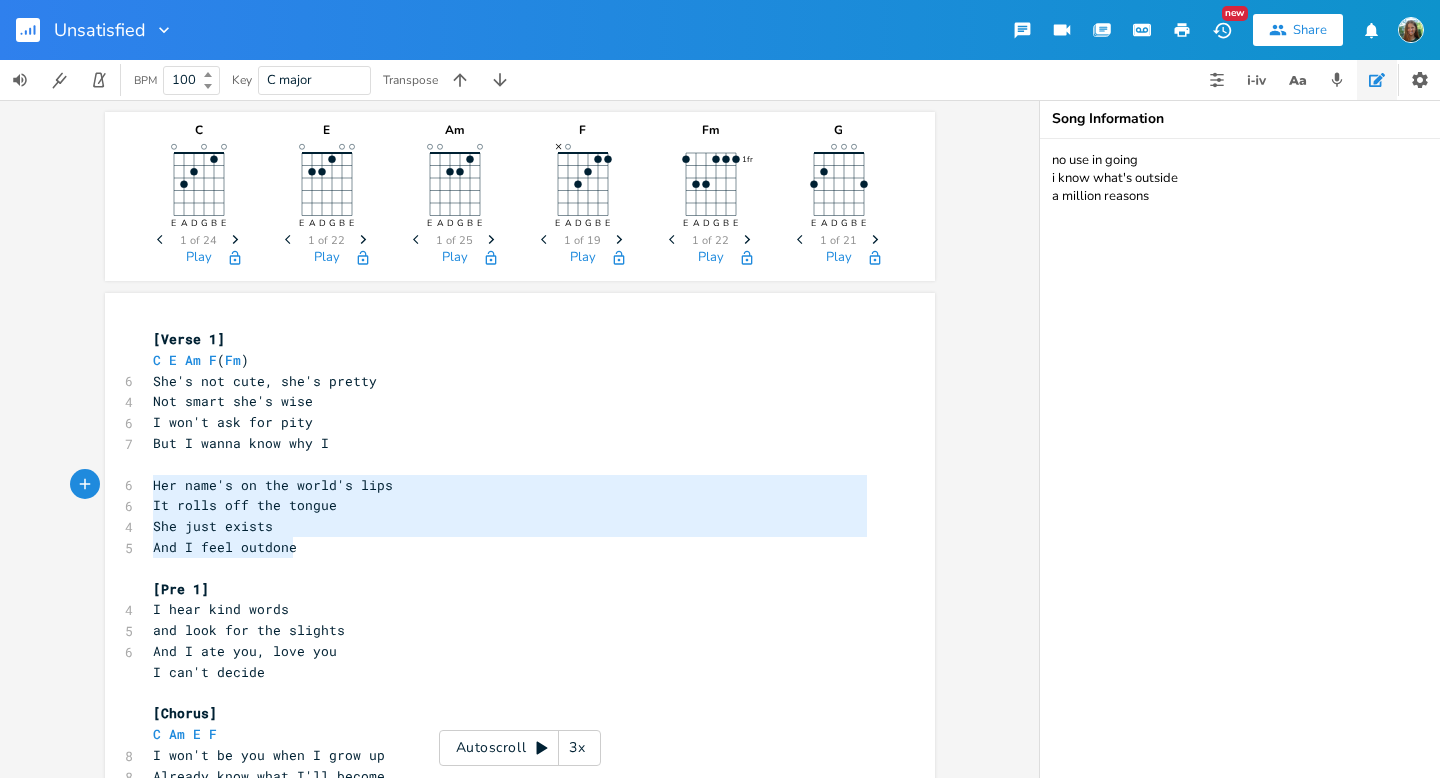 drag, startPoint x: 307, startPoint y: 552, endPoint x: 125, endPoint y: 484, distance: 194.28845 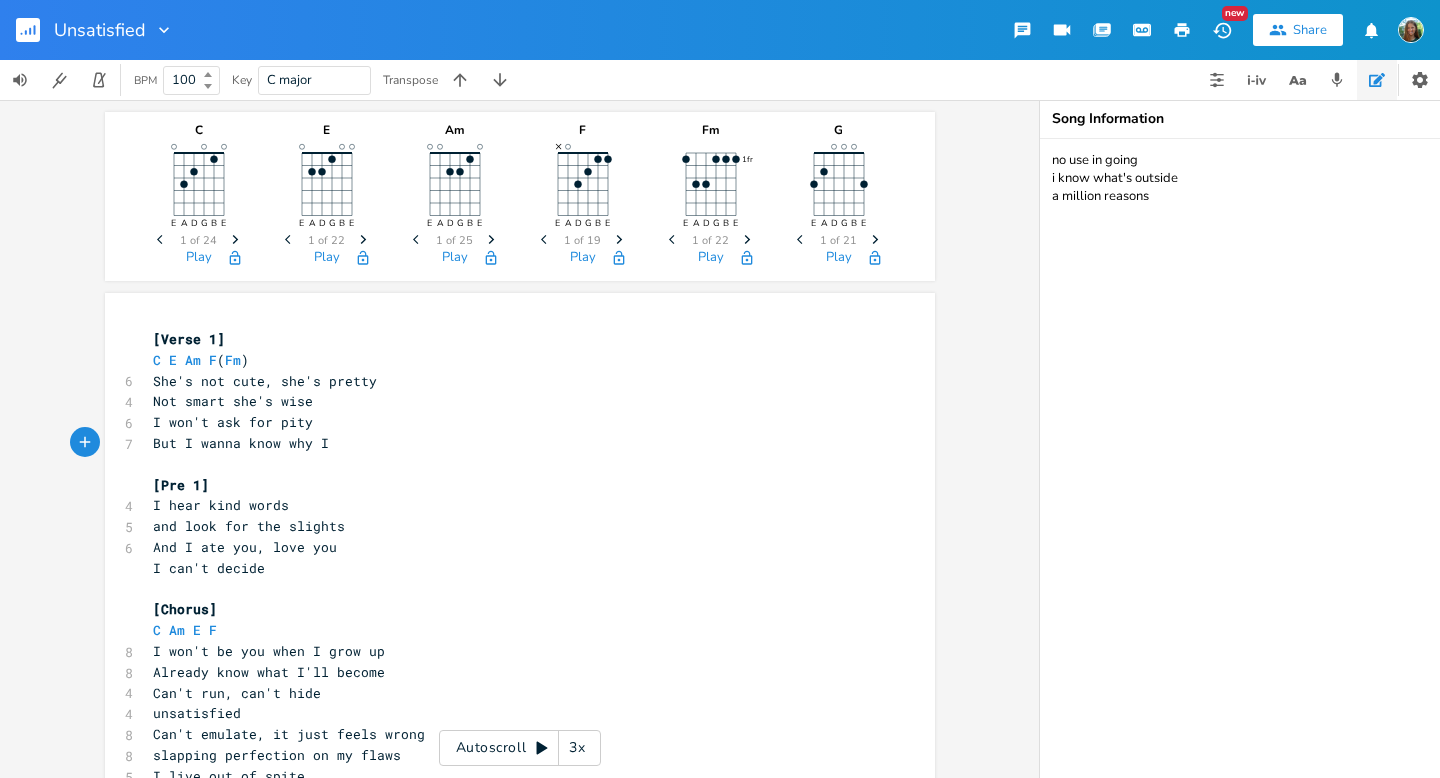 click on "x   [Verse 1] C   E   Am   F  ( Fm ) 6 She's not cute, she's pretty 4 Not smart she's wise 6 I won't ask for pity 7 But I wanna know why I ​ [Pre 1] 4 I hear kind words 5 and look for the slights 6 And I ate you, love you I can't decide ​ [Chorus] C   Am   E   F   8 I won't be you when I grow up 8 Already know what I'll become 4 Can't run, can't hide 4 unsatisfied 8 Can't emulate, it just feels wrong 8 slapping perfection on my flaws 5 I live out of spite 4 unsatisfied ​ [Verse 2] C   E   Am   F  ( Fm ) 6 her soul's like a magnet 4 just draws you in 5 envy's a habit 5 but she always win ​ [Pre 2] 5 cause I get enough 5 she always gets more 4 I'm not above 7 Doubts cause I can't ignore that ​ [Chorus] C   Am   E   F   8 I won't be you when I grow up 8 Already know what I'll become 4 Can't run, can't hide 4 unsatisfied 8 Can't emulate, it just feels wrong 8 slapping perfection on my flaws 5 I live out of spite 4 unsatisfied ​ [Bridge] G   F   C   Am   F   E   Am   F 6 I look for a reason 5 6 8 ​" at bounding box center [520, 1209] 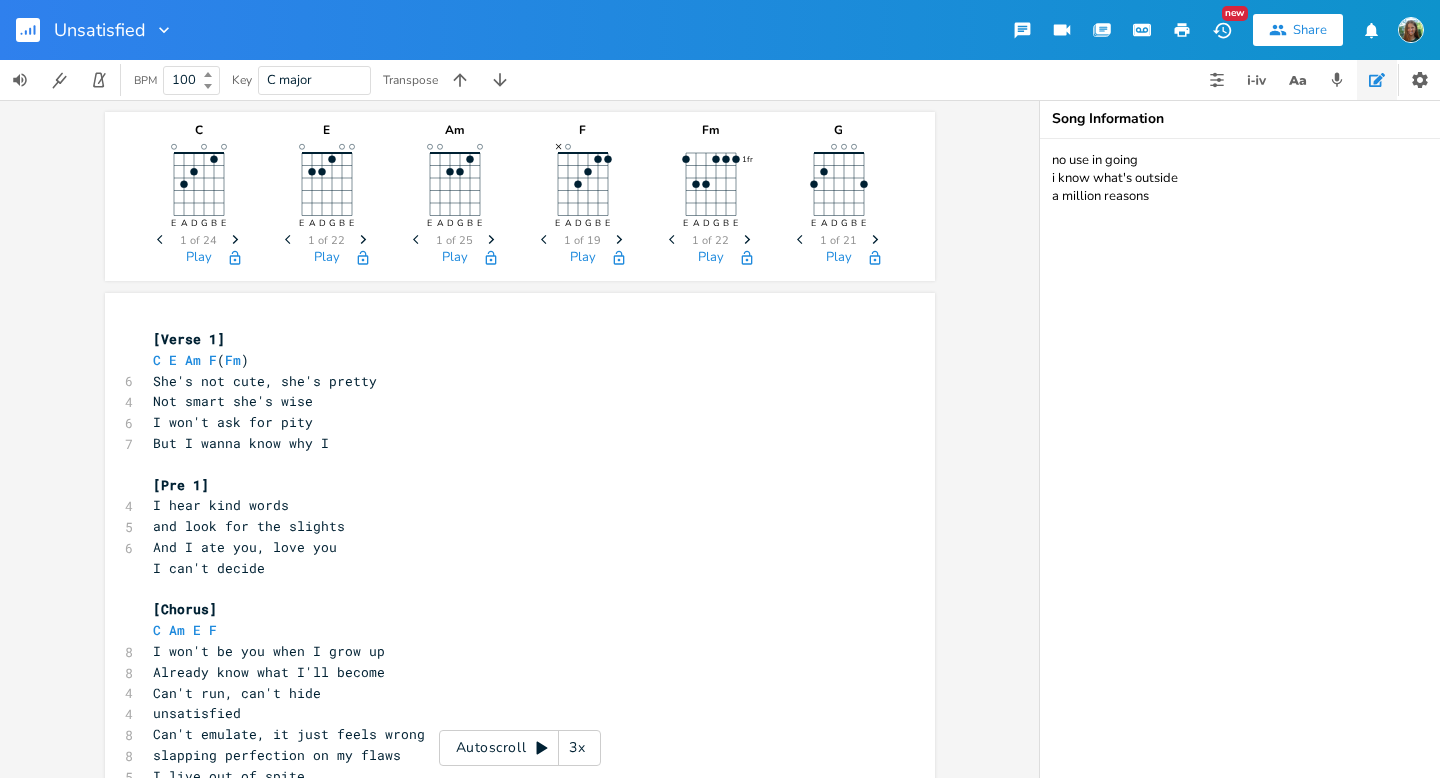 click on "She's not cute, she's pretty" at bounding box center (265, 381) 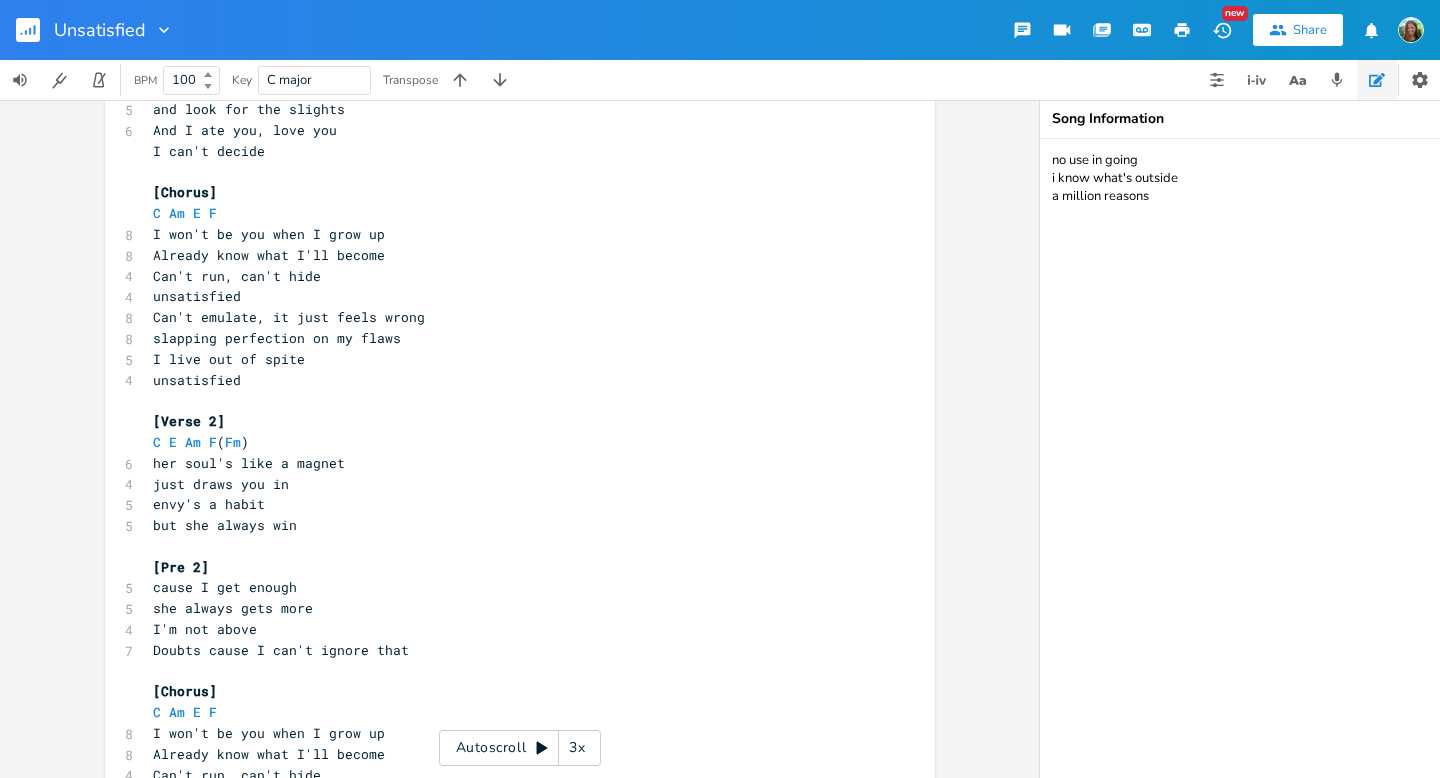 scroll, scrollTop: 519, scrollLeft: 0, axis: vertical 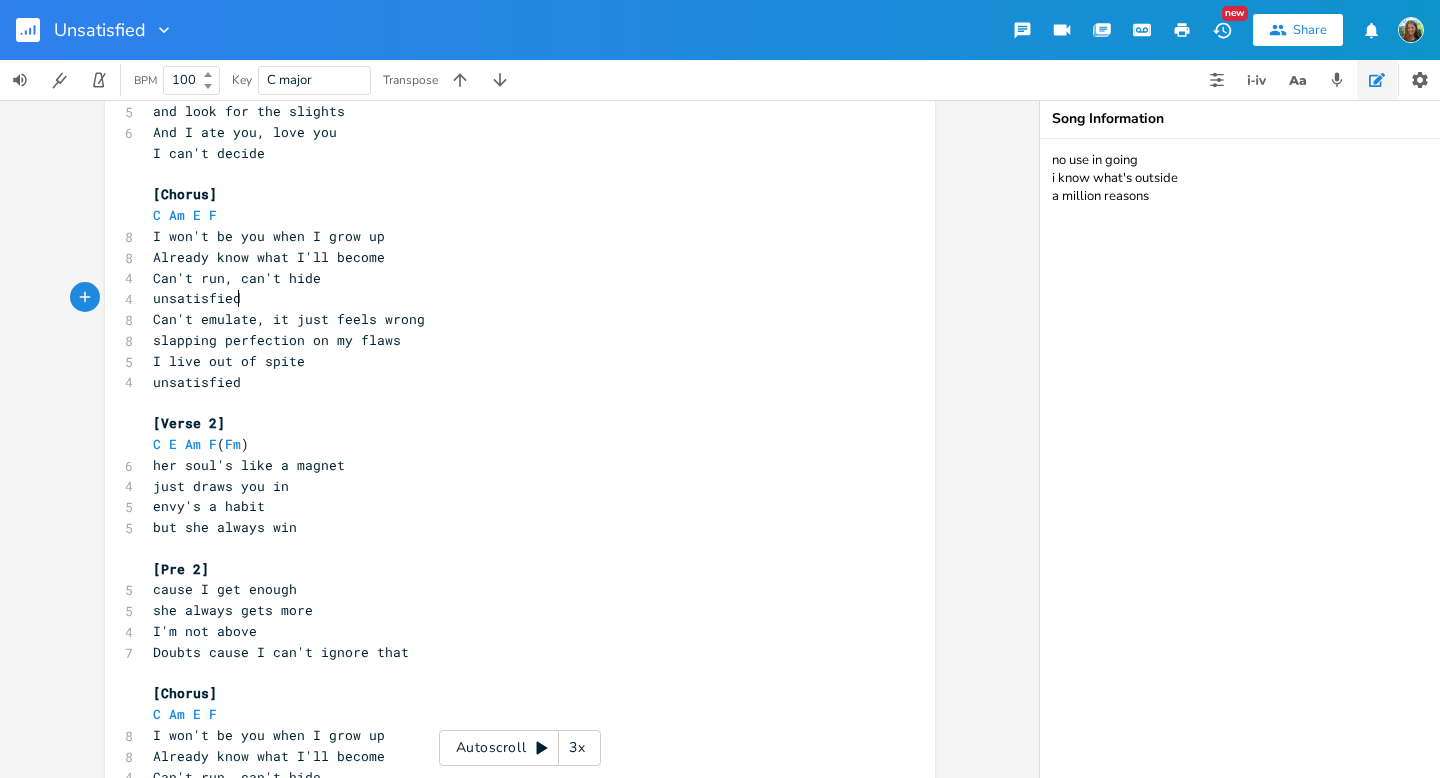 click on "unsatisfied" at bounding box center [510, 298] 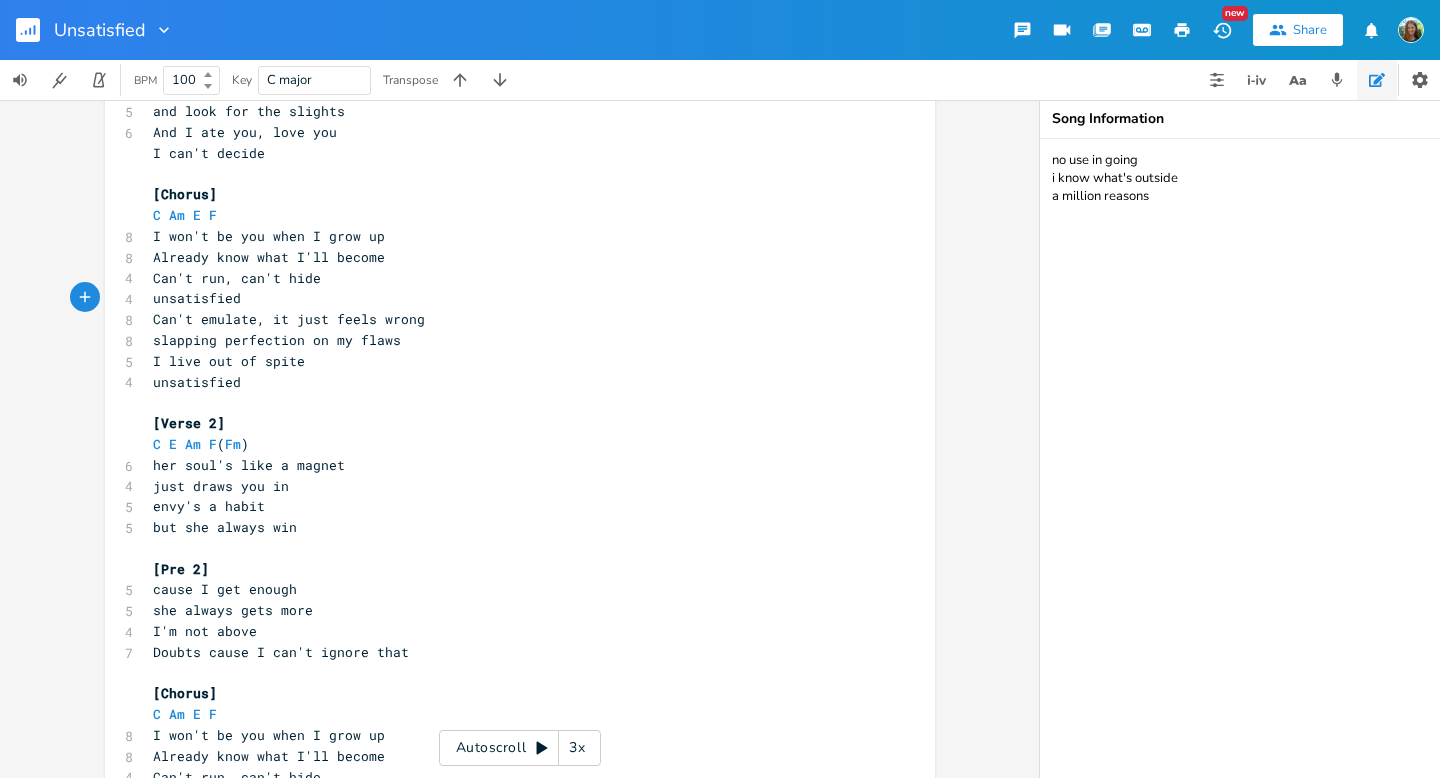 type on "\" 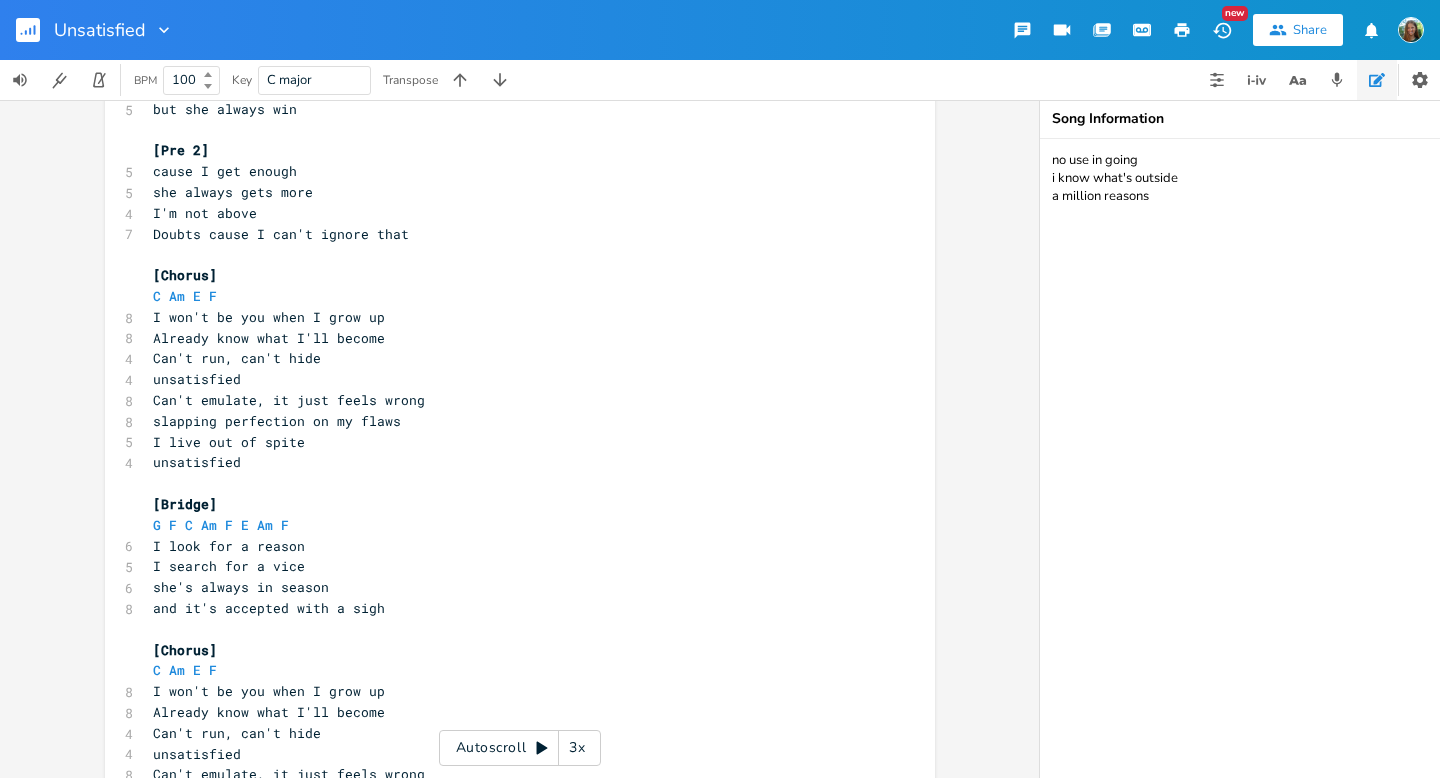 scroll, scrollTop: 959, scrollLeft: 0, axis: vertical 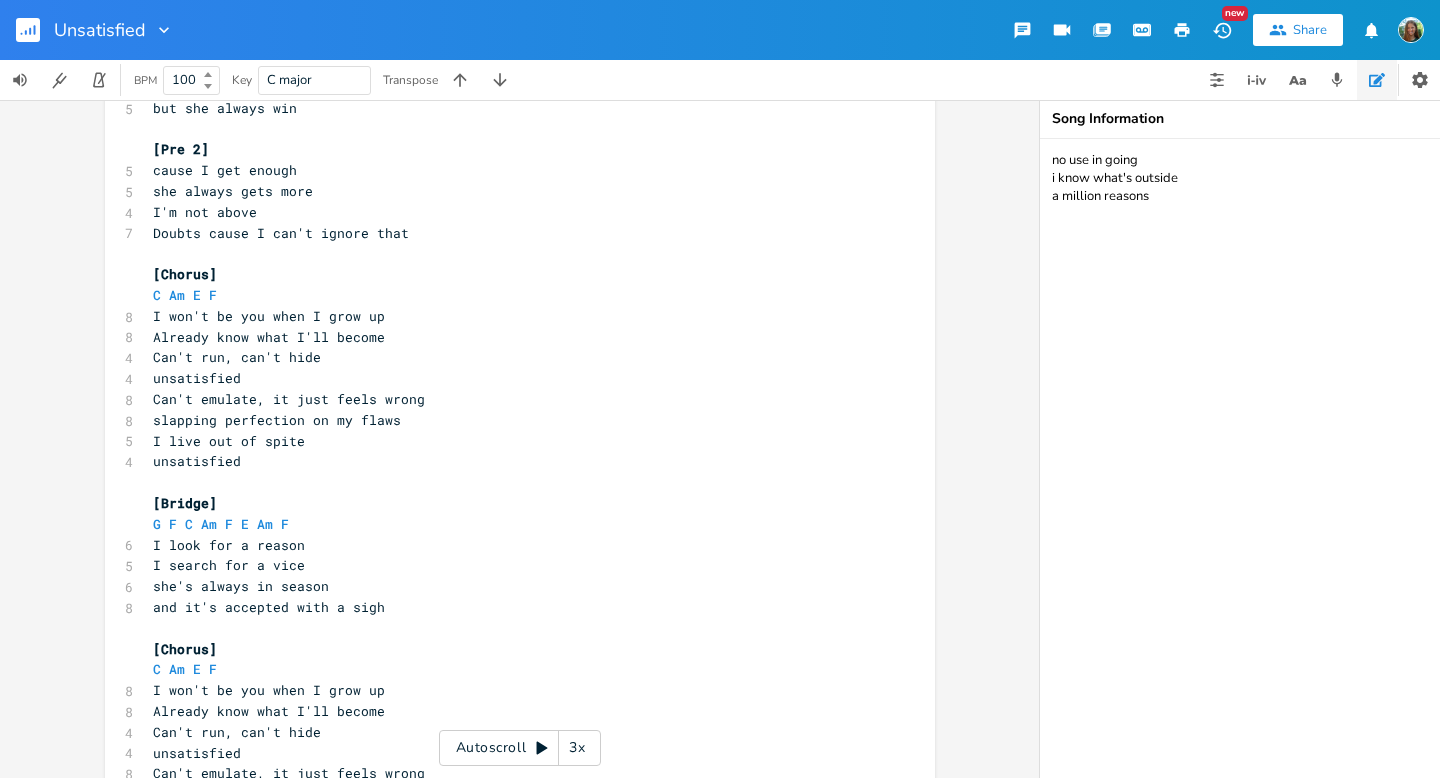 click on "unsatisfied" at bounding box center [510, 378] 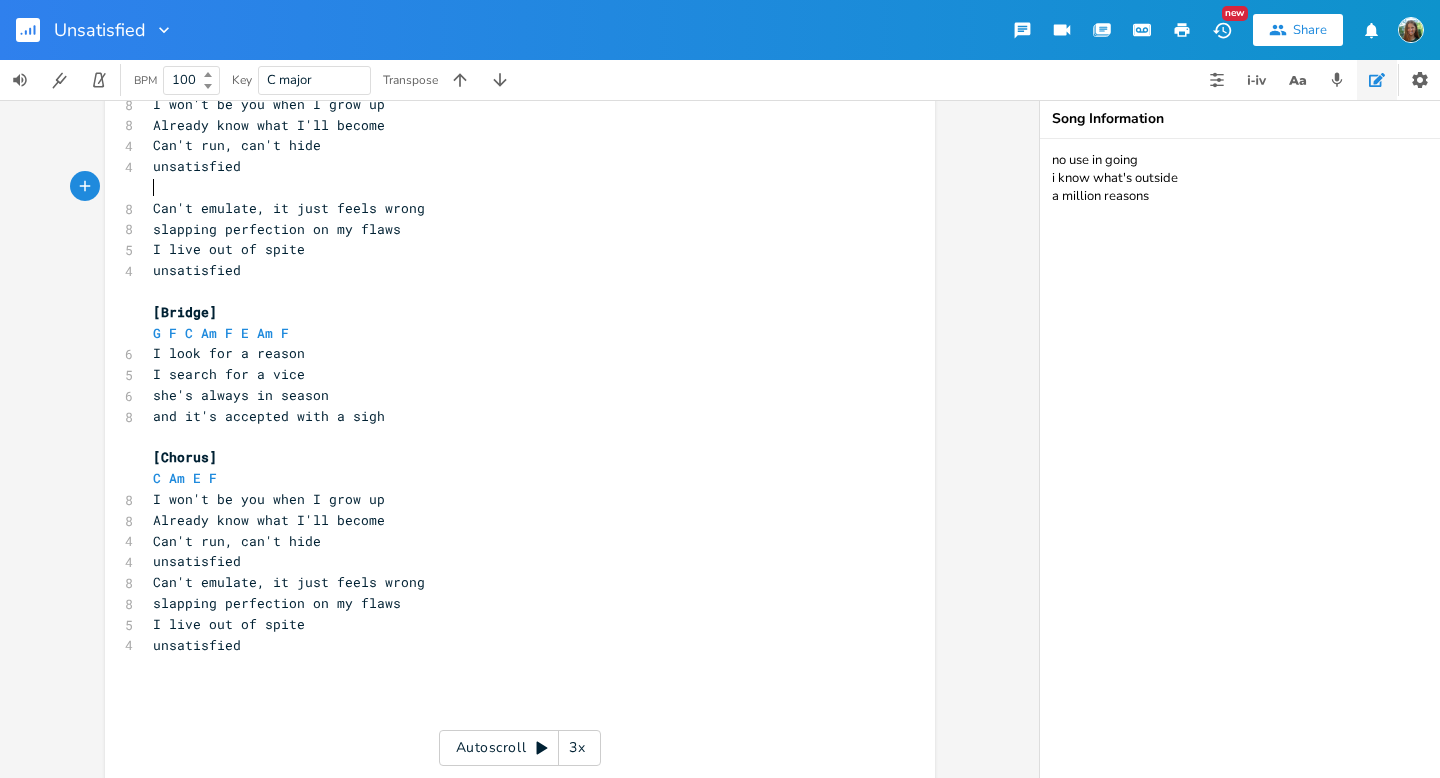 scroll, scrollTop: 1176, scrollLeft: 0, axis: vertical 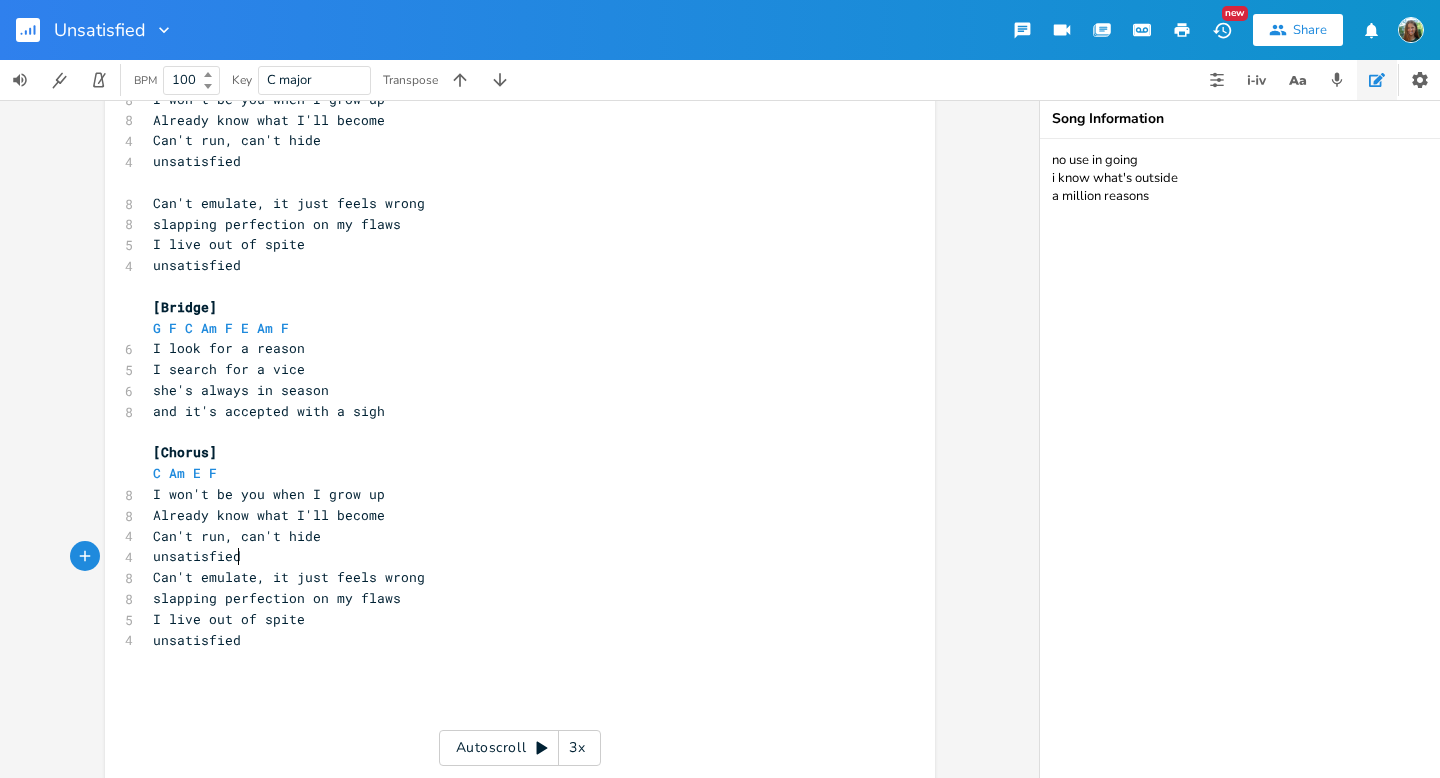 click on "unsatisfied" at bounding box center [510, 556] 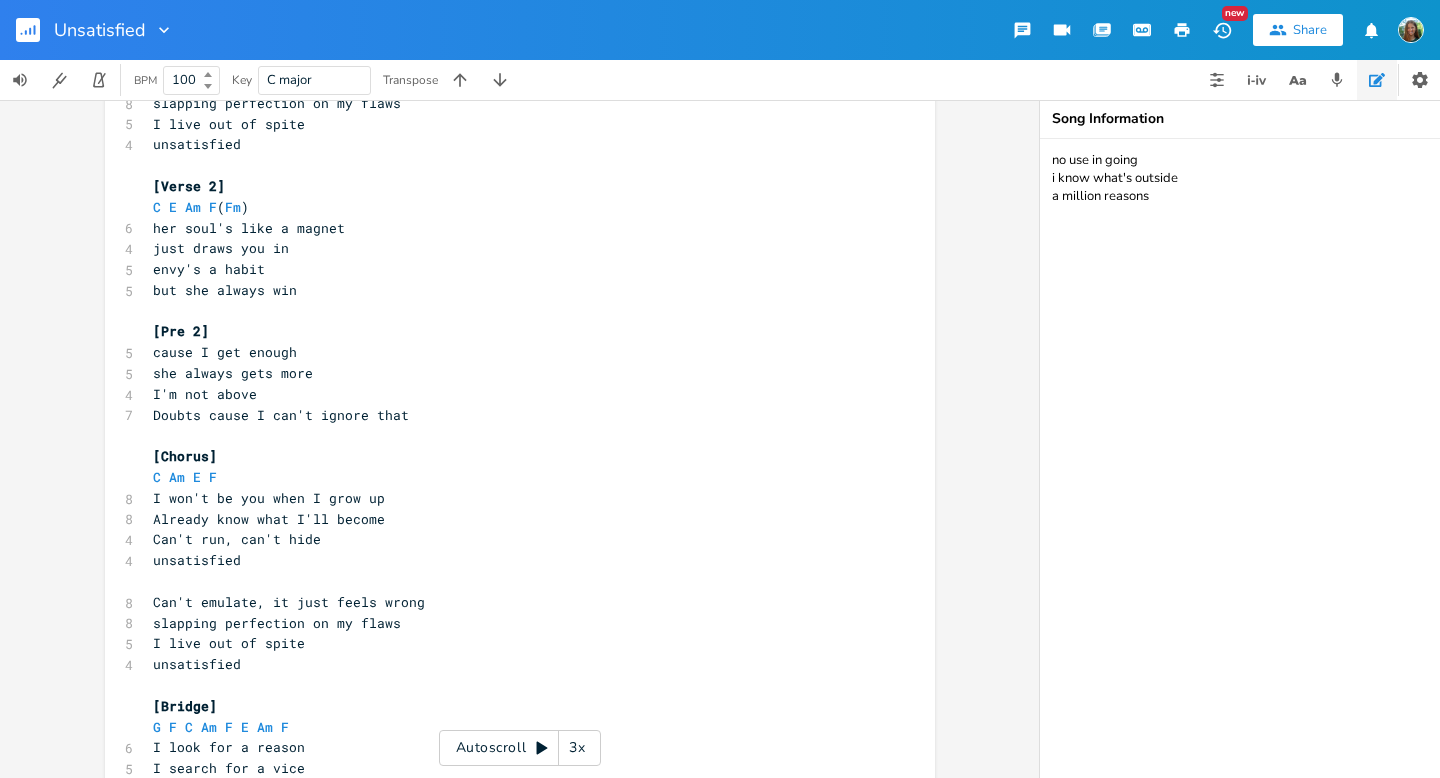scroll, scrollTop: 782, scrollLeft: 0, axis: vertical 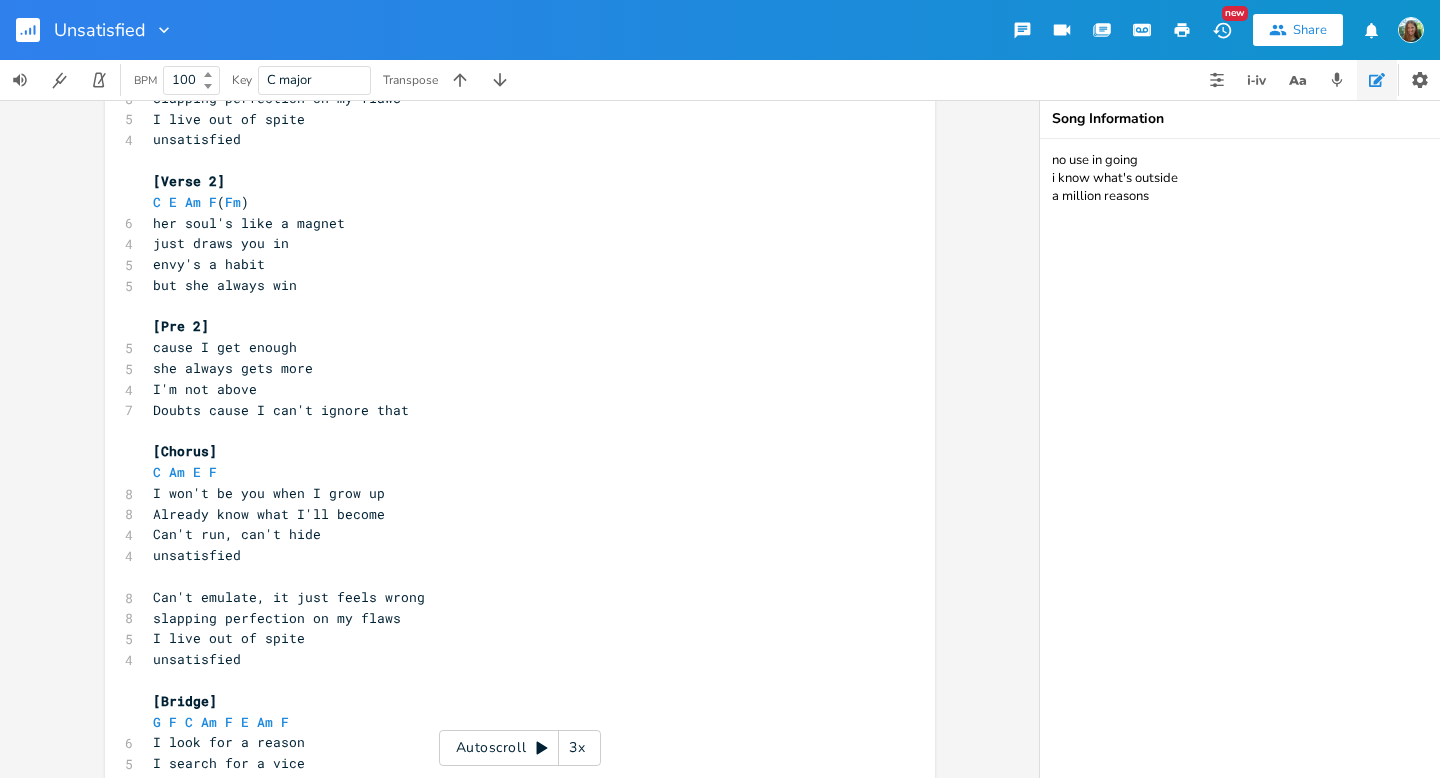 click on "Doubts cause I can't ignore that" at bounding box center (281, 410) 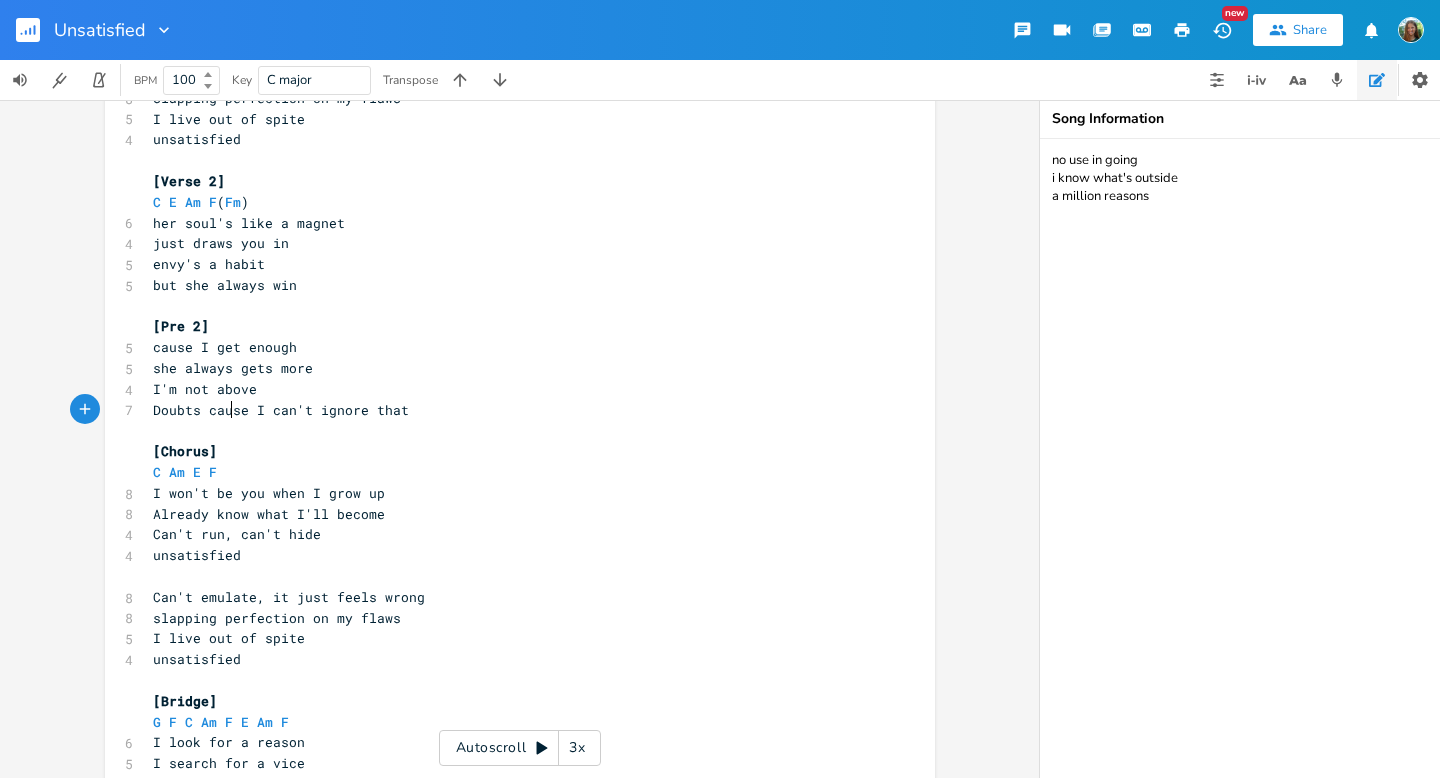 type on "cause" 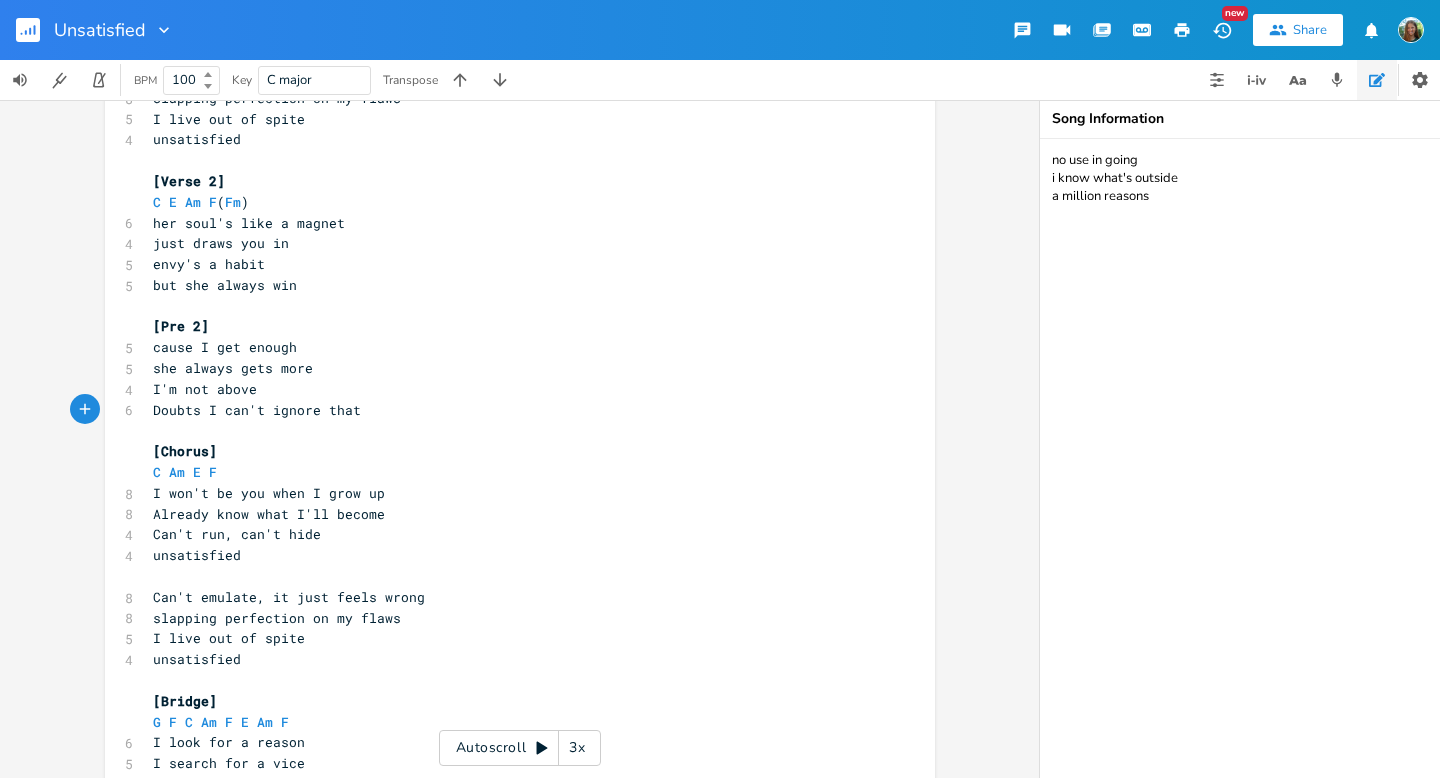 type on "," 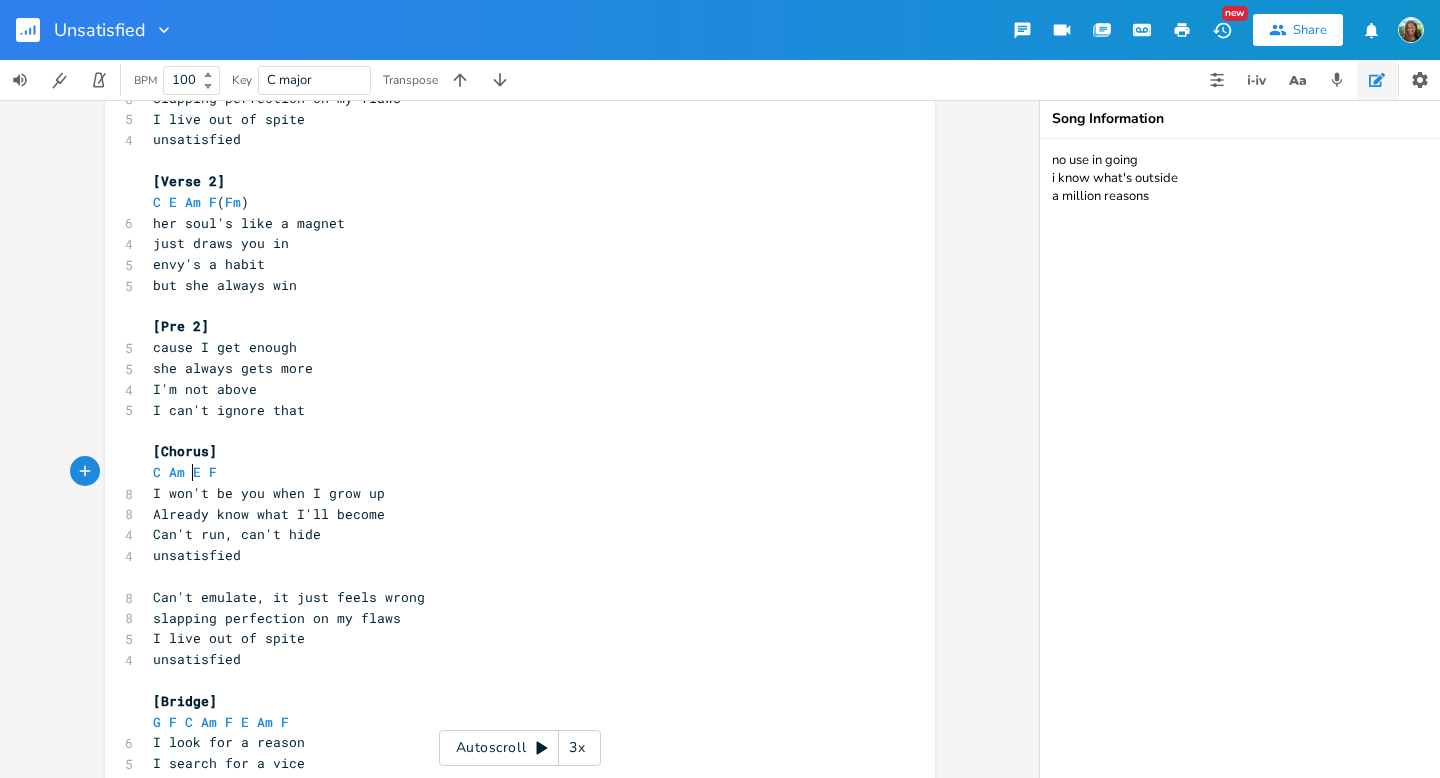 click on "C   Am   E   F" at bounding box center (189, 472) 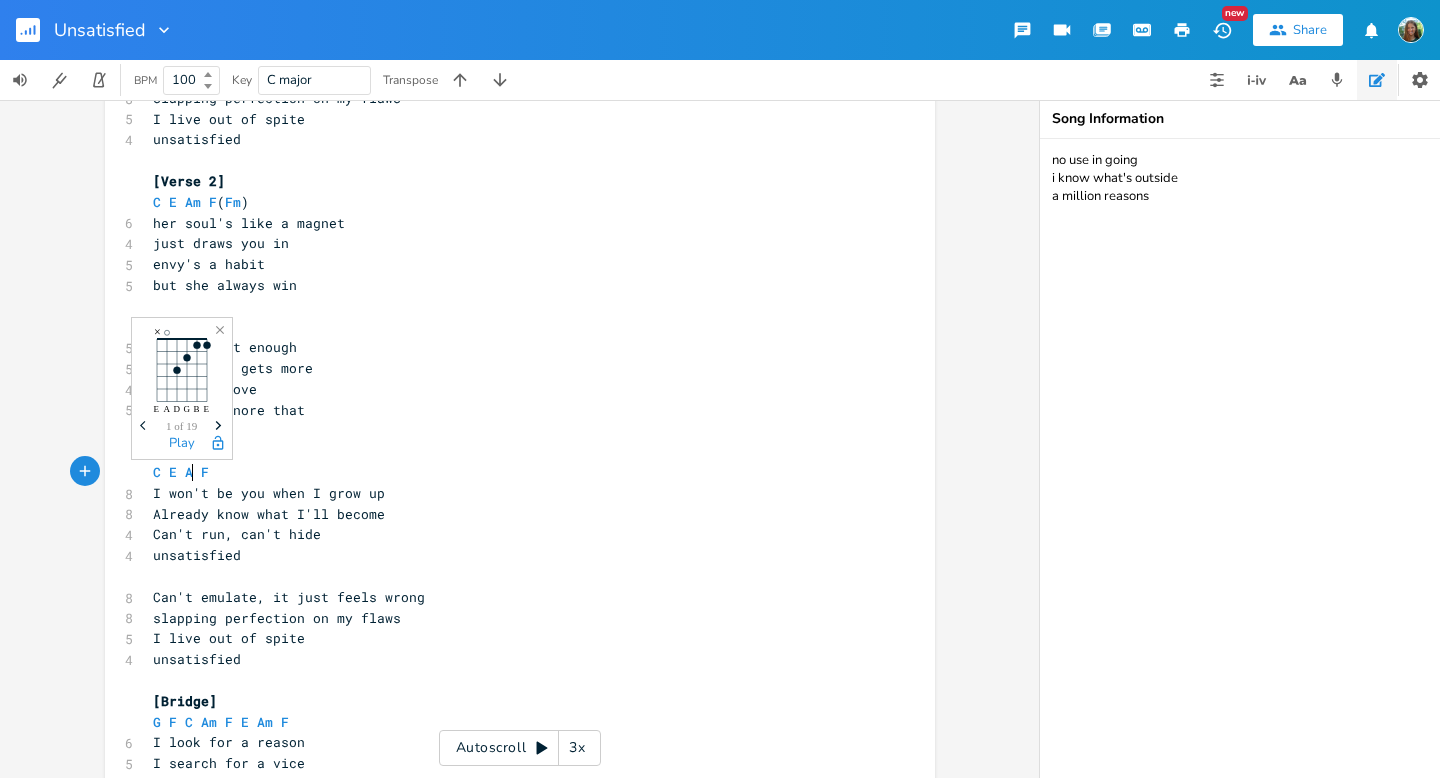 type on "Am" 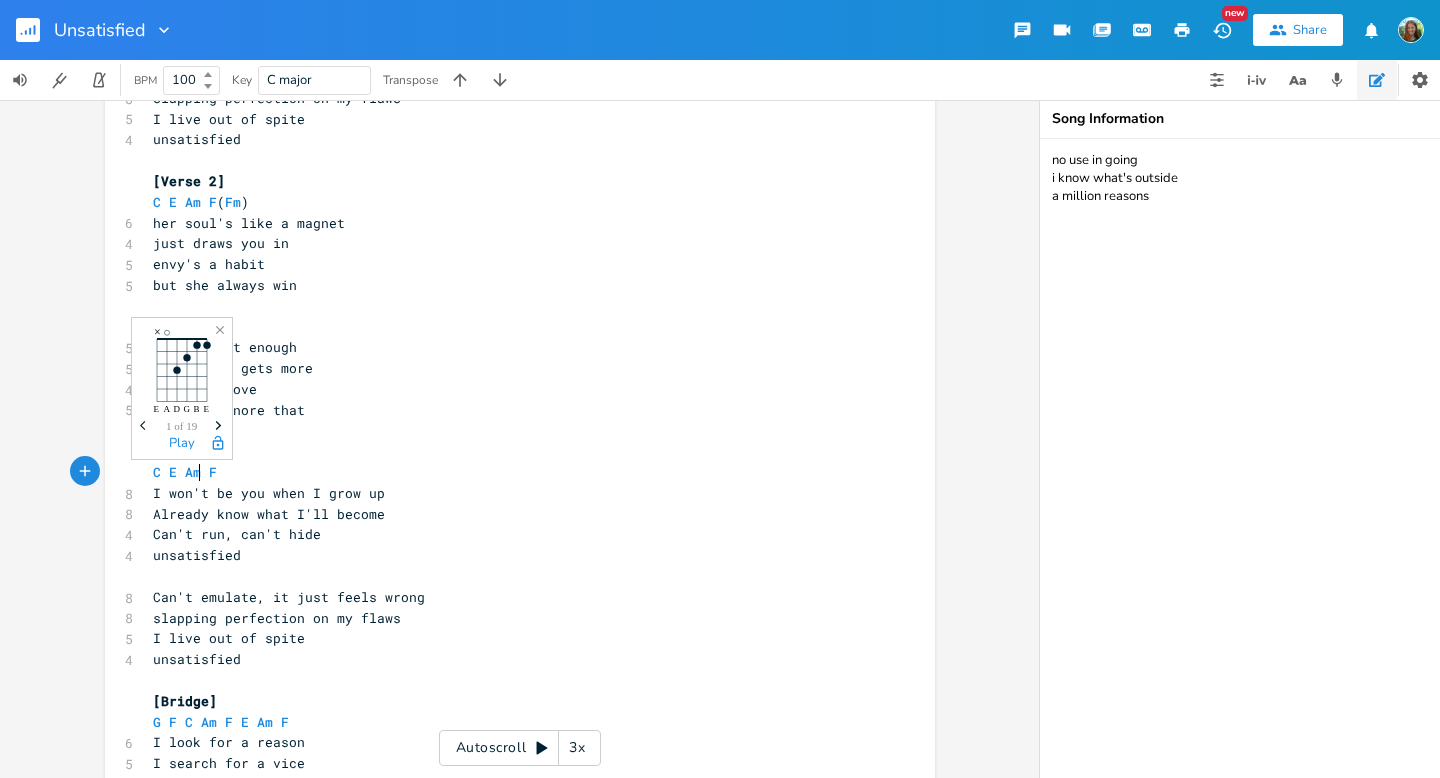scroll, scrollTop: 0, scrollLeft: 23, axis: horizontal 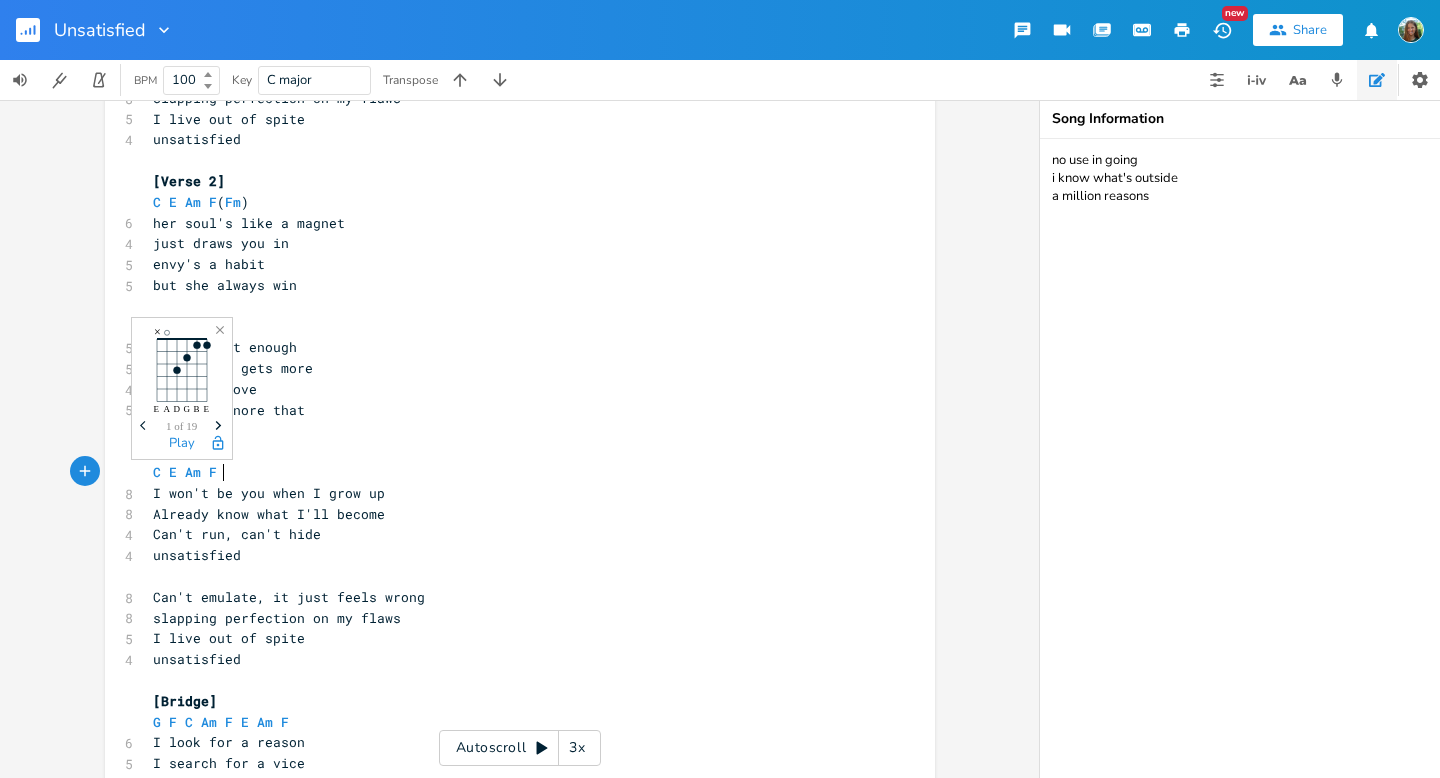 click on "C   E   Am   F" at bounding box center (510, 472) 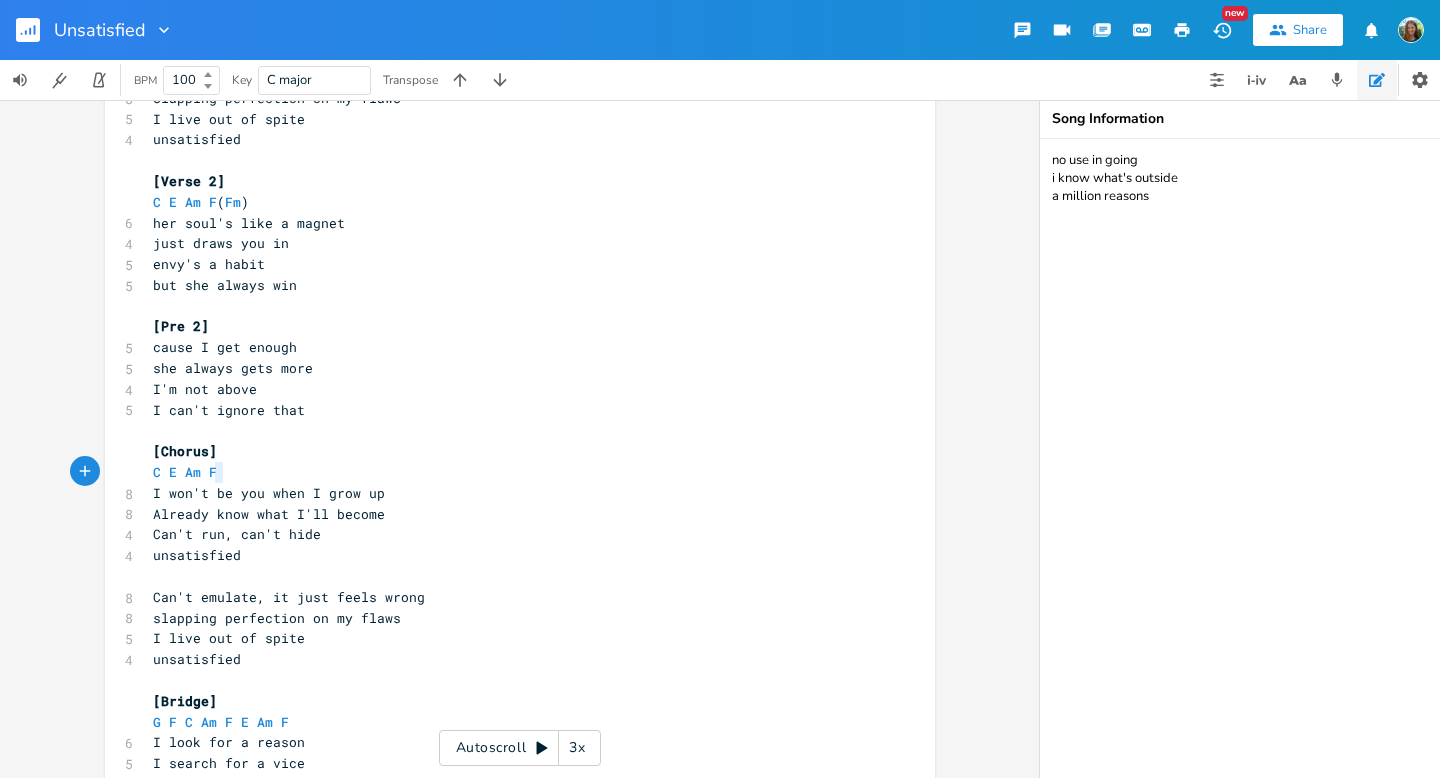 click on "C   E   Am   F" at bounding box center (510, 472) 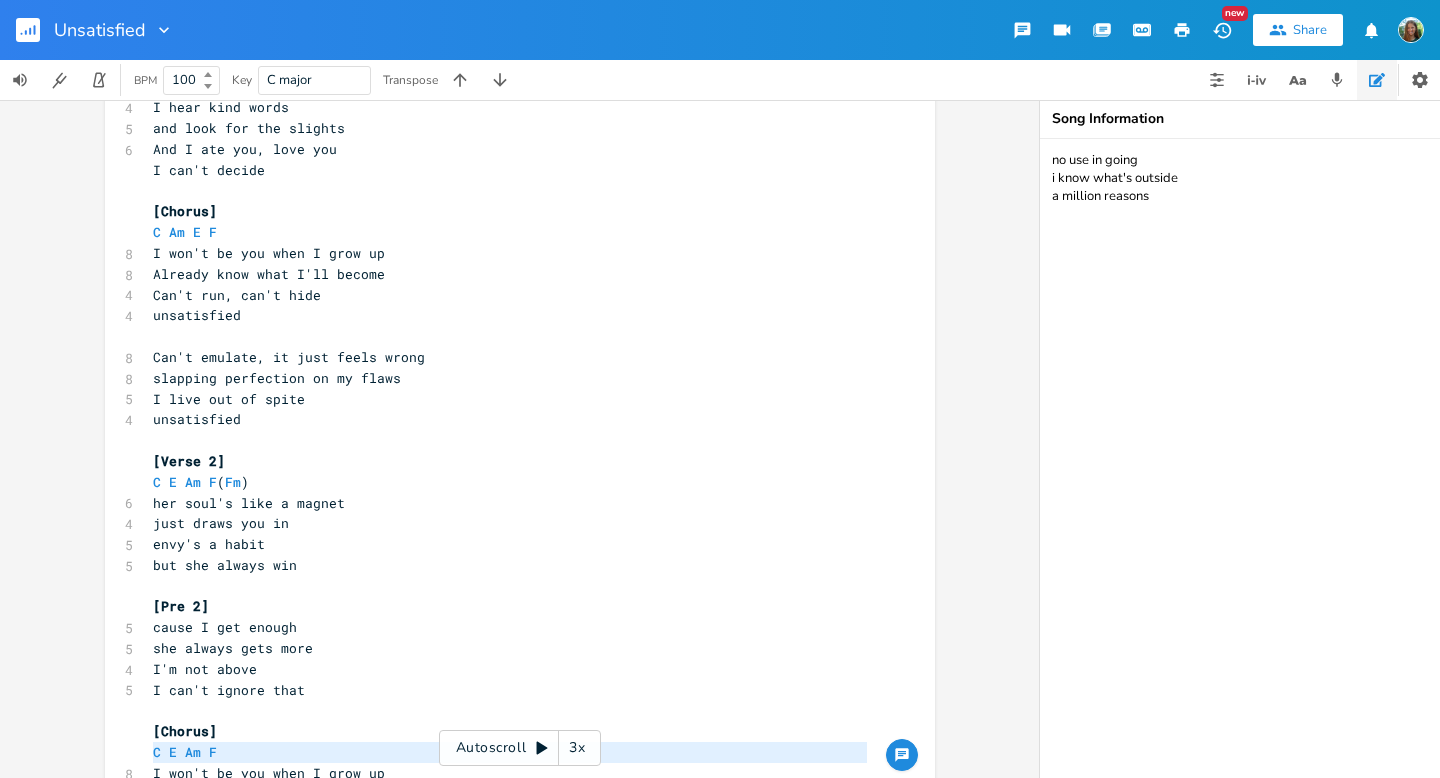 scroll, scrollTop: 344, scrollLeft: 0, axis: vertical 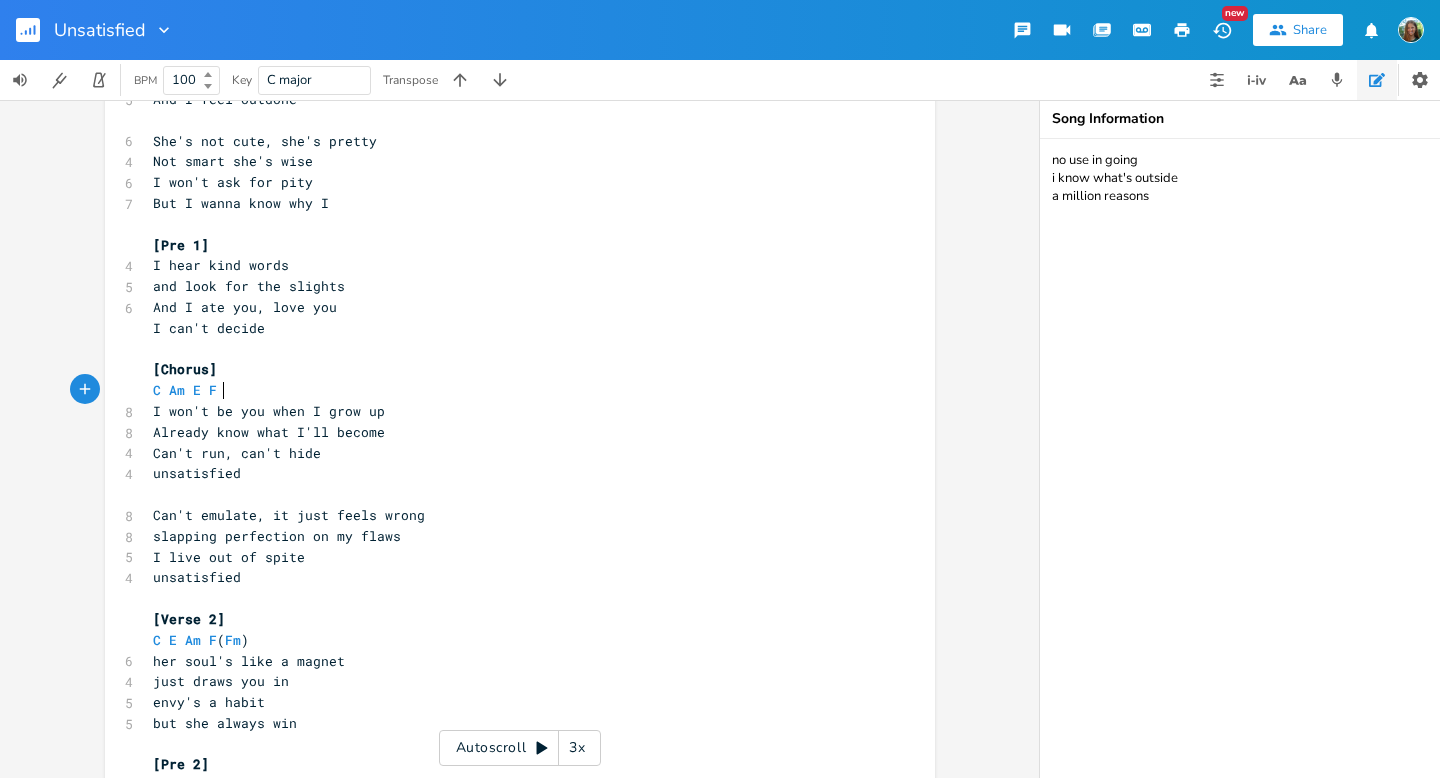 click on "C   Am   E   F" at bounding box center [510, 390] 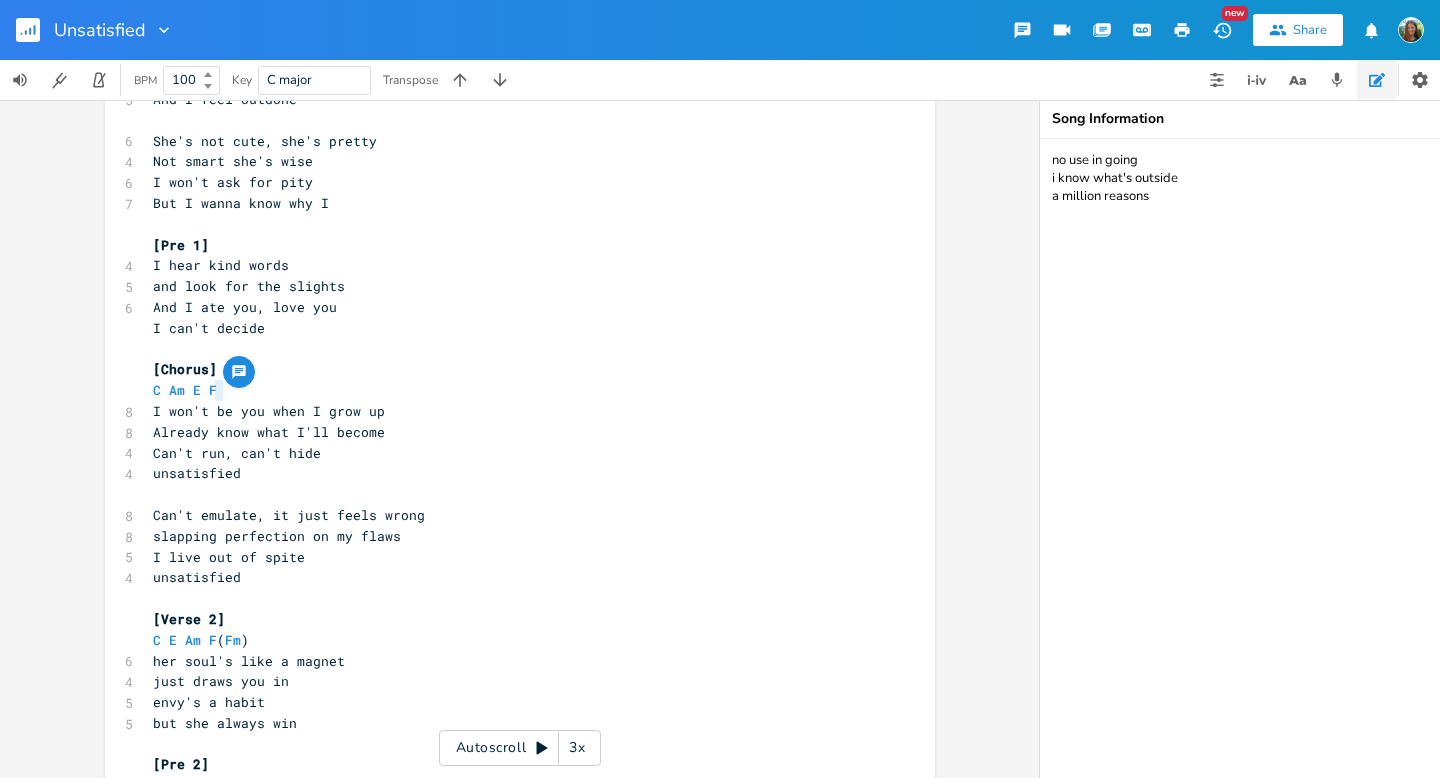 click on "C   Am   E   F" at bounding box center (510, 390) 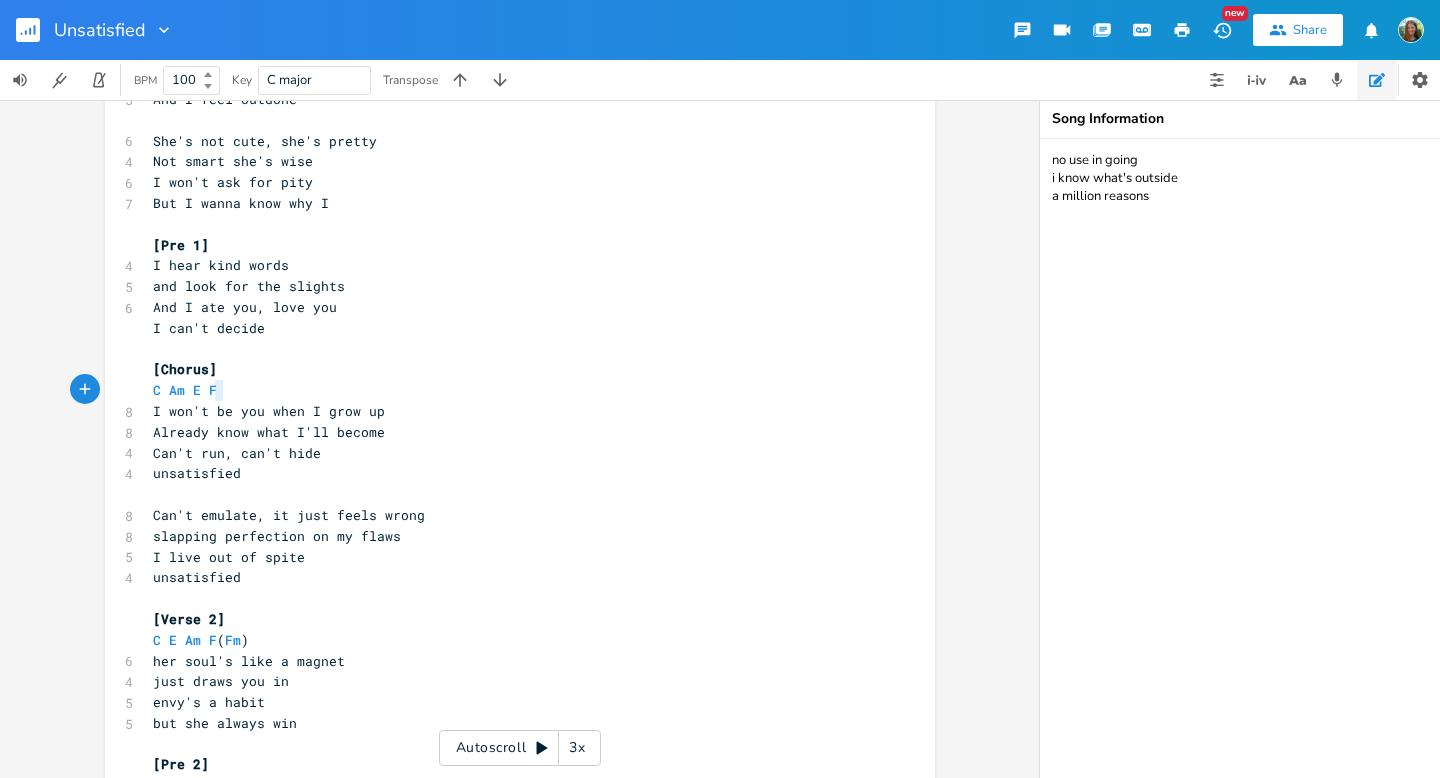 click on "C   Am   E   F" at bounding box center (510, 390) 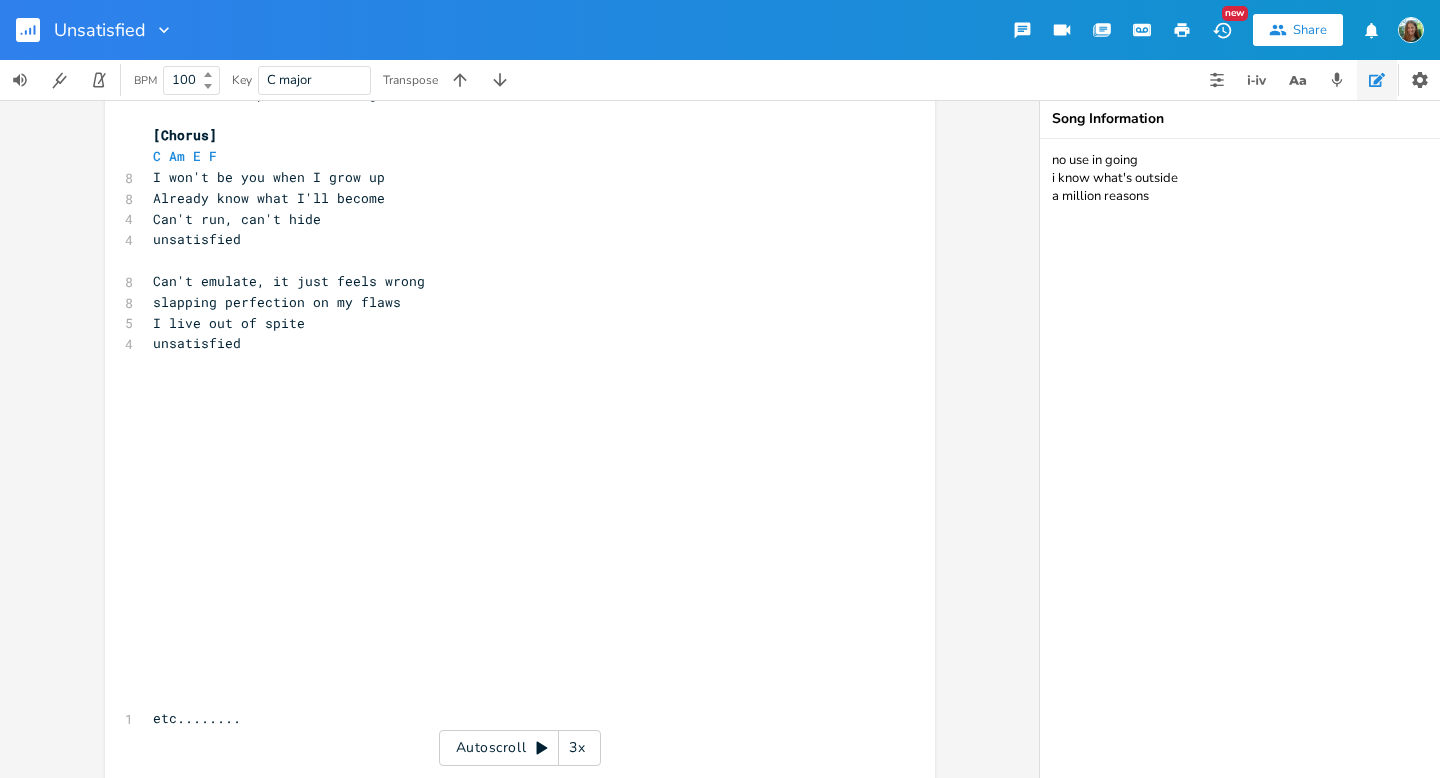 scroll, scrollTop: 1494, scrollLeft: 0, axis: vertical 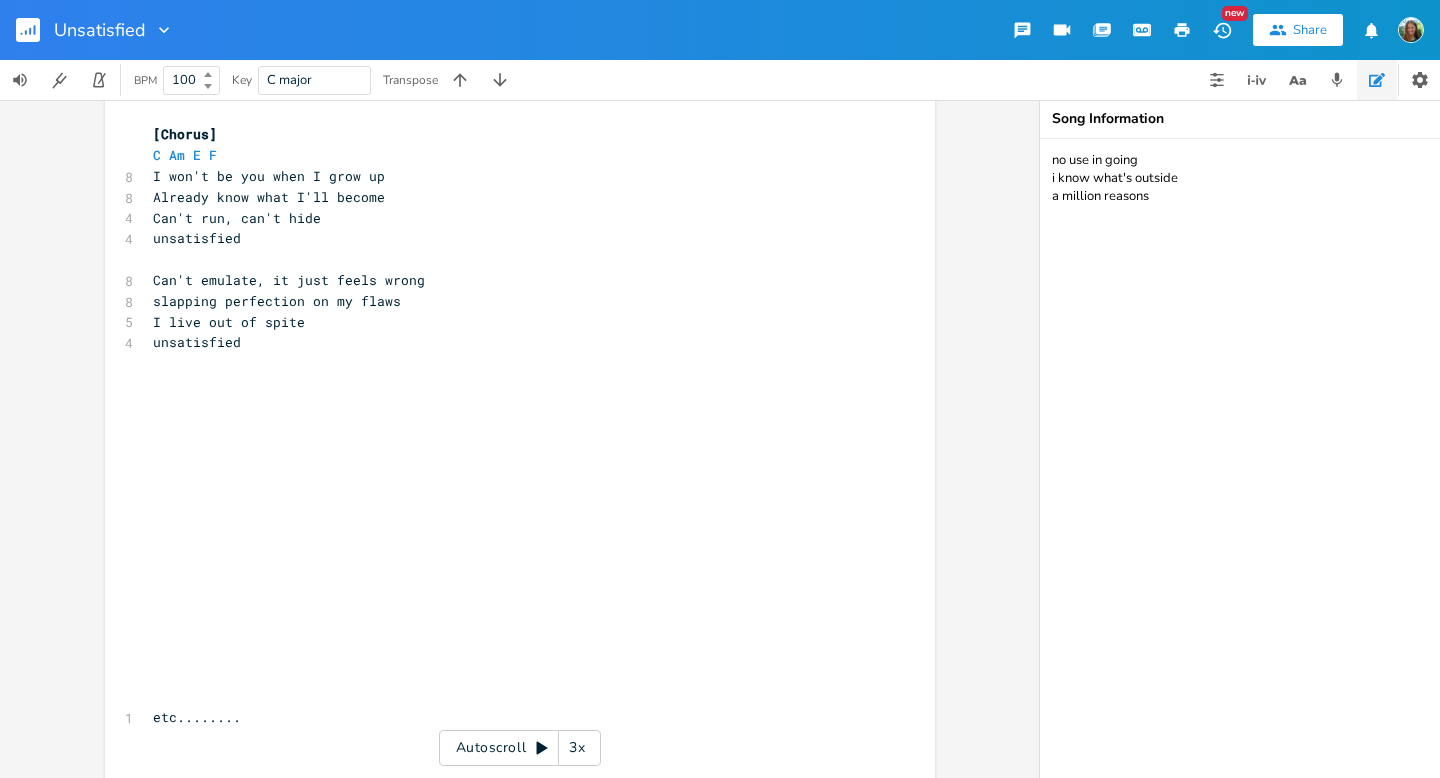 click on "C   Am   E   F" at bounding box center [510, 155] 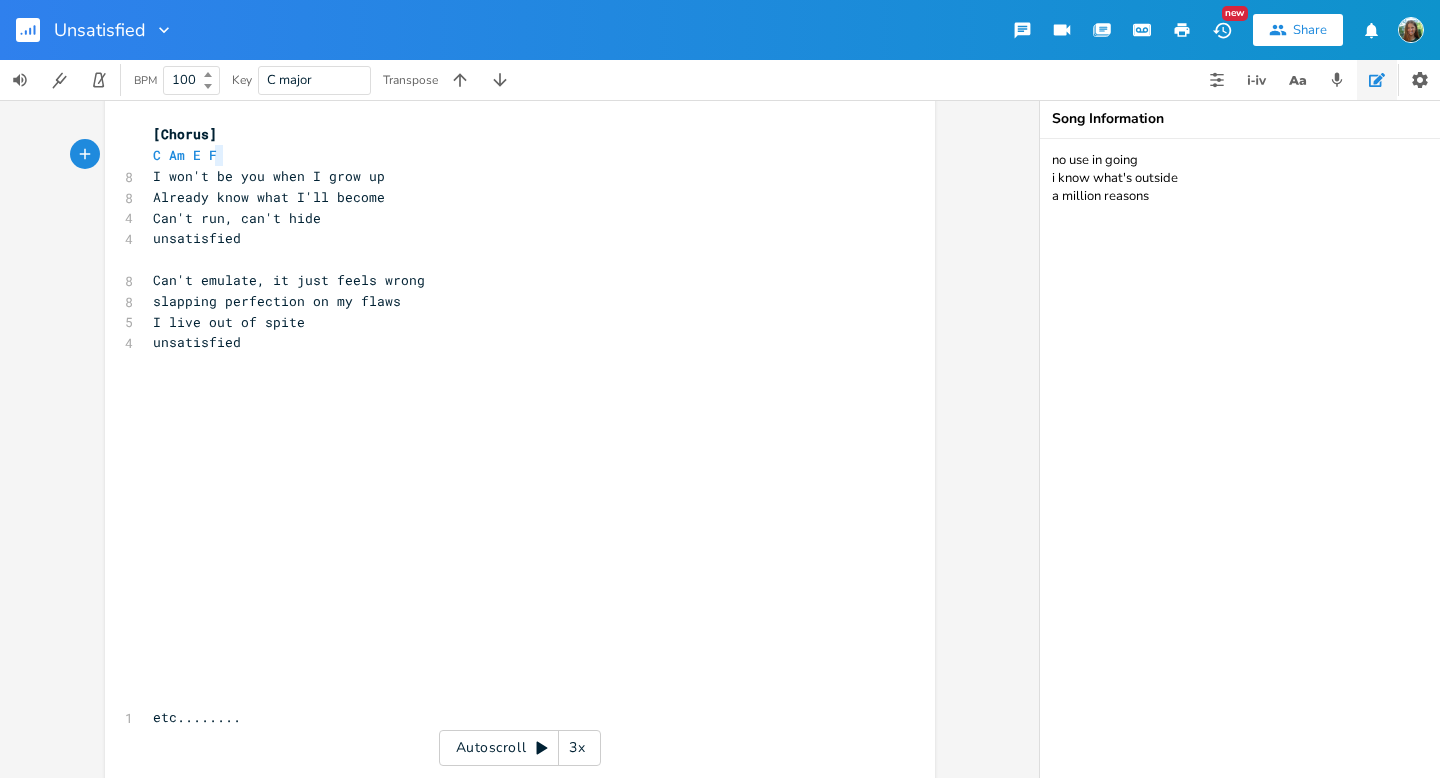 click on "C   Am   E   F" at bounding box center (510, 155) 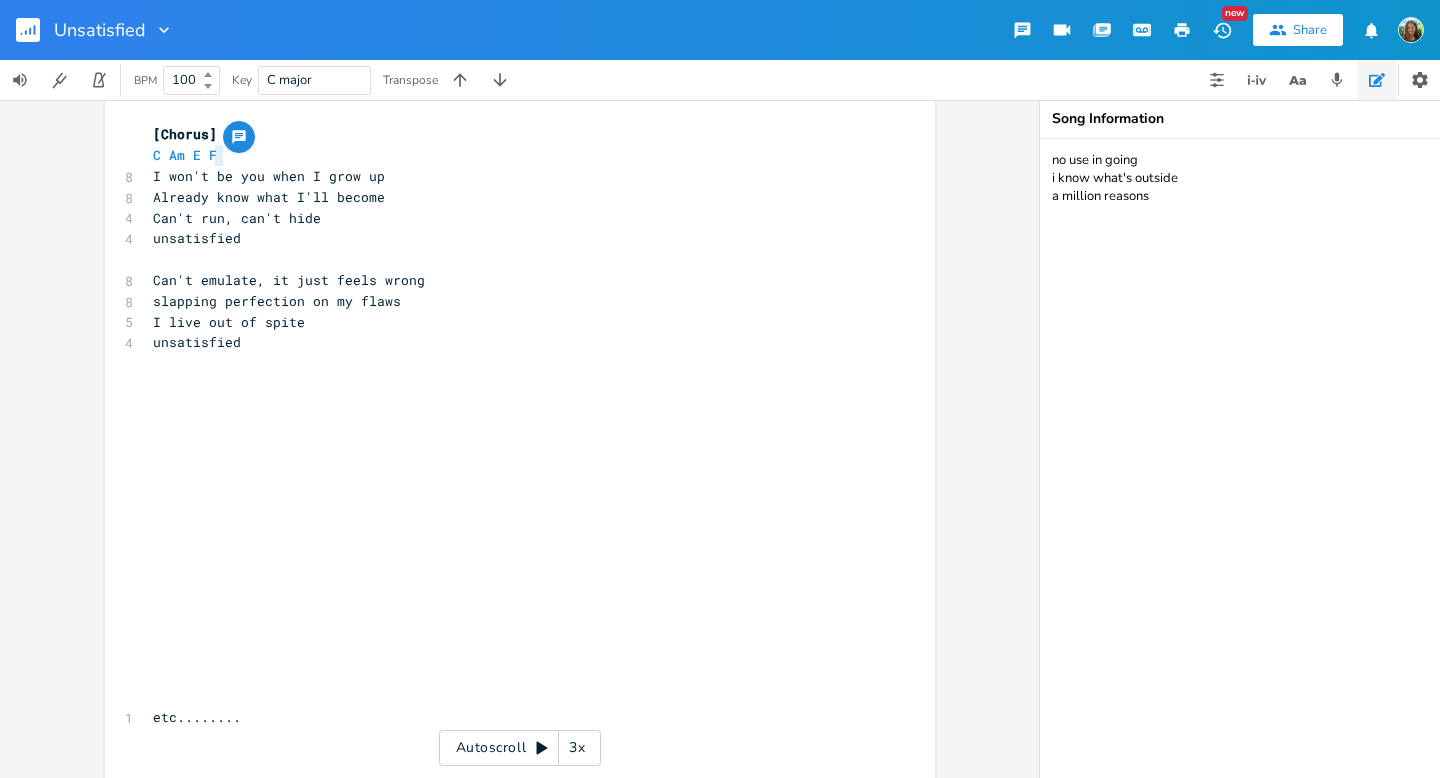 type on "C Am E F" 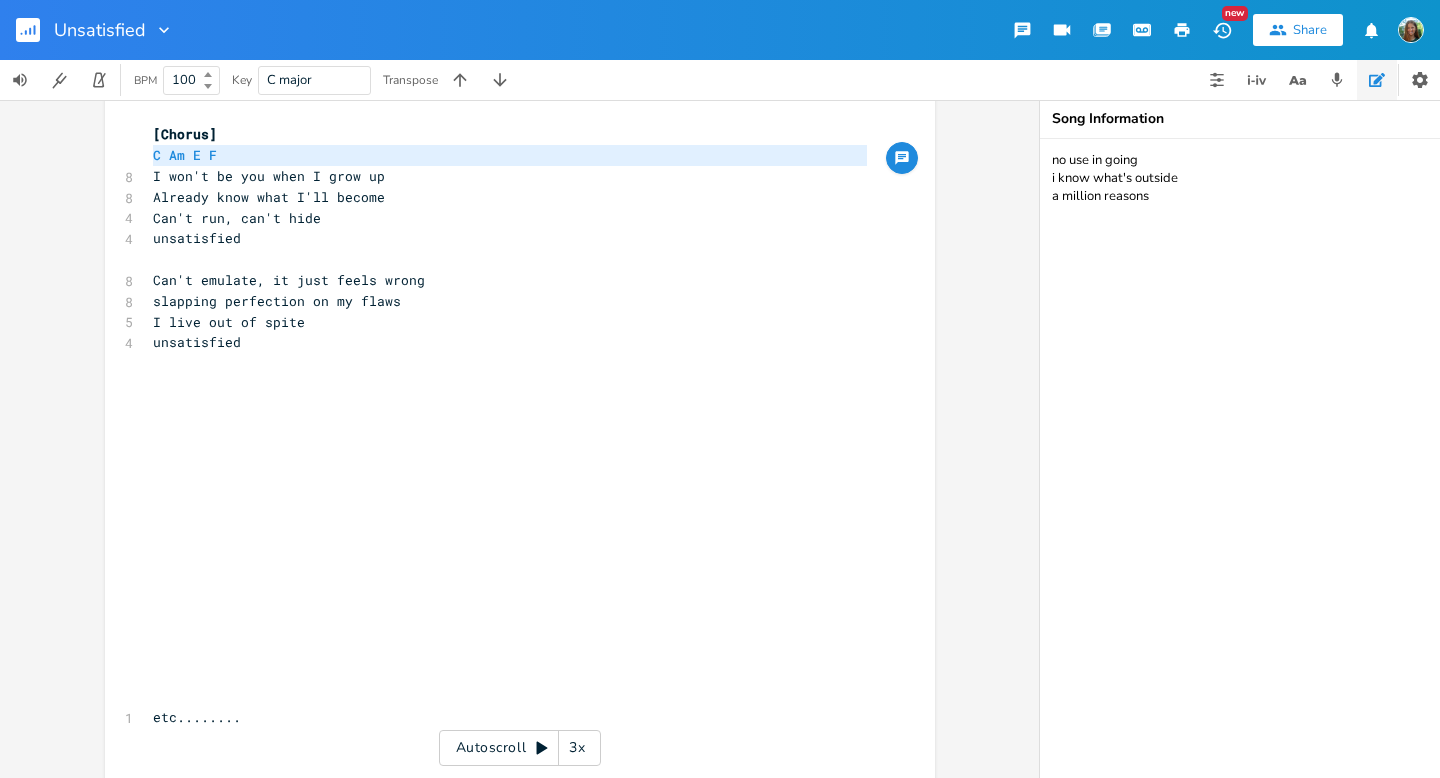 paste 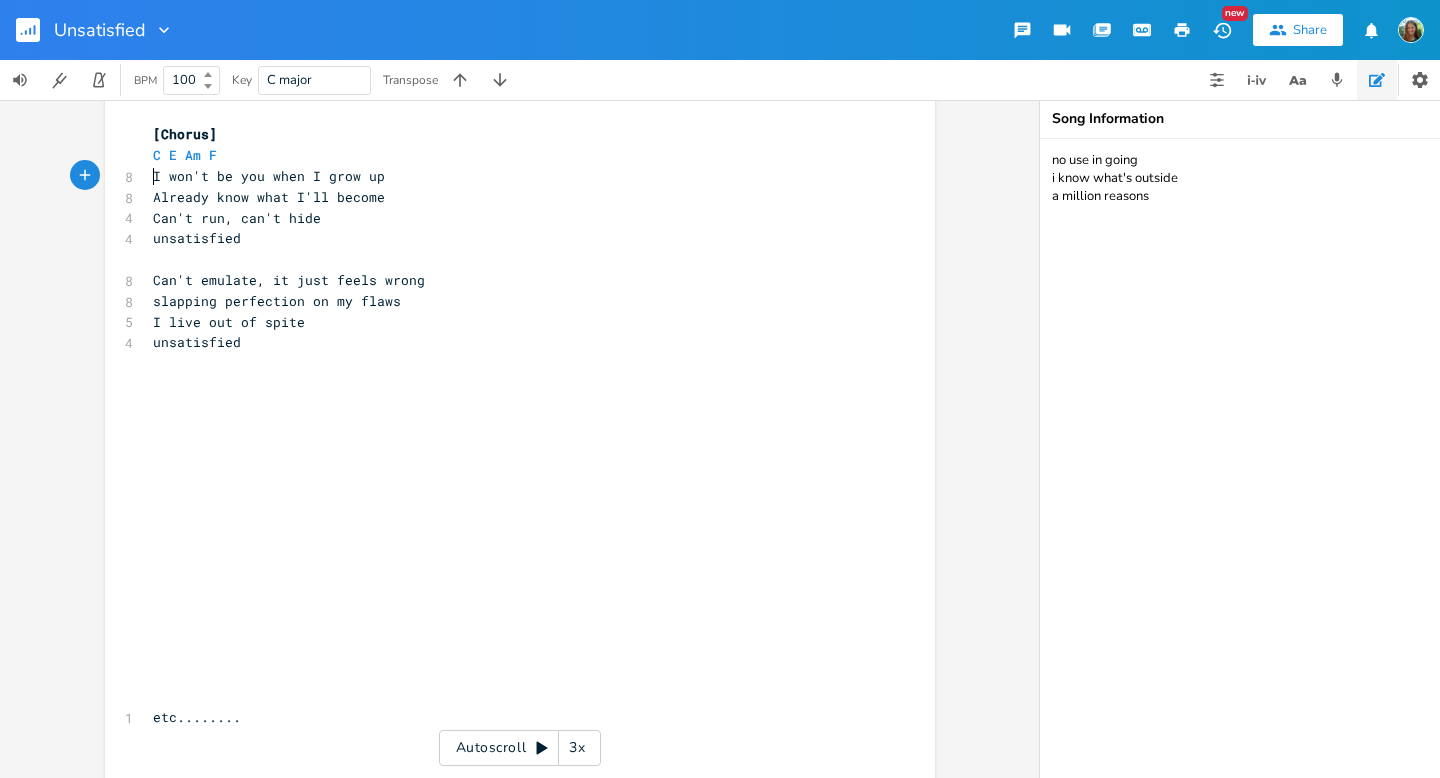 click on "​" at bounding box center [510, 363] 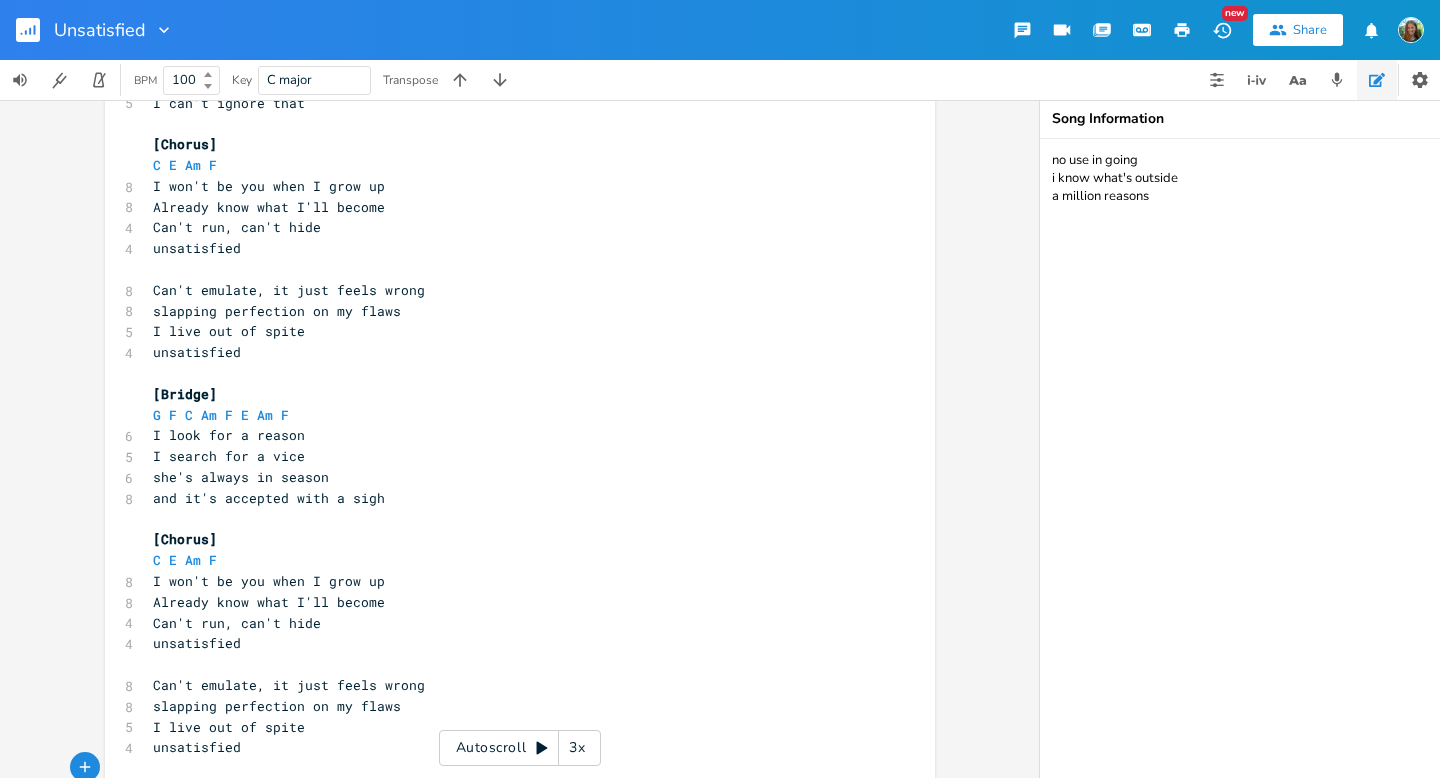 scroll, scrollTop: 1063, scrollLeft: 0, axis: vertical 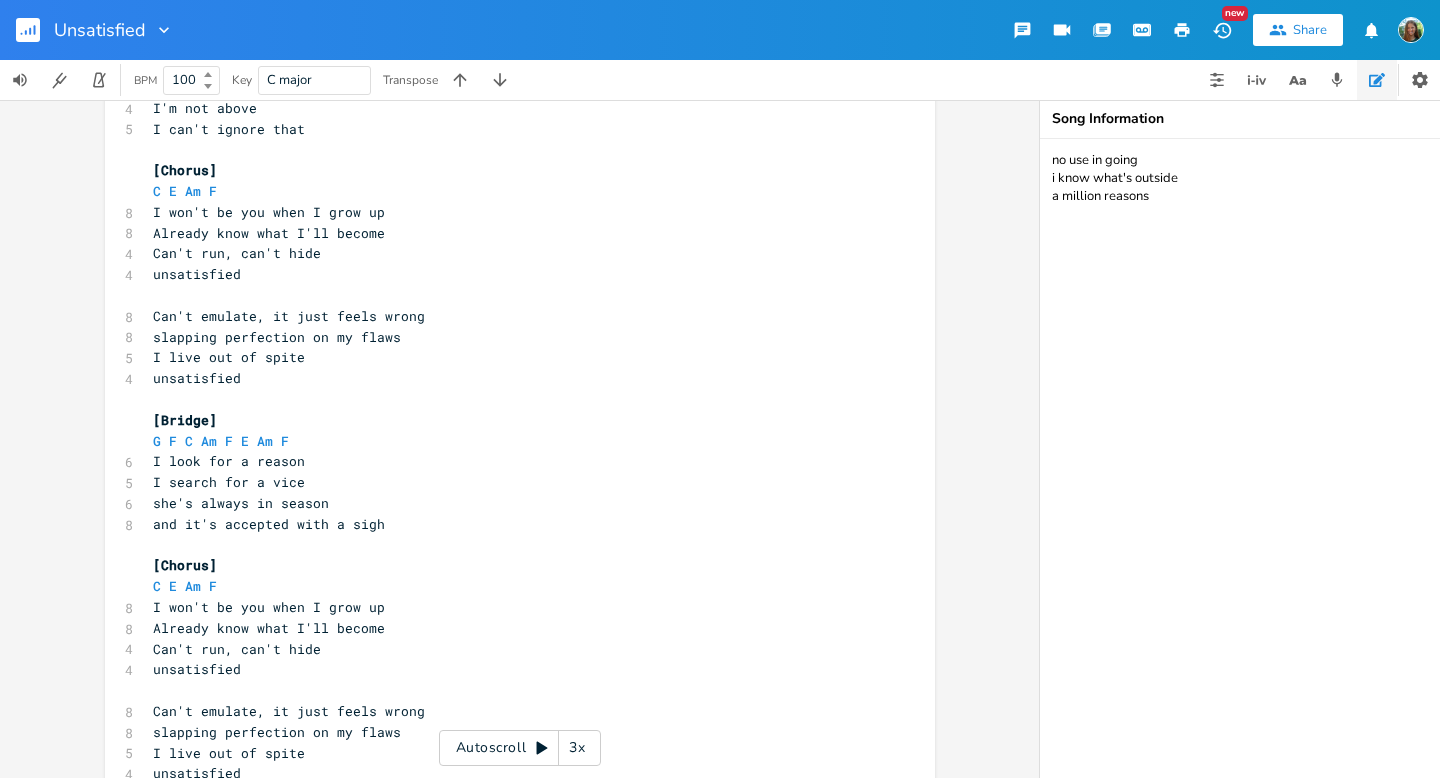 click on "unsatisfied" at bounding box center (510, 378) 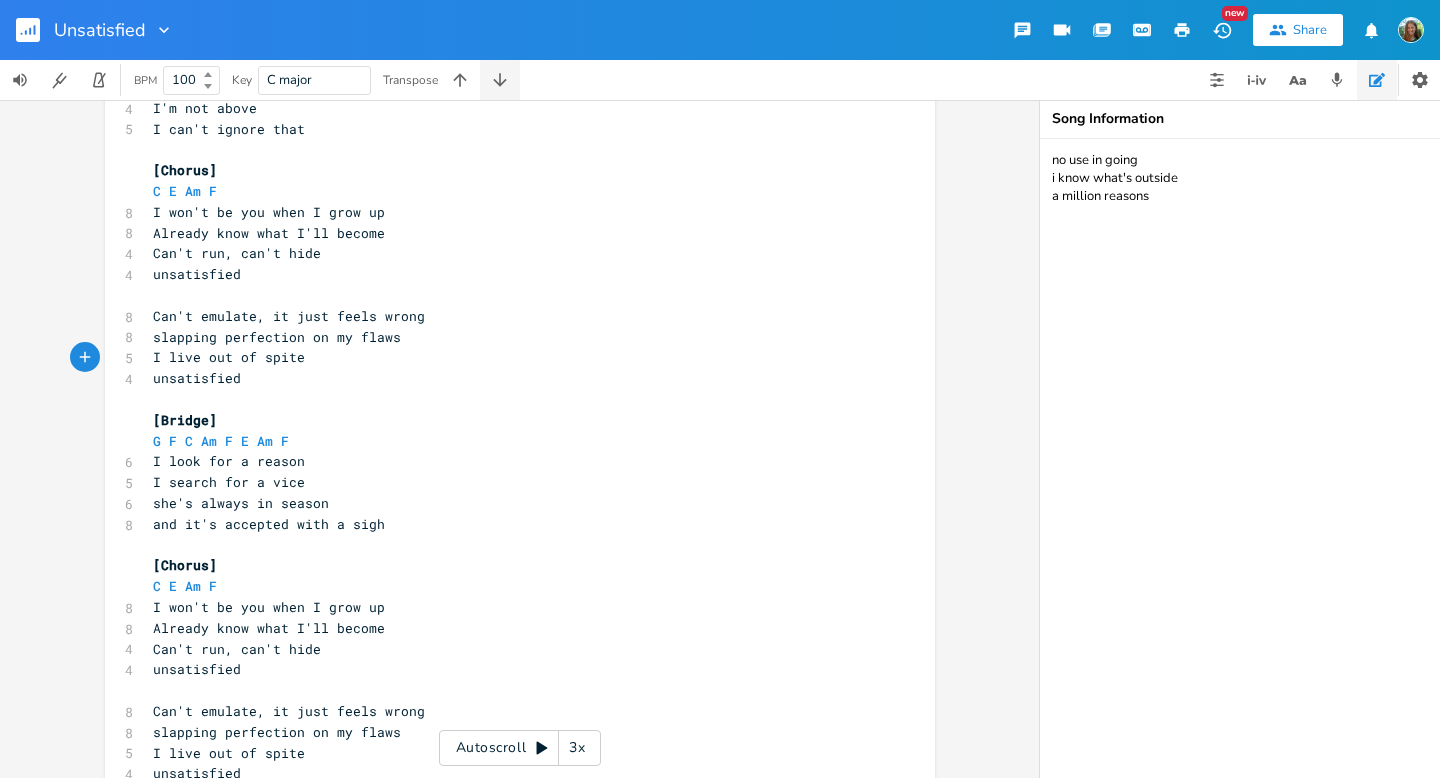 click at bounding box center [500, 80] 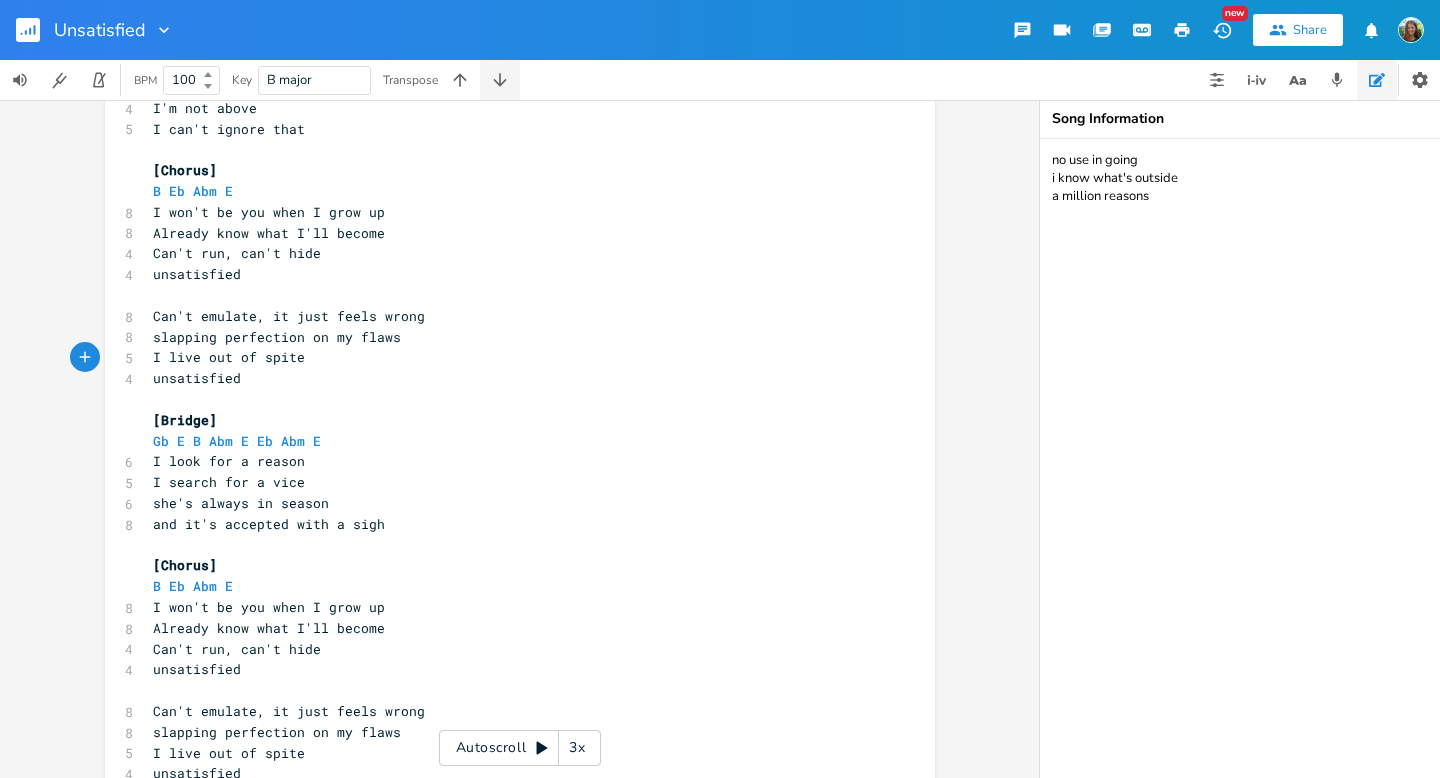 click at bounding box center [500, 80] 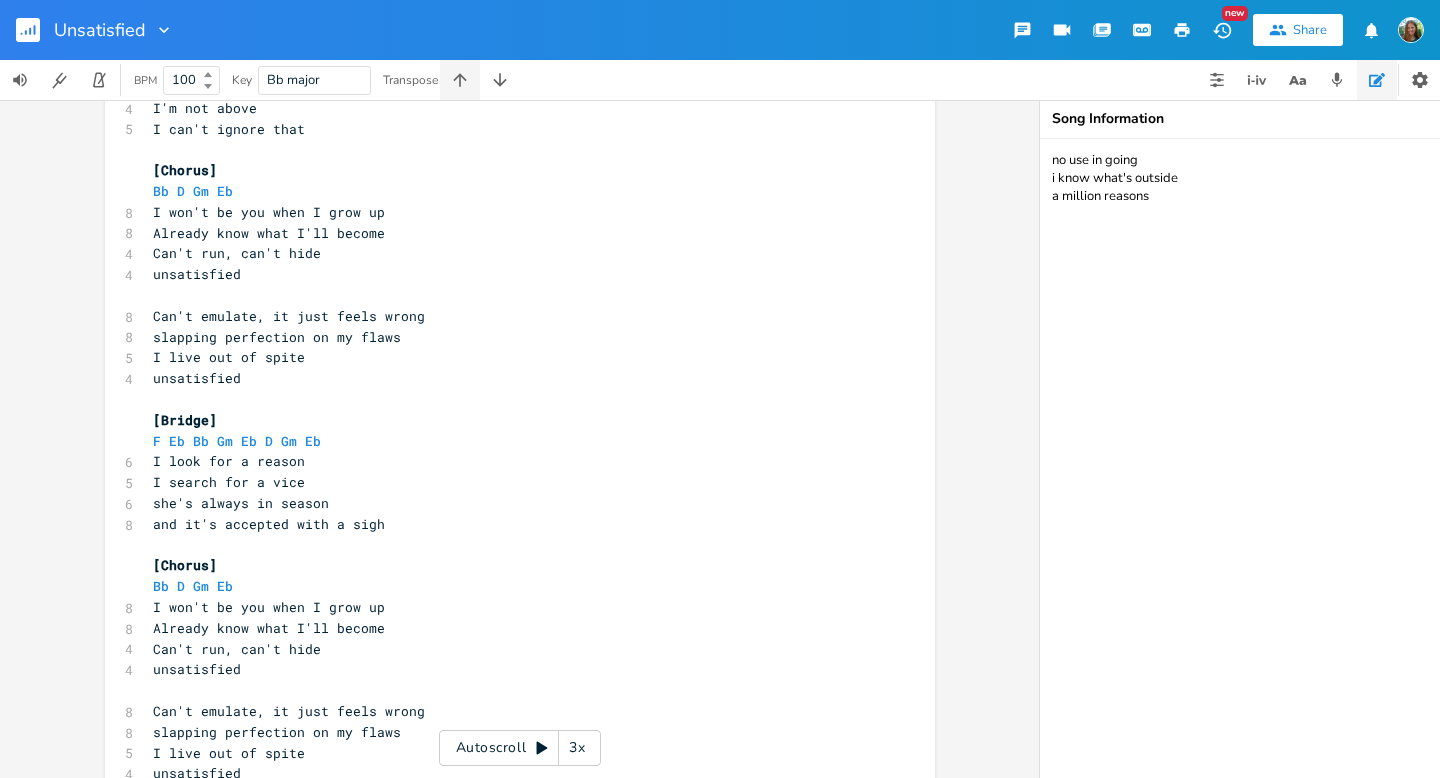 click 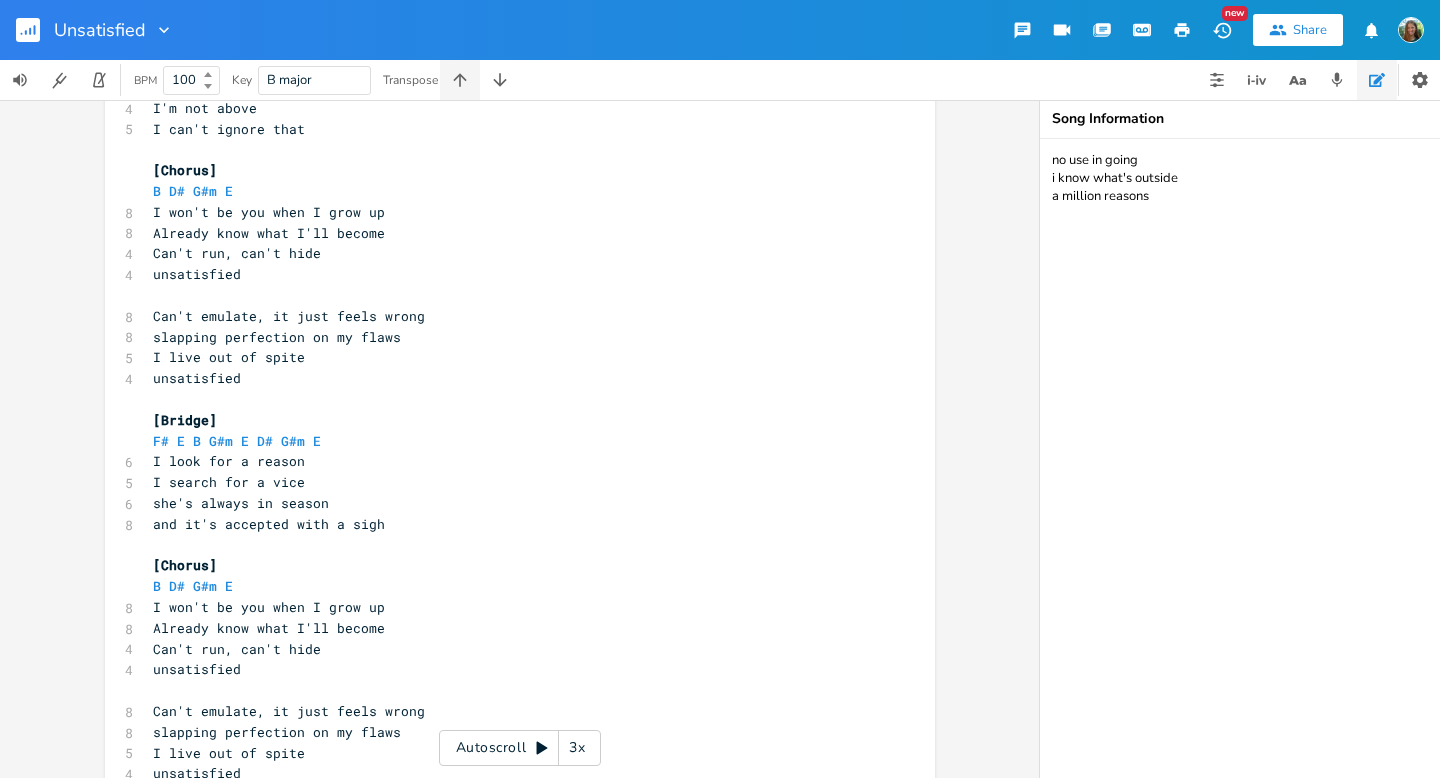 click 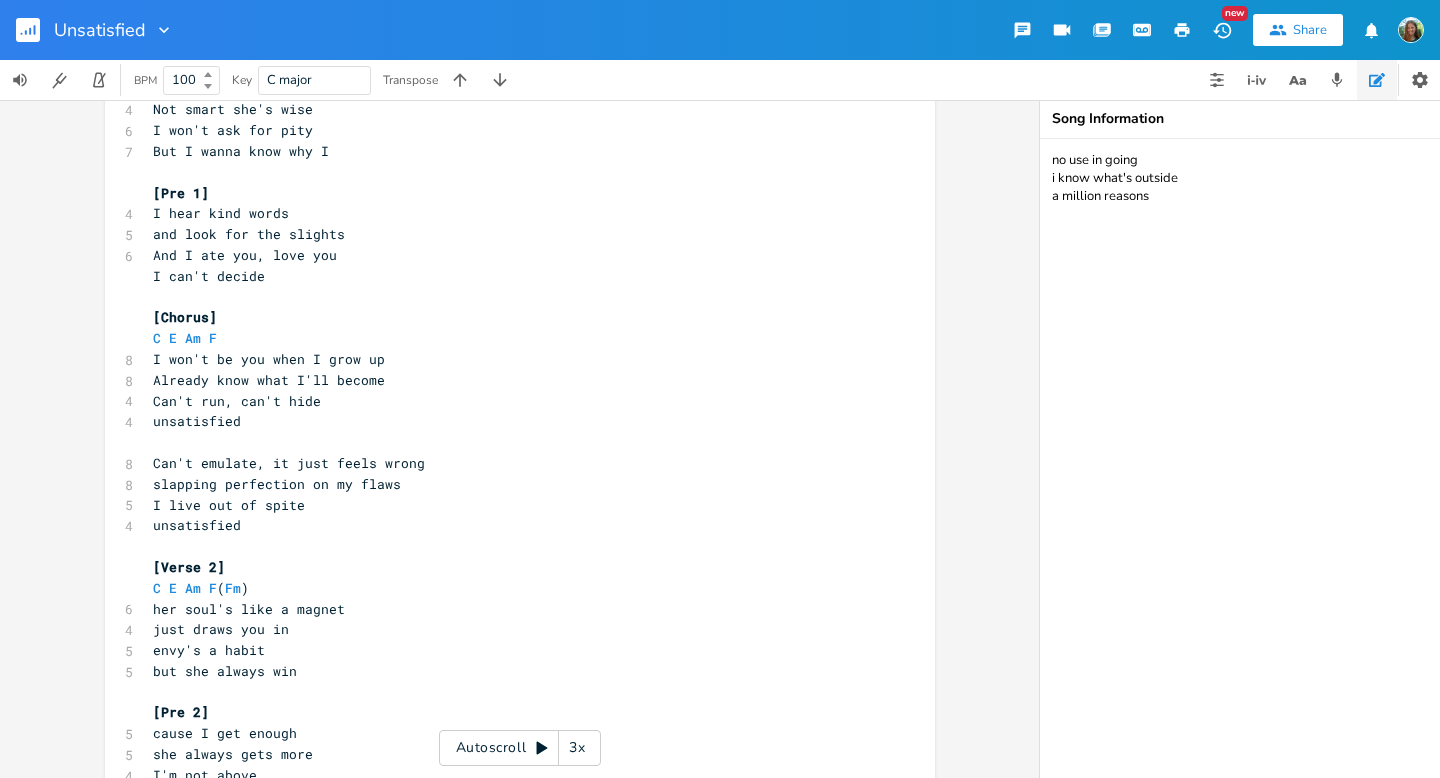 scroll, scrollTop: 627, scrollLeft: 0, axis: vertical 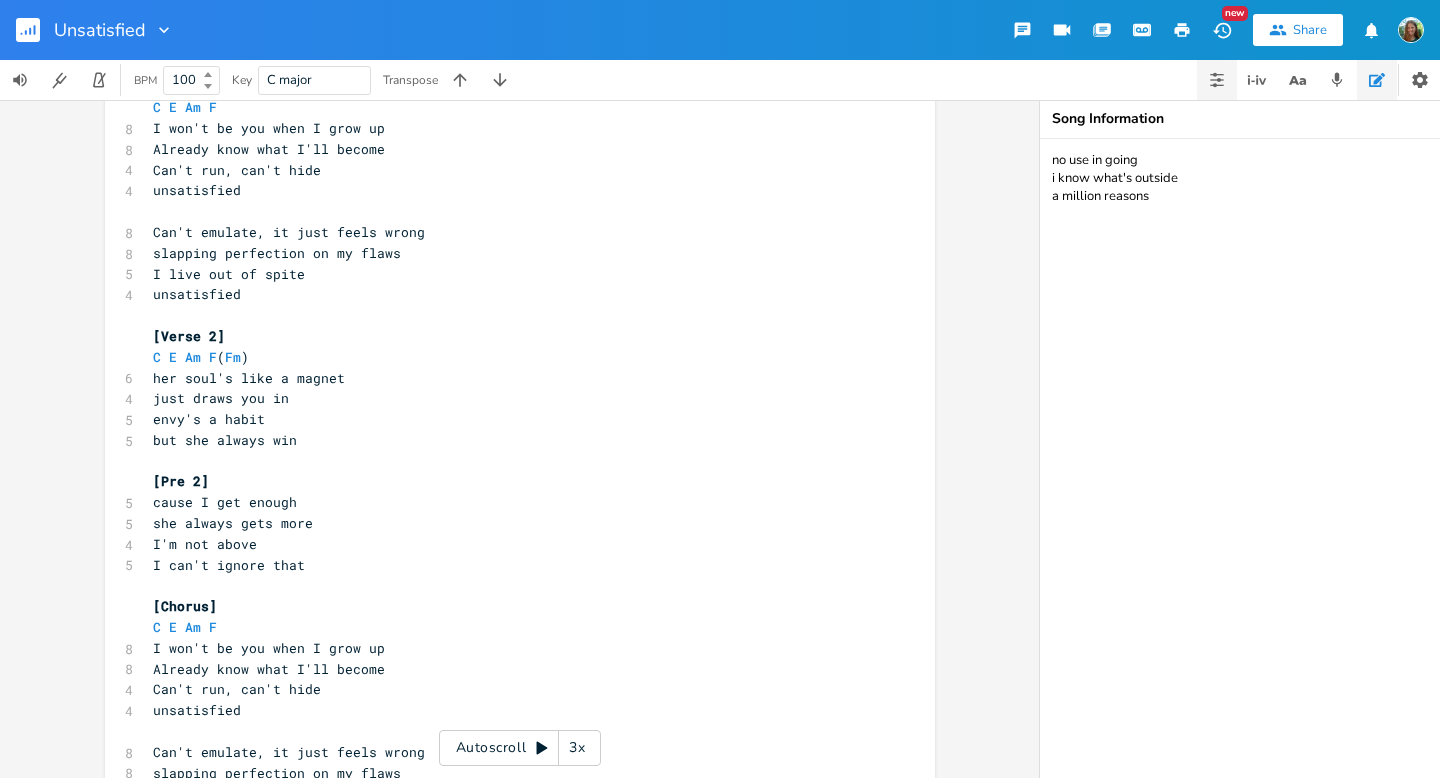click 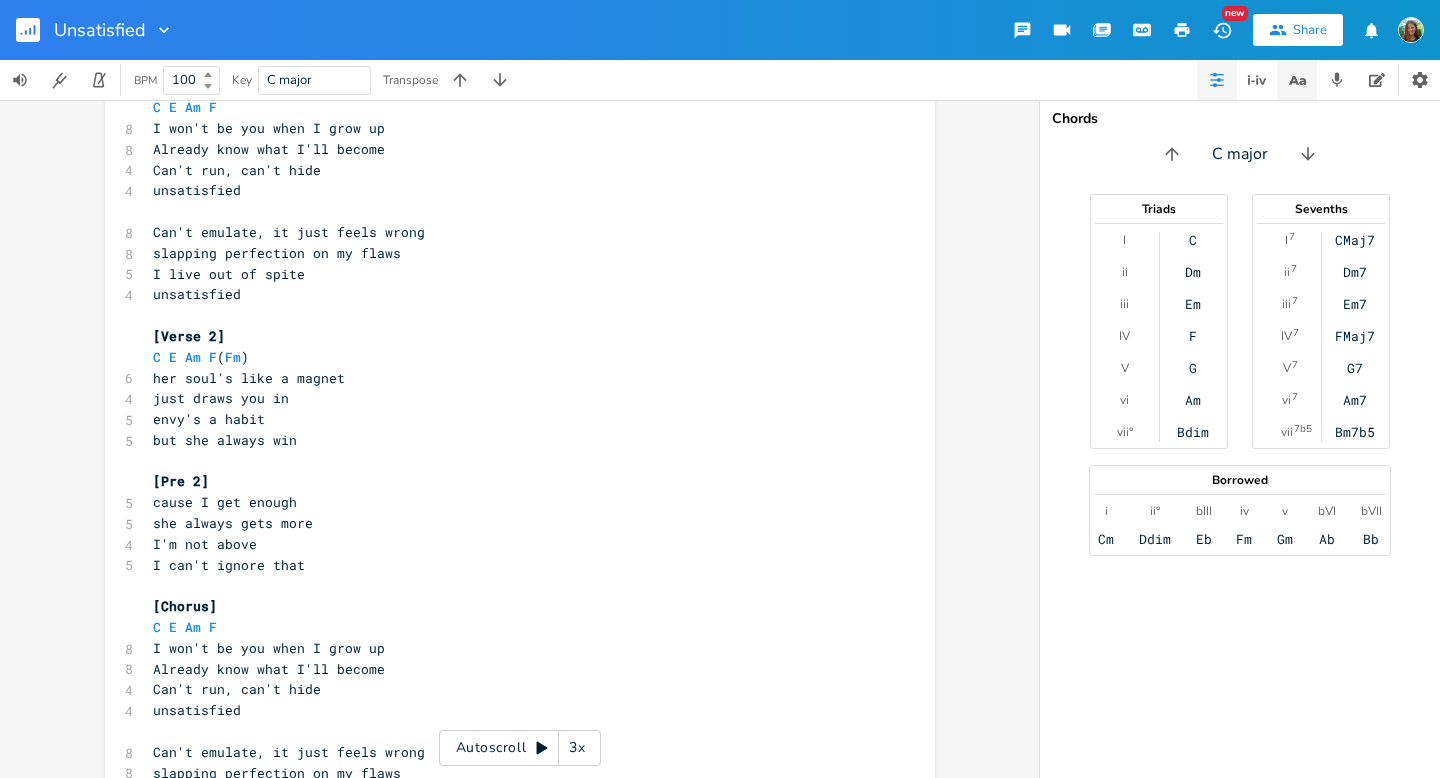 click 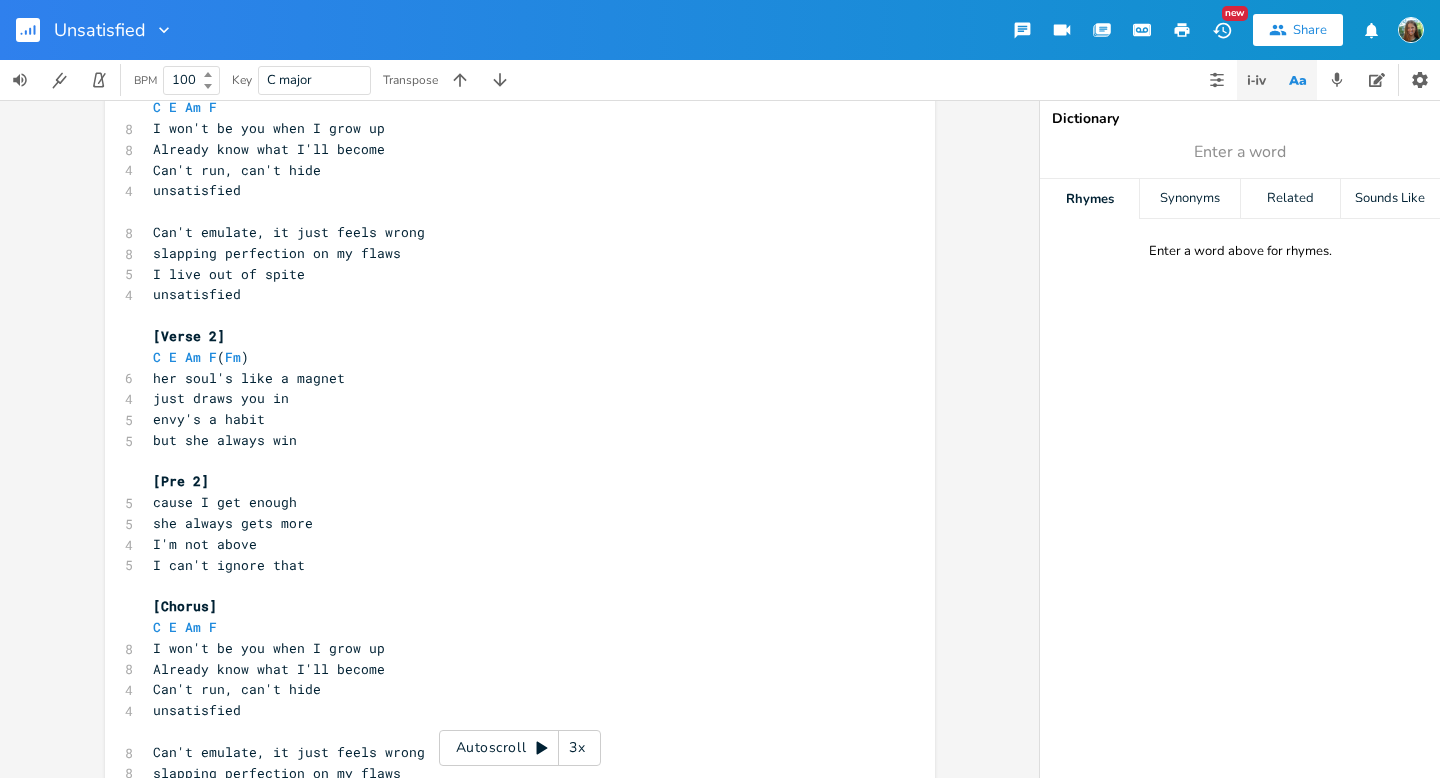 click 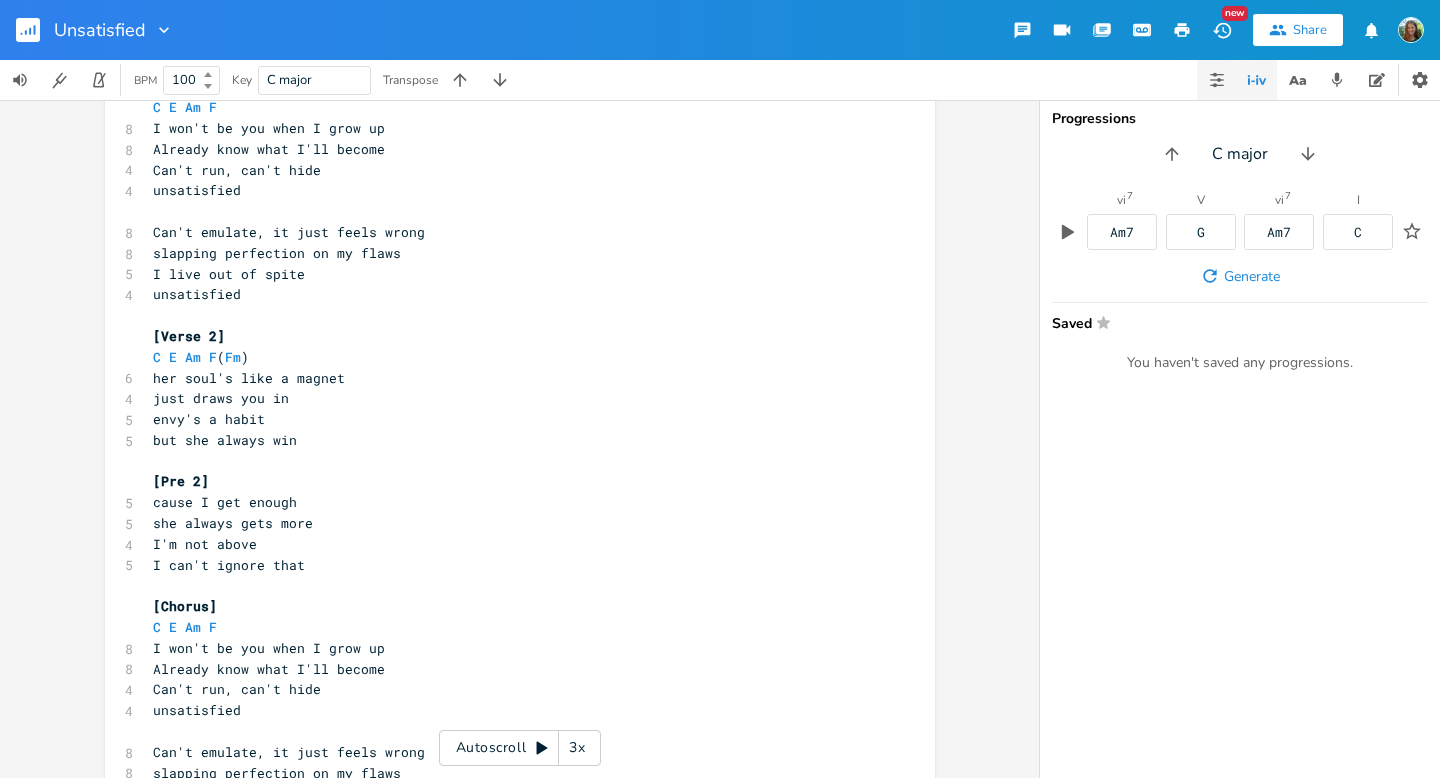 click 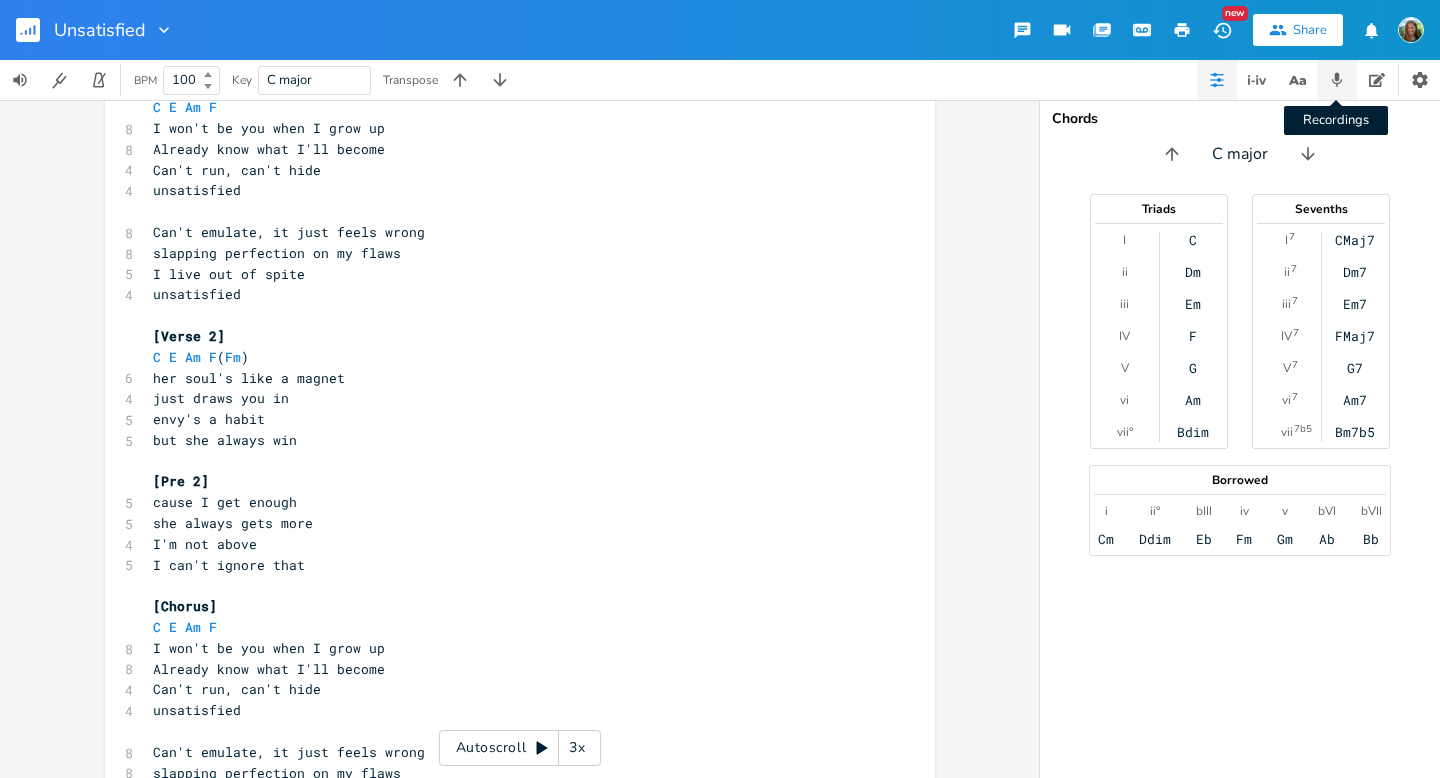 click 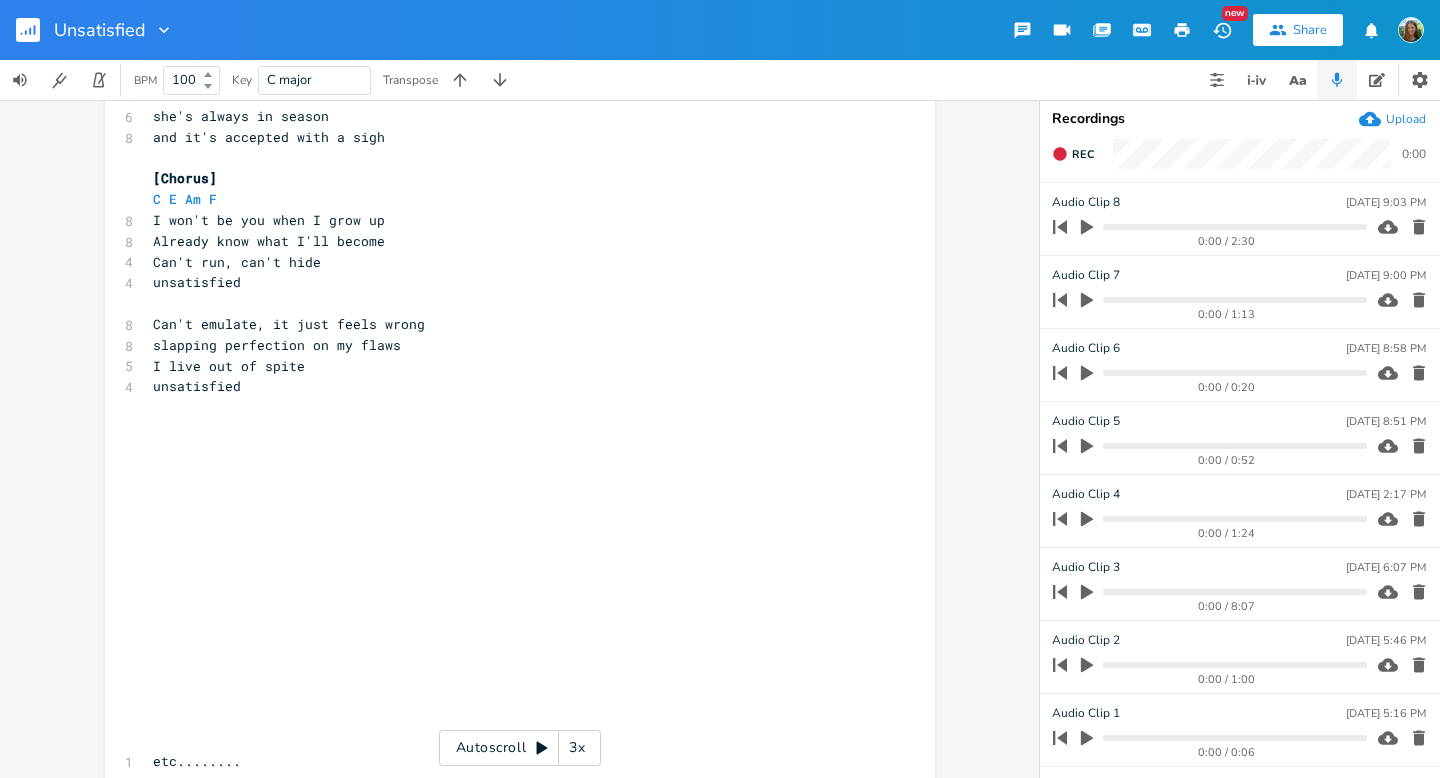 scroll, scrollTop: 1525, scrollLeft: 0, axis: vertical 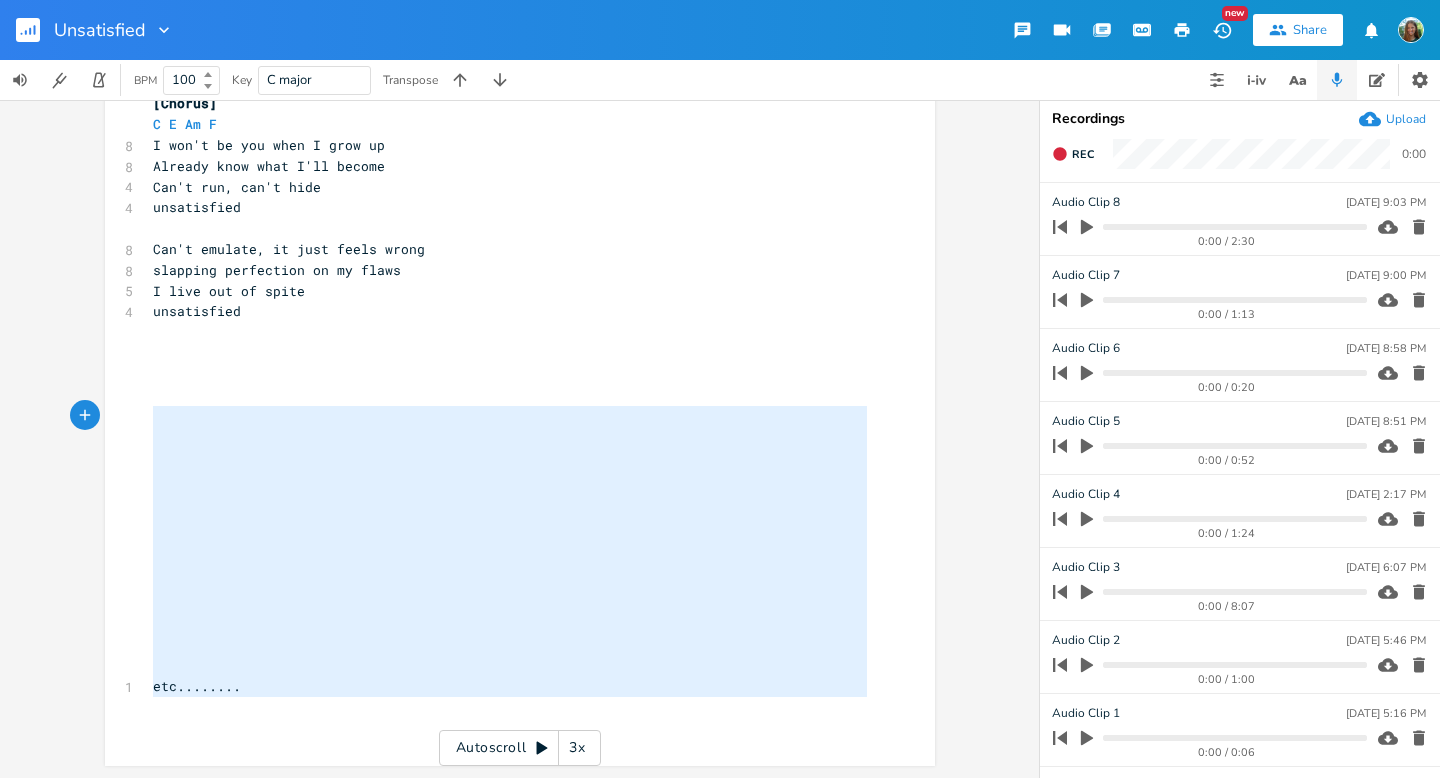 type on "etc........" 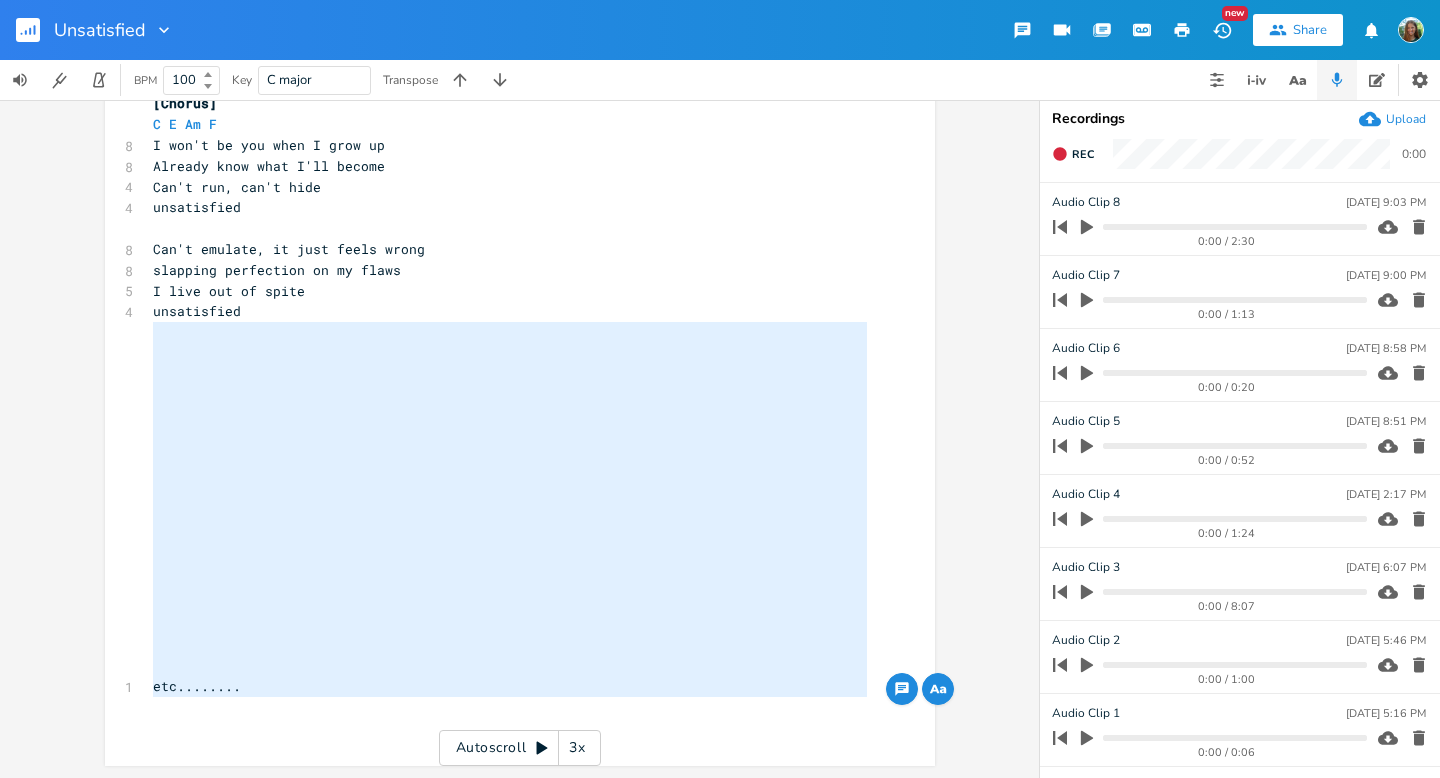 drag, startPoint x: 251, startPoint y: 702, endPoint x: 81, endPoint y: 331, distance: 408.09436 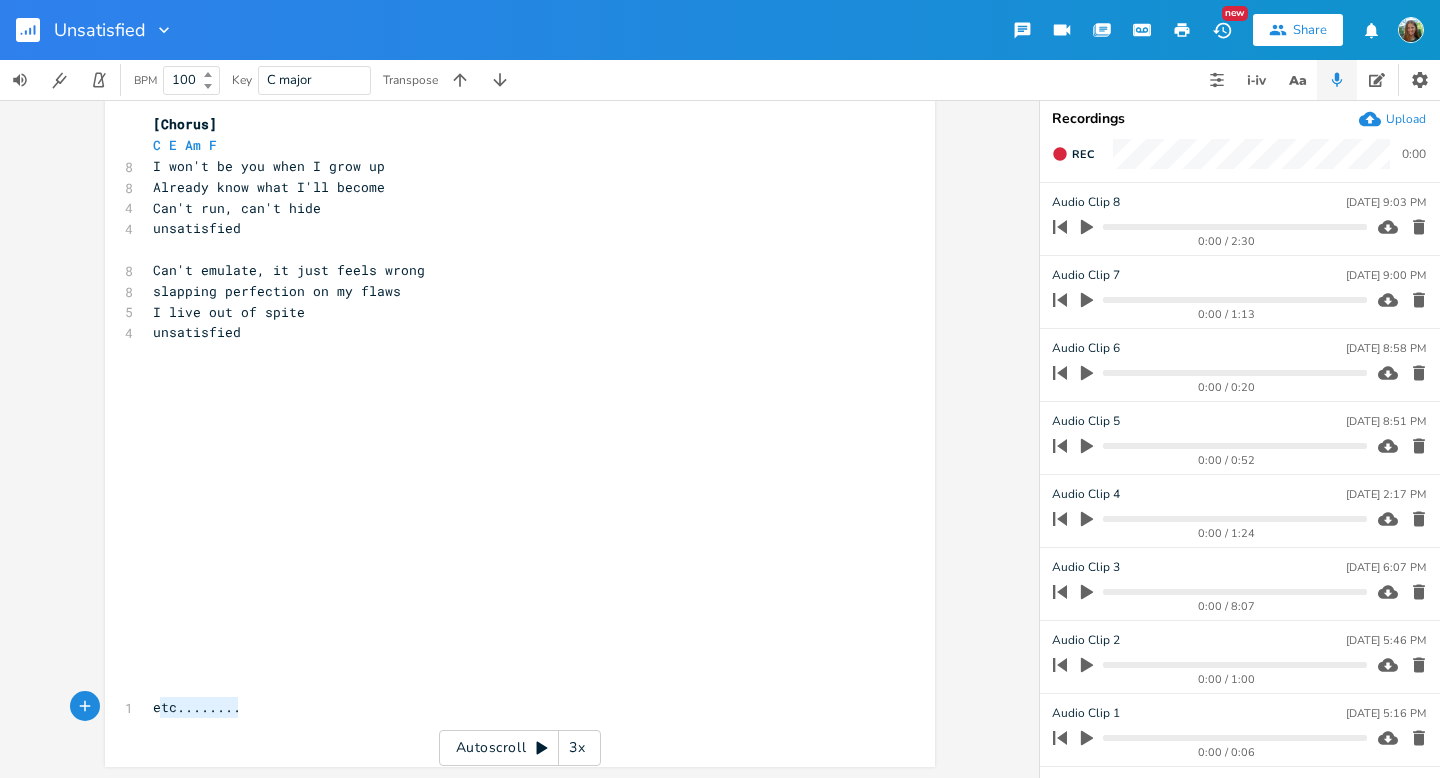 type on "etc........" 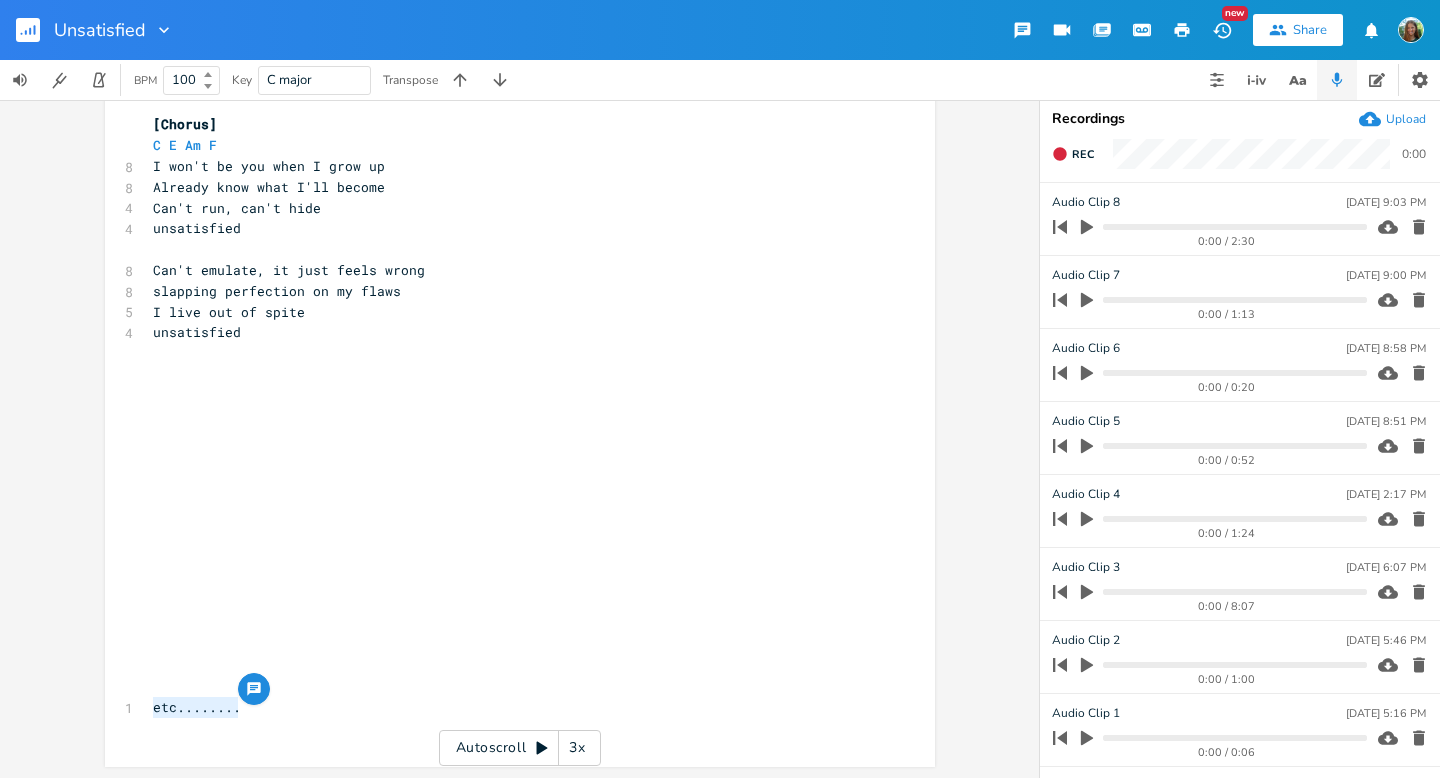 drag, startPoint x: 242, startPoint y: 715, endPoint x: 144, endPoint y: 710, distance: 98.12747 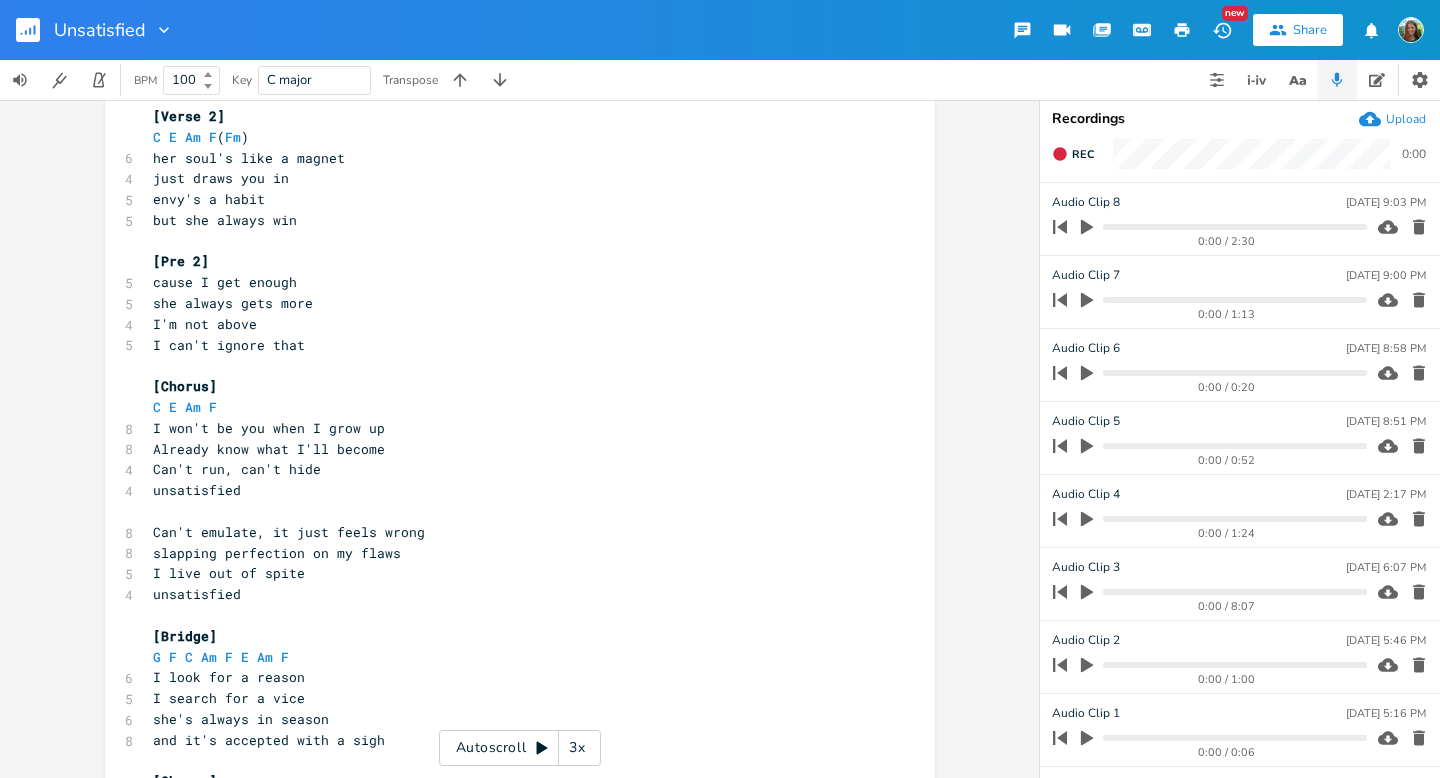 scroll, scrollTop: 1109, scrollLeft: 0, axis: vertical 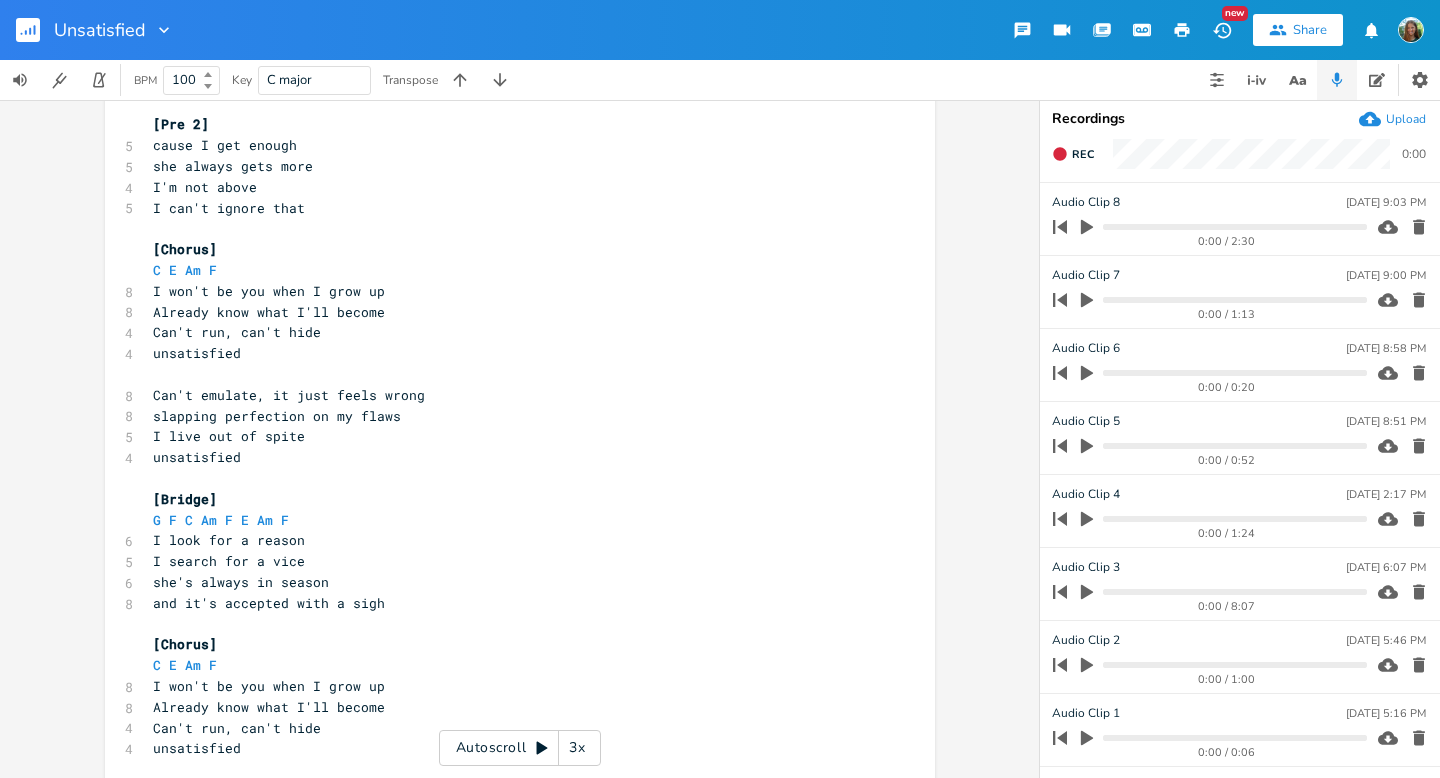 click 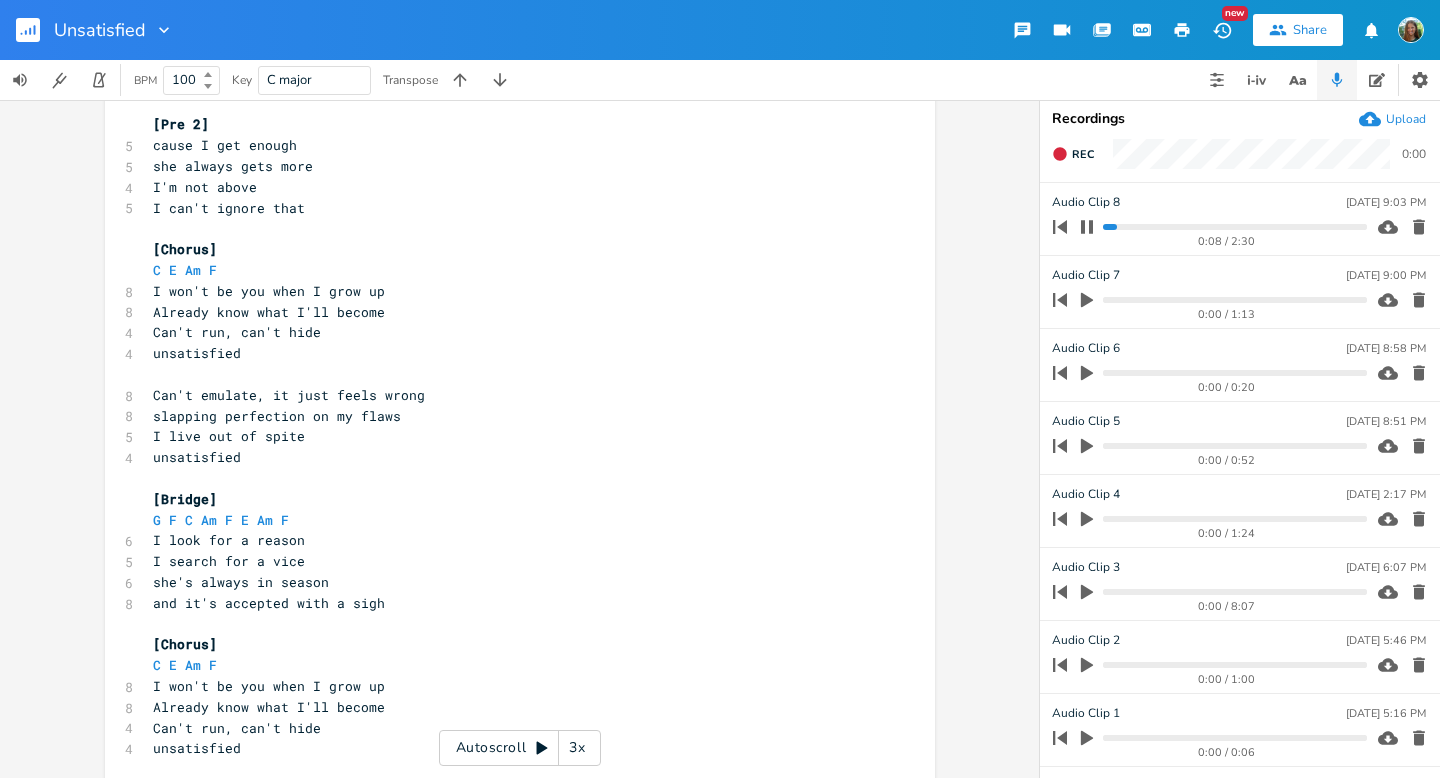 click 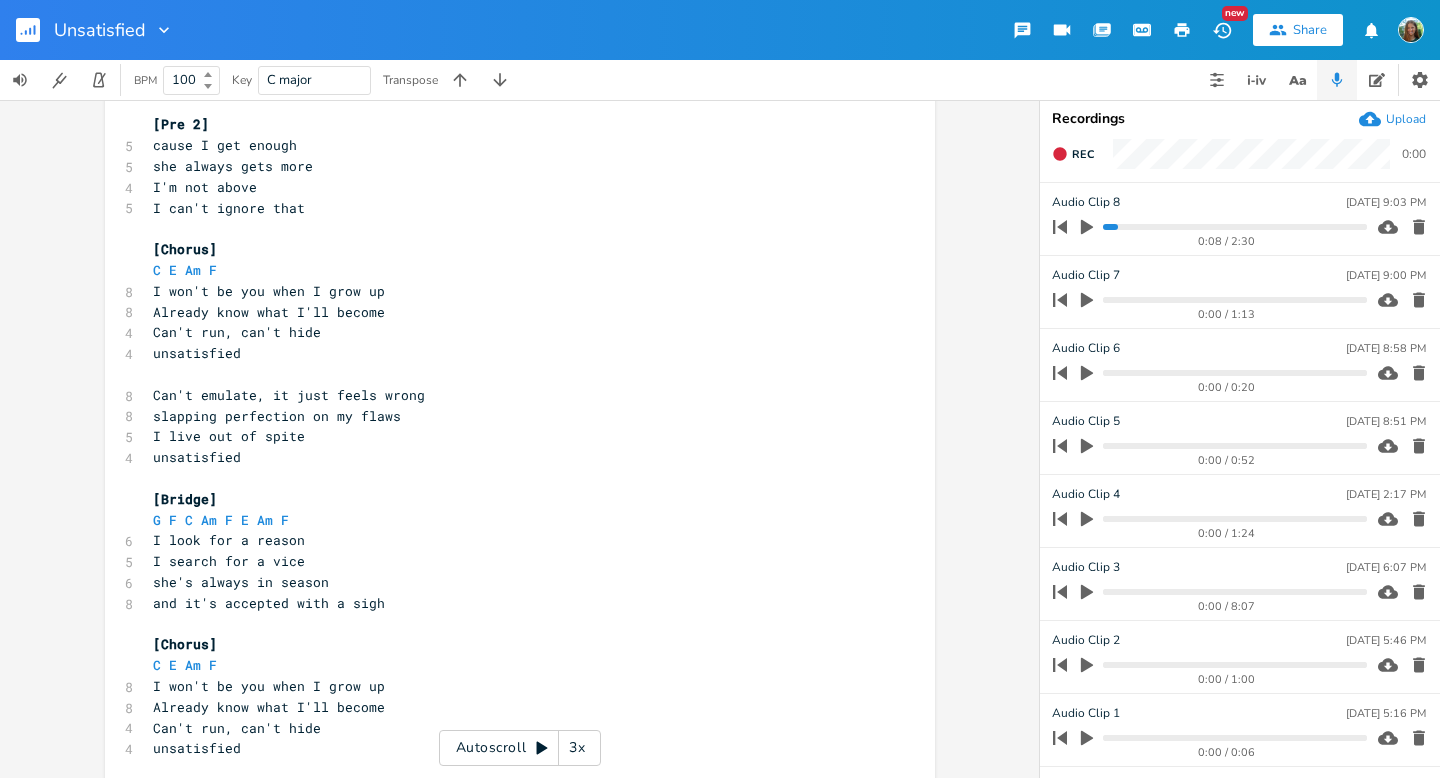 click 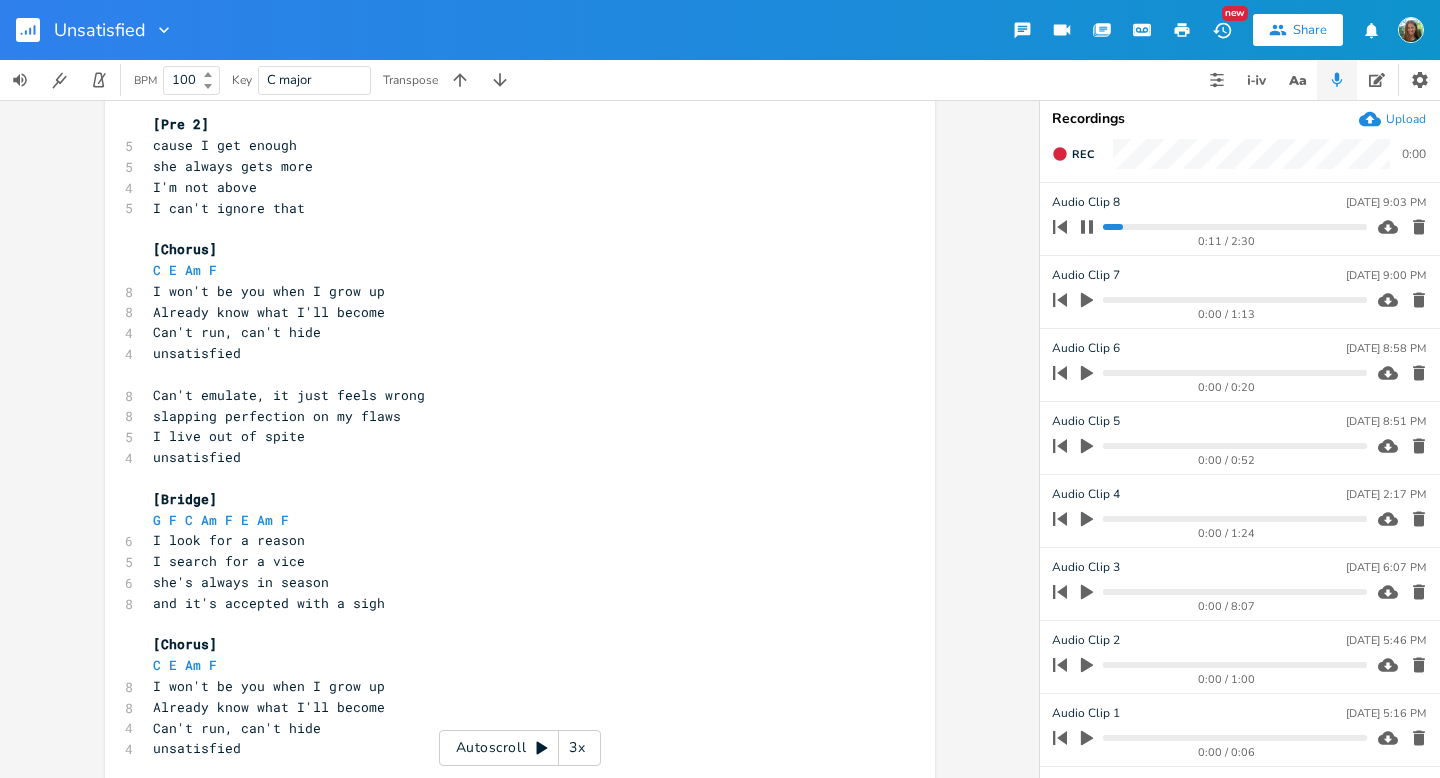 click at bounding box center (1234, 227) 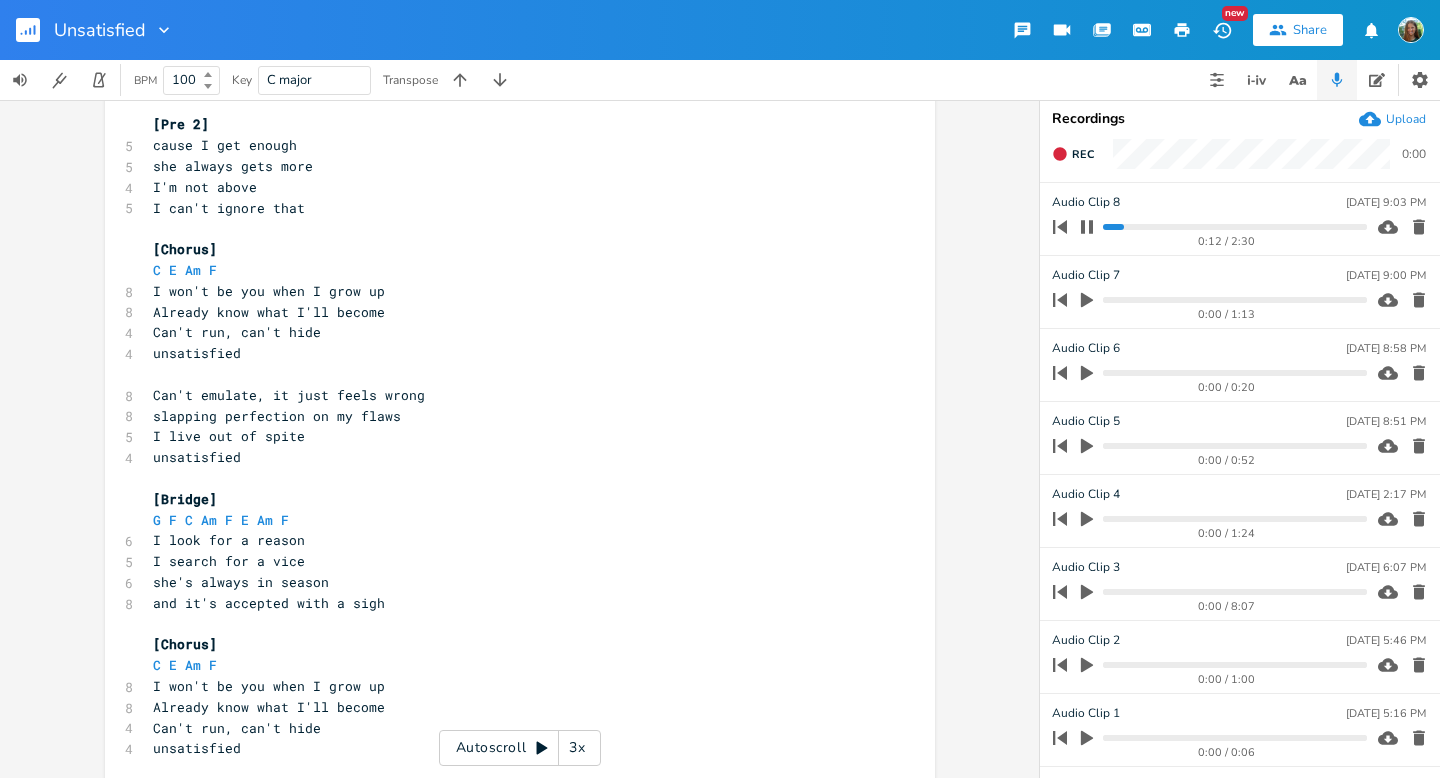 click on "0:12 / 2:30" at bounding box center [1206, 227] 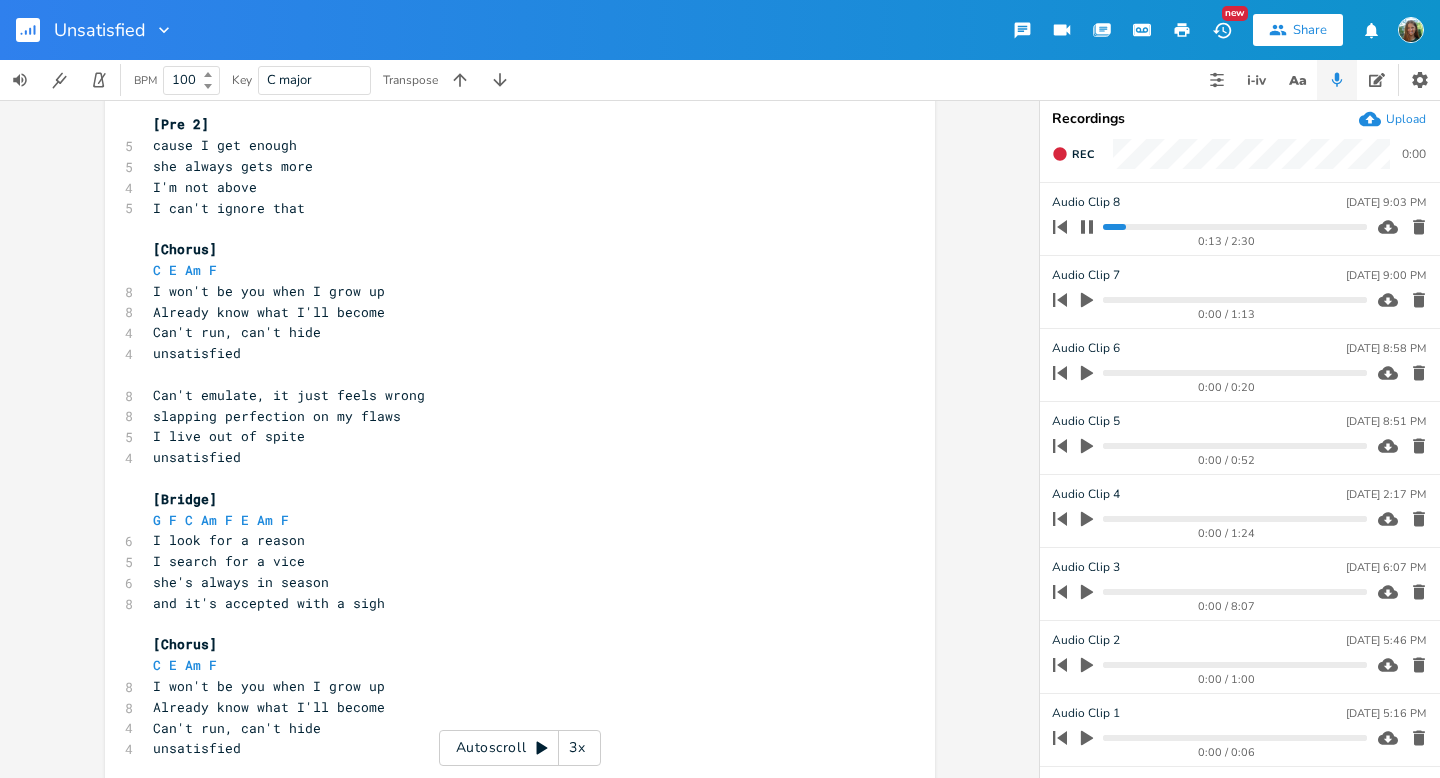 click at bounding box center (1234, 227) 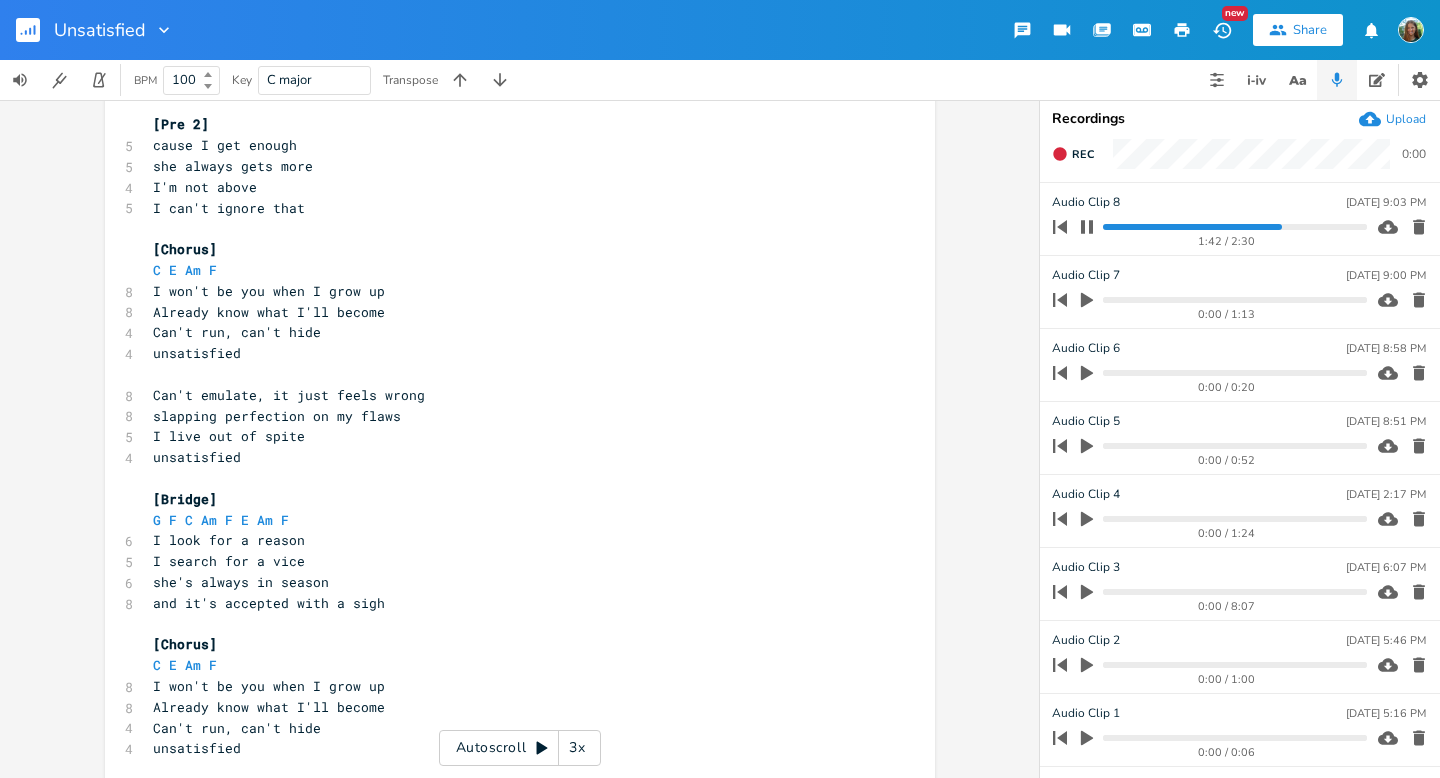 click at bounding box center (1234, 227) 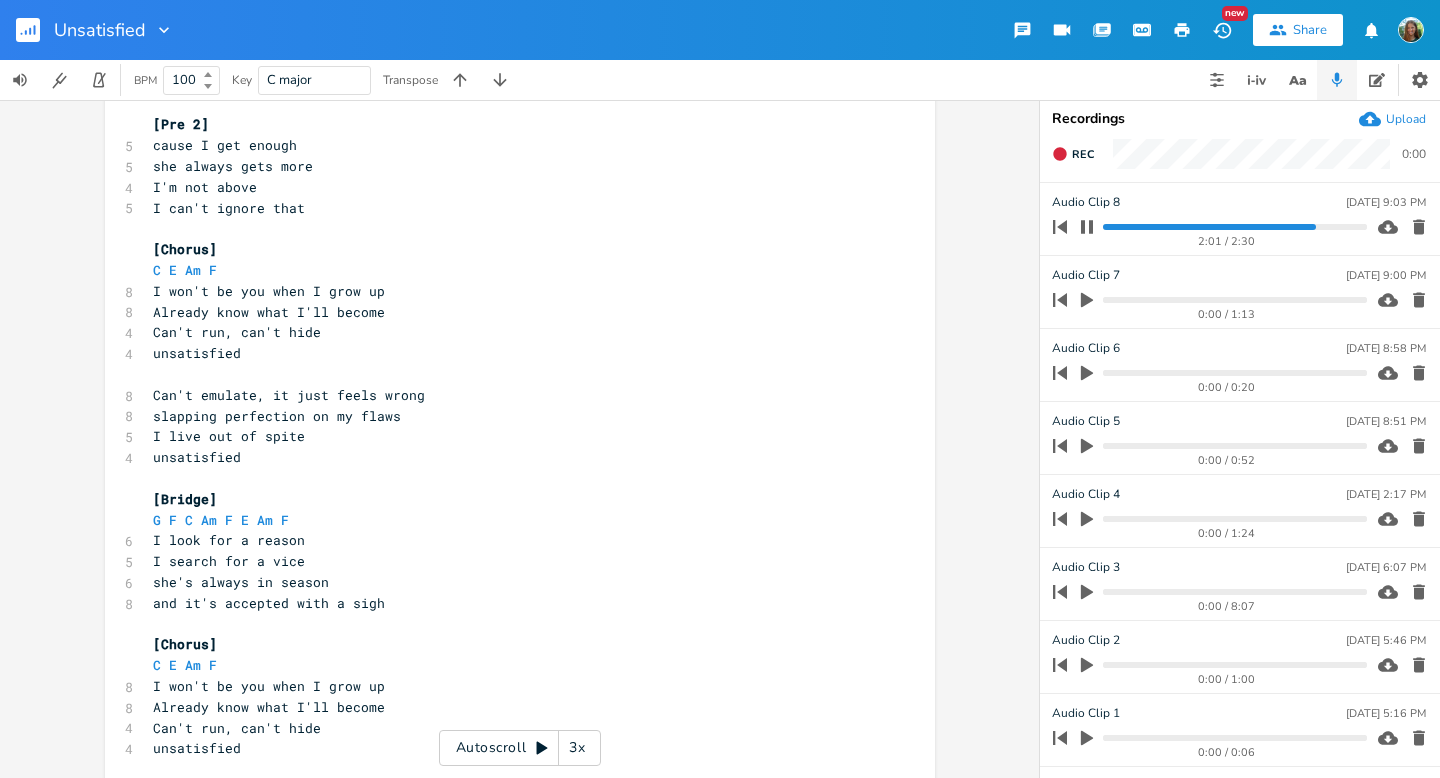 click at bounding box center (1234, 227) 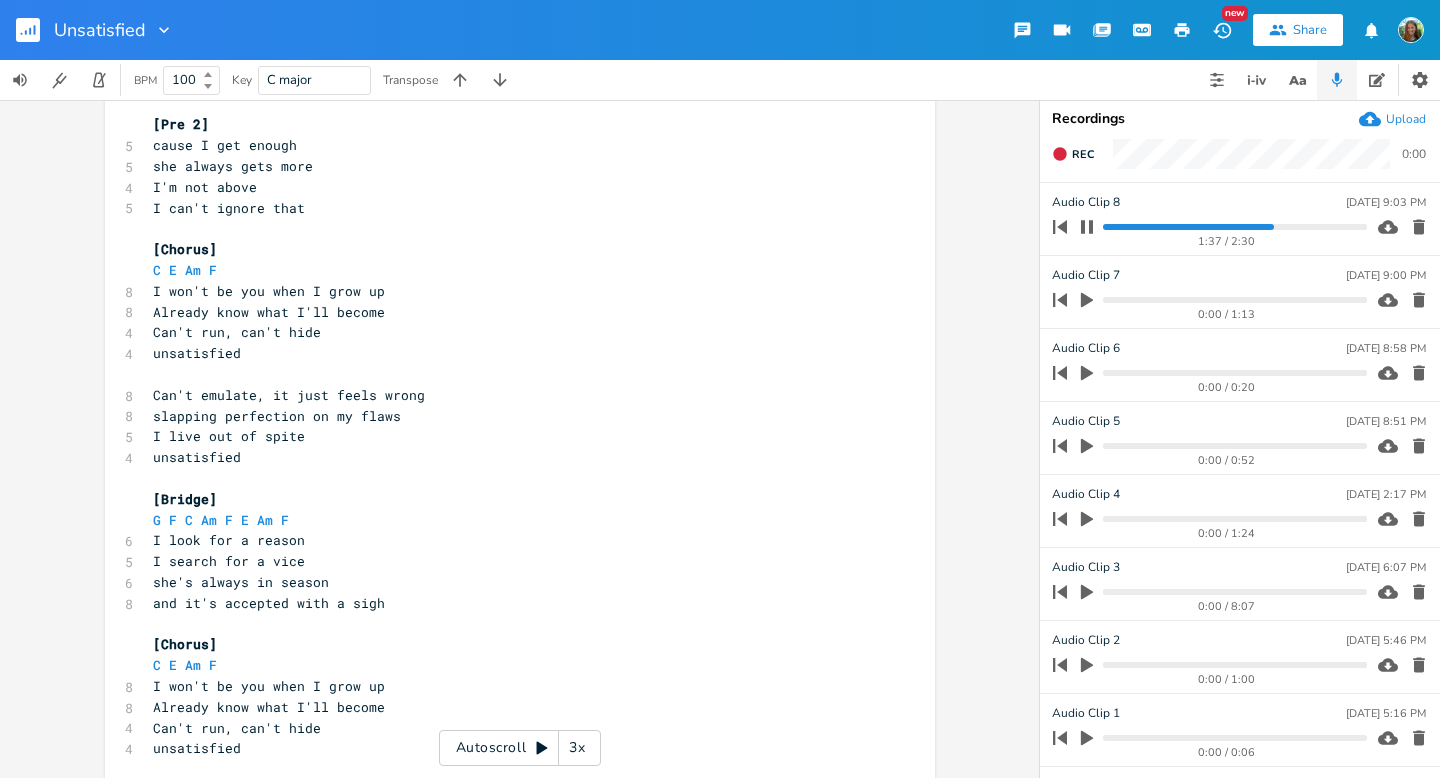click 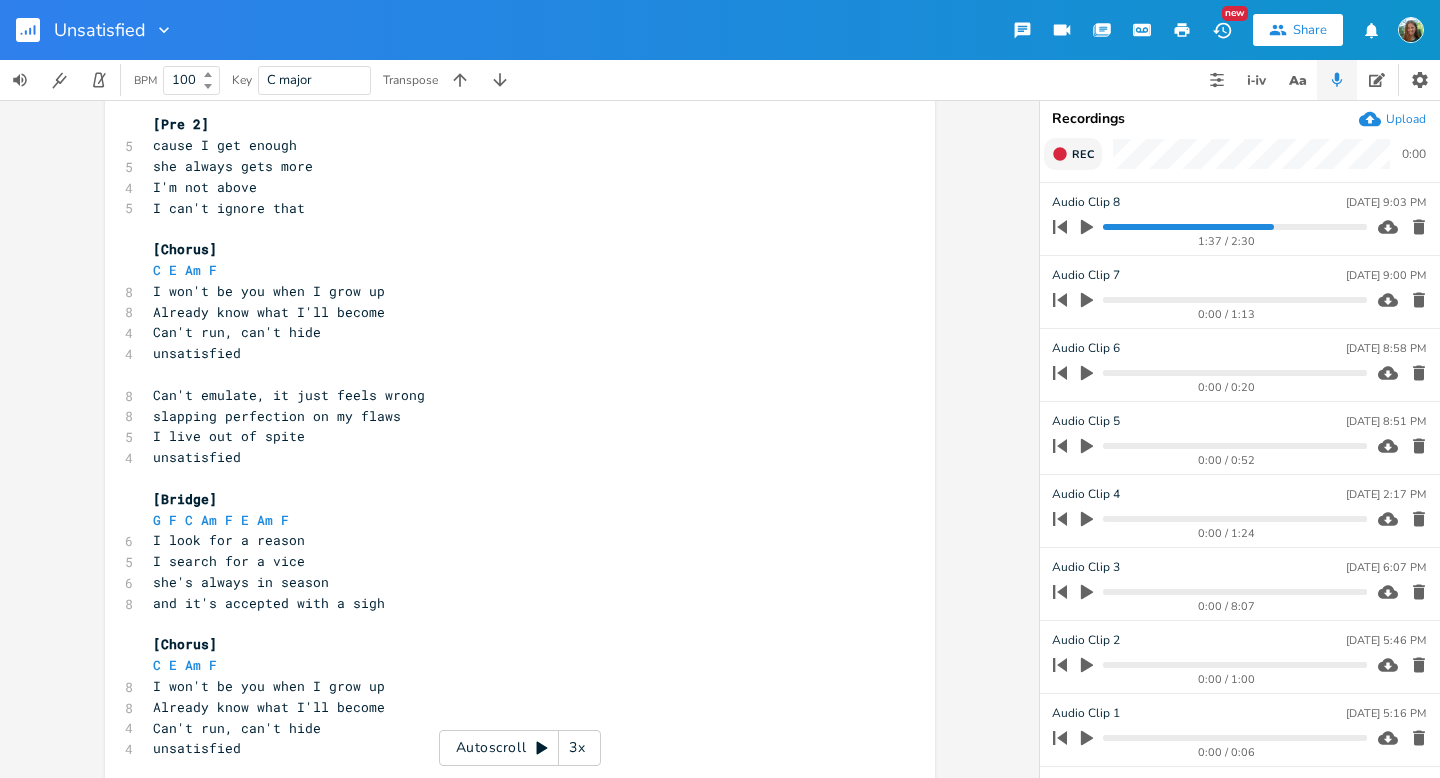 click on "Rec" at bounding box center (1073, 154) 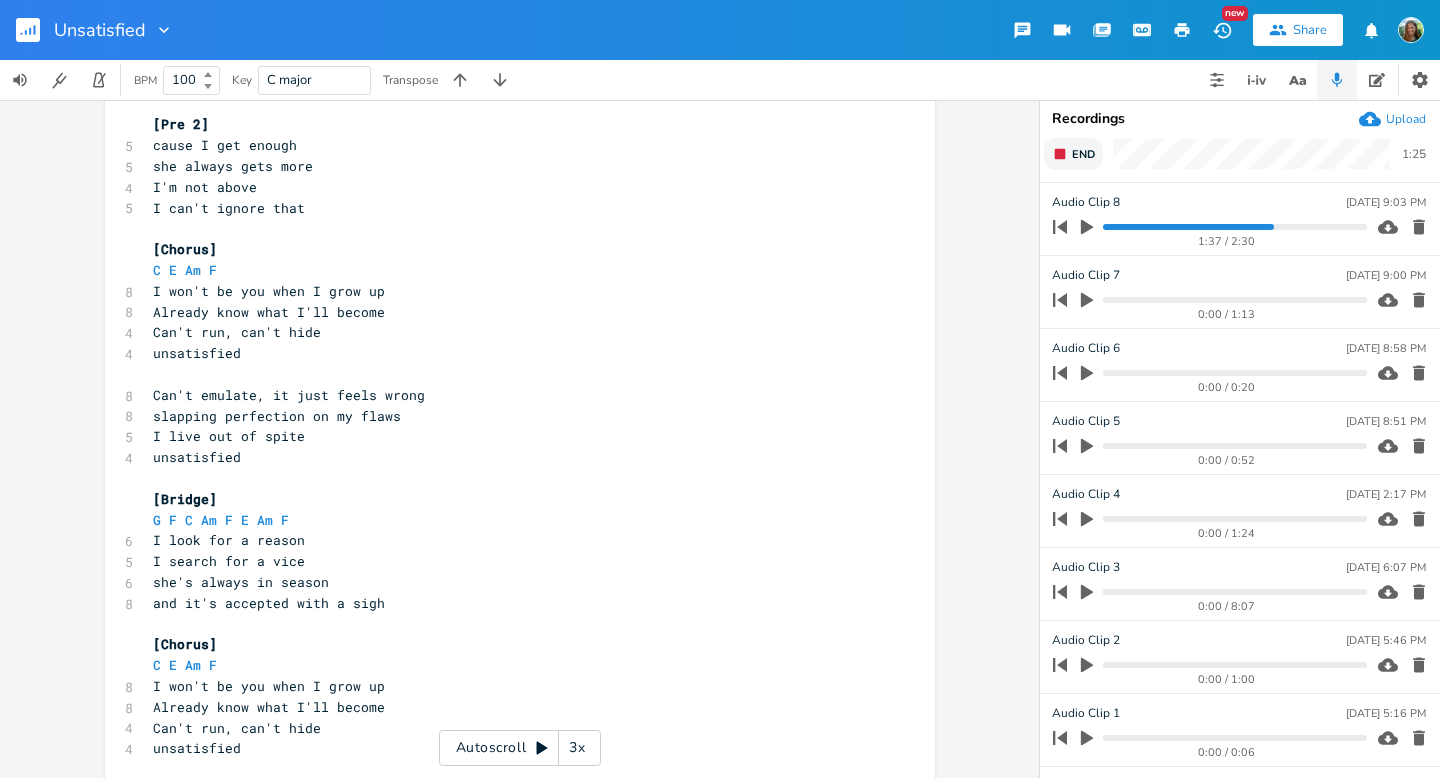 click 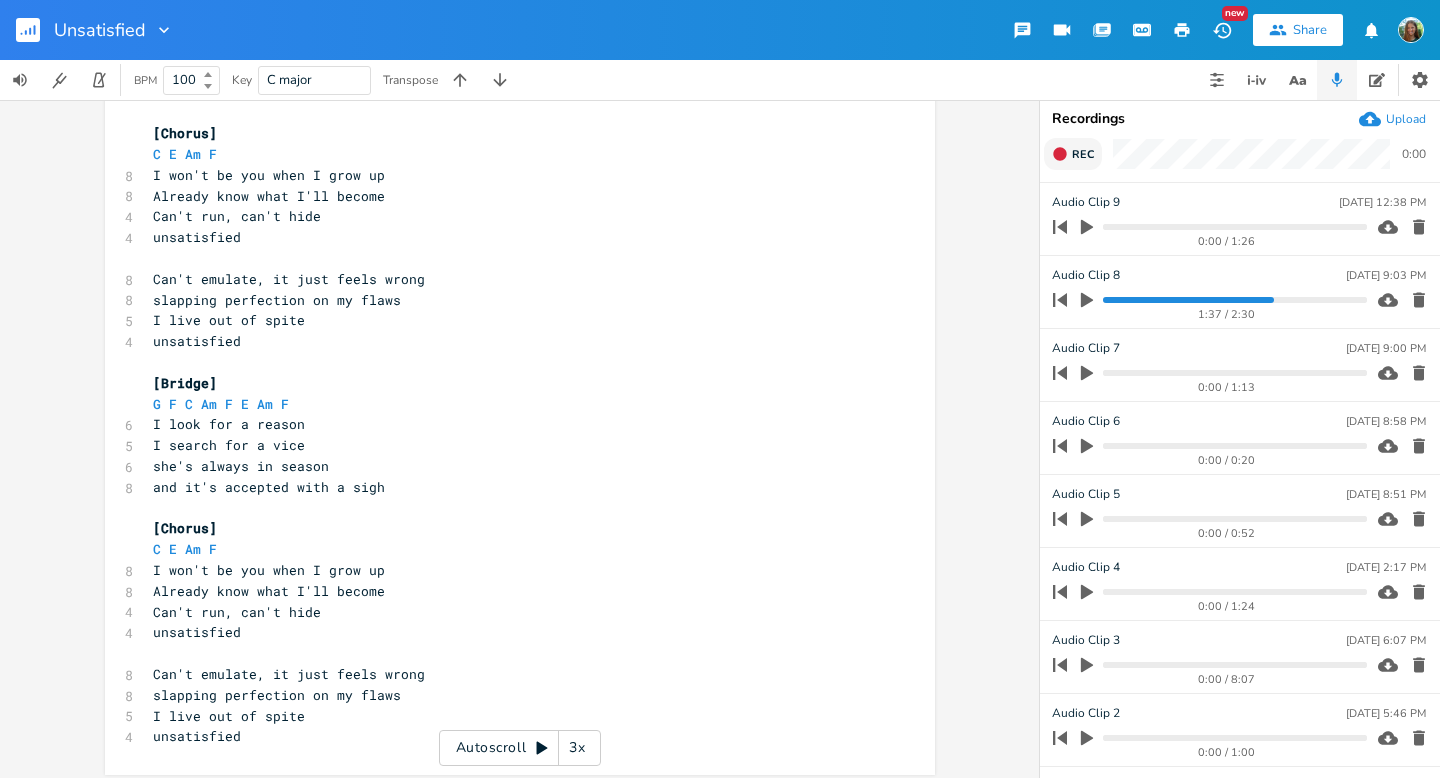 scroll, scrollTop: 1109, scrollLeft: 0, axis: vertical 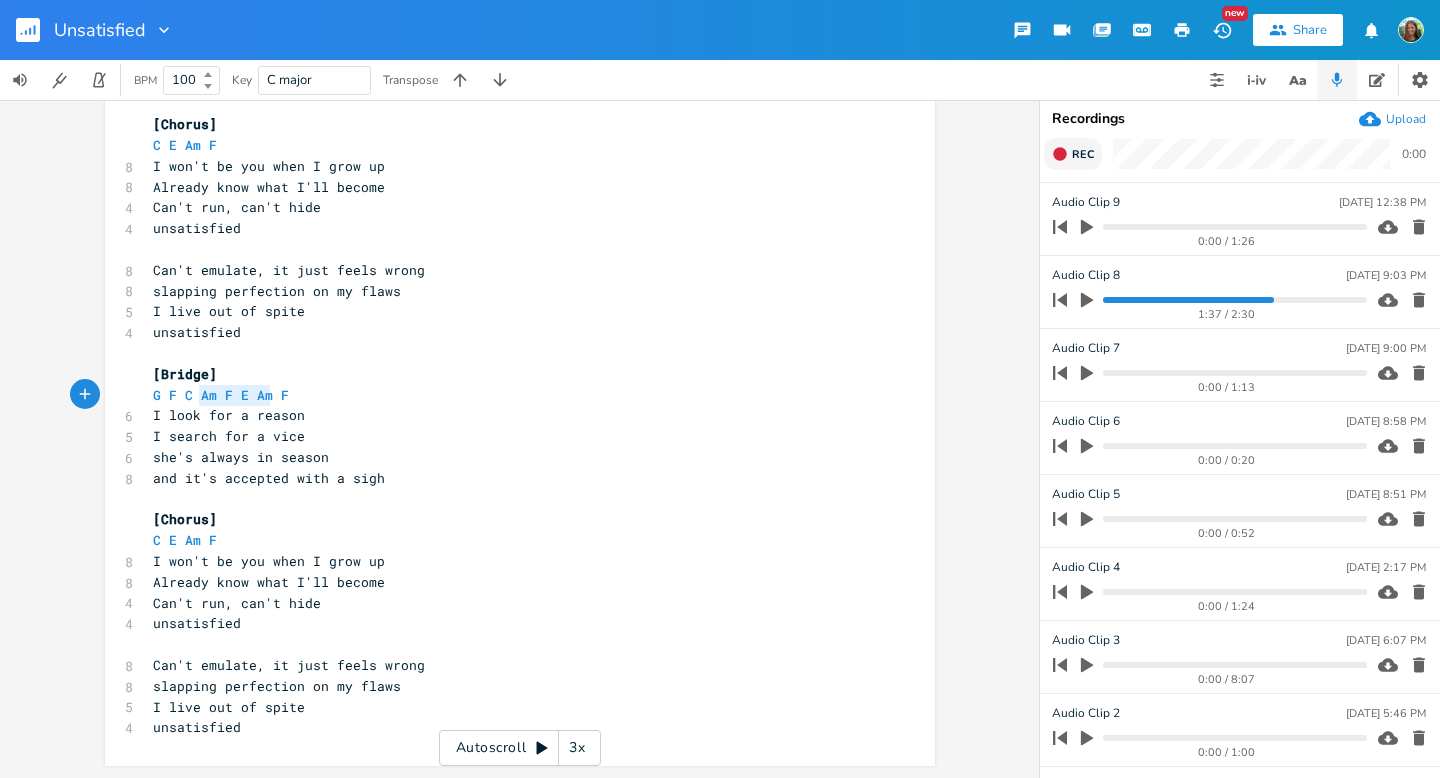 type on "Am F E Am F" 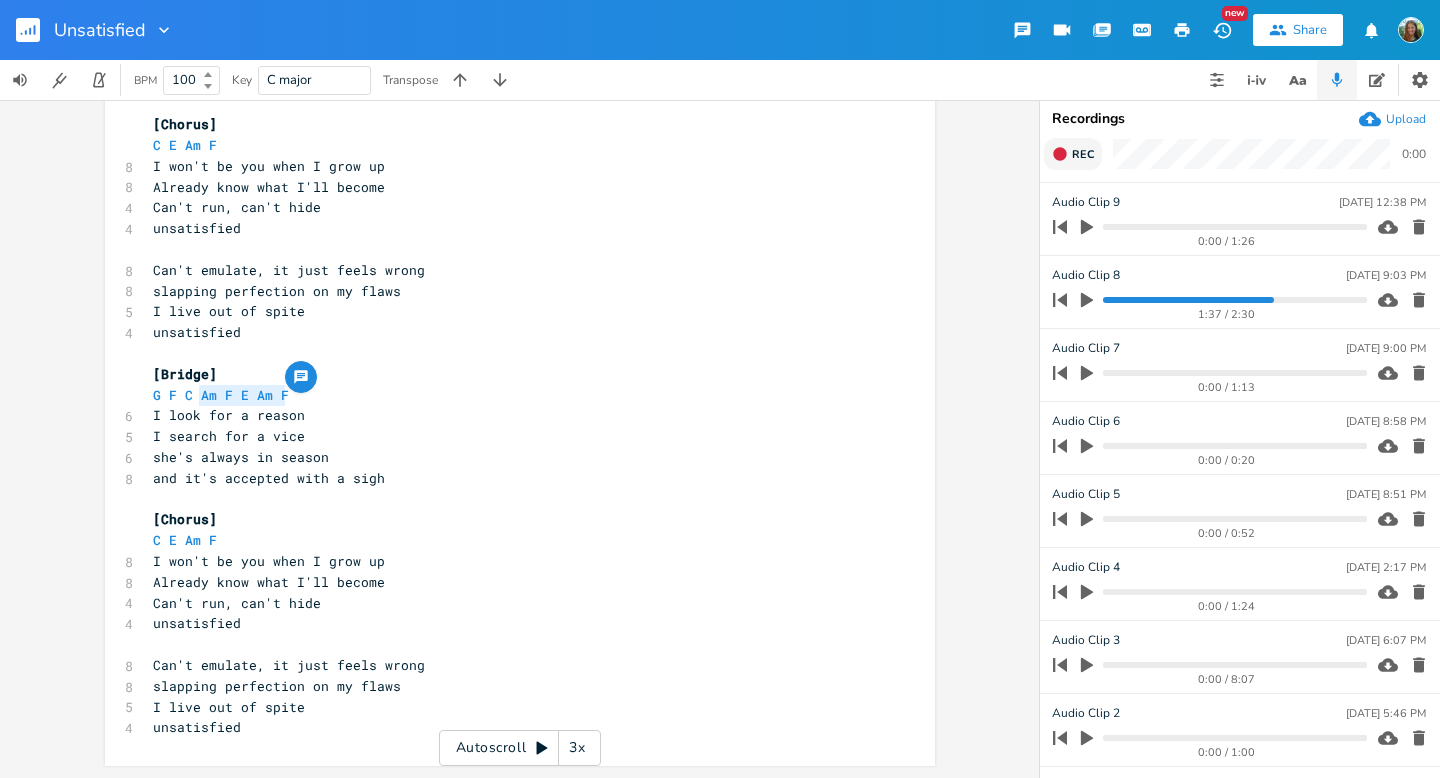 drag, startPoint x: 191, startPoint y: 393, endPoint x: 304, endPoint y: 389, distance: 113.07078 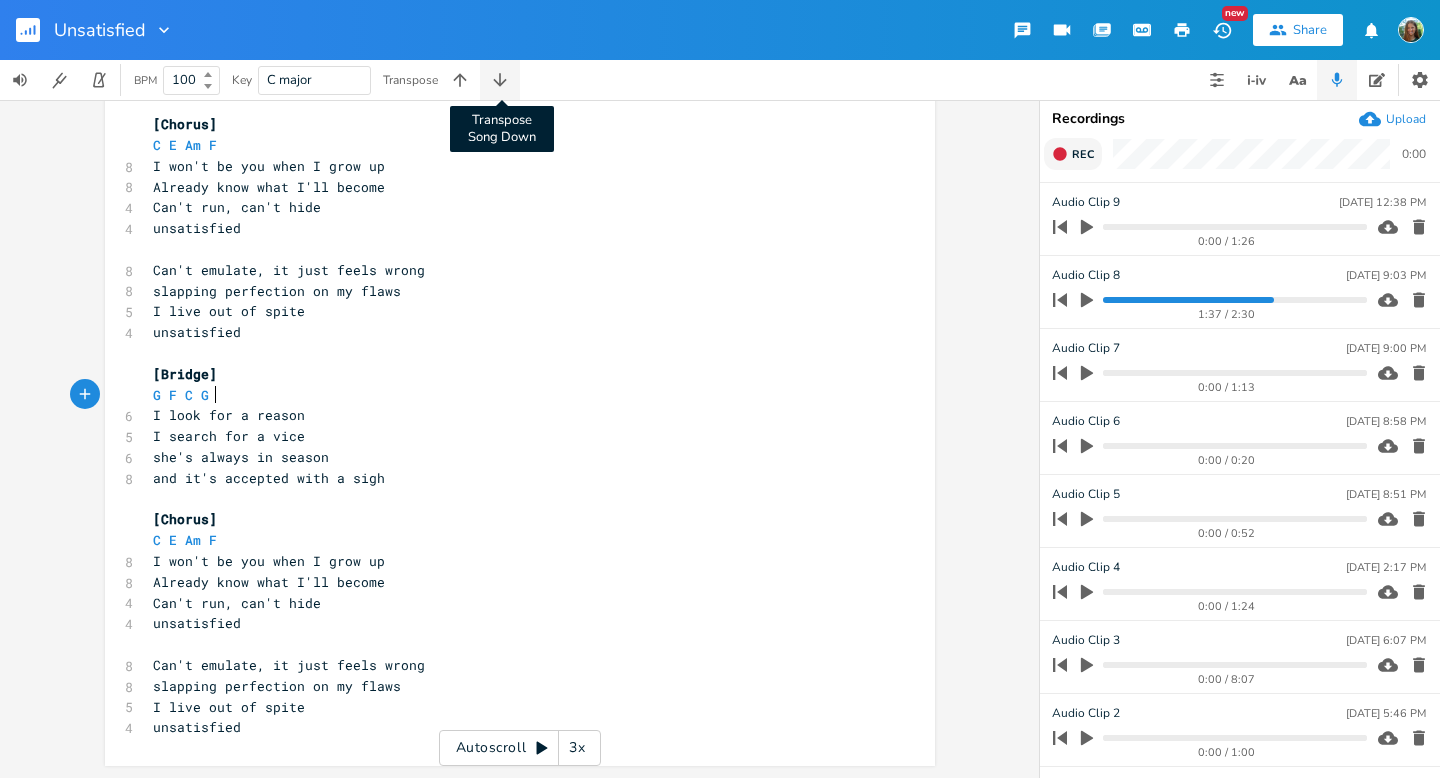 type on "G am" 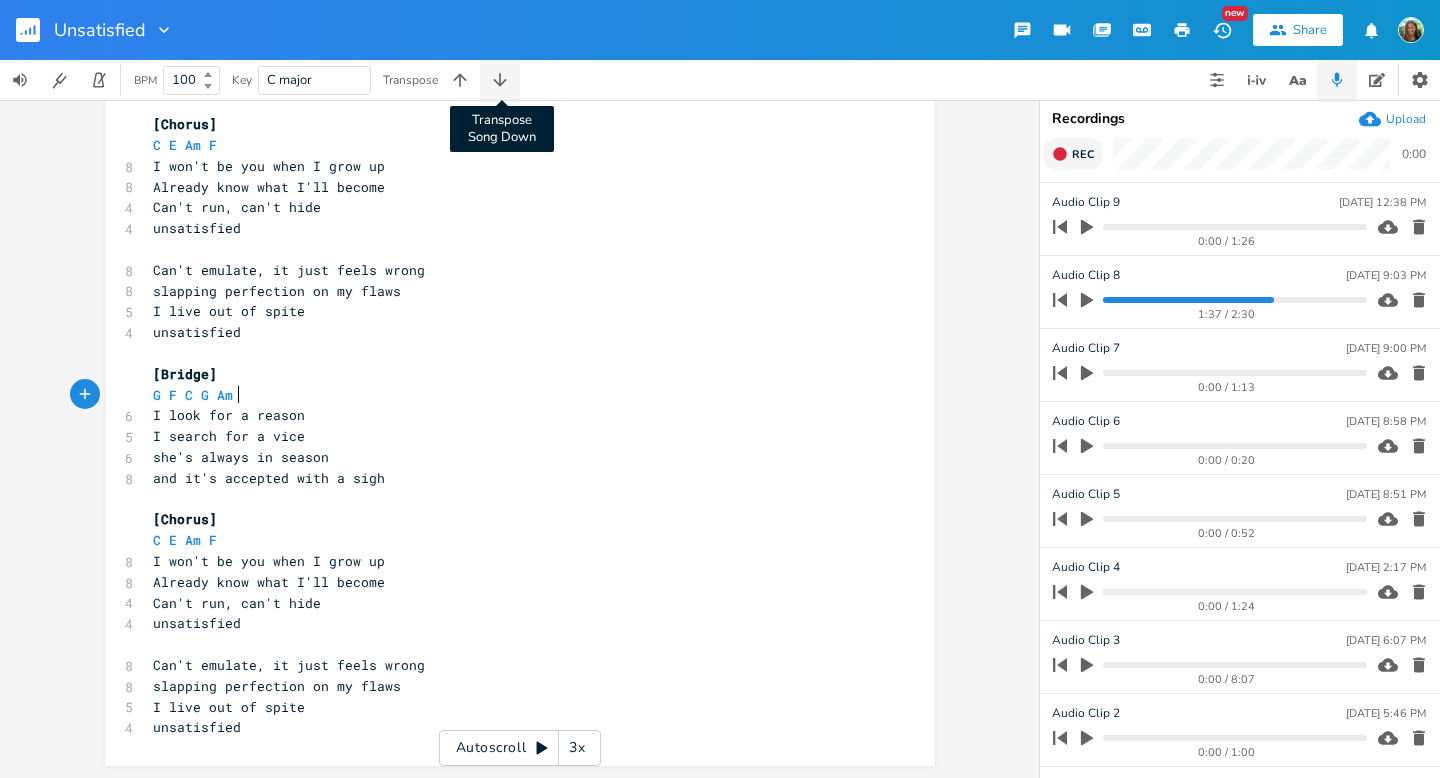 scroll, scrollTop: 0, scrollLeft: 31, axis: horizontal 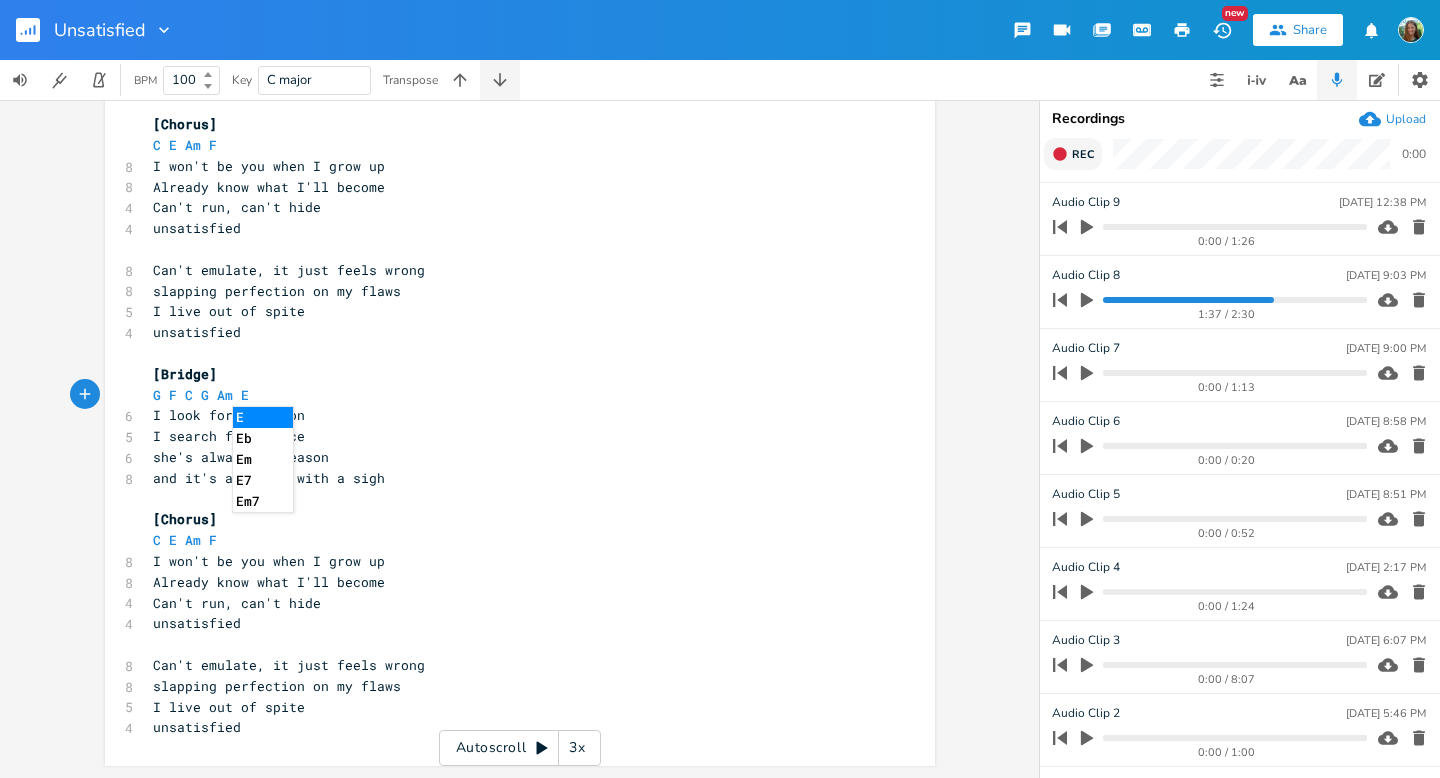 type on "Am E" 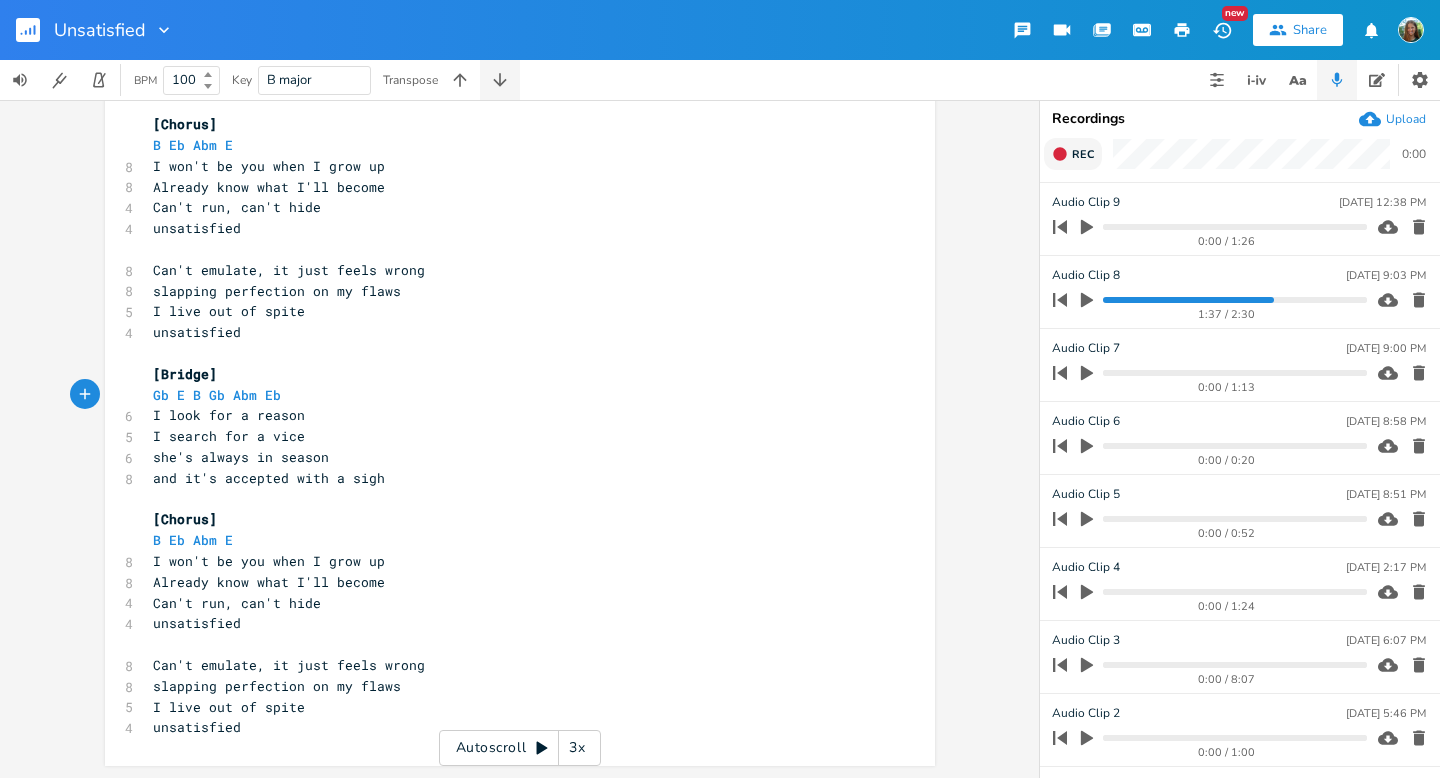 click 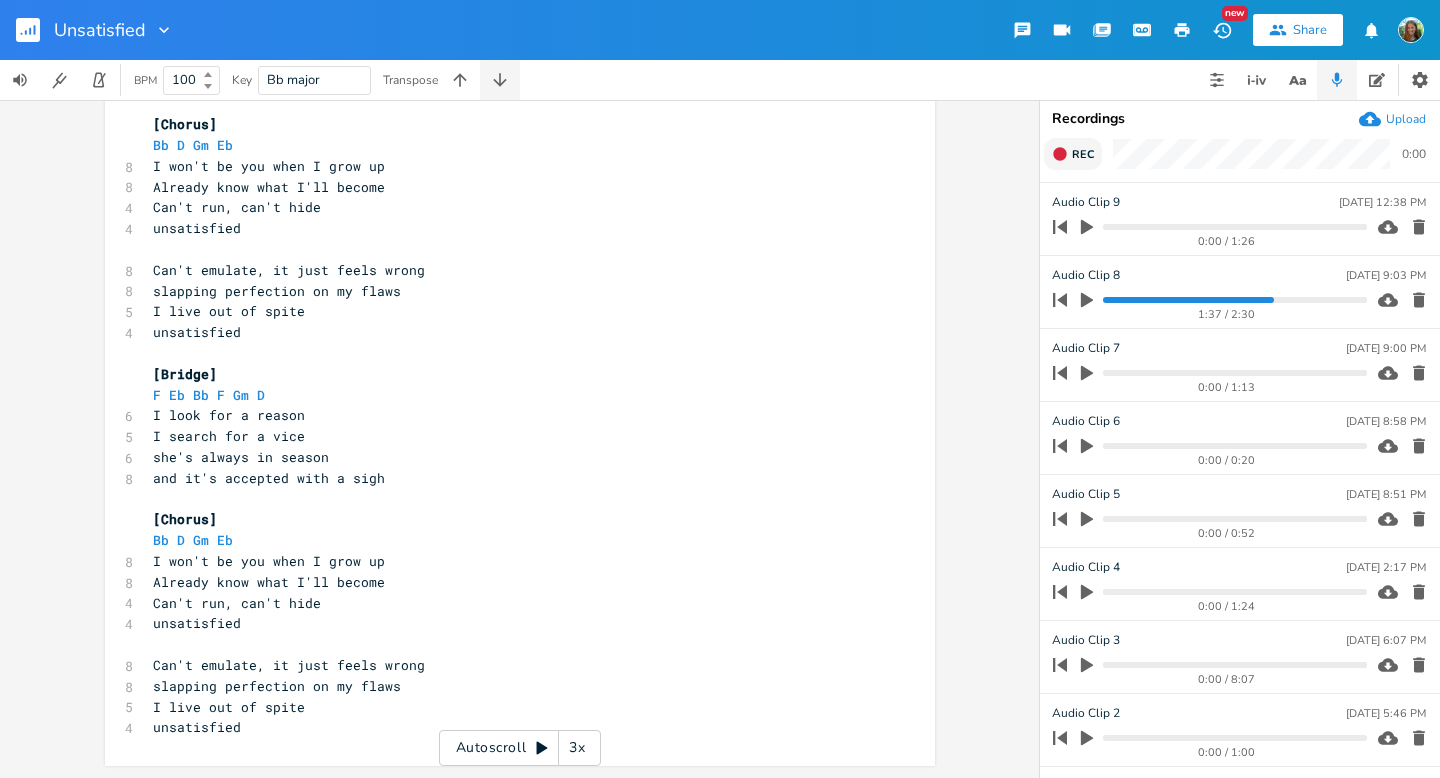 click 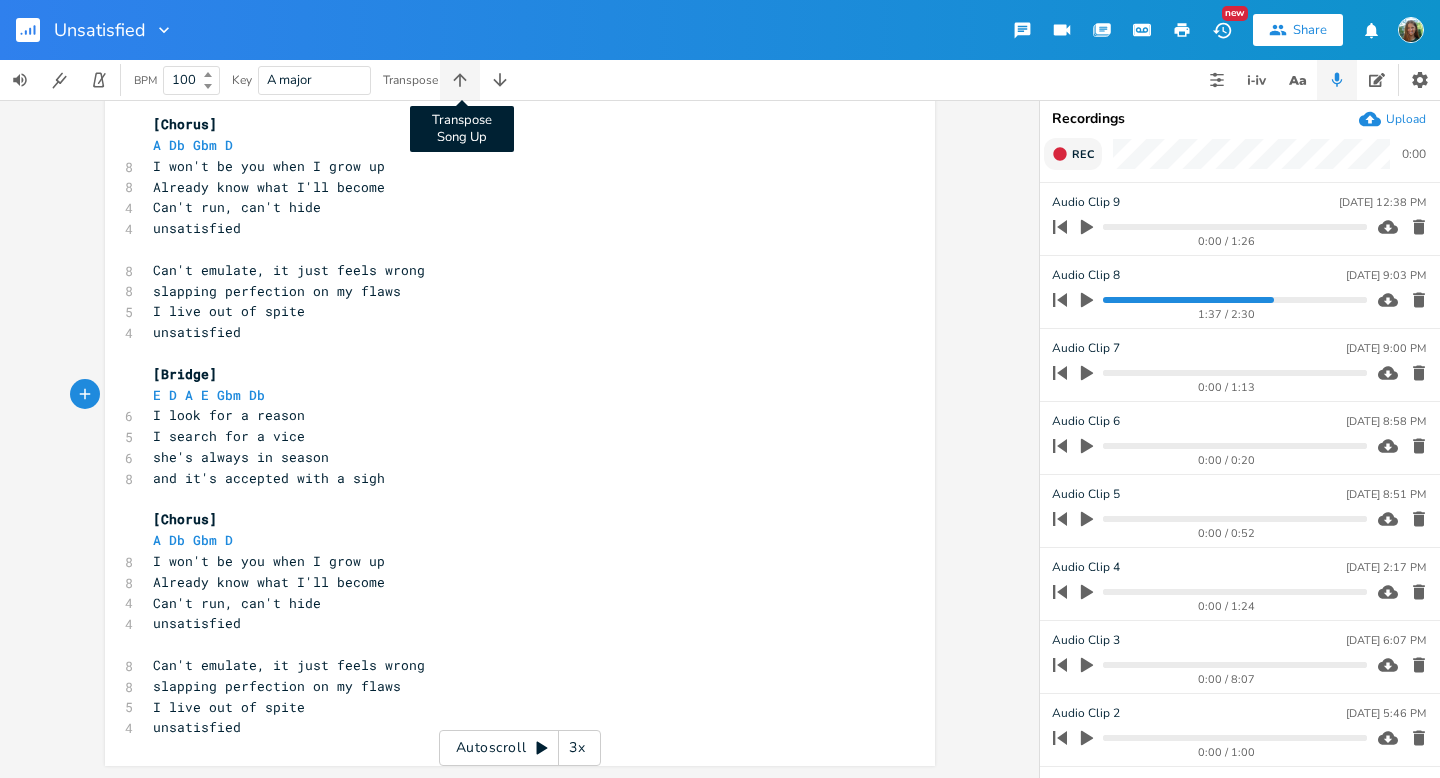 click 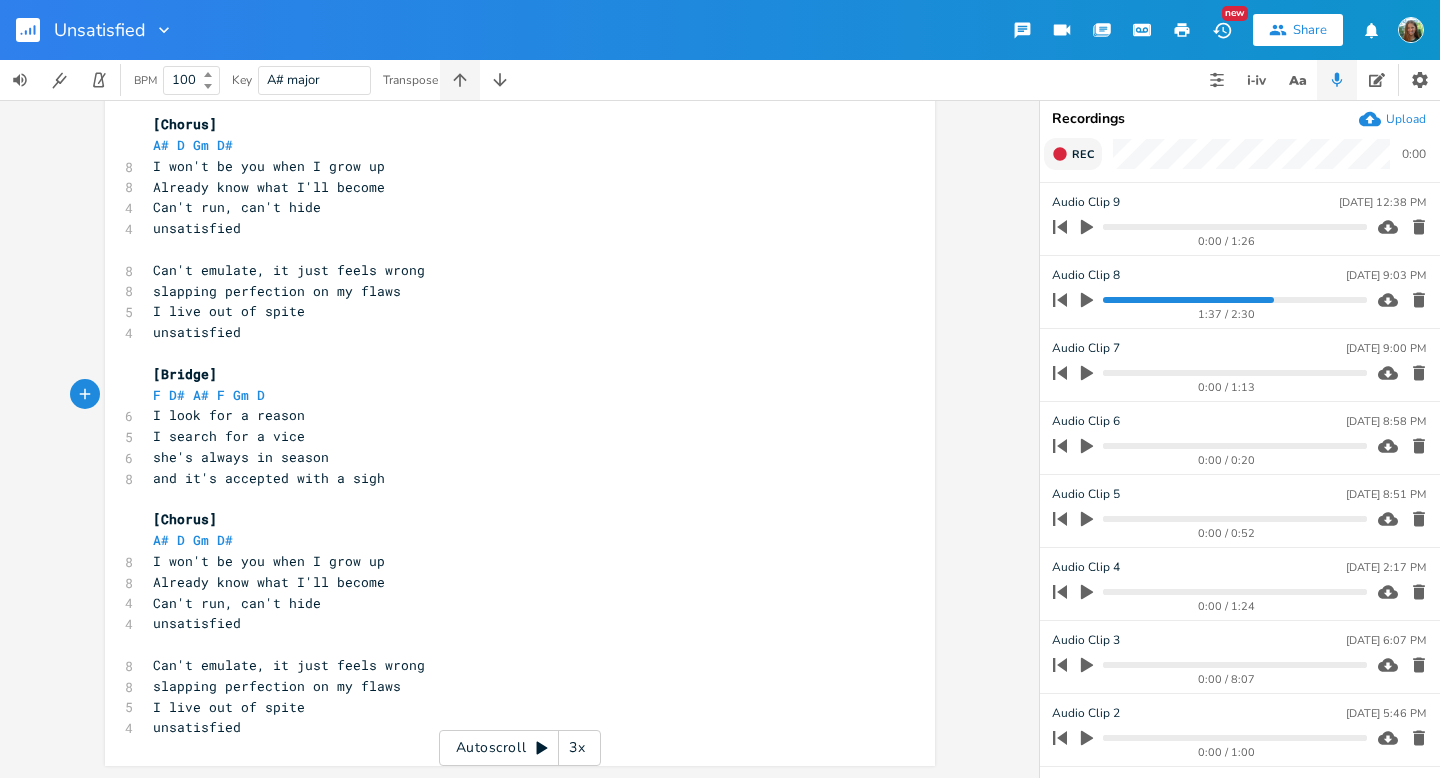 click 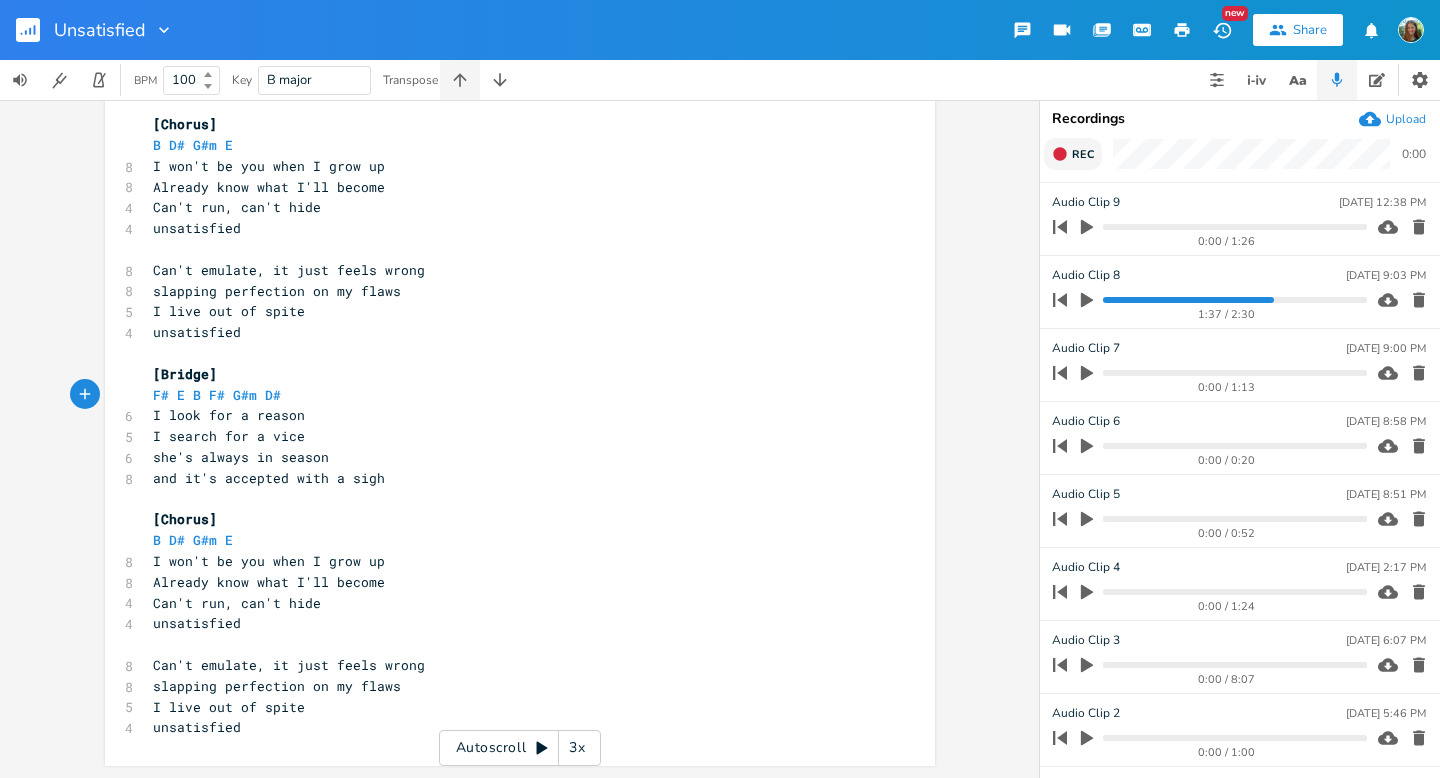 click 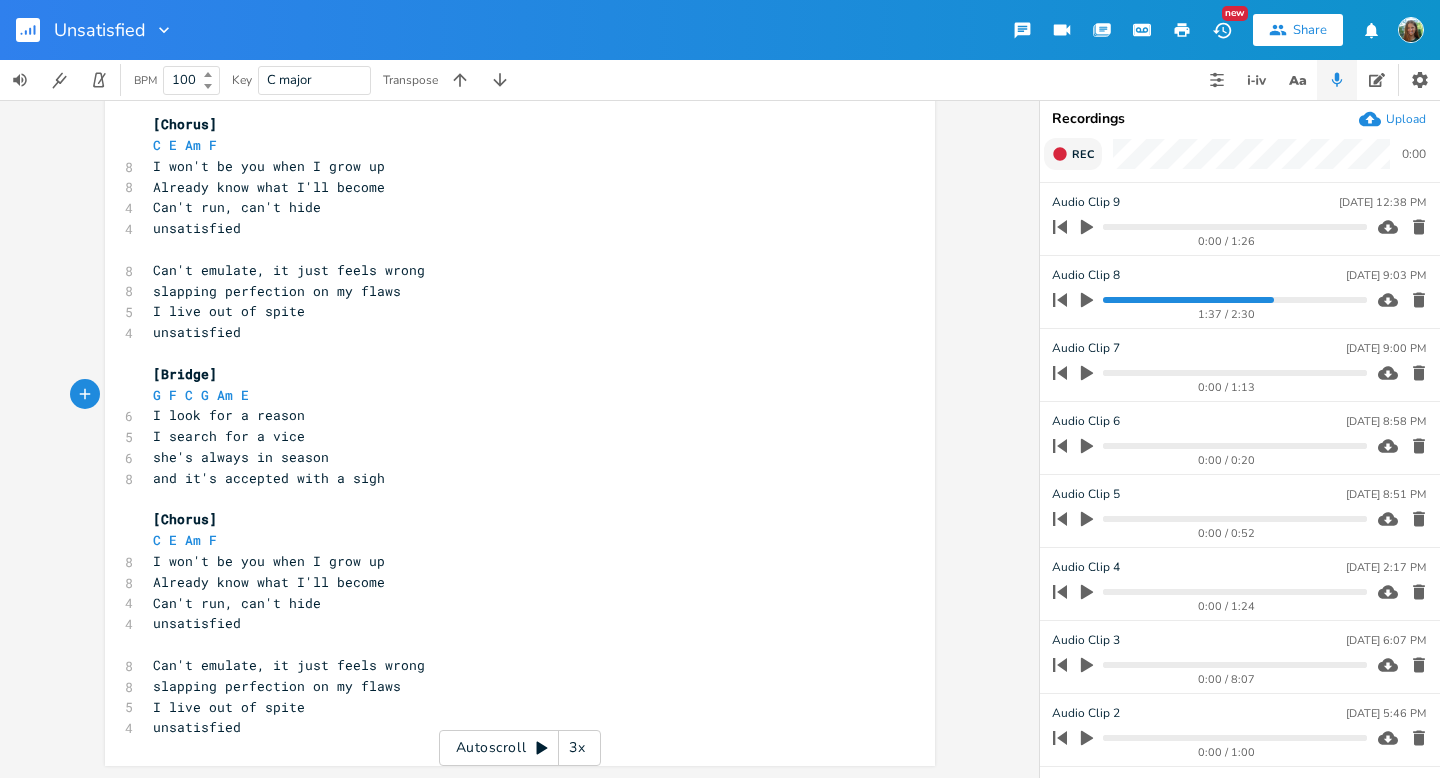 click on "G   F   C   G   Am   E" at bounding box center (510, 395) 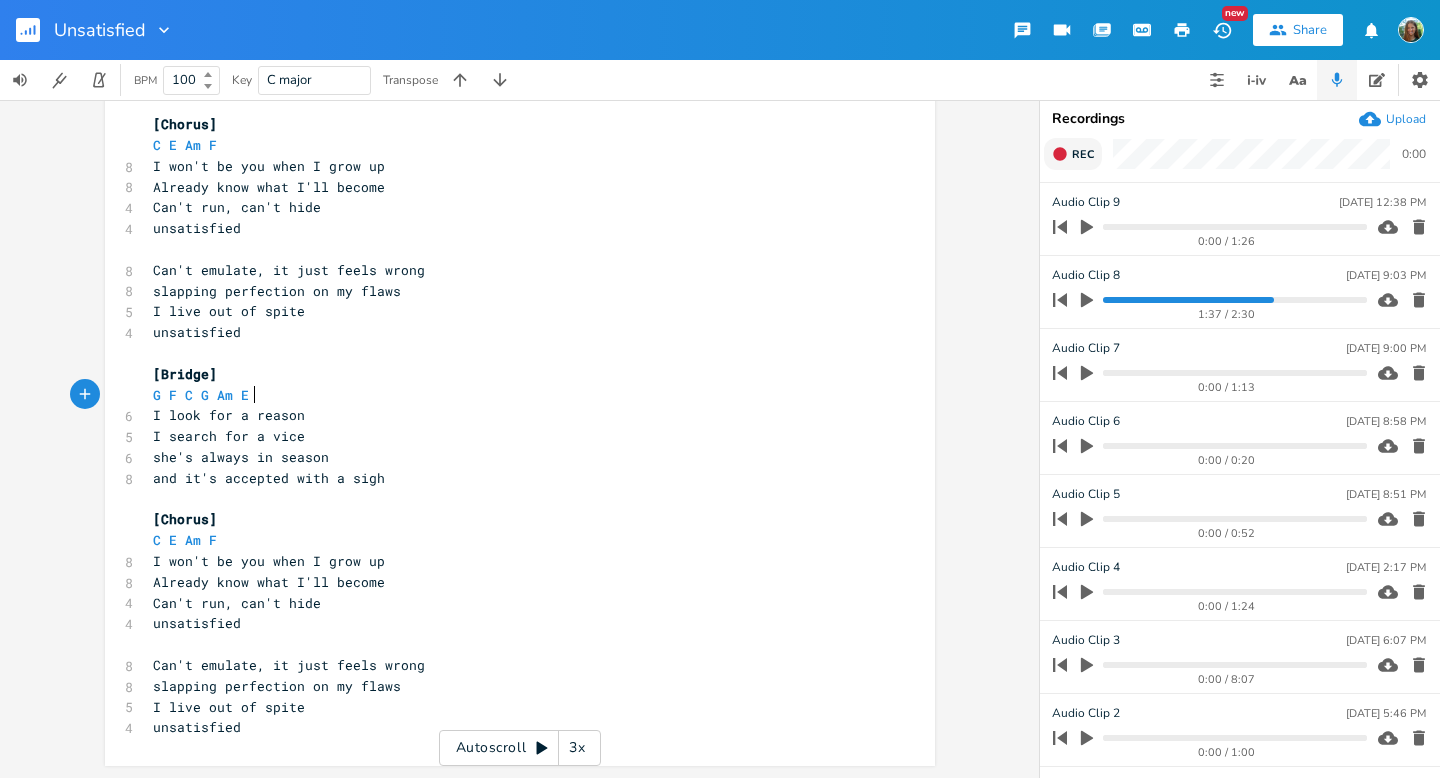 type on "F" 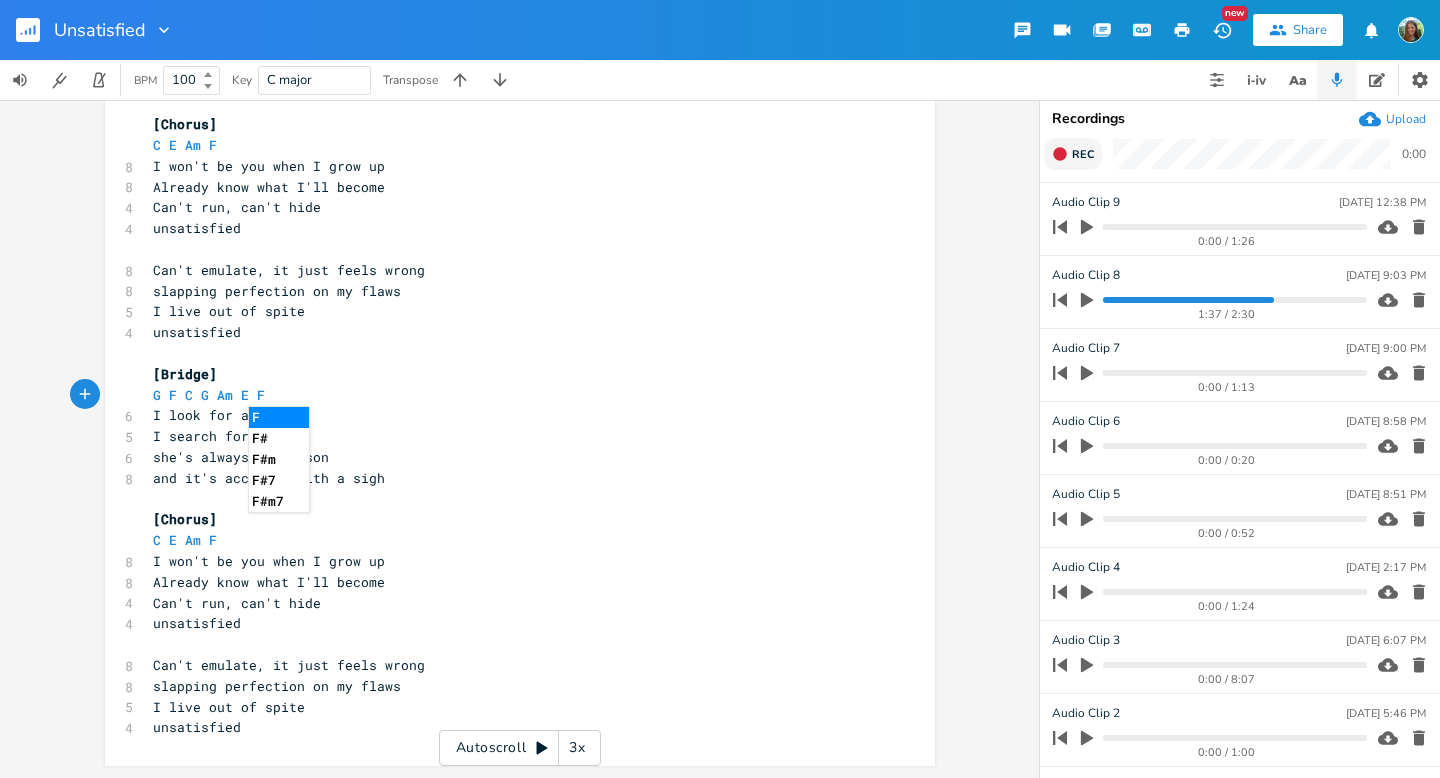 click on "she's always in season" at bounding box center (510, 457) 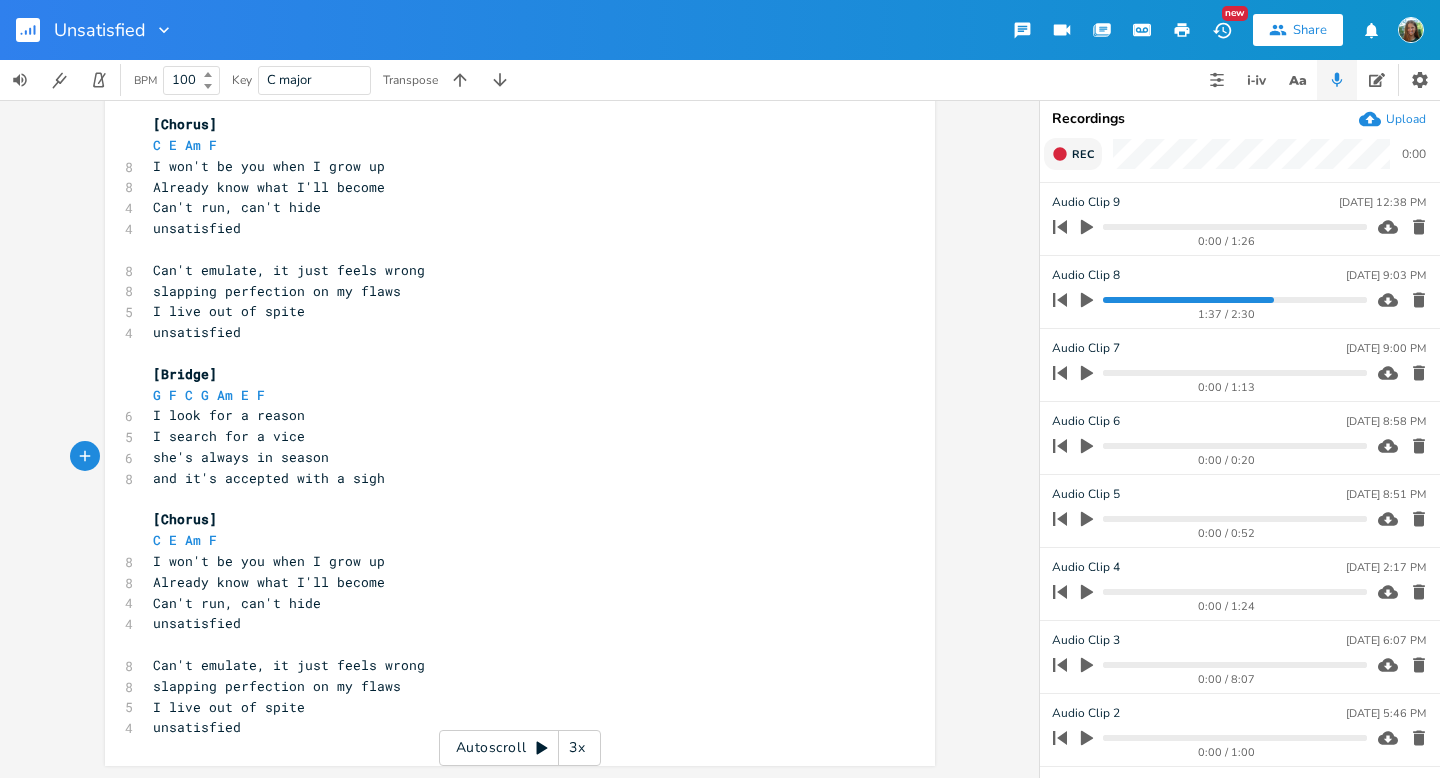 click on "​" at bounding box center [510, 499] 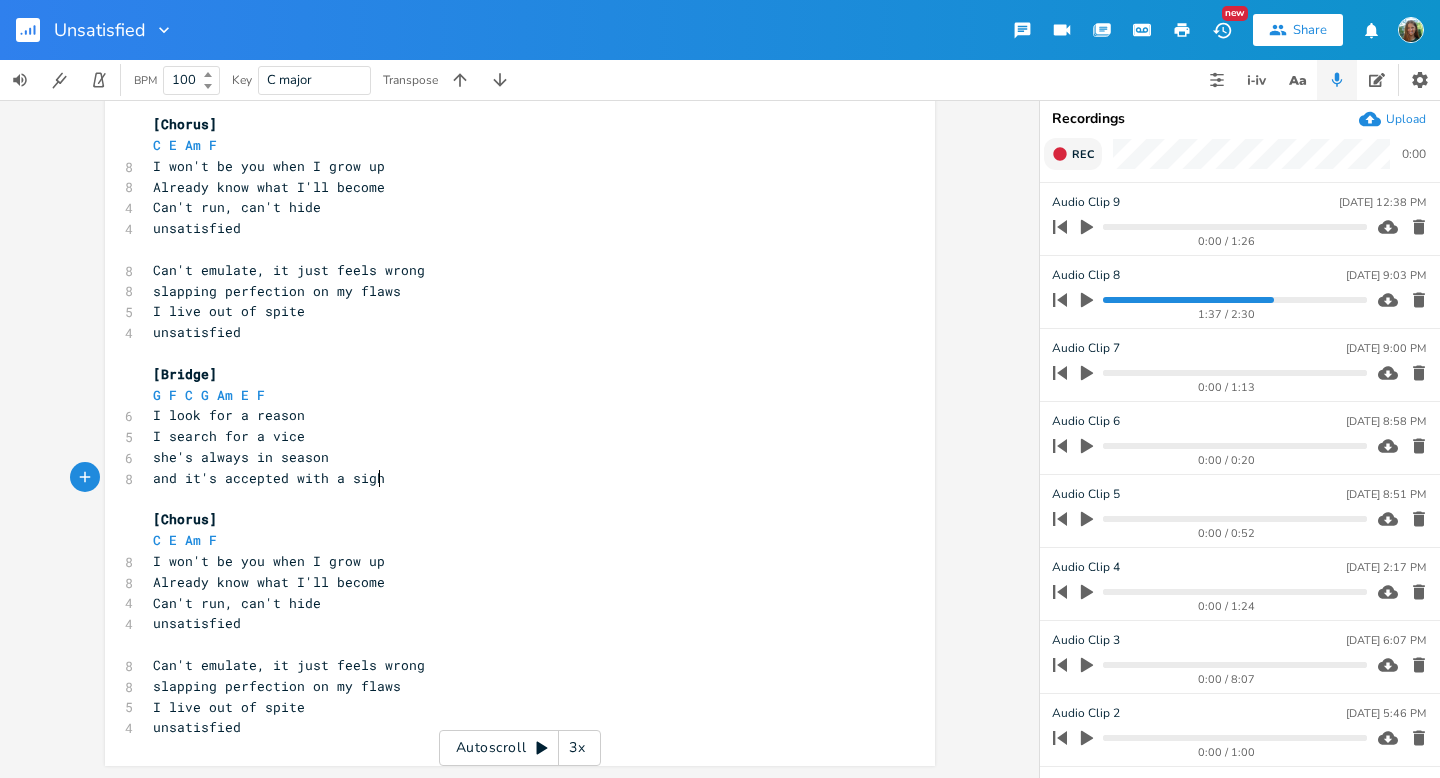 click on "and it's accepted with a sigh" at bounding box center [510, 478] 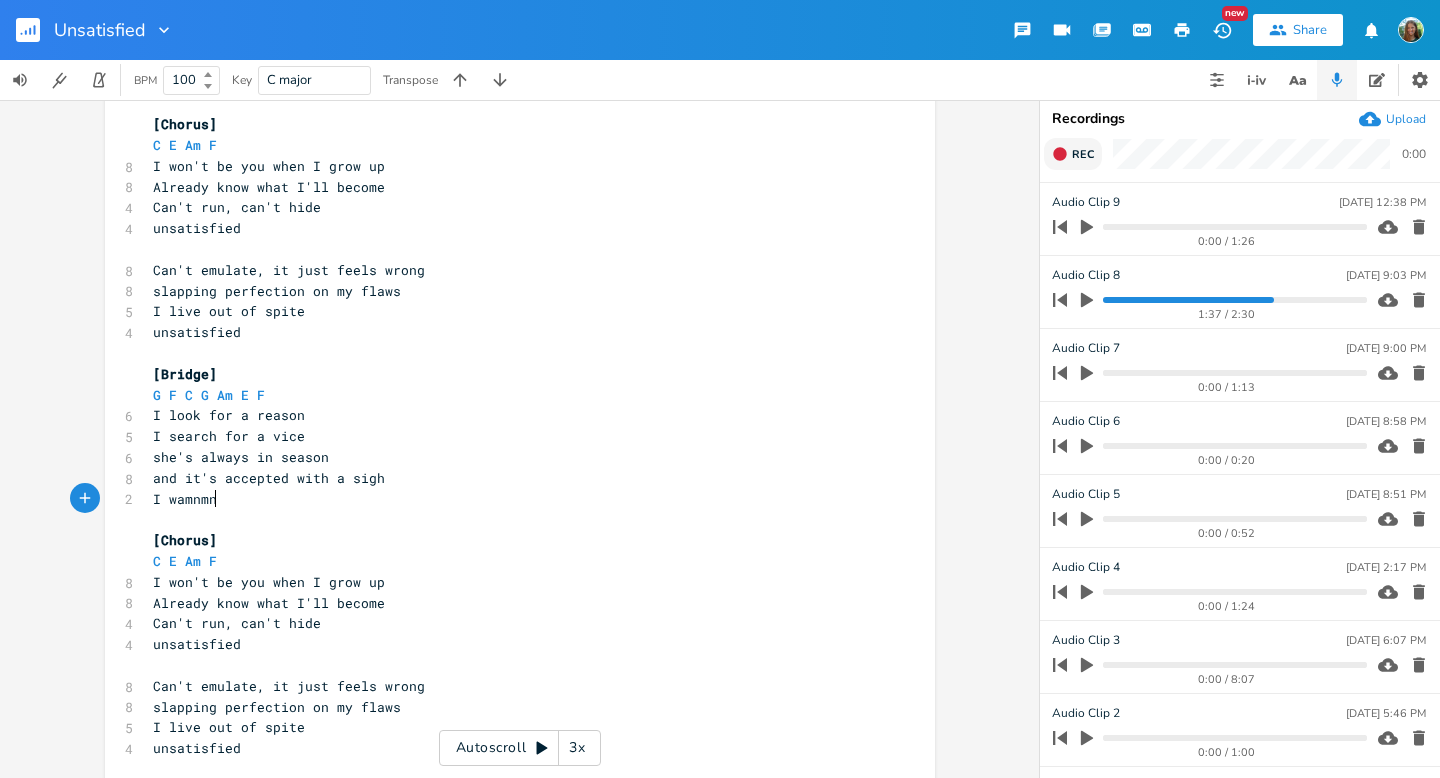 type on "I wamnmna" 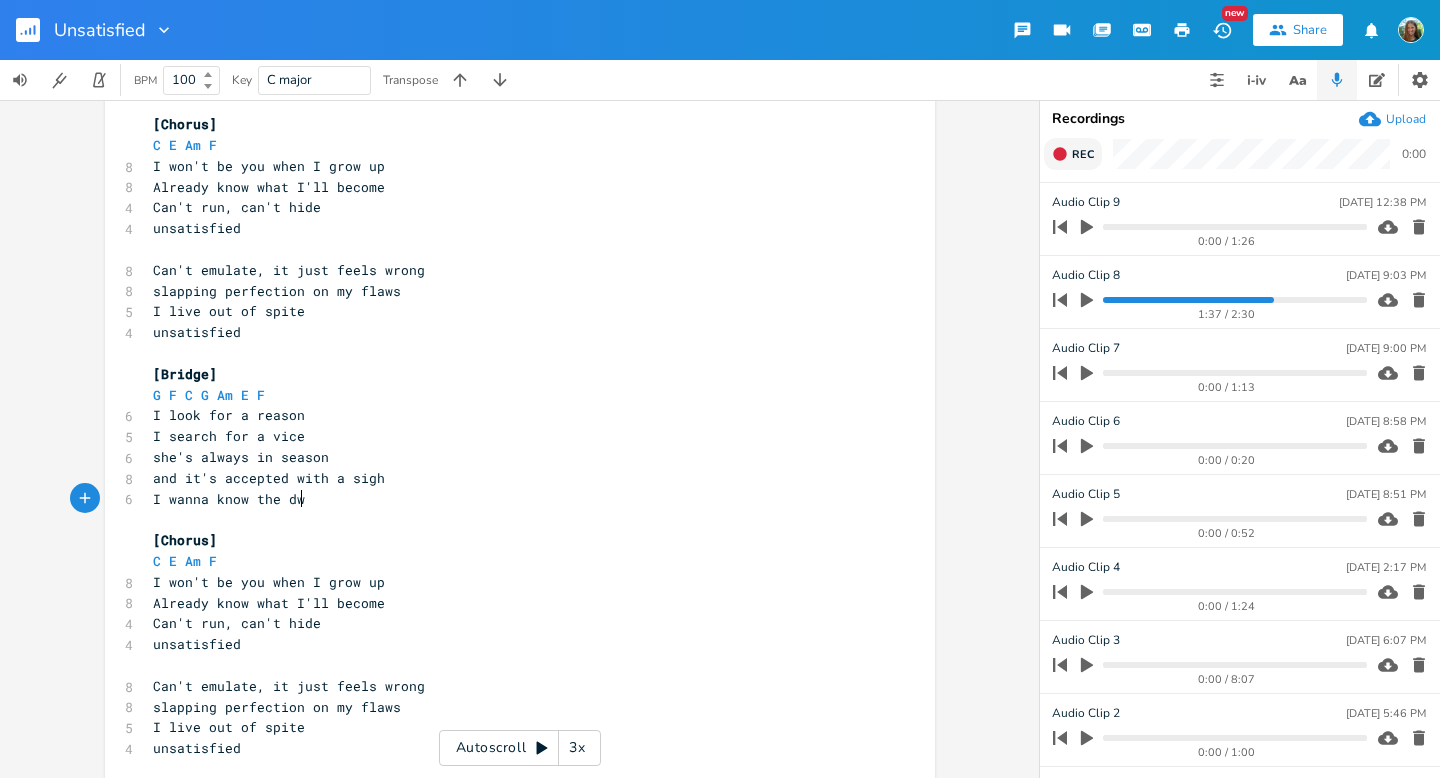 type on "nna know the dww" 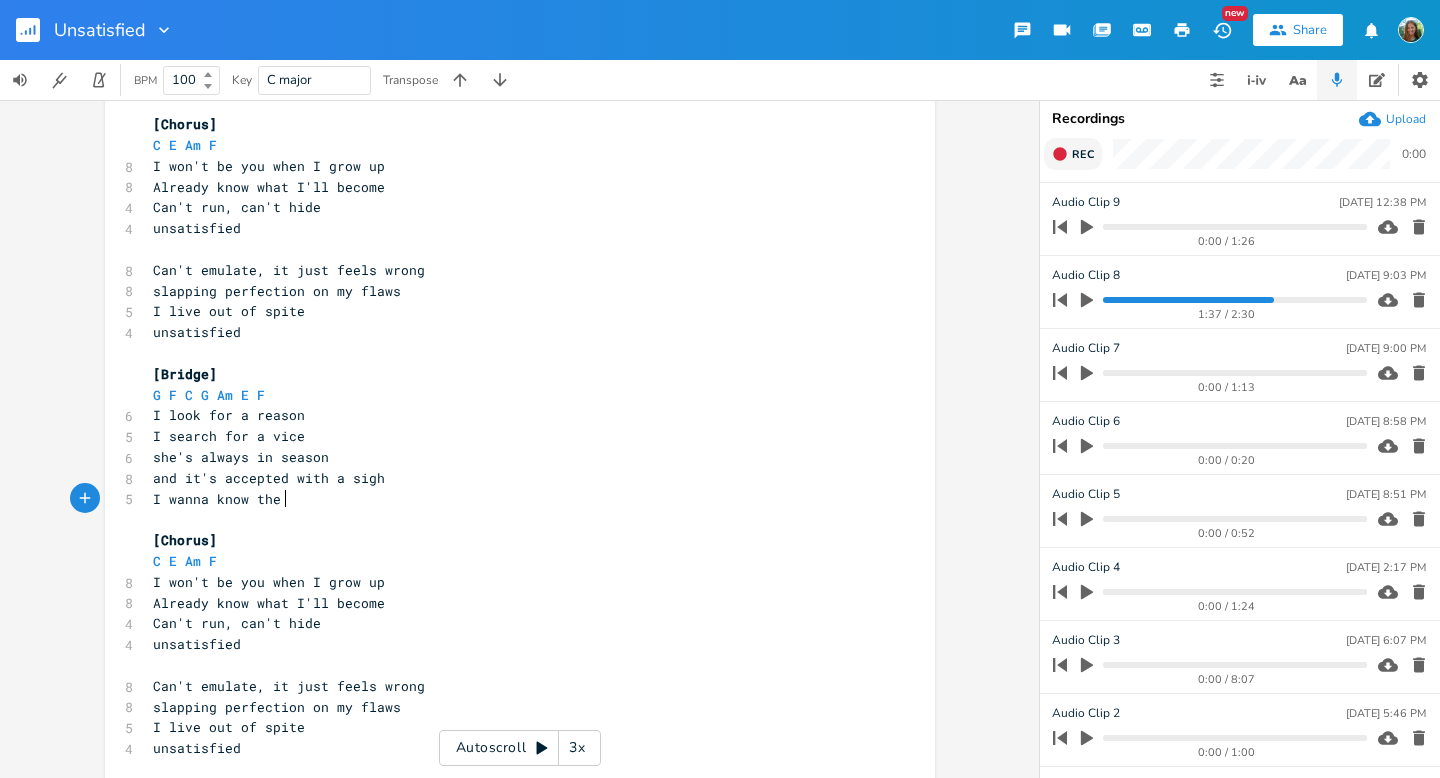 type on "df" 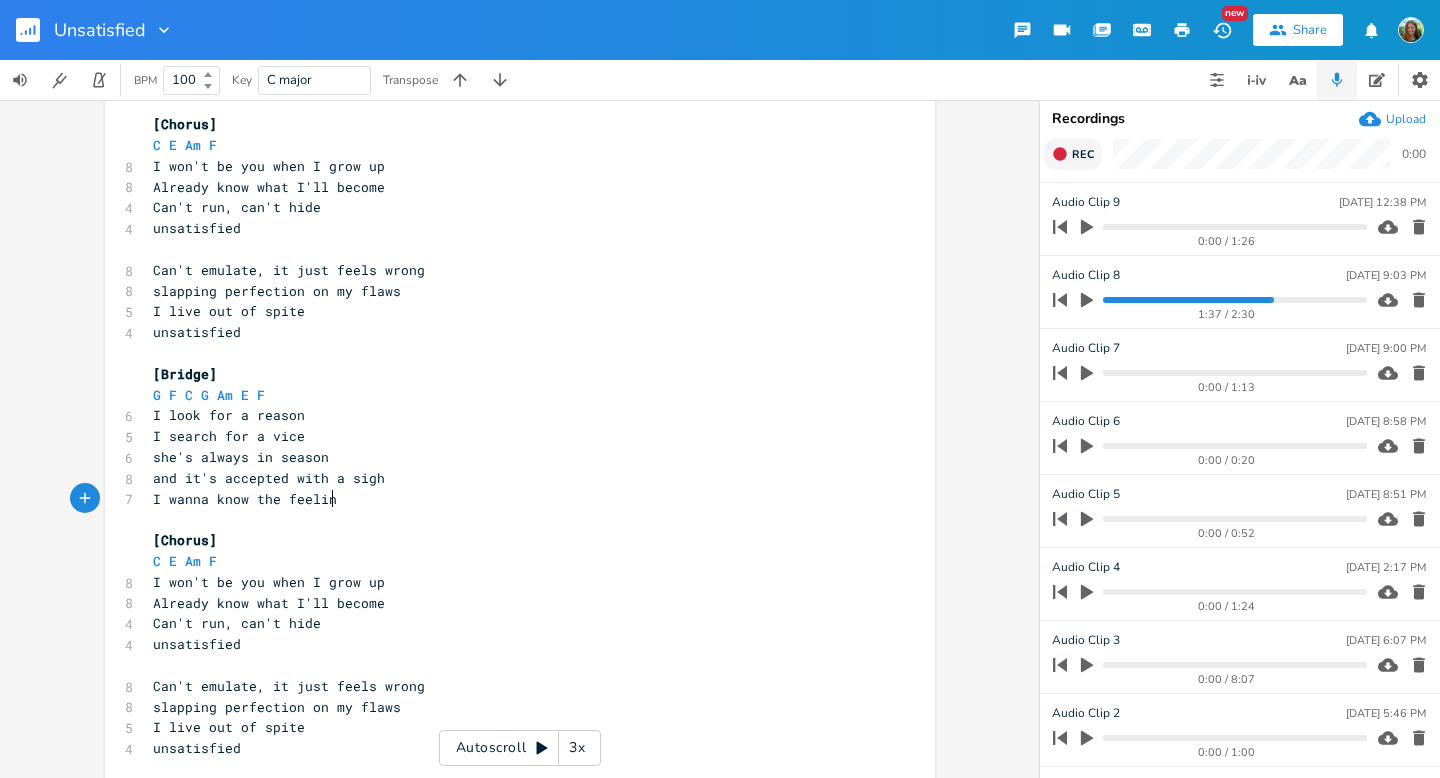 type on "feeling" 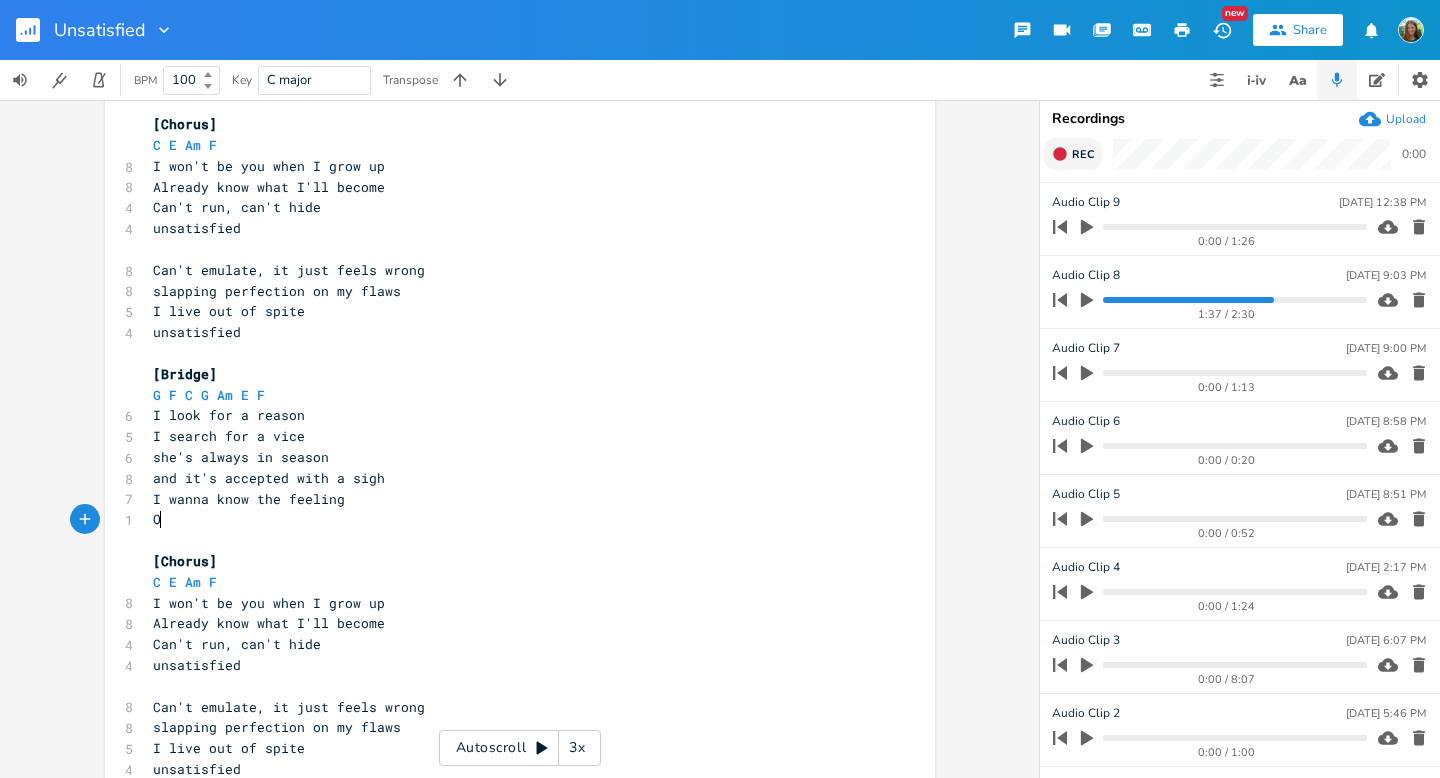 type on "Og" 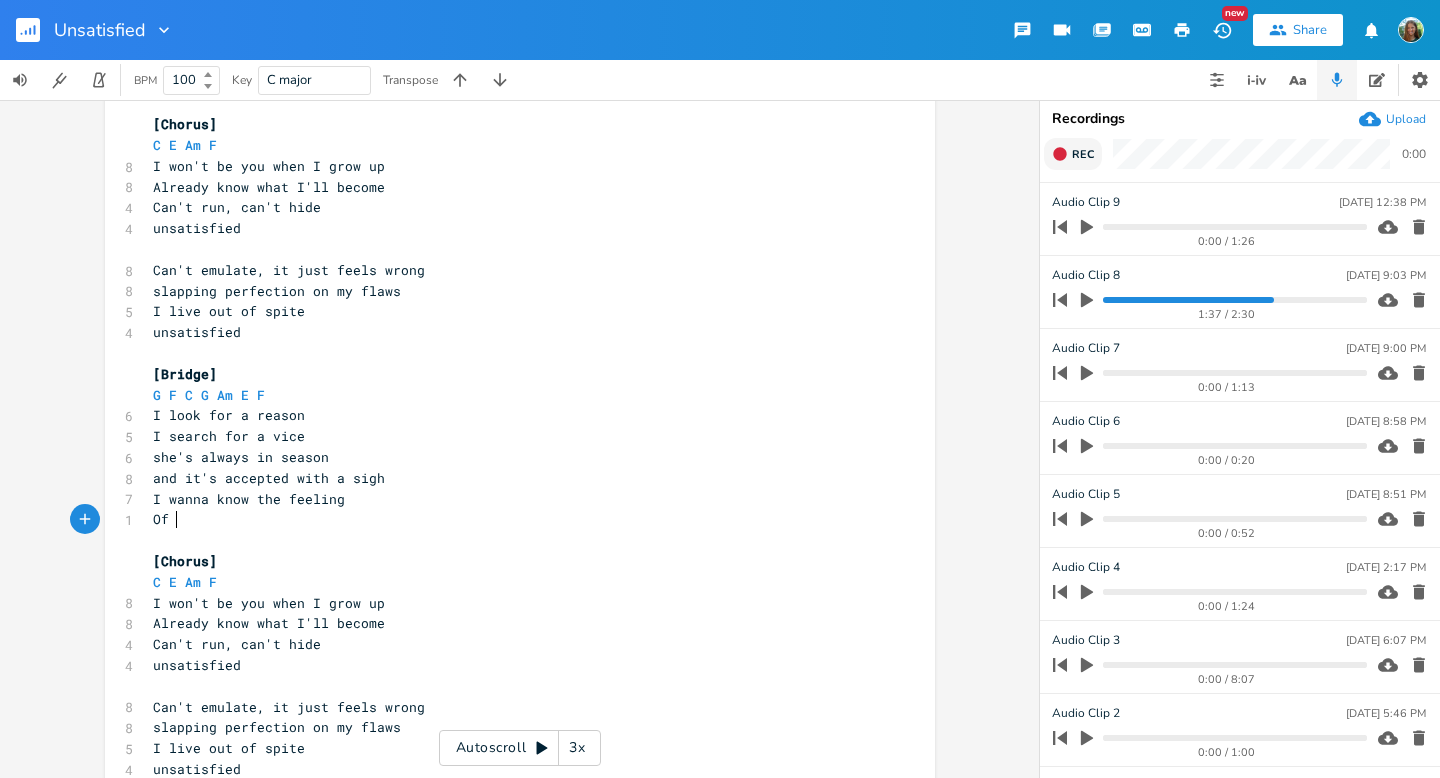 scroll, scrollTop: 0, scrollLeft: 6, axis: horizontal 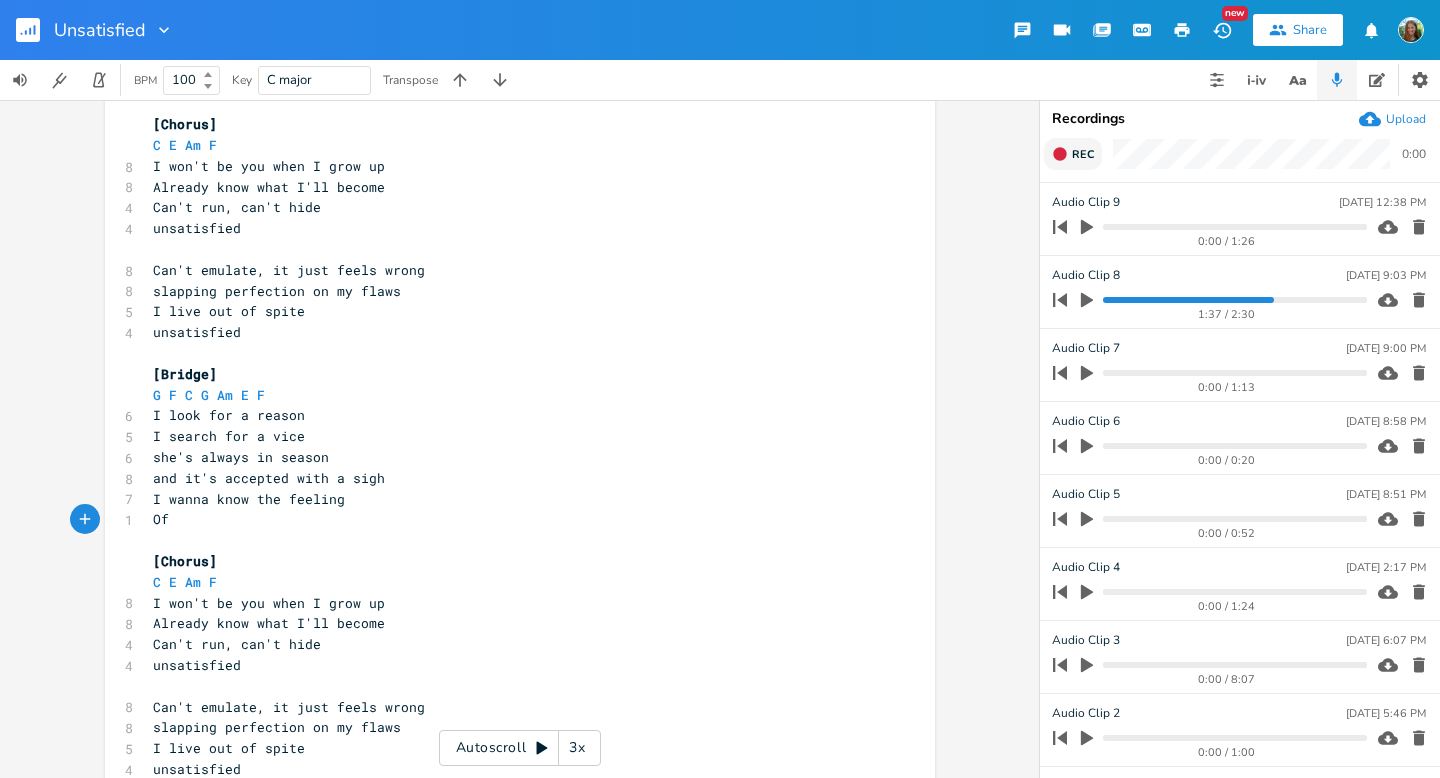 click on "Rec" at bounding box center [1083, 154] 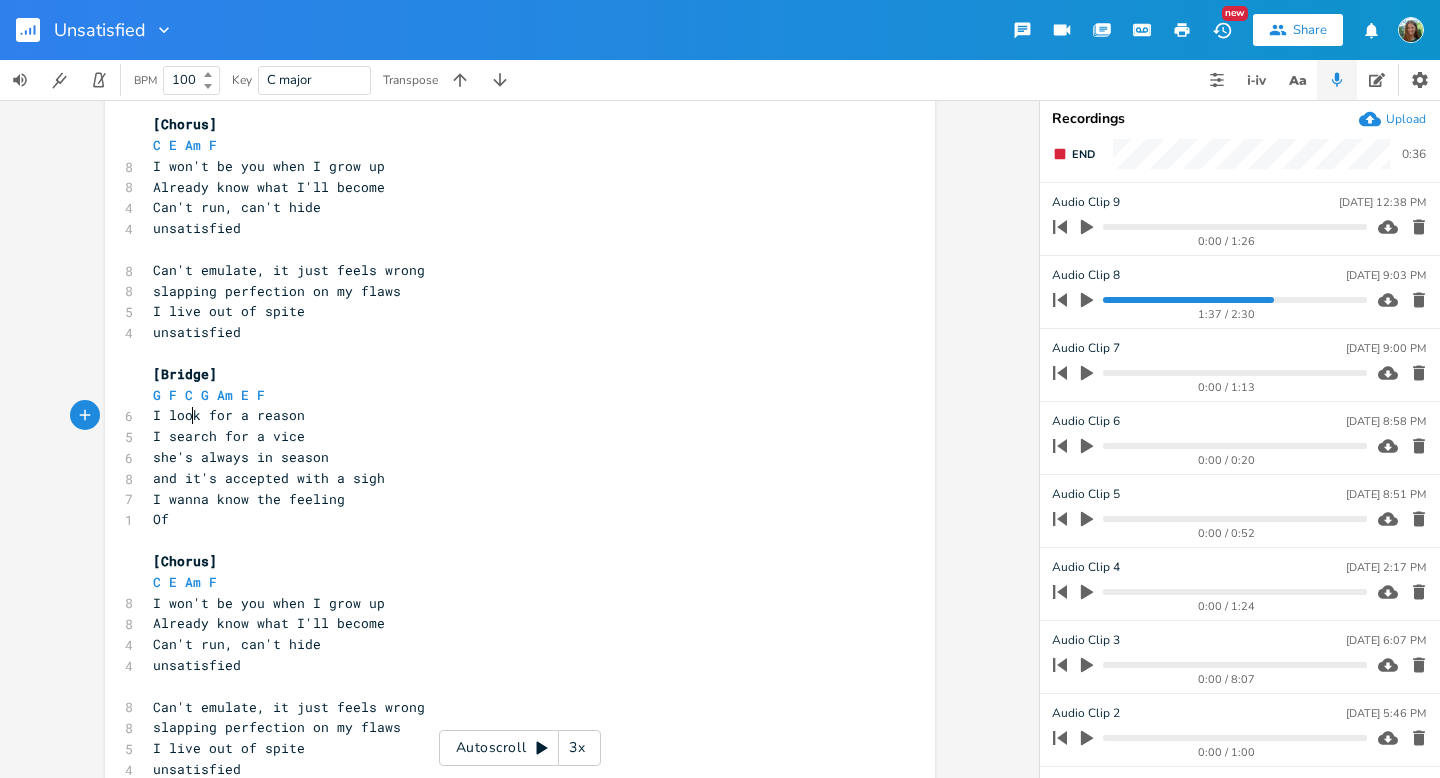 click on "I look for a reason" at bounding box center [229, 415] 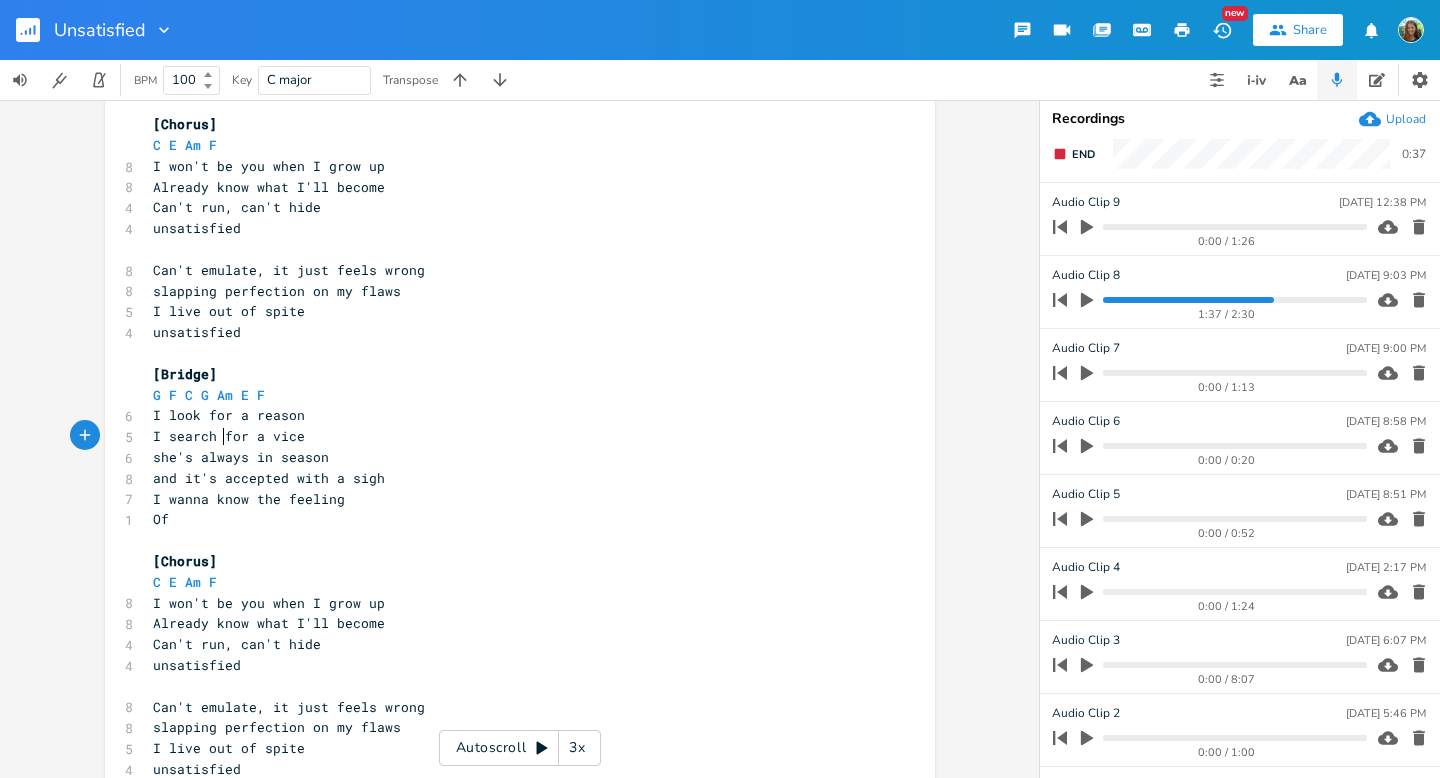 click on "I search for a vice" at bounding box center (229, 436) 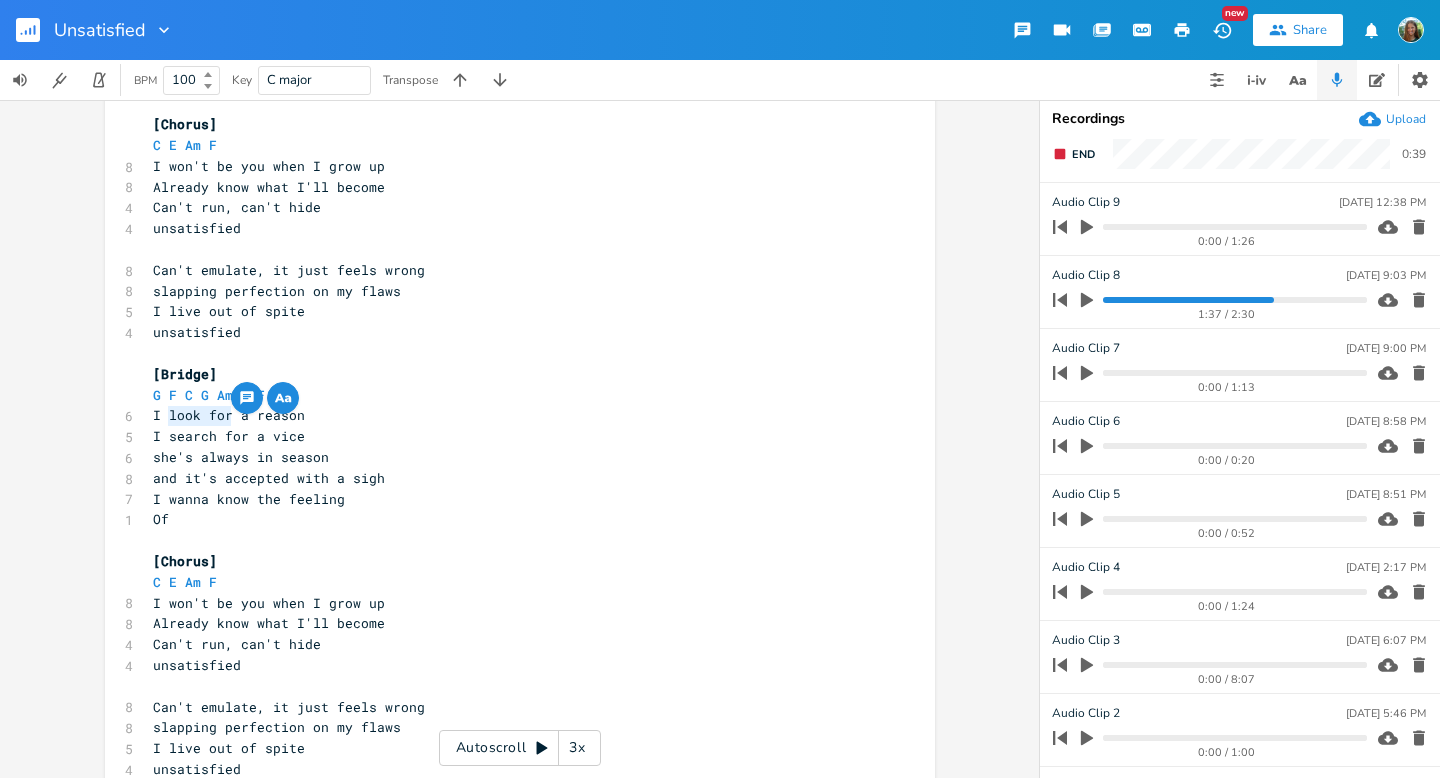 drag, startPoint x: 222, startPoint y: 420, endPoint x: 164, endPoint y: 410, distance: 58.855755 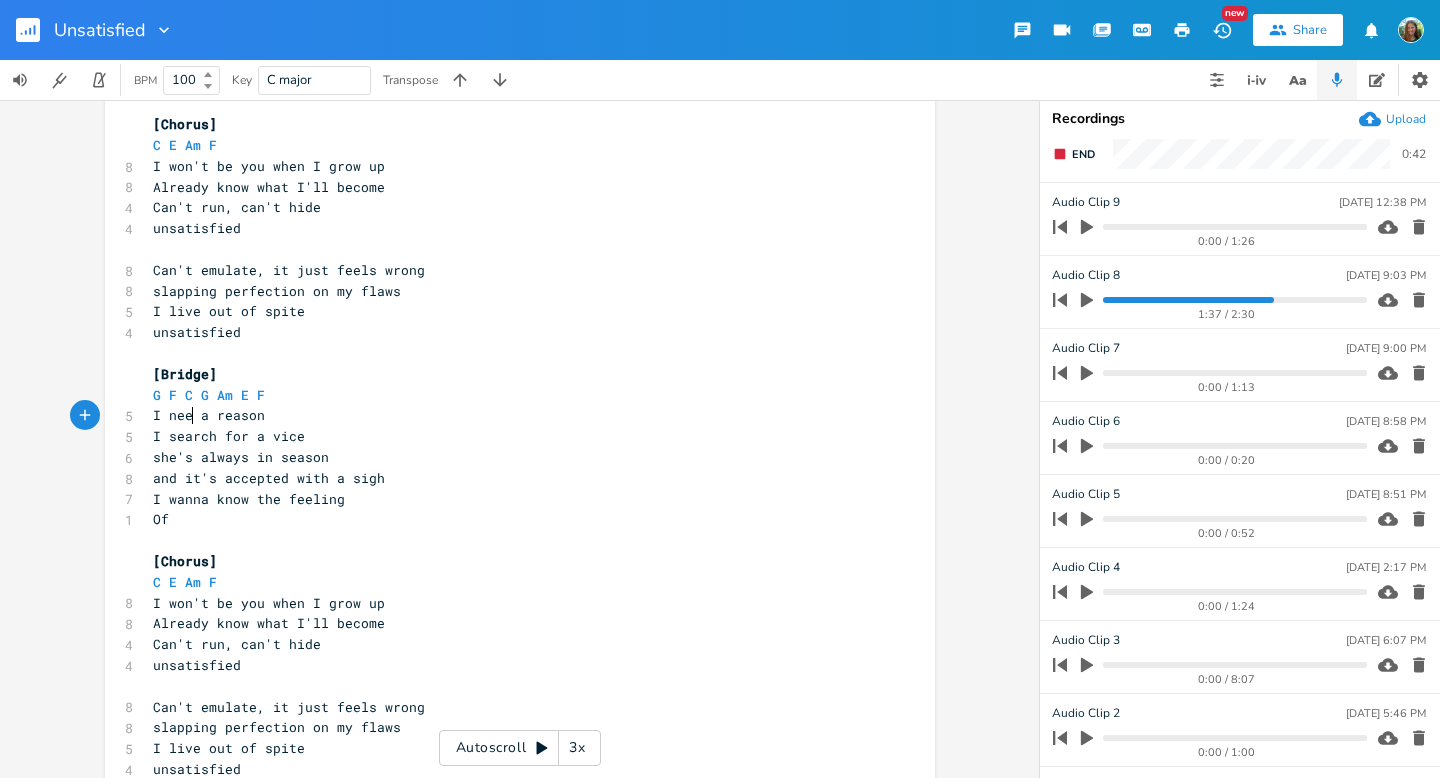 type on "need" 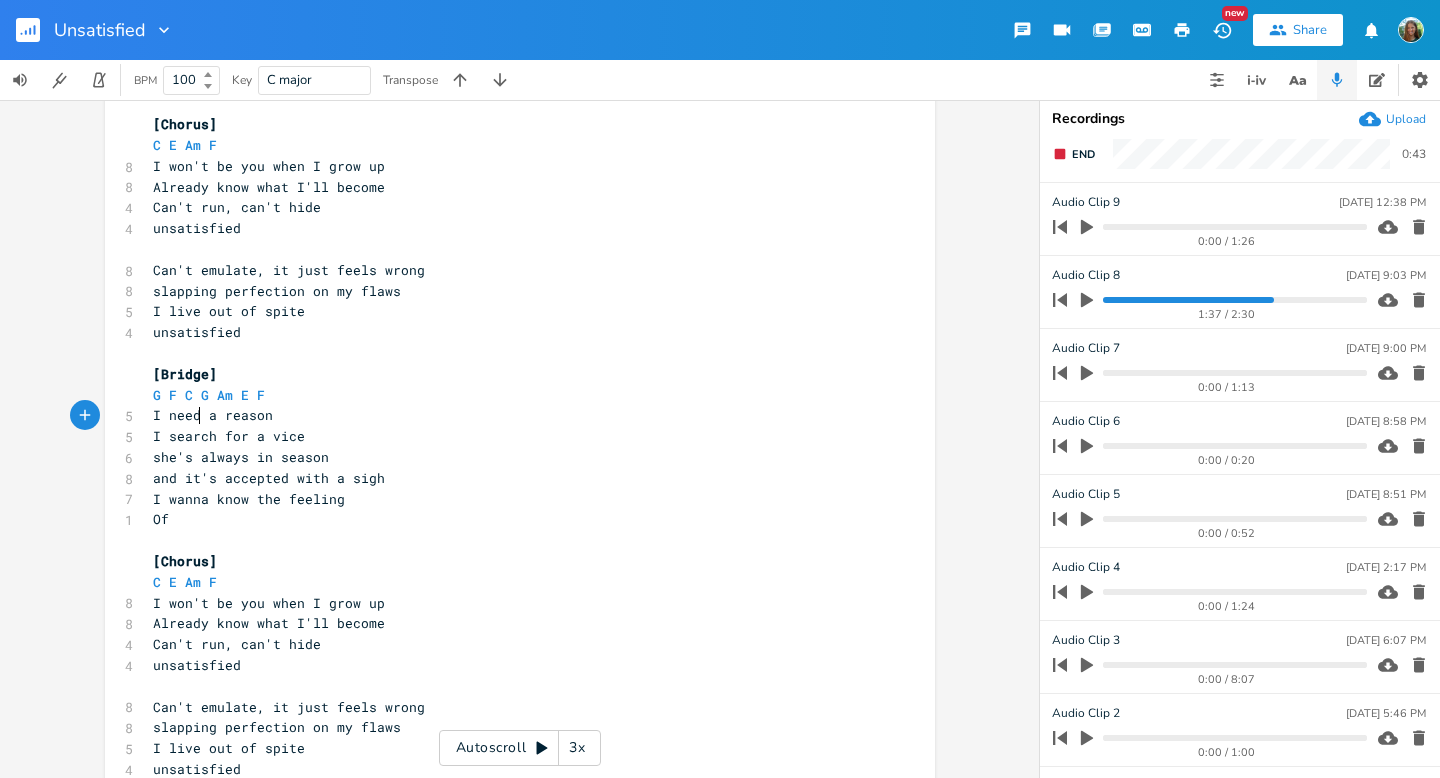 click on "I search for a vice" at bounding box center [229, 436] 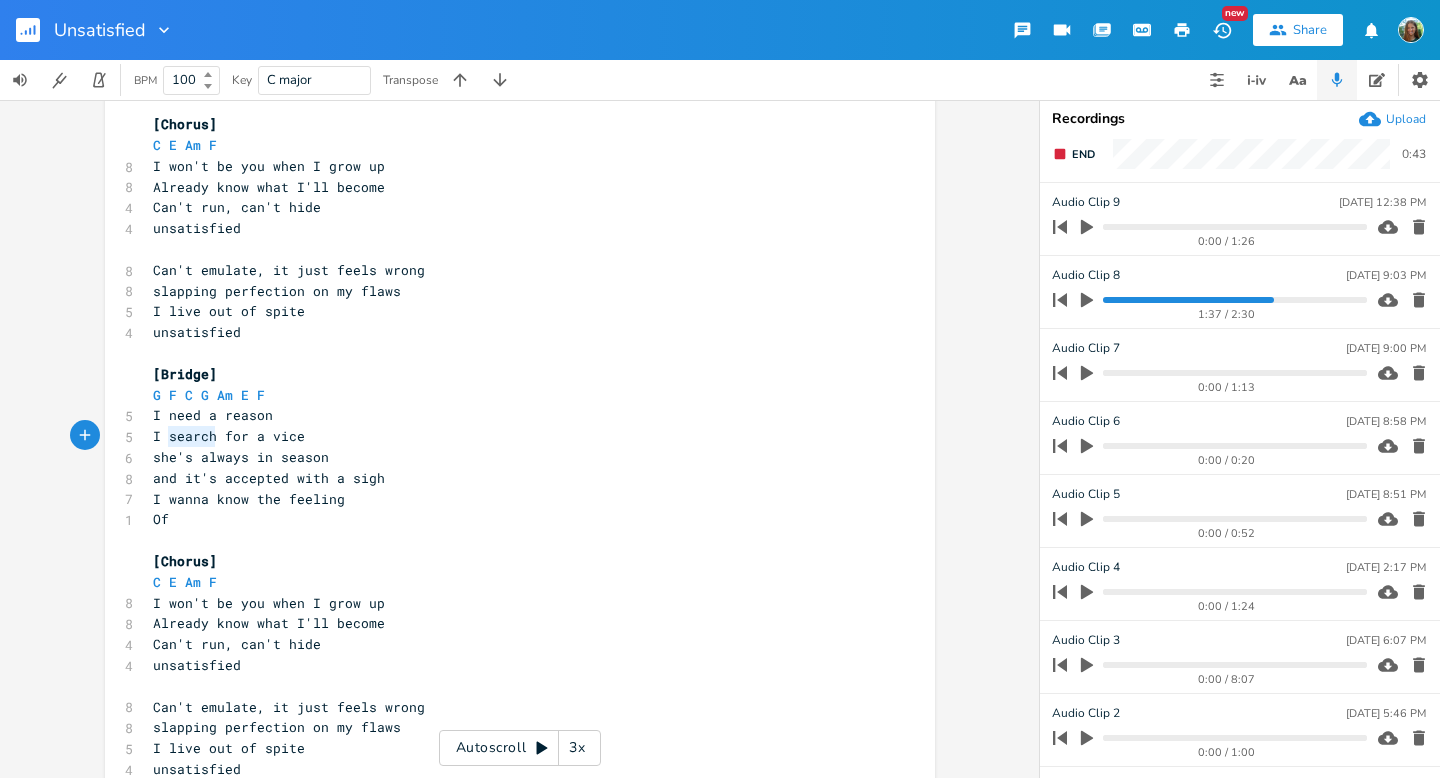 click on "I search for a vice" at bounding box center [229, 436] 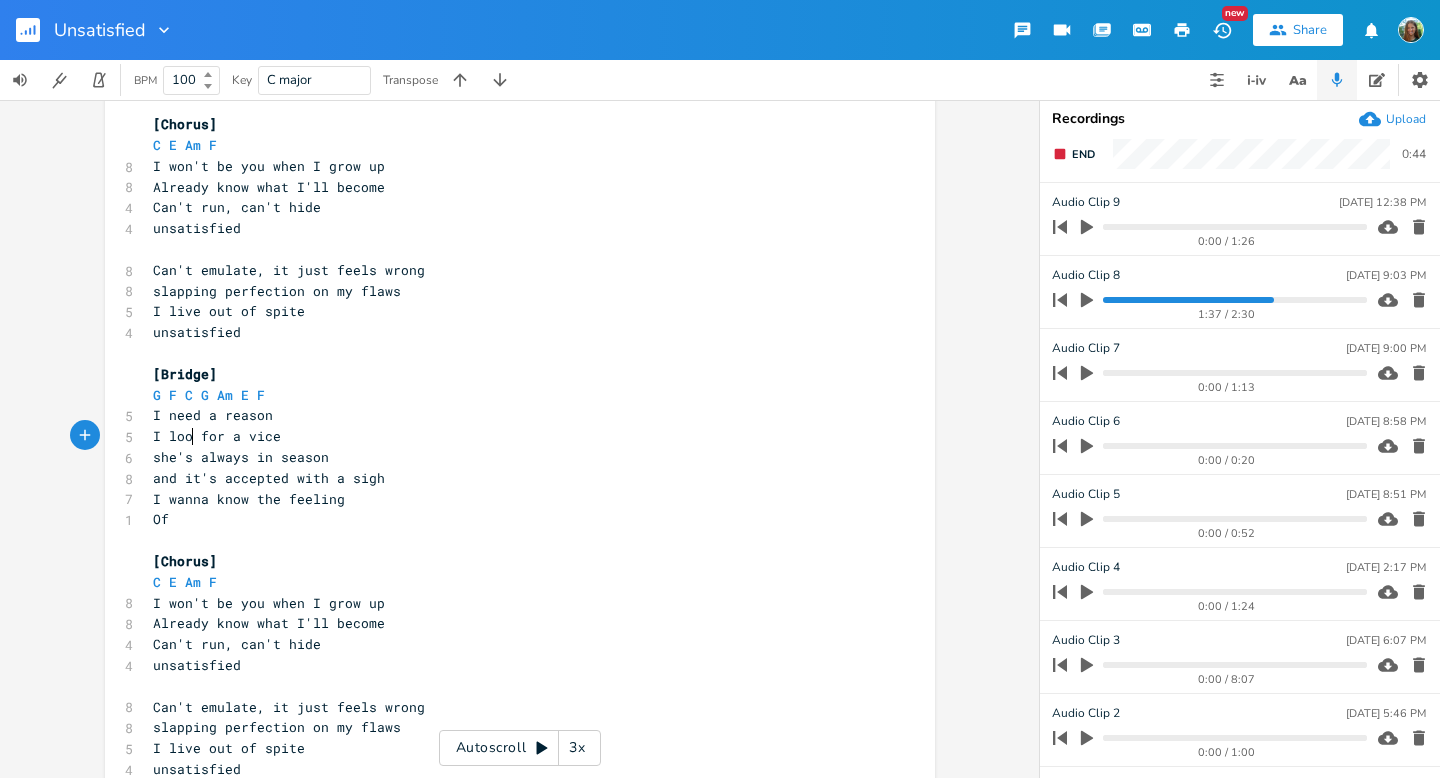 scroll, scrollTop: 0, scrollLeft: 24, axis: horizontal 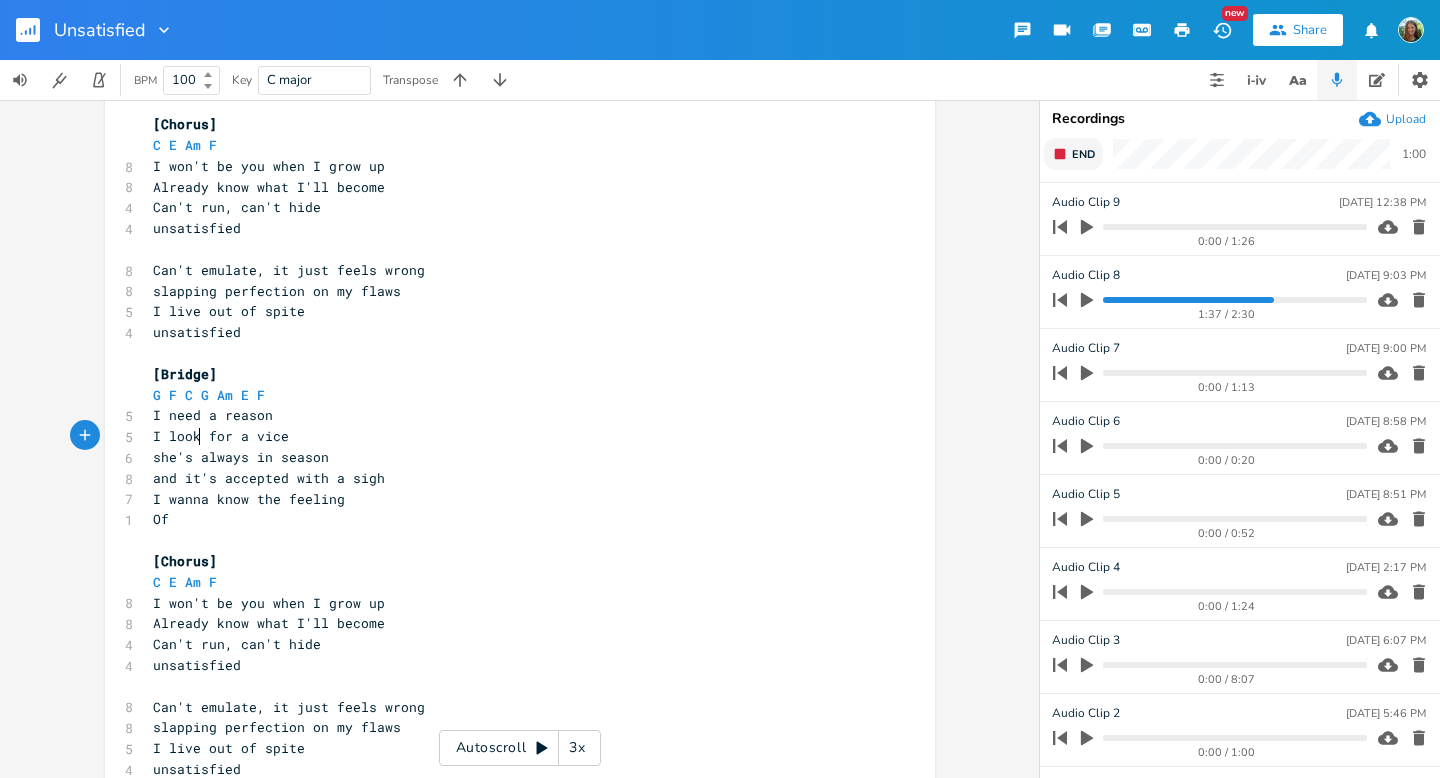 type on "look" 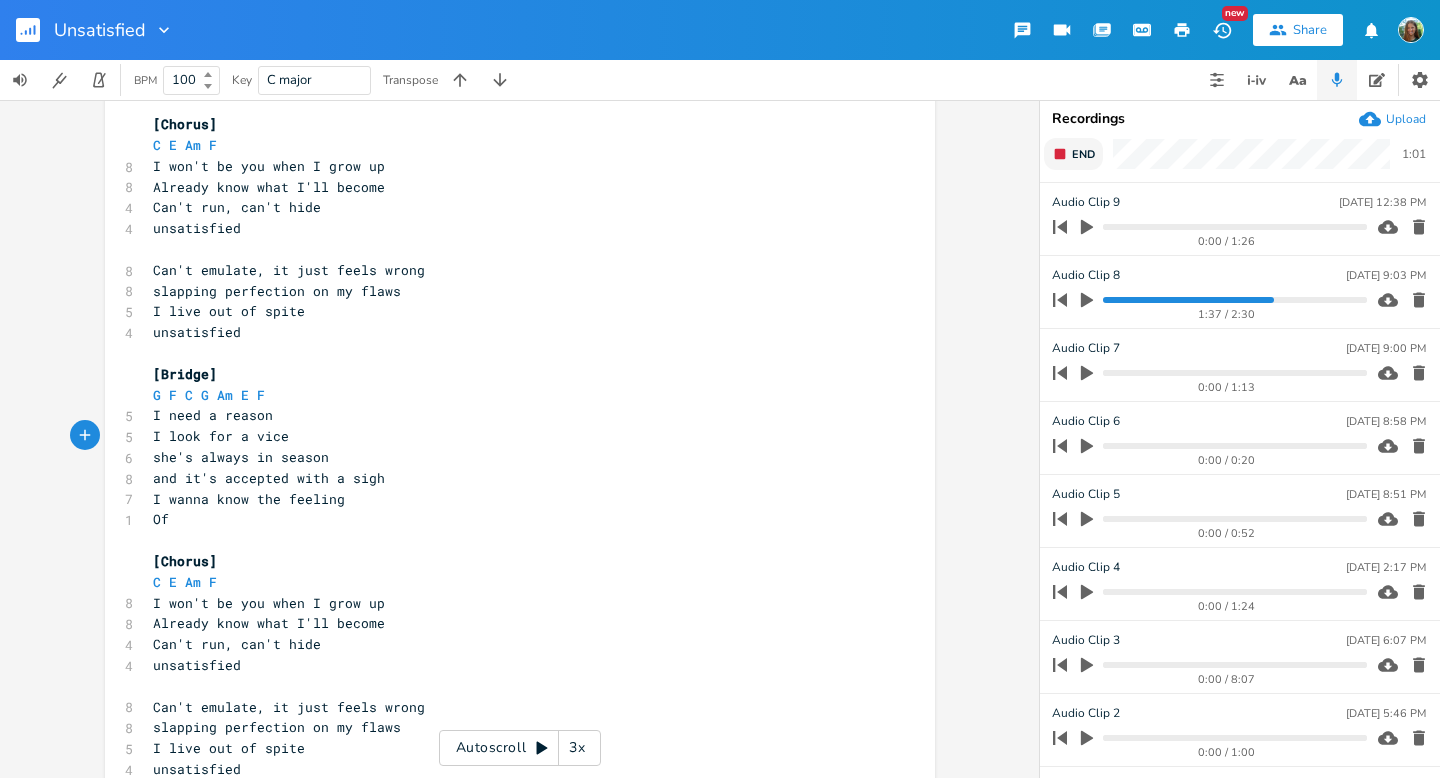 click 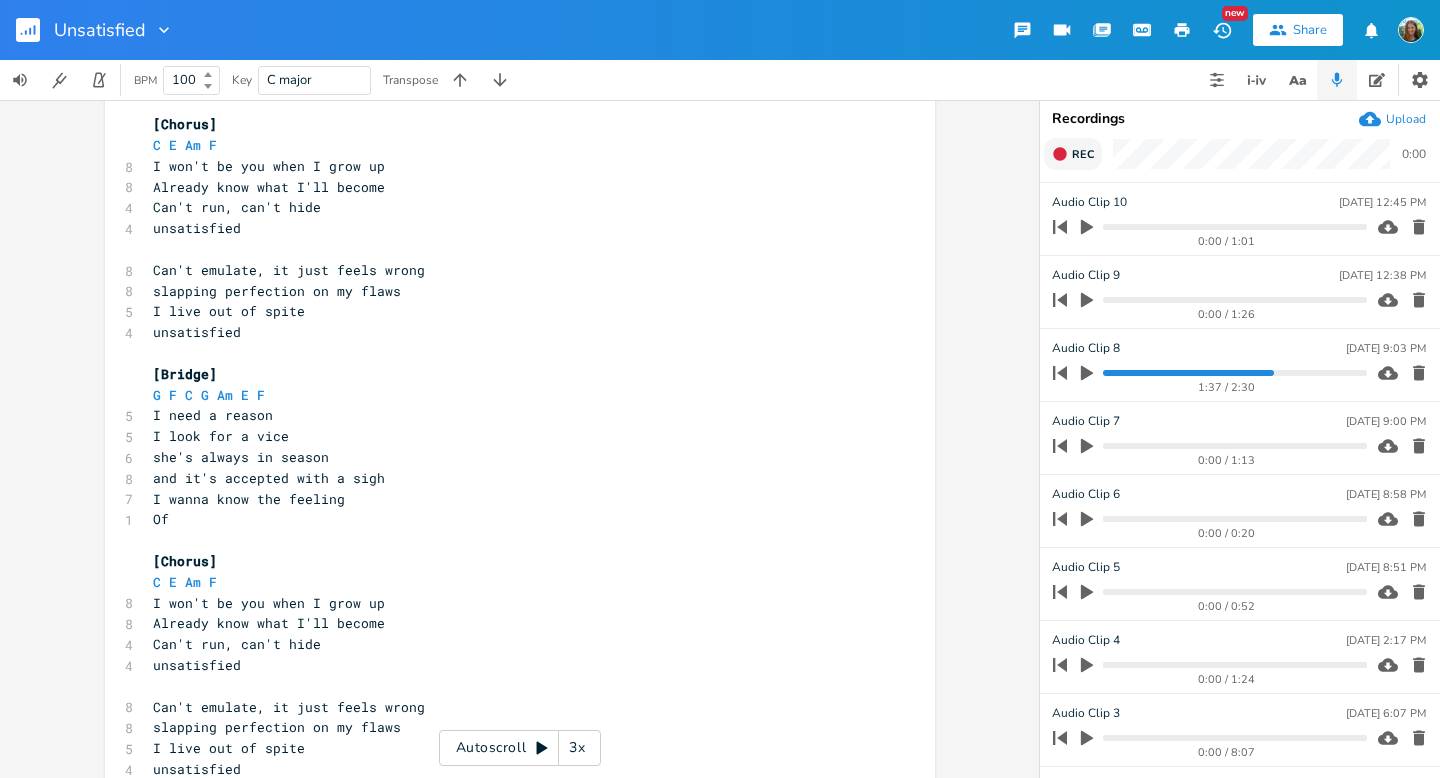 scroll, scrollTop: 0, scrollLeft: 24, axis: horizontal 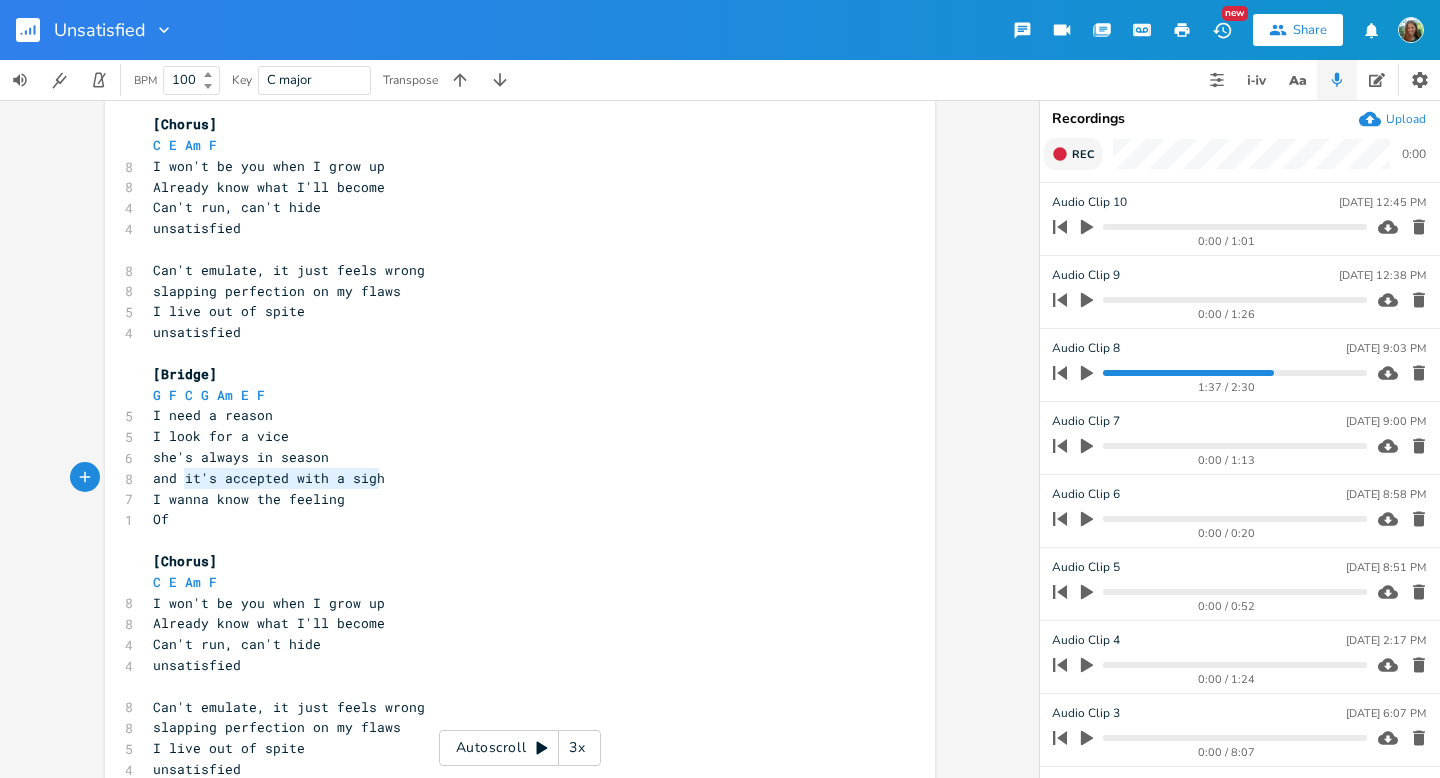 type on "I" 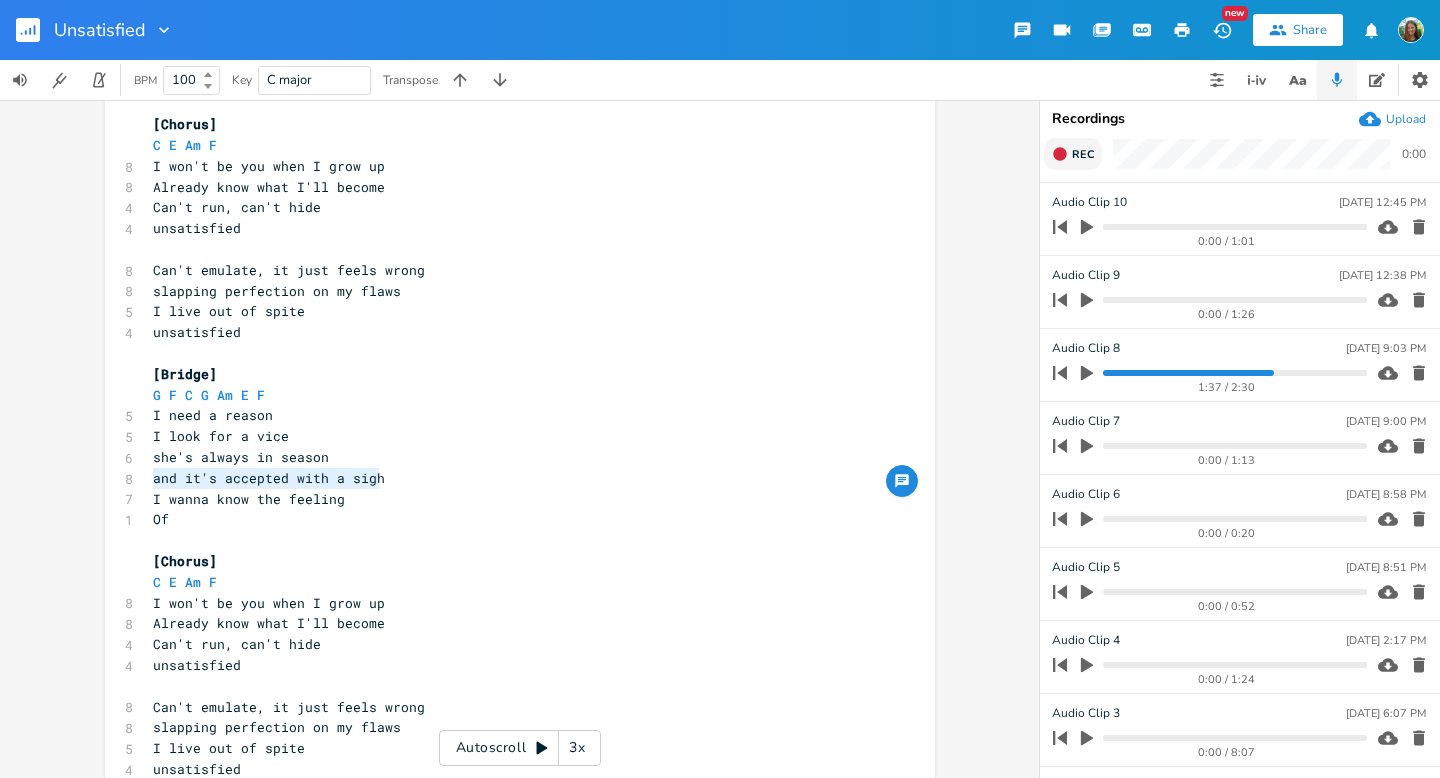 drag, startPoint x: 375, startPoint y: 479, endPoint x: 139, endPoint y: 483, distance: 236.03389 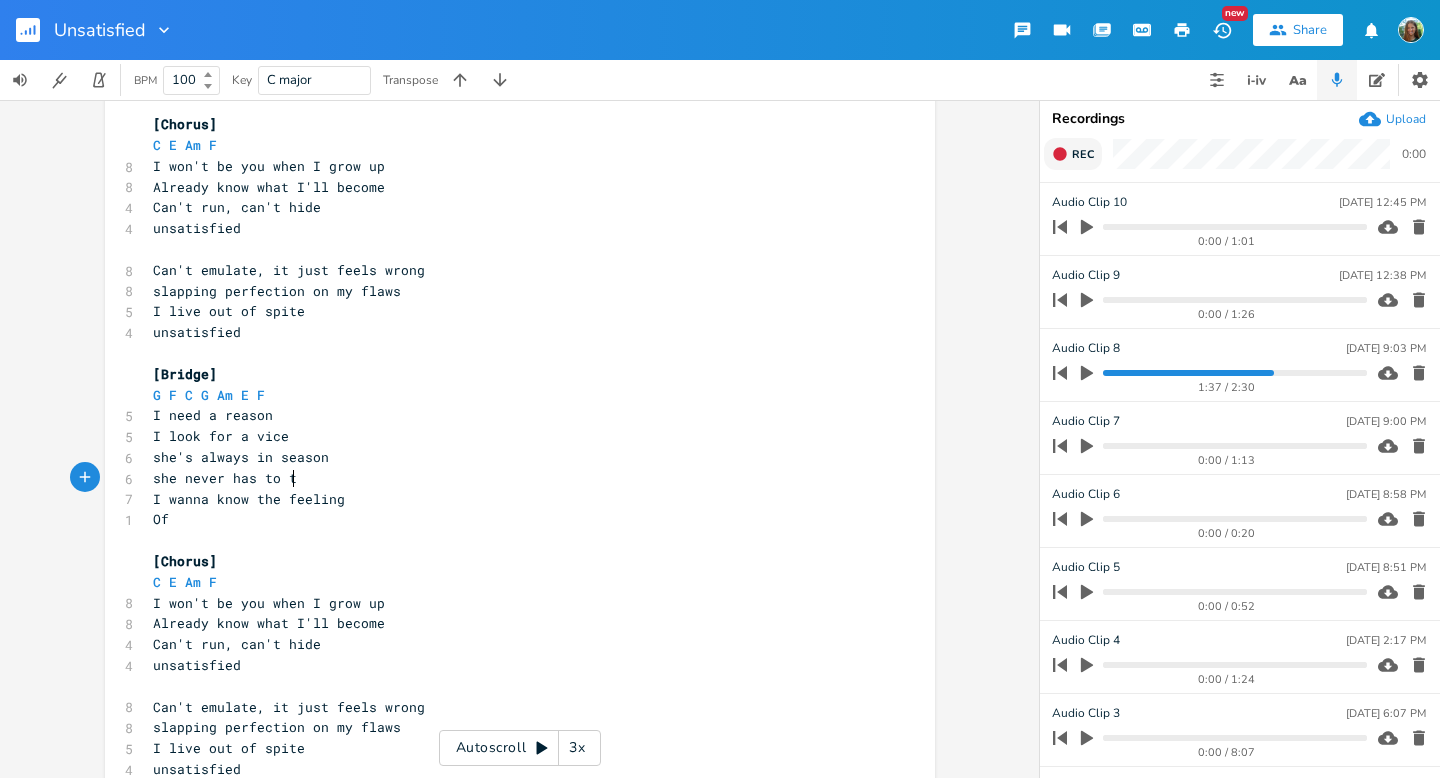 type on "she never has to tr" 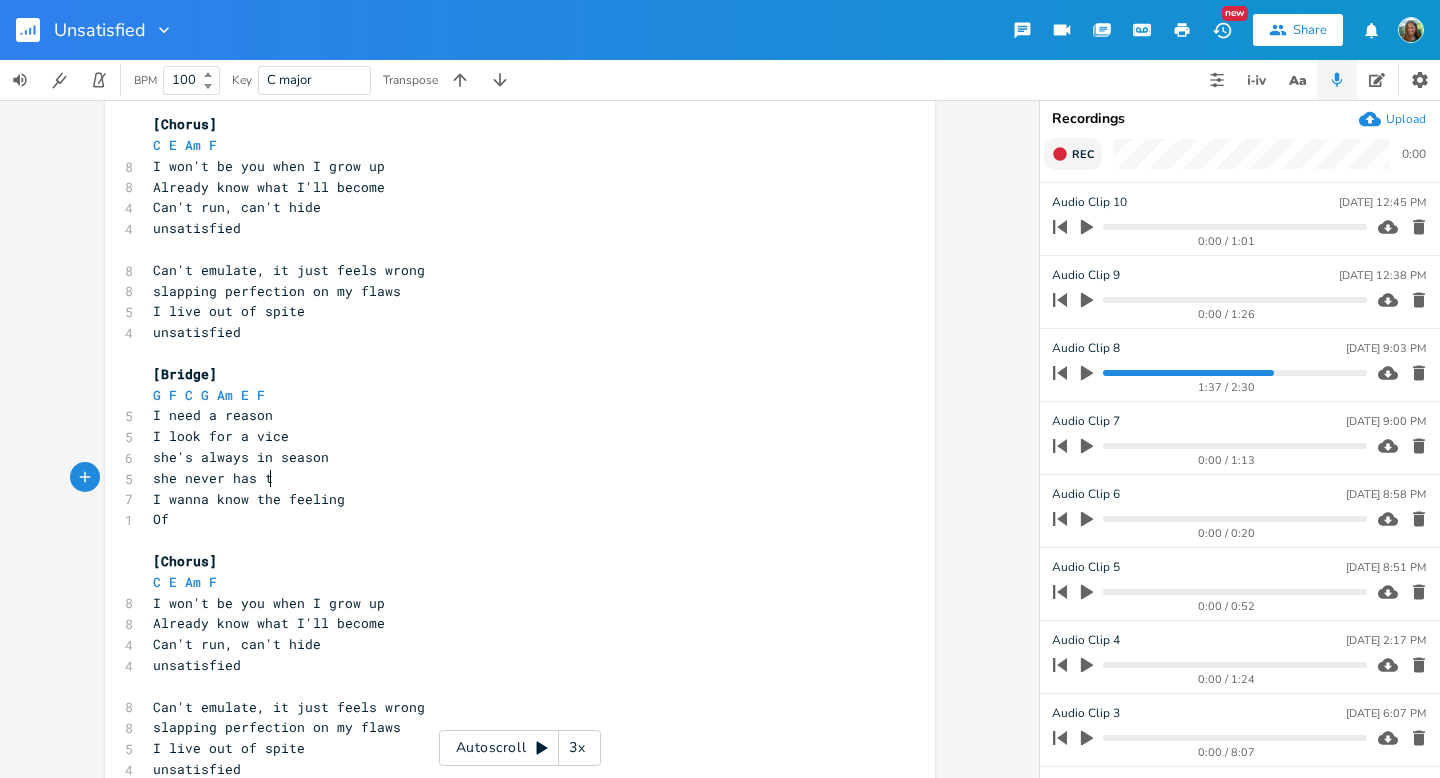 type on "r has tr" 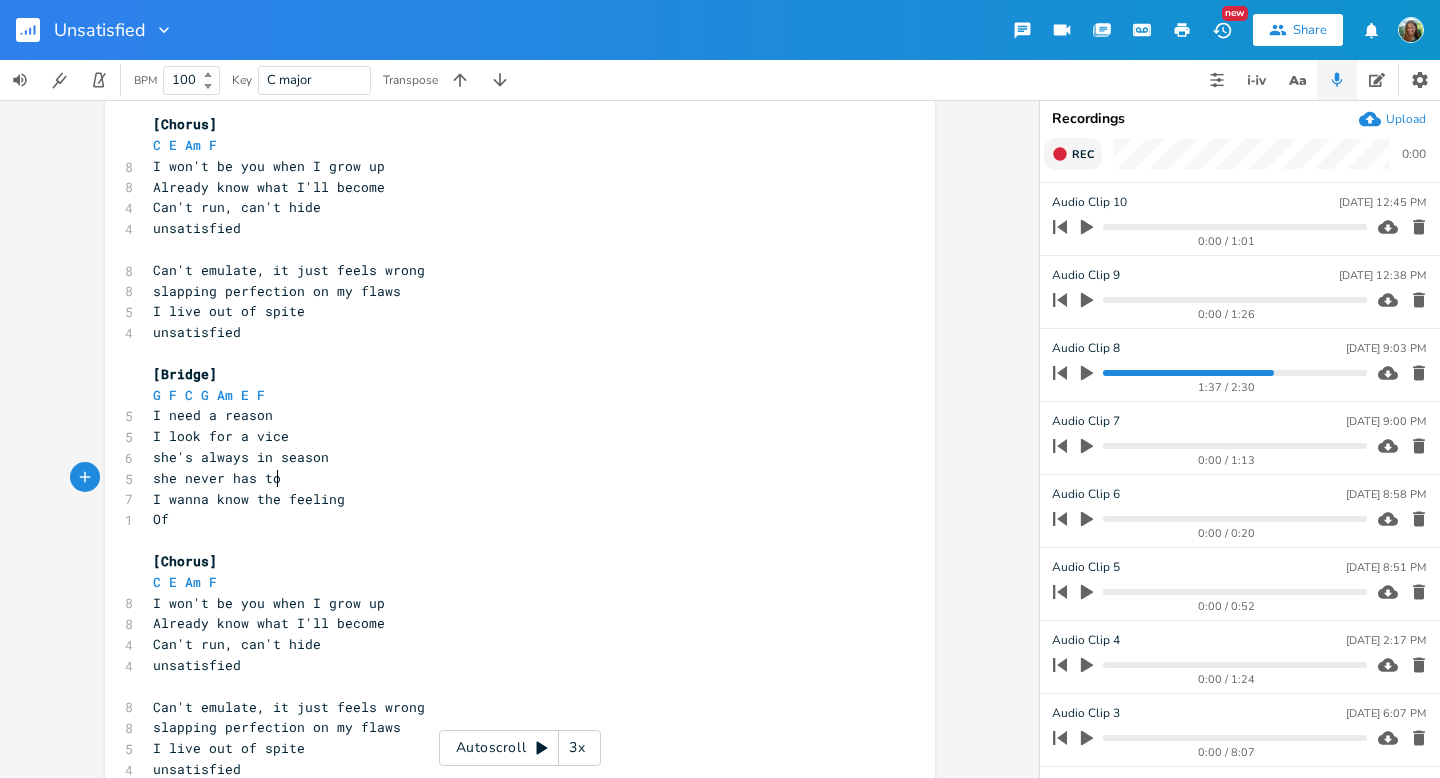 type on "o" 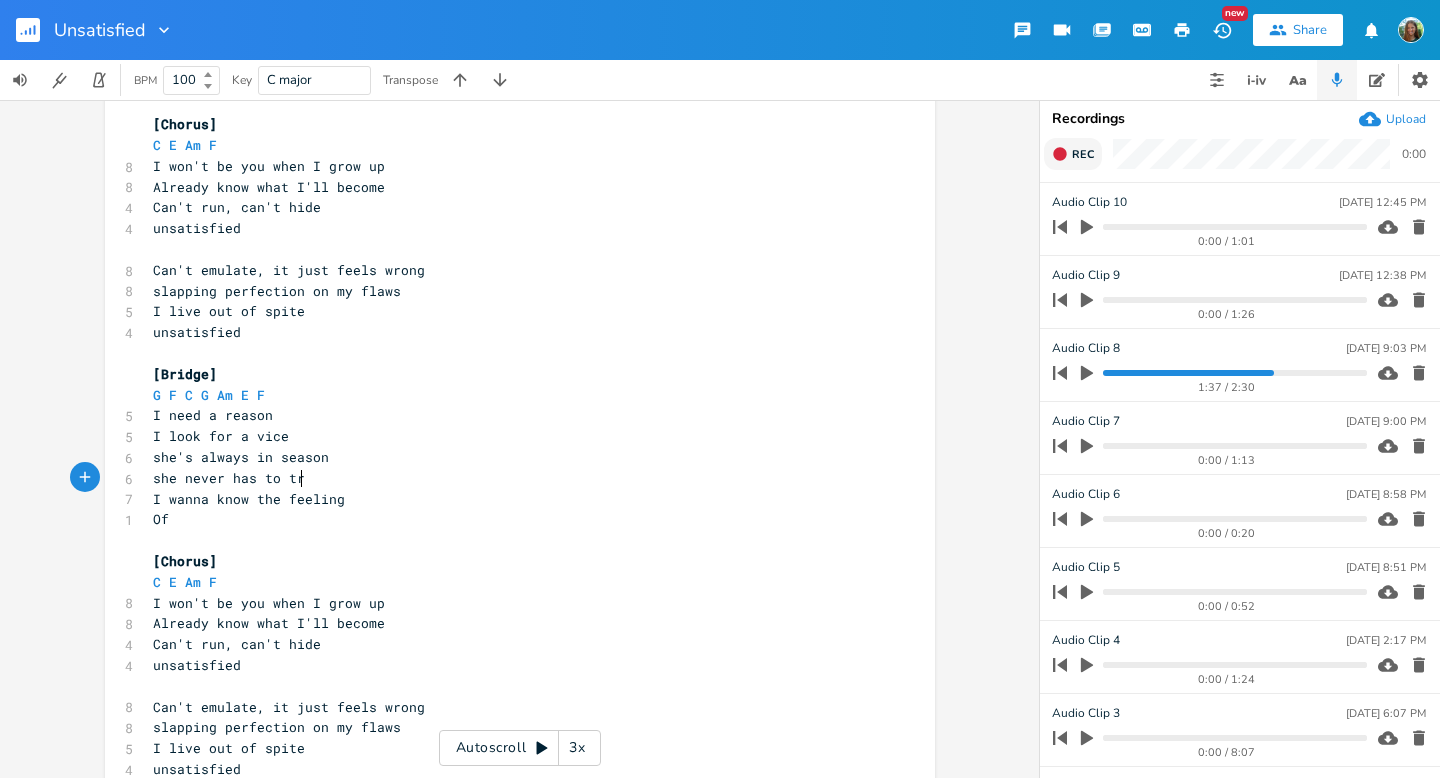 scroll, scrollTop: 0, scrollLeft: 34, axis: horizontal 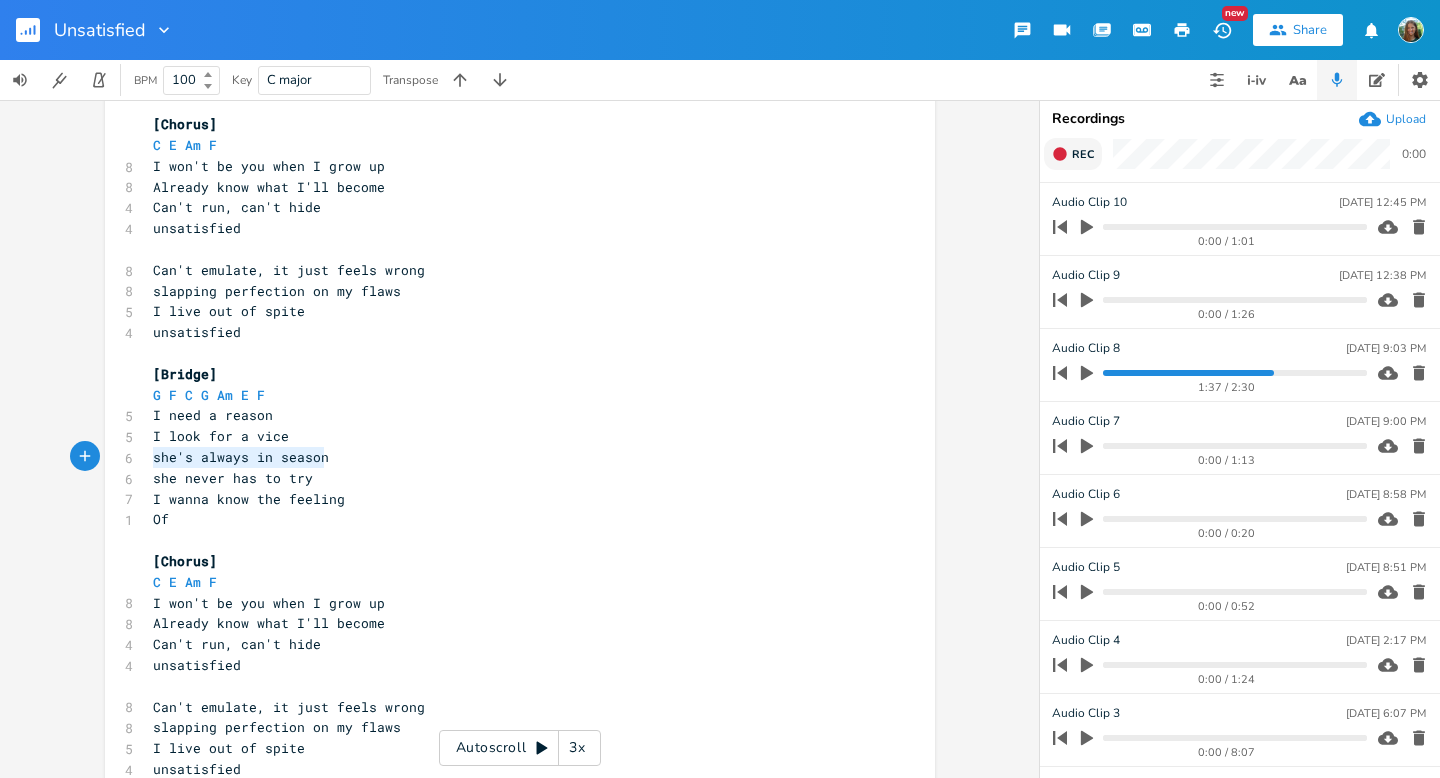 drag, startPoint x: 334, startPoint y: 457, endPoint x: 146, endPoint y: 450, distance: 188.13028 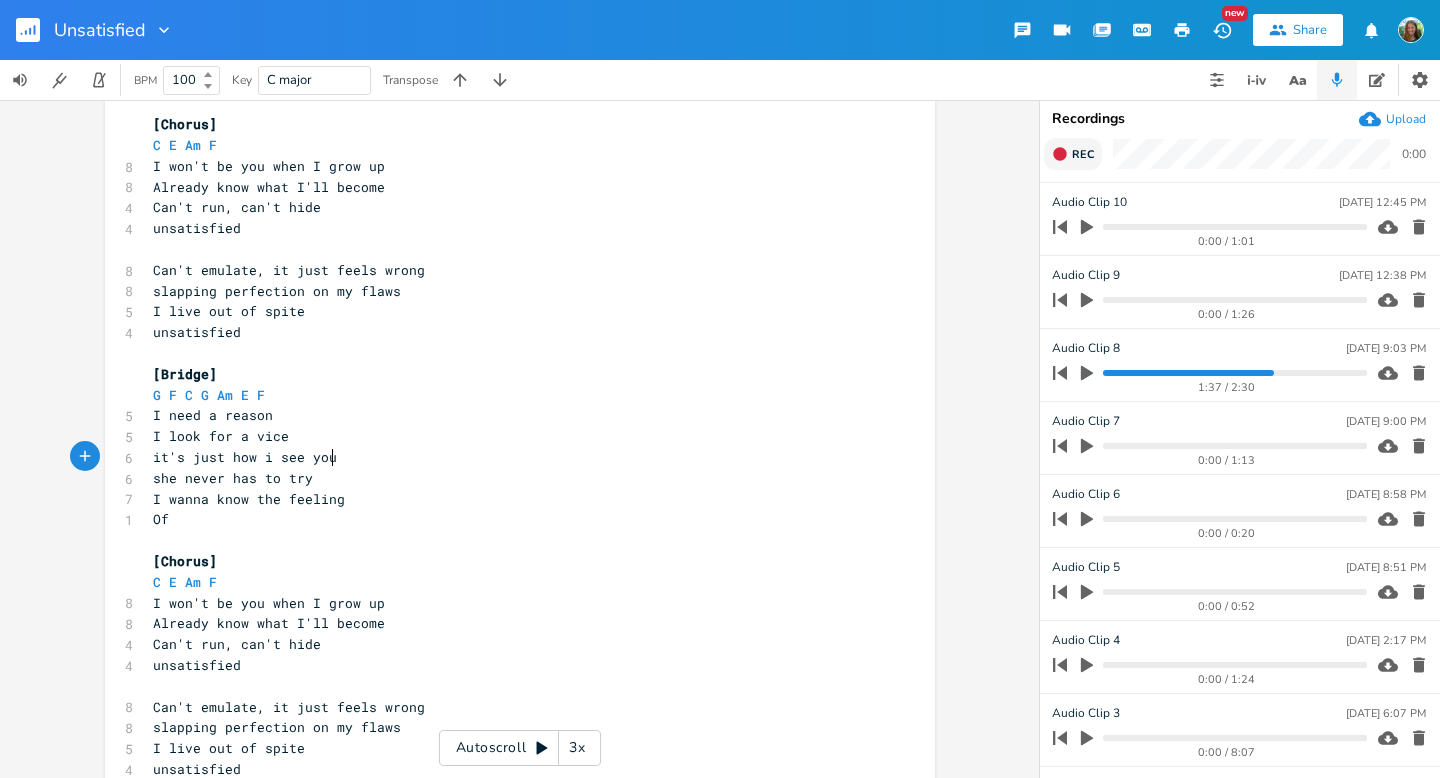 scroll, scrollTop: 0, scrollLeft: 126, axis: horizontal 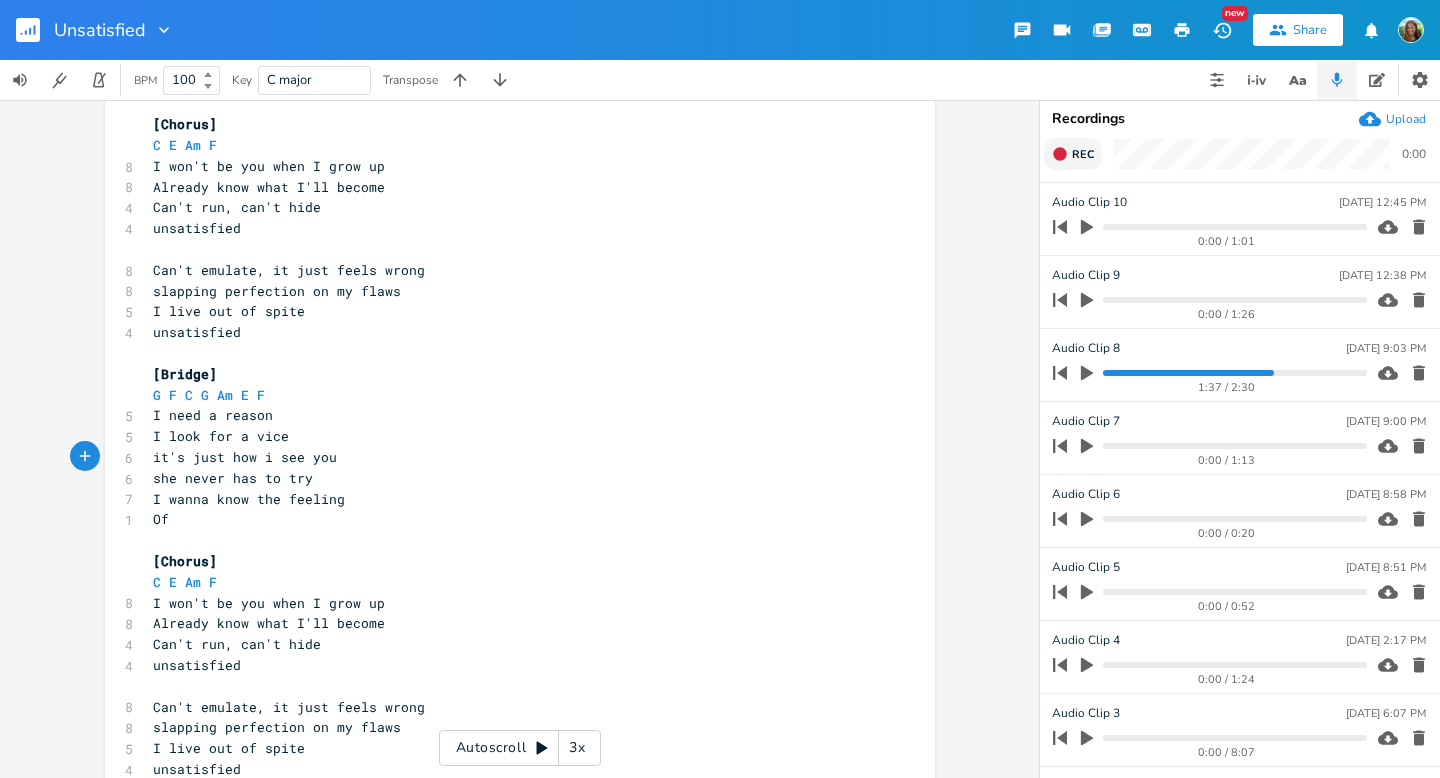 type on "it's just how i see you" 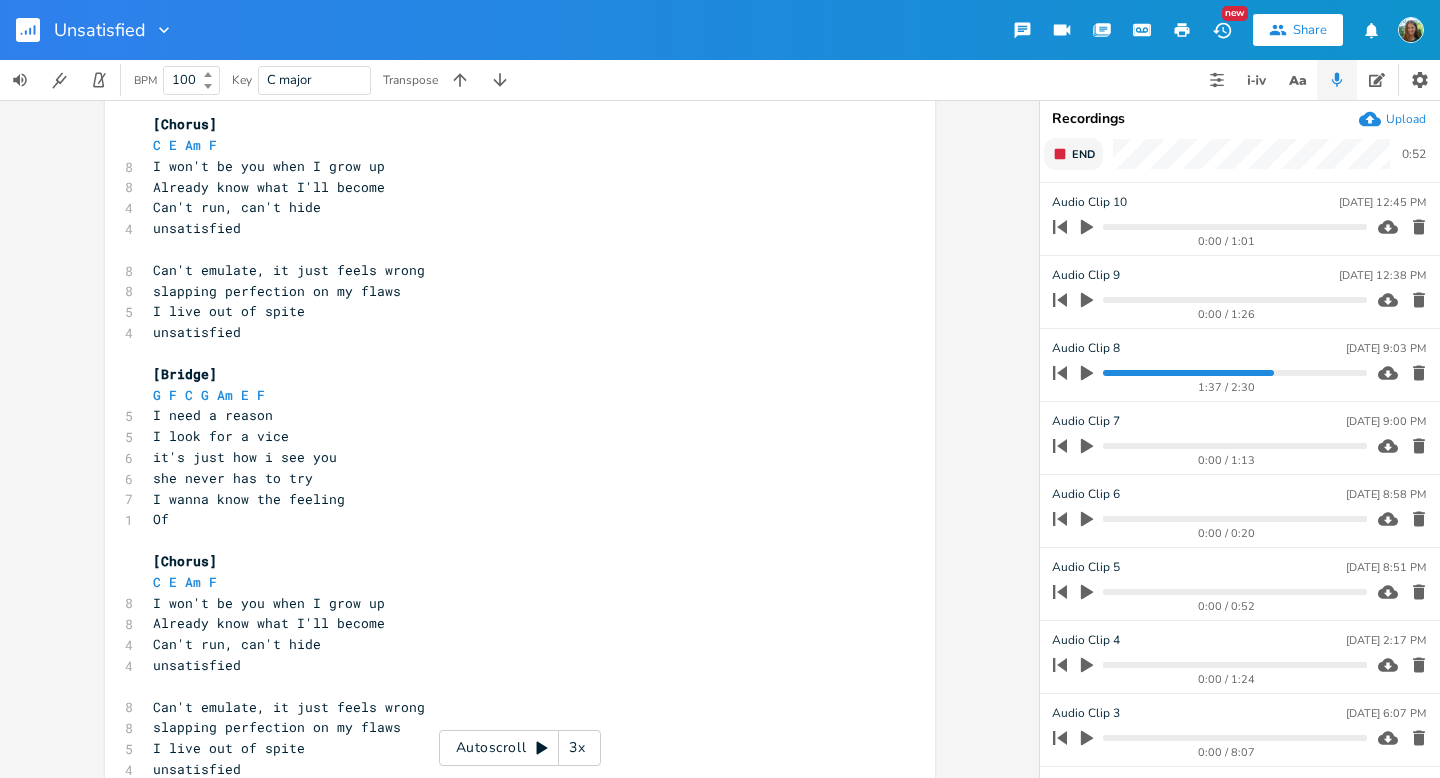 click 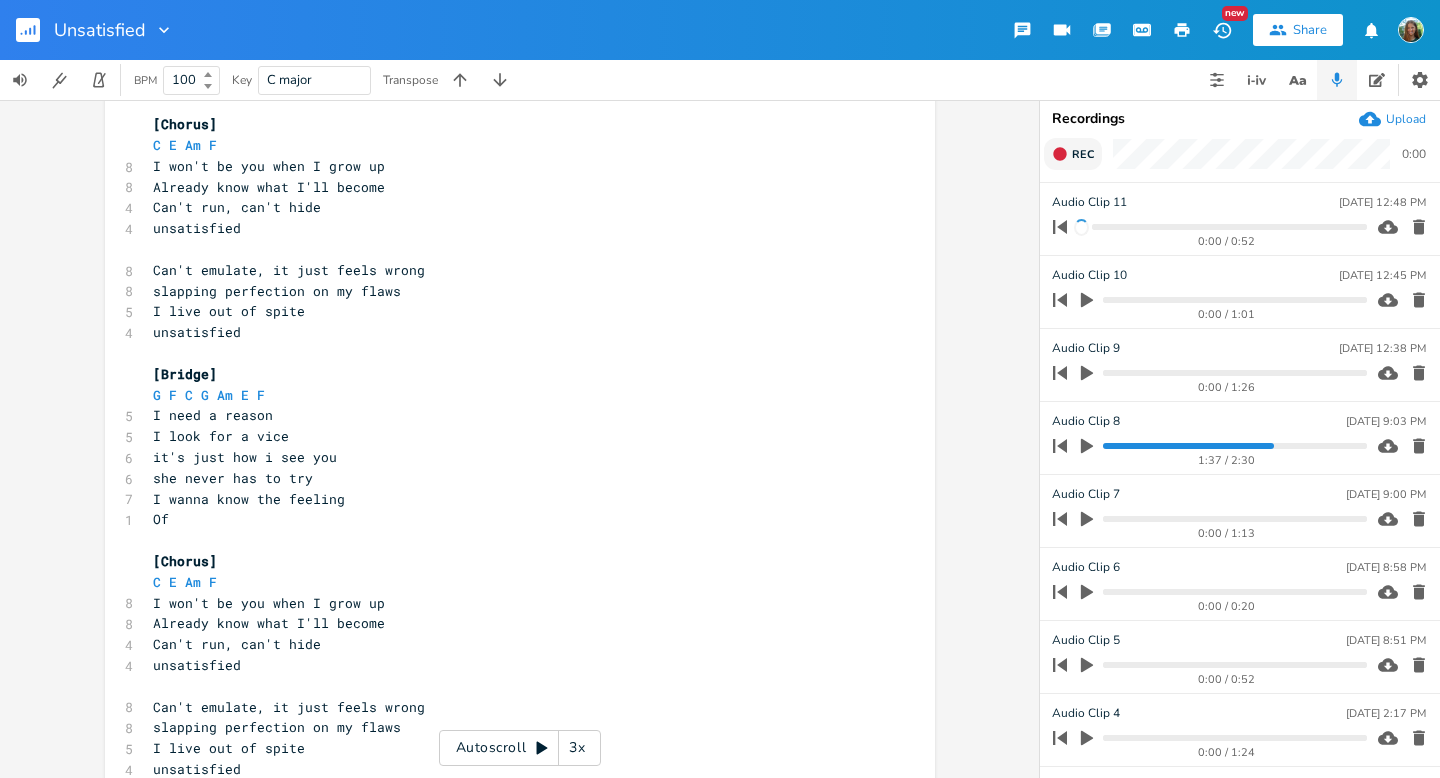 scroll, scrollTop: 1151, scrollLeft: 0, axis: vertical 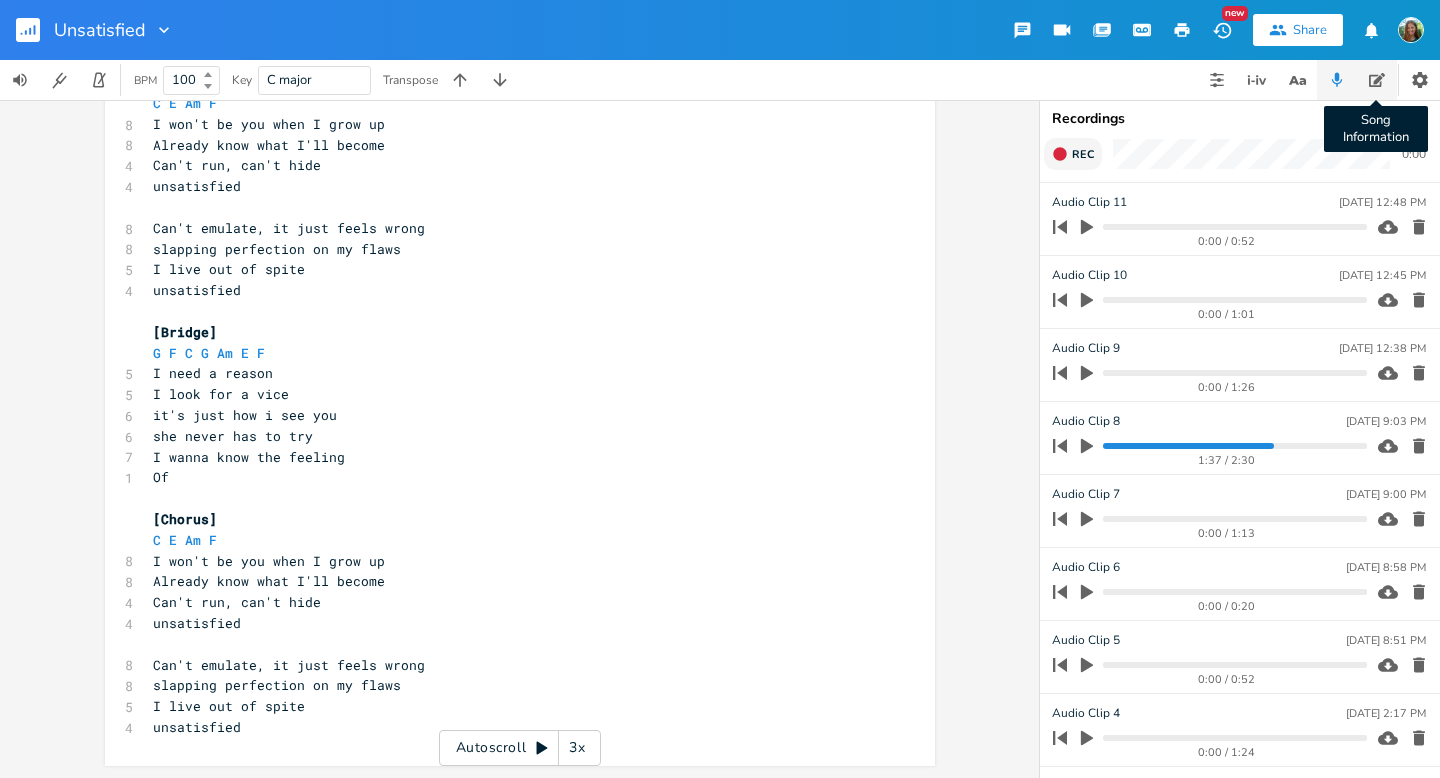 click 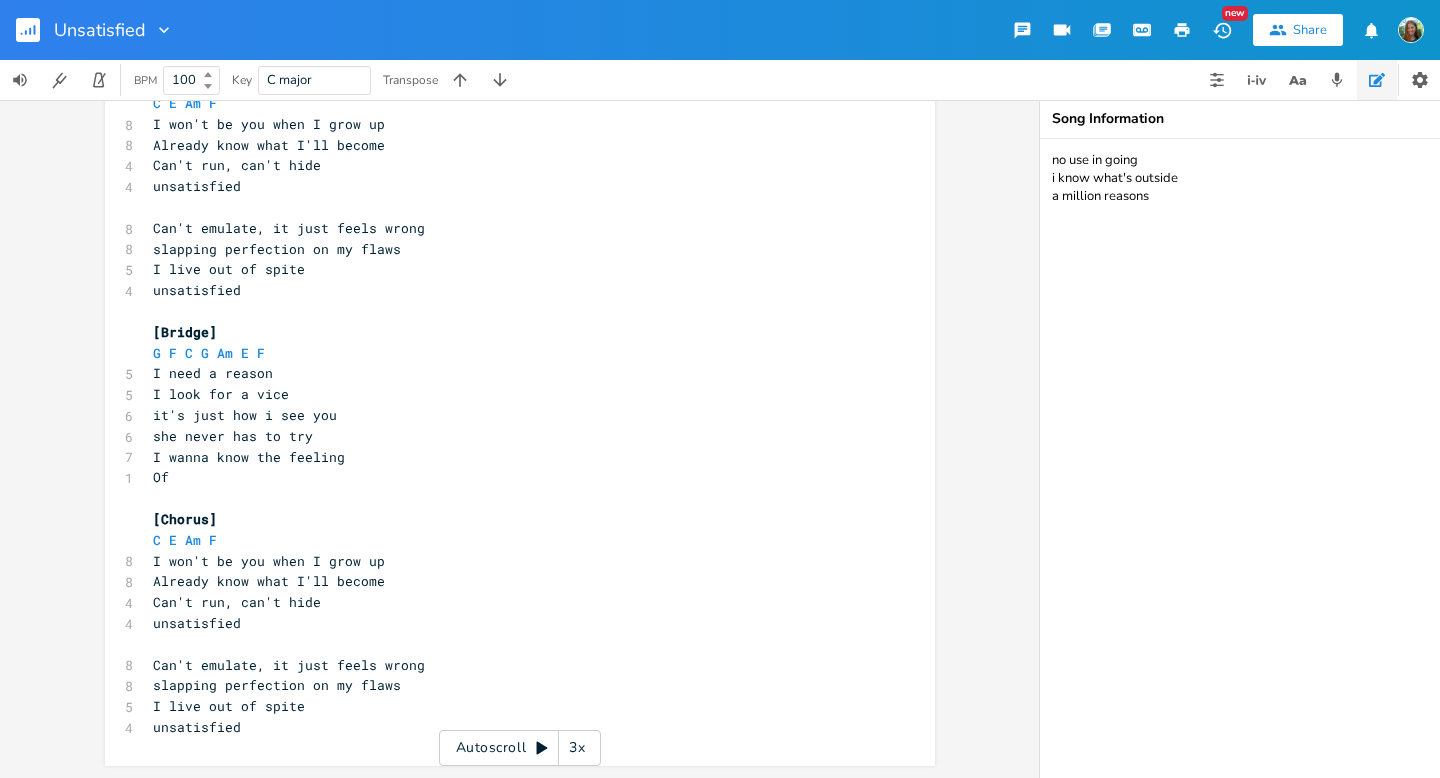 click on "Of" at bounding box center [510, 477] 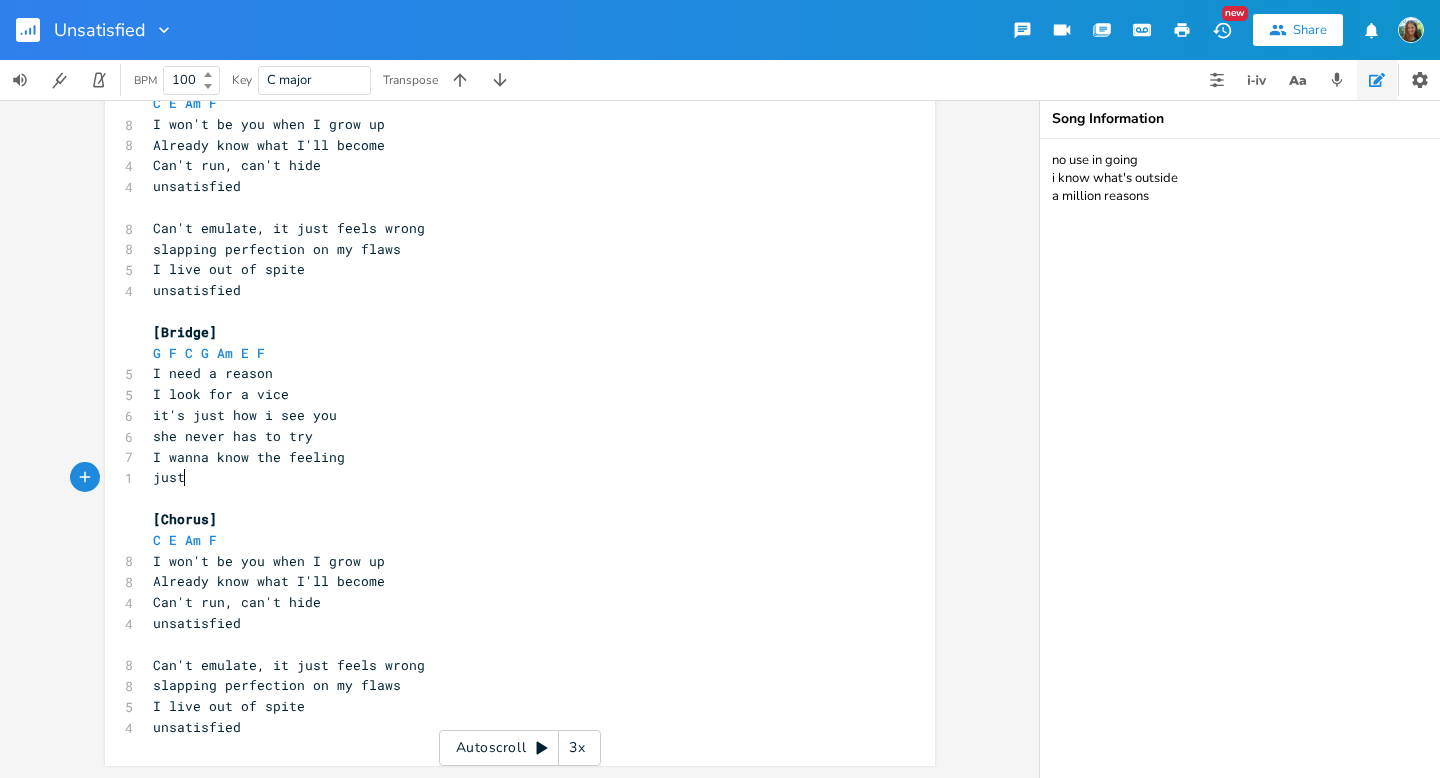 scroll, scrollTop: 0, scrollLeft: 24, axis: horizontal 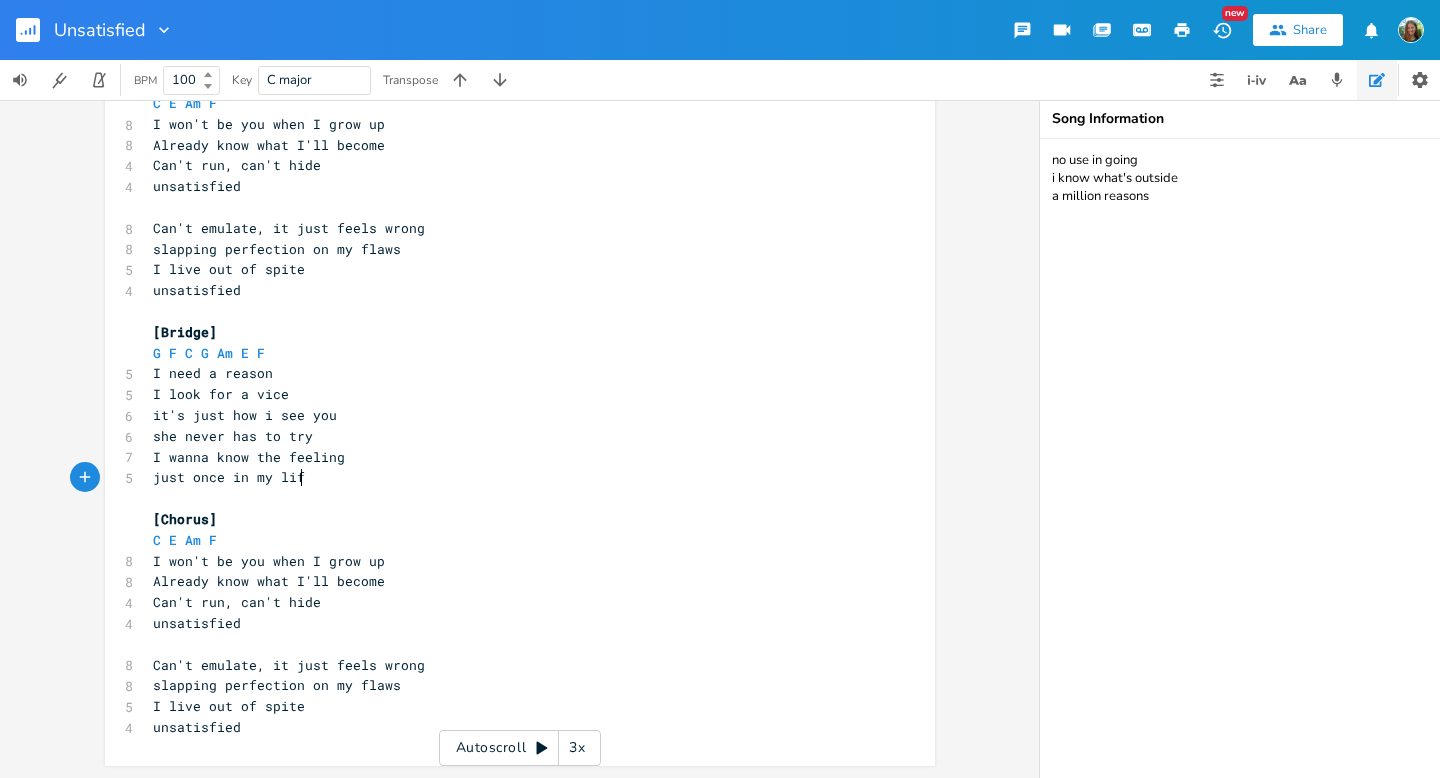 type on "just once in my life" 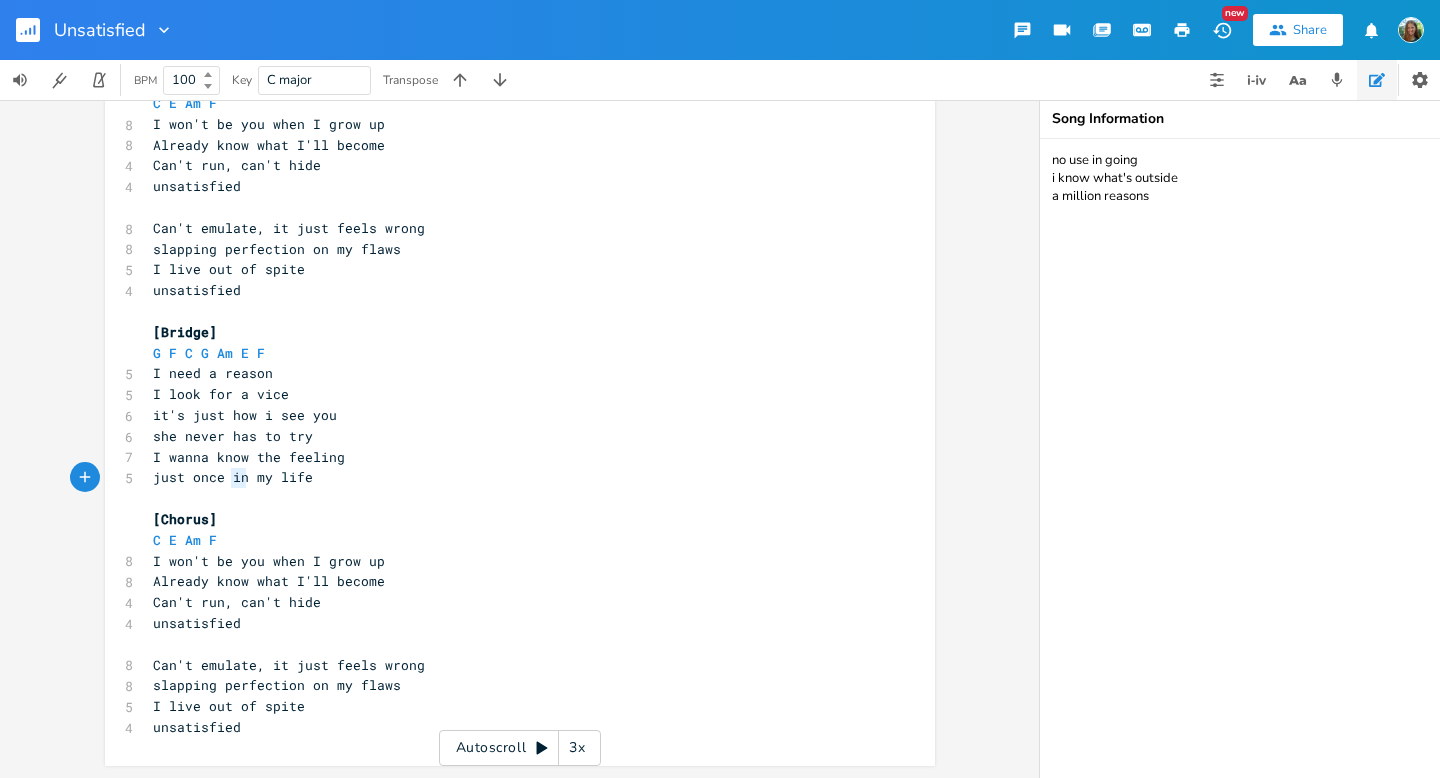 type on "ce in" 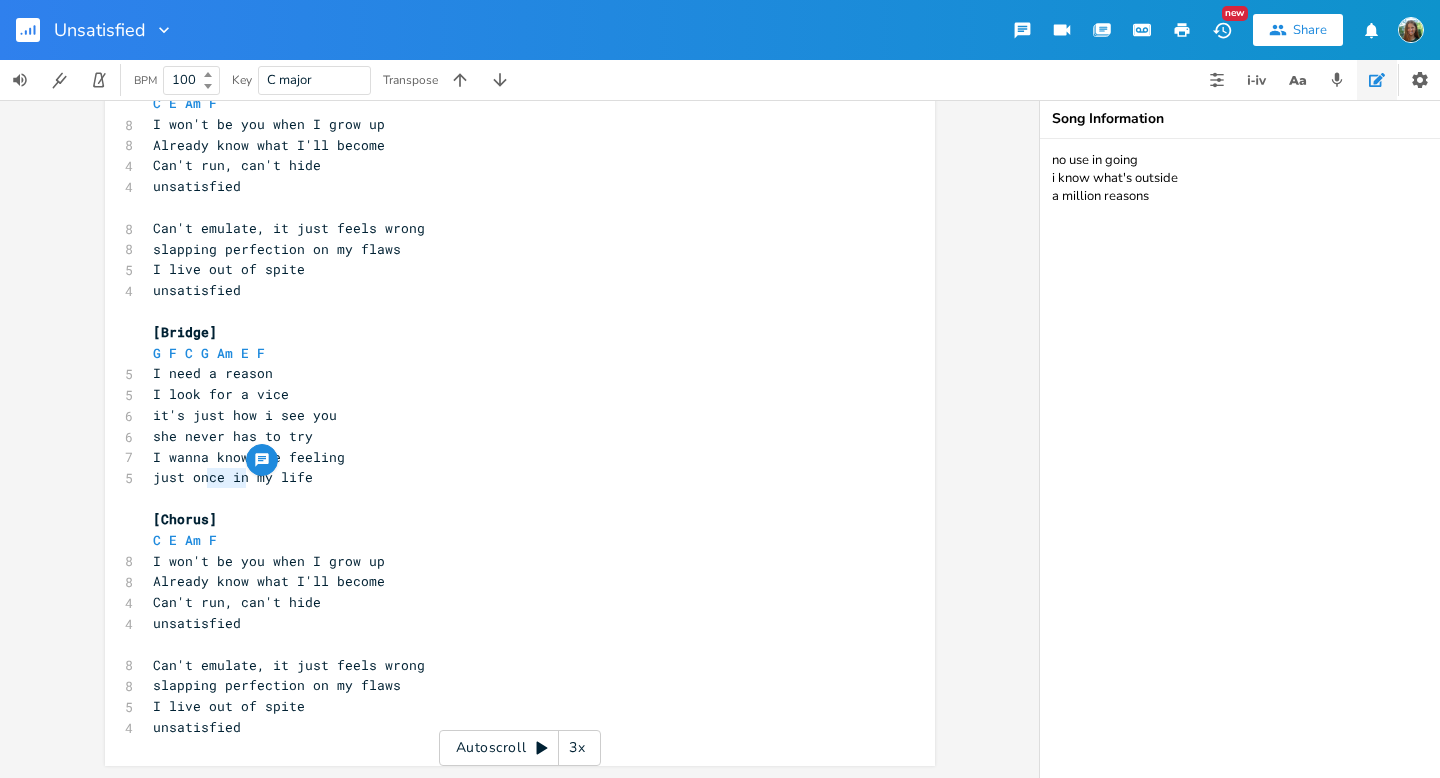 drag, startPoint x: 239, startPoint y: 481, endPoint x: 199, endPoint y: 480, distance: 40.012497 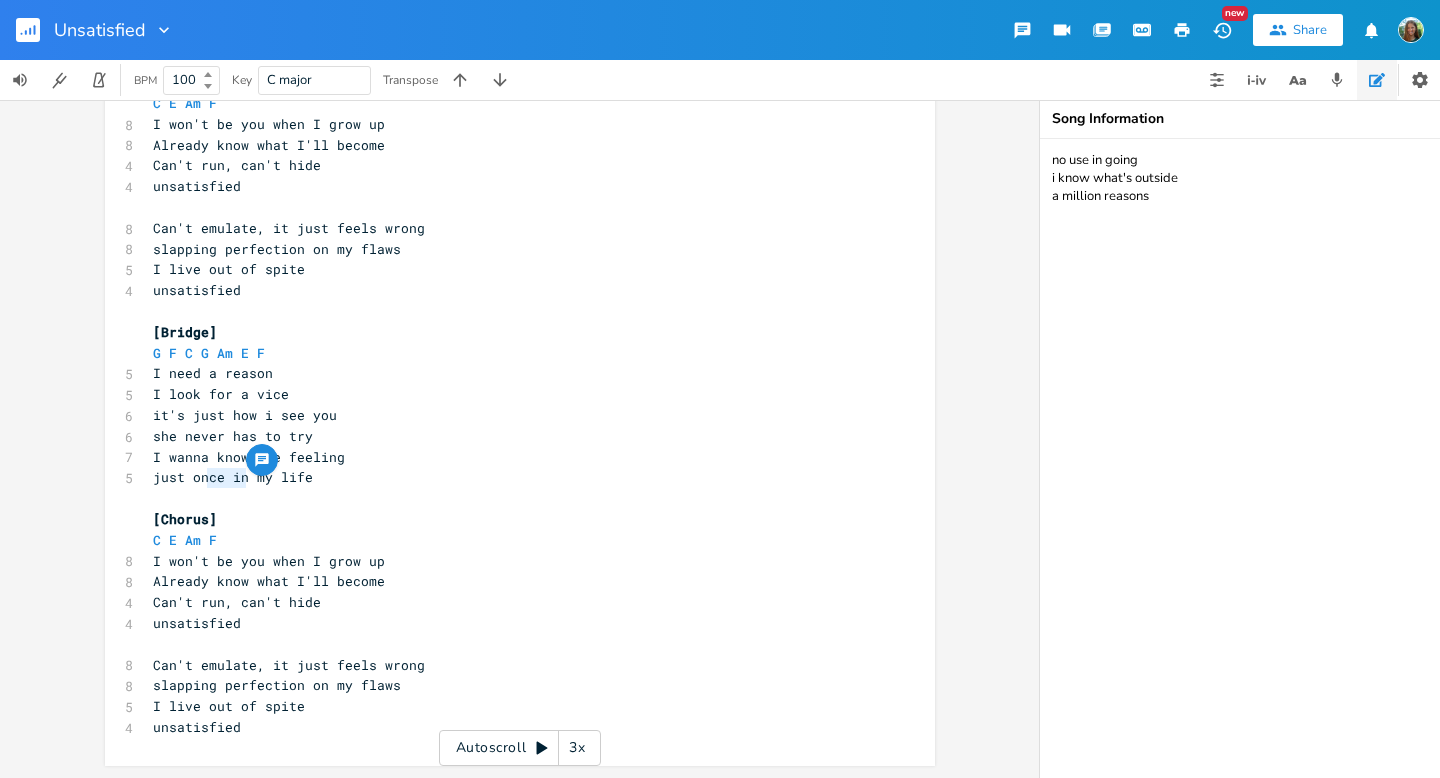 click on "just once in my life" at bounding box center [510, 477] 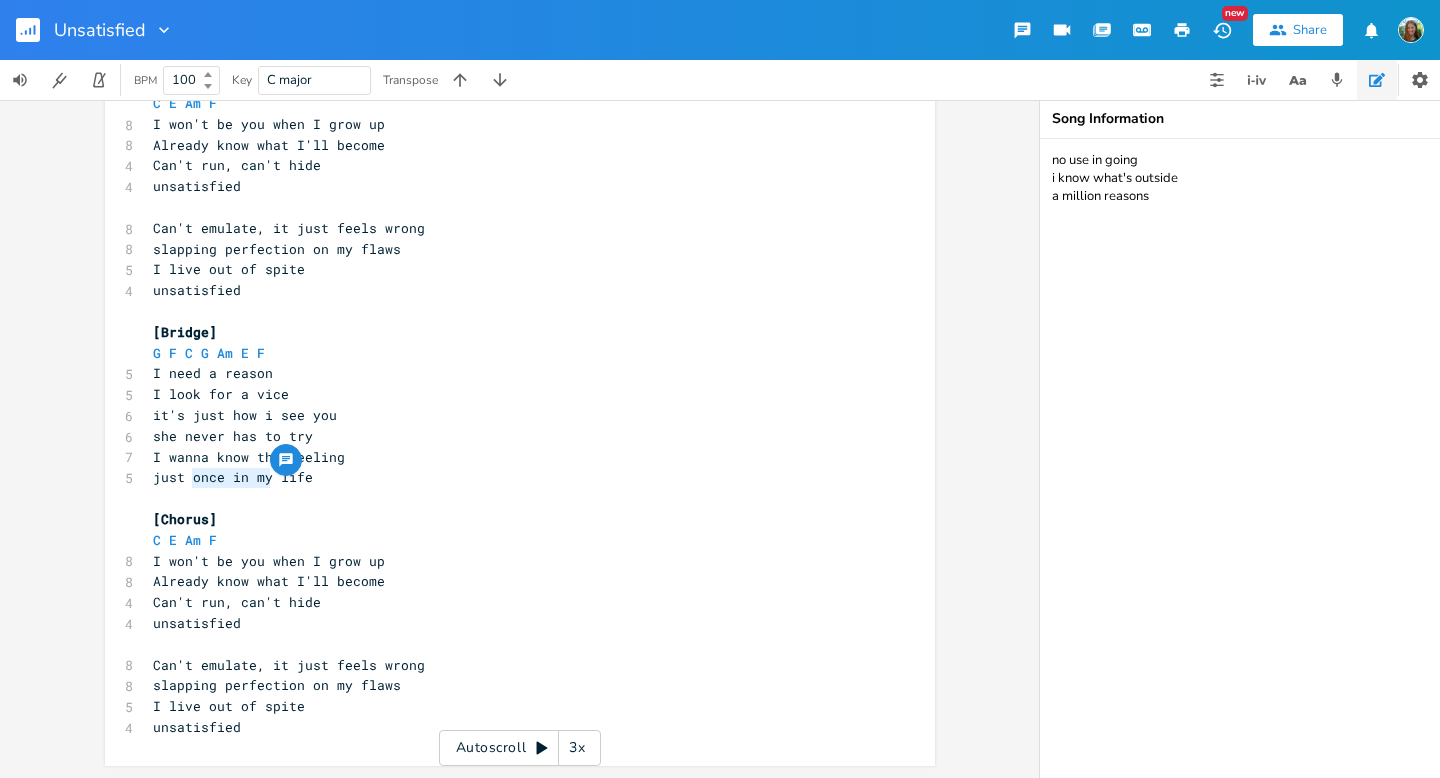 drag, startPoint x: 263, startPoint y: 486, endPoint x: 186, endPoint y: 484, distance: 77.02597 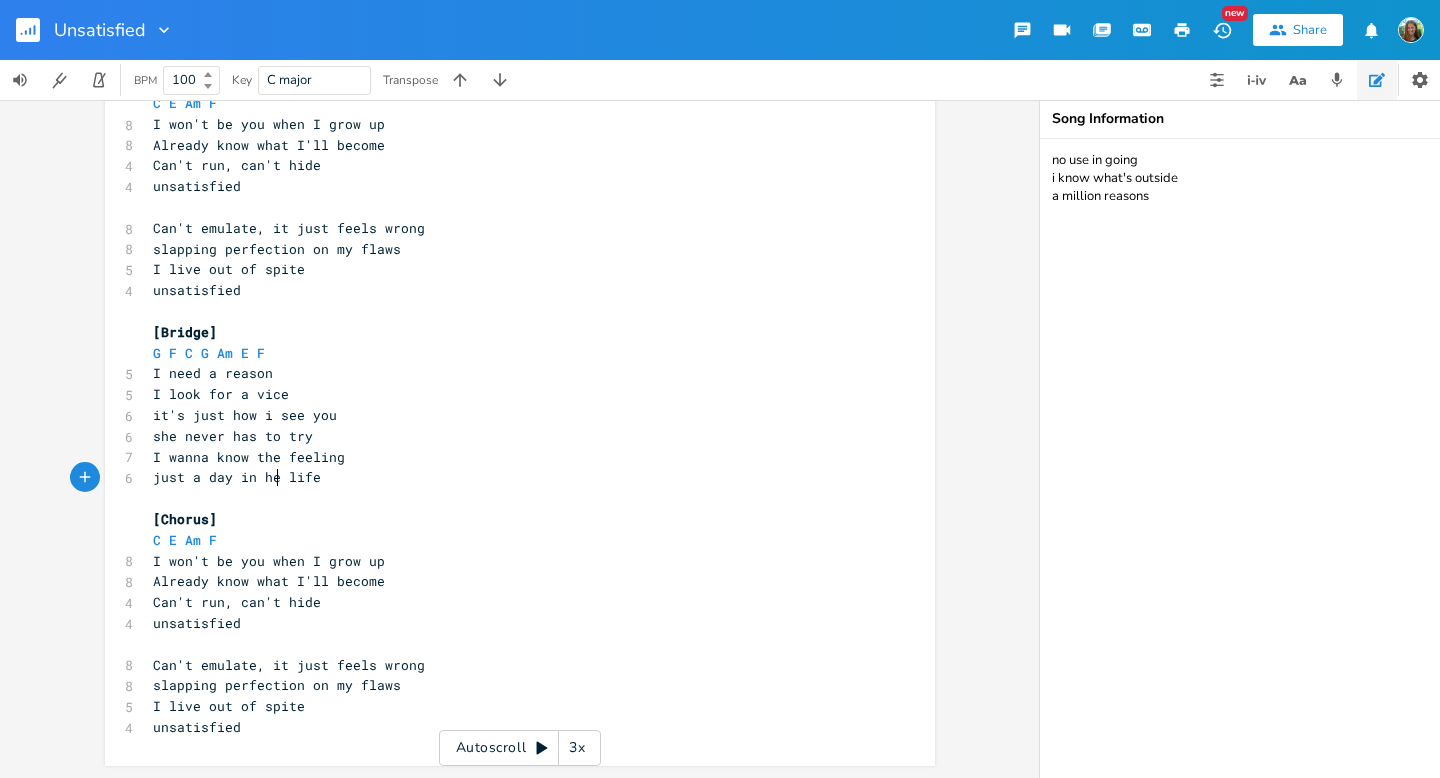 type on "a day in her" 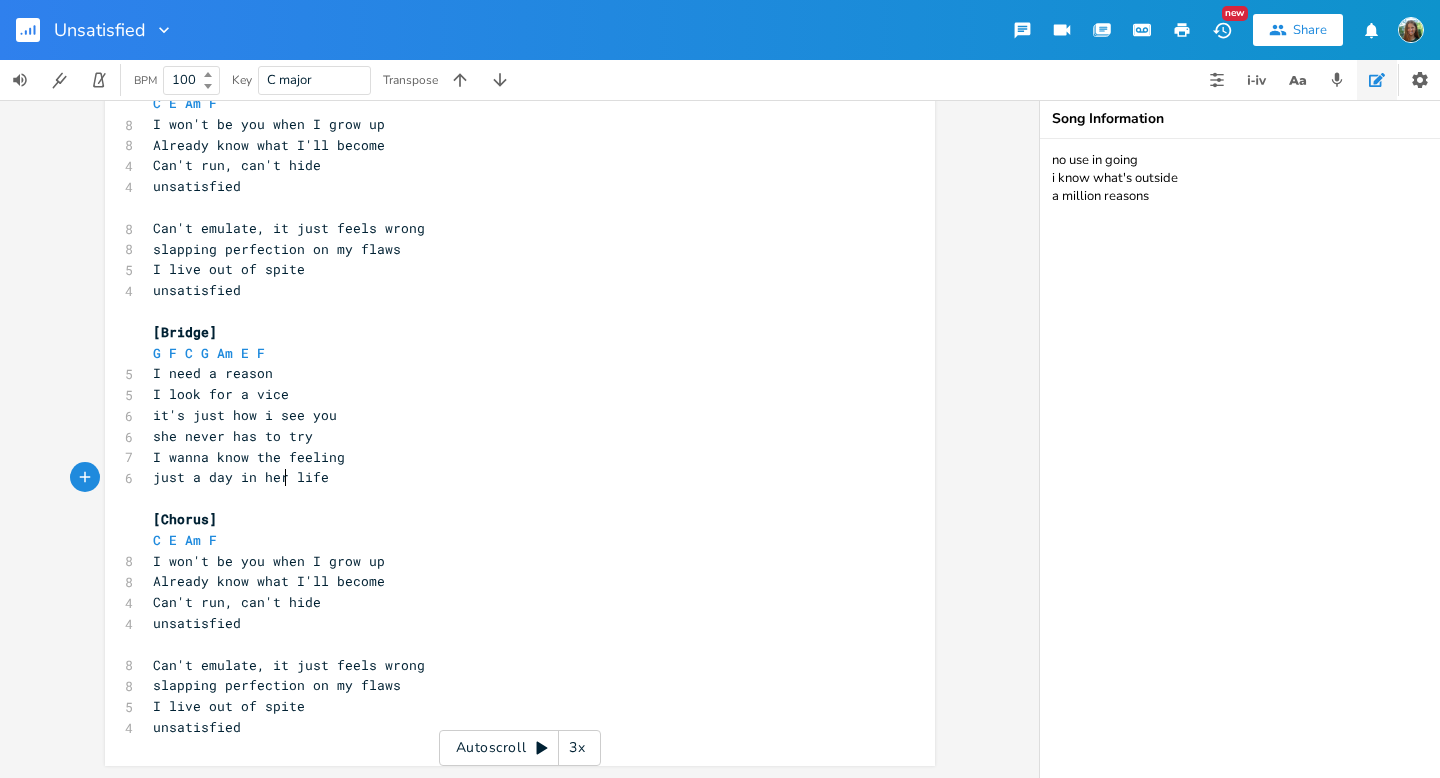 scroll, scrollTop: 0, scrollLeft: 68, axis: horizontal 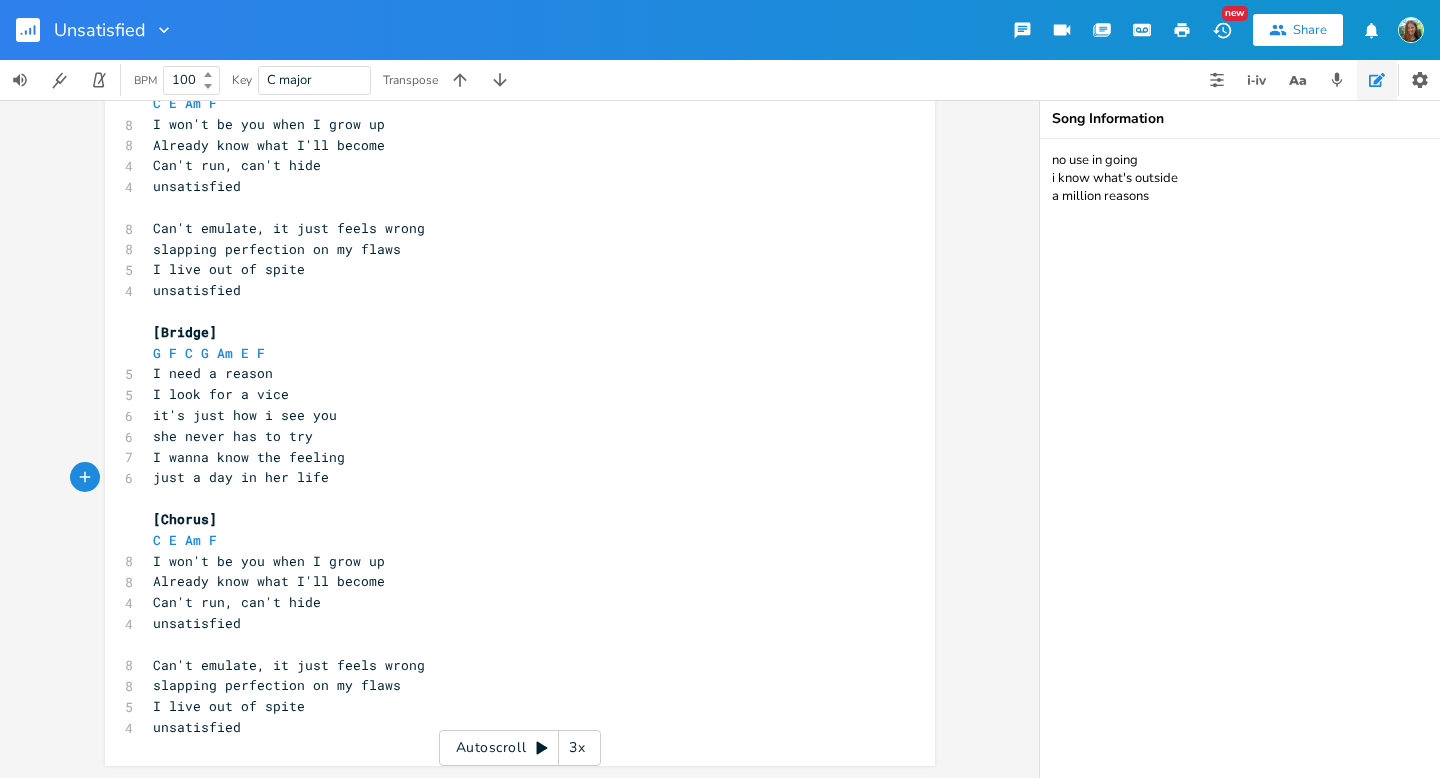 click on "​" at bounding box center [510, 498] 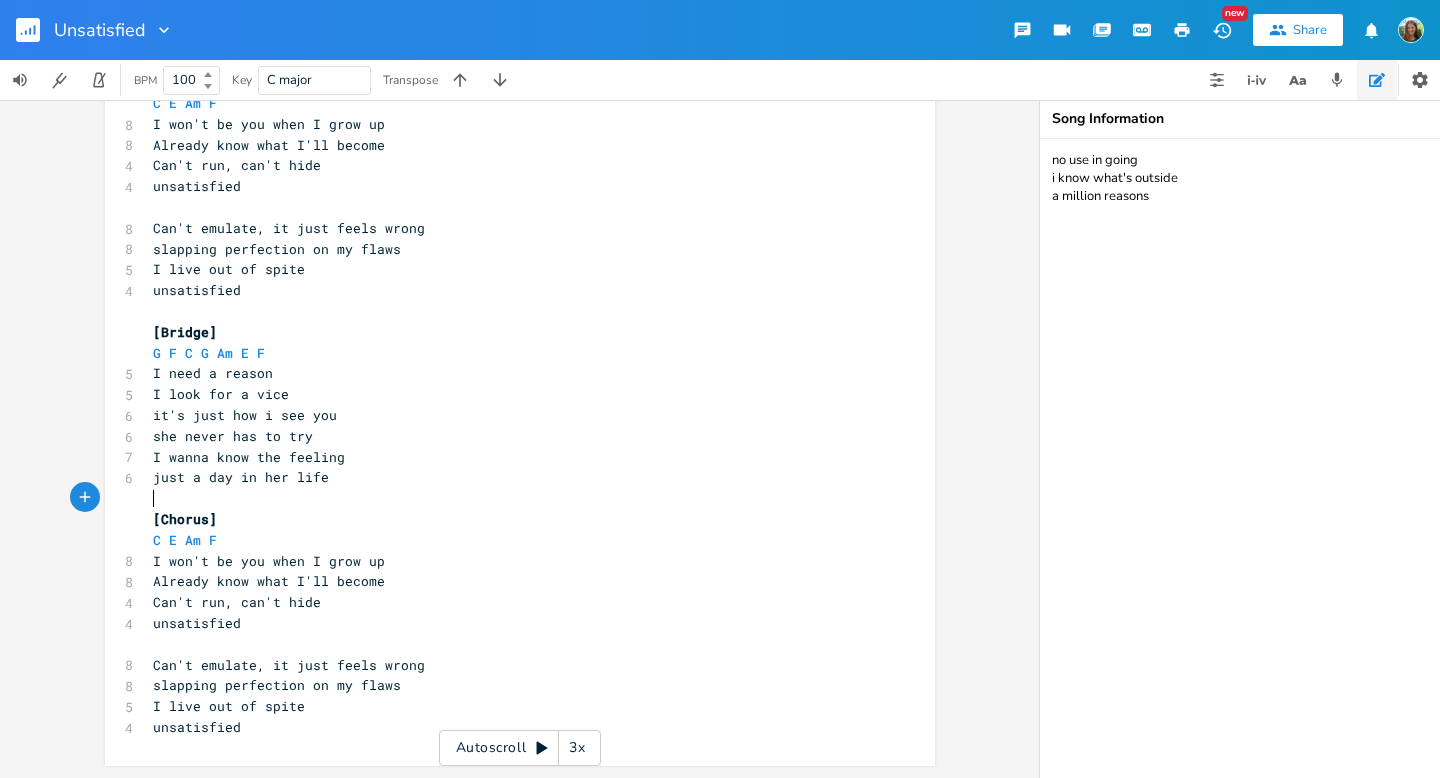 click on "just a day in her life" at bounding box center (510, 477) 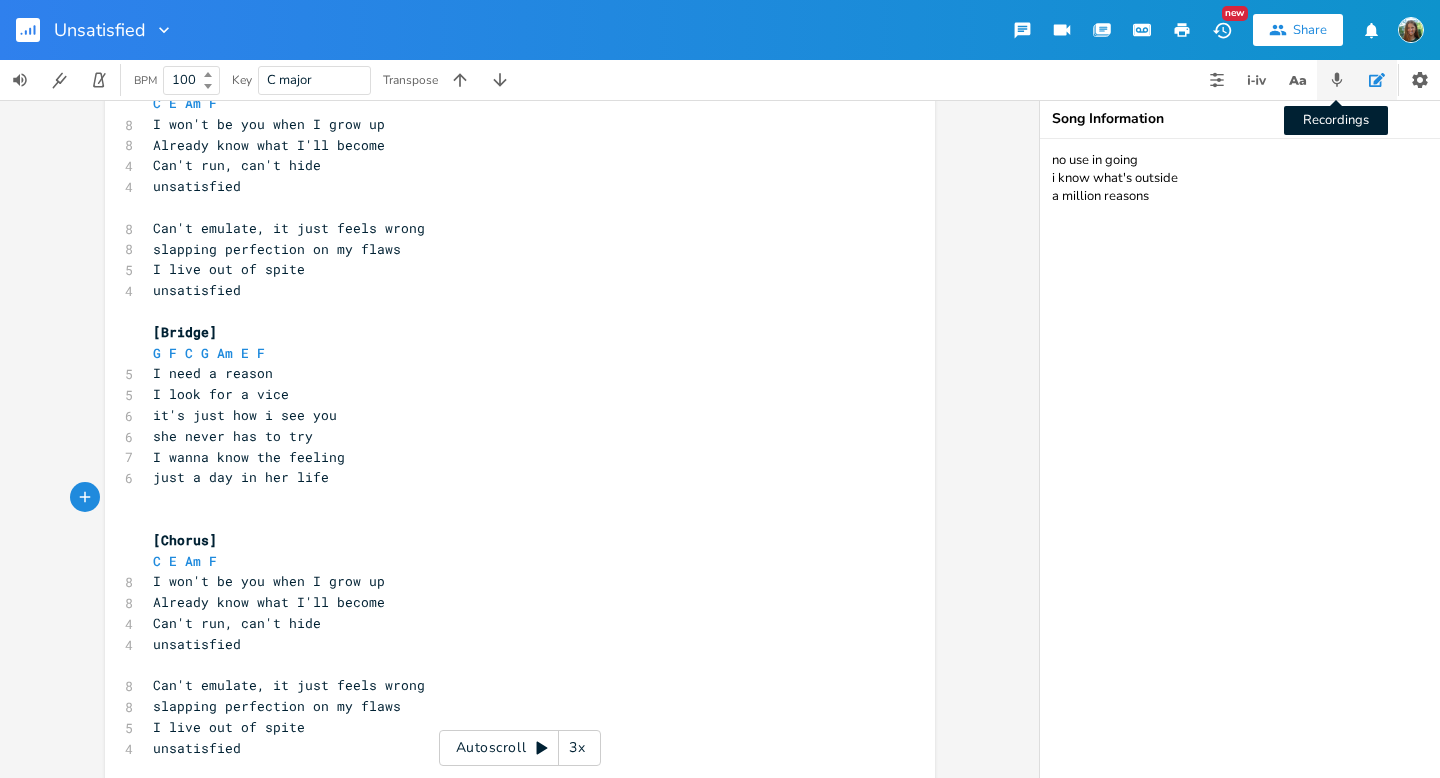 click 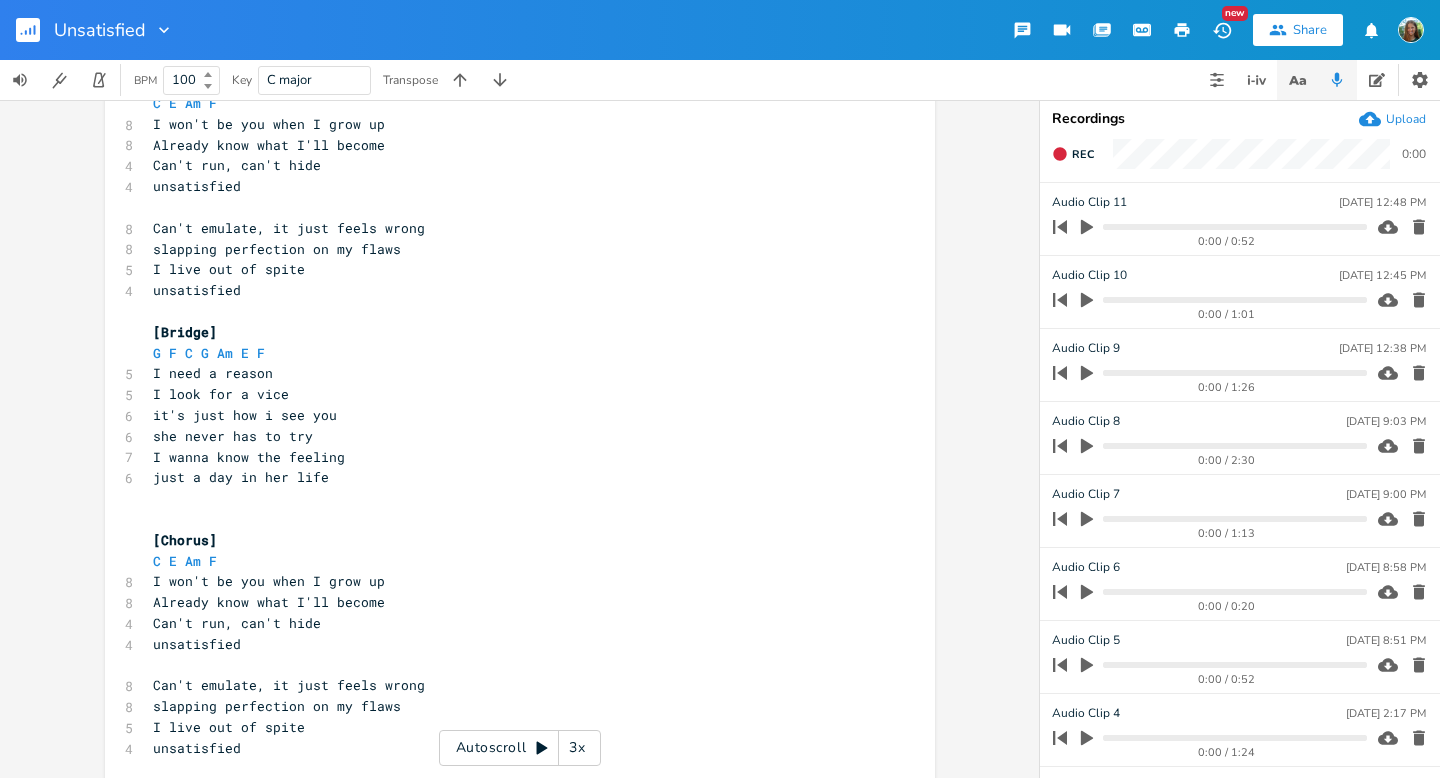 click 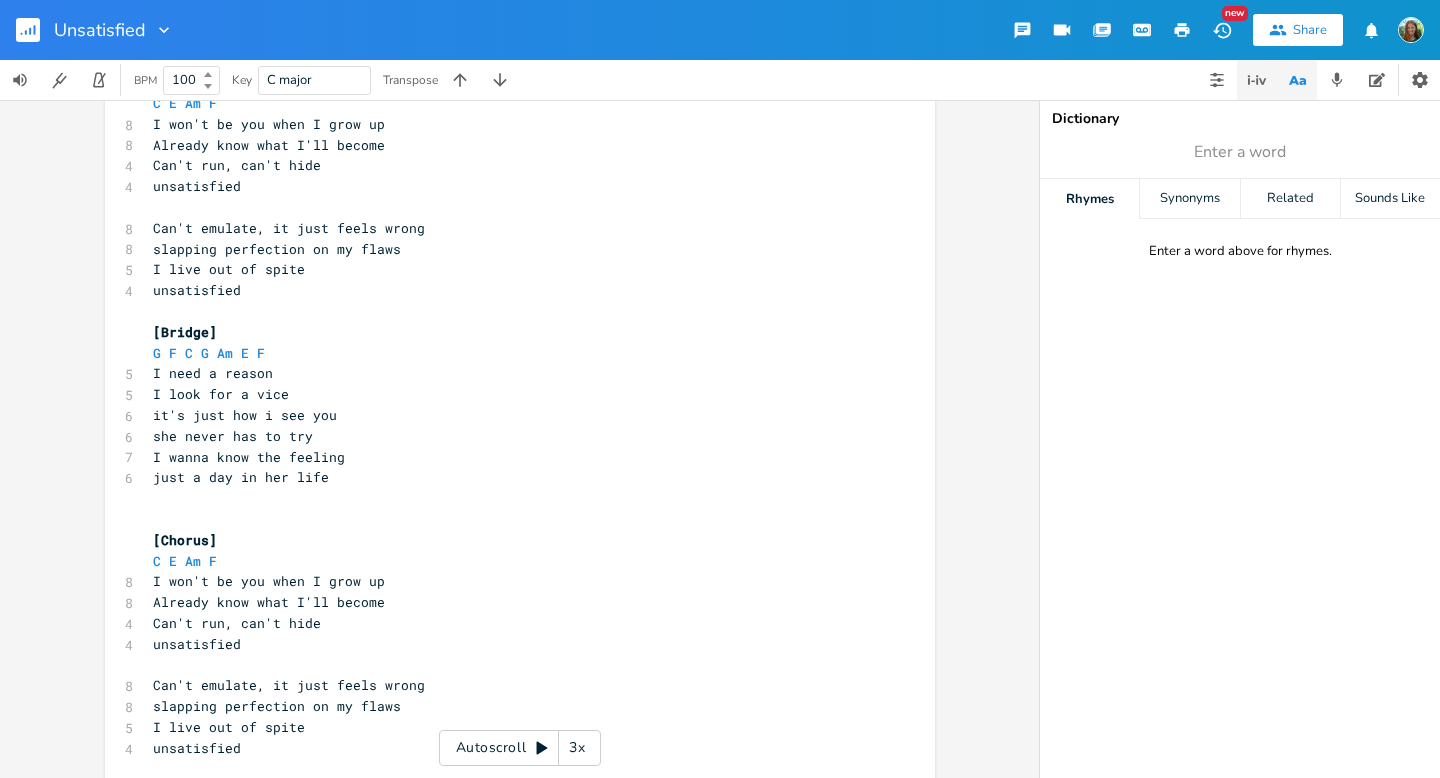 click 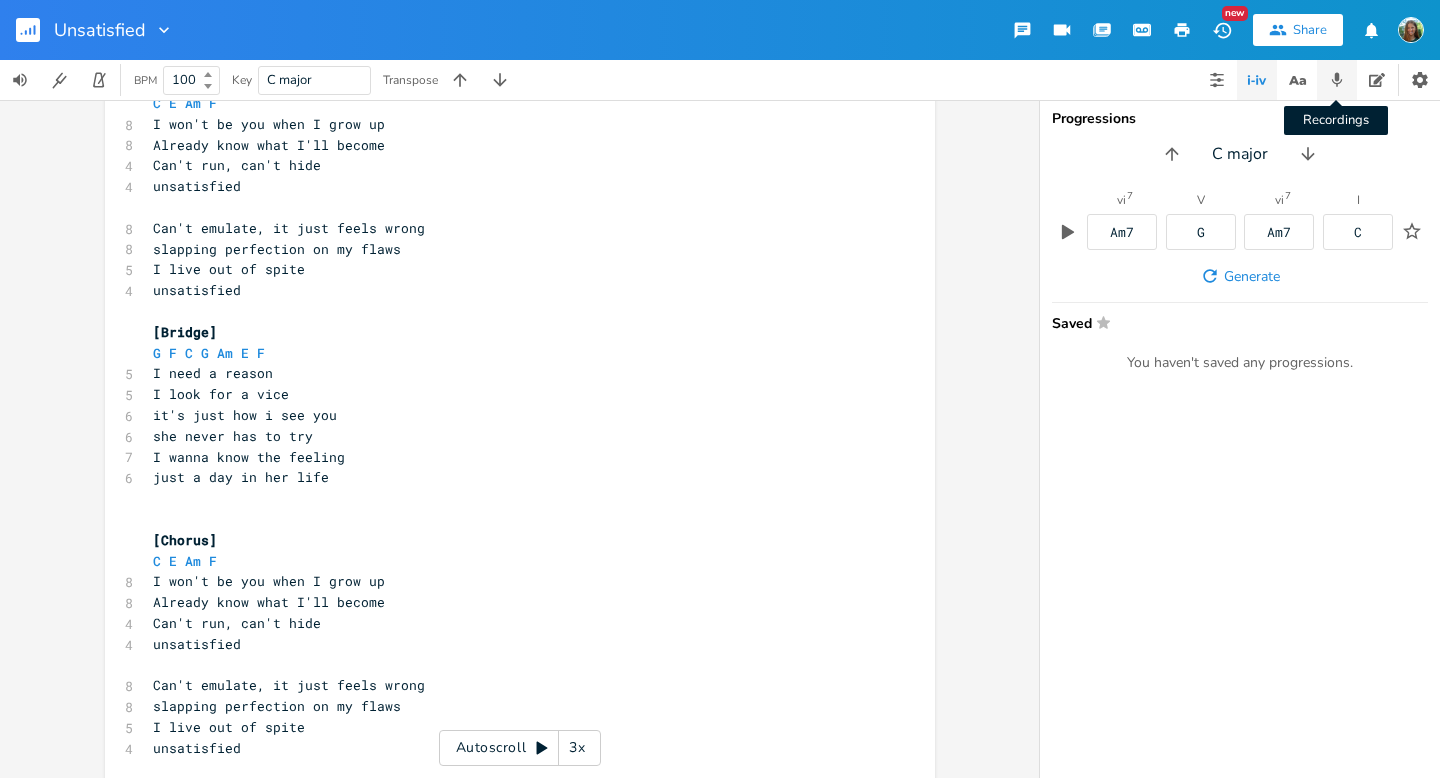 click on "Recordings" at bounding box center (1337, 80) 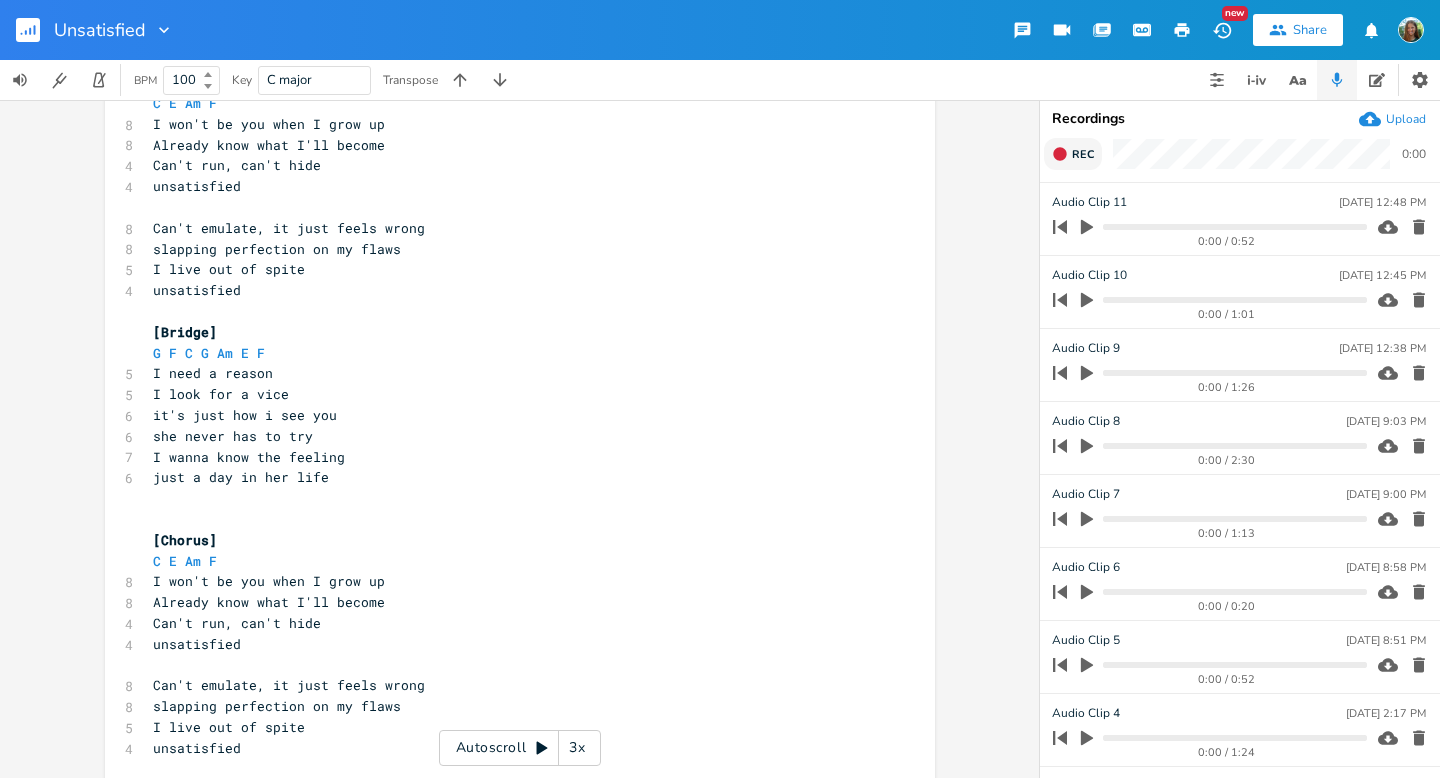click on "Rec" at bounding box center (1083, 154) 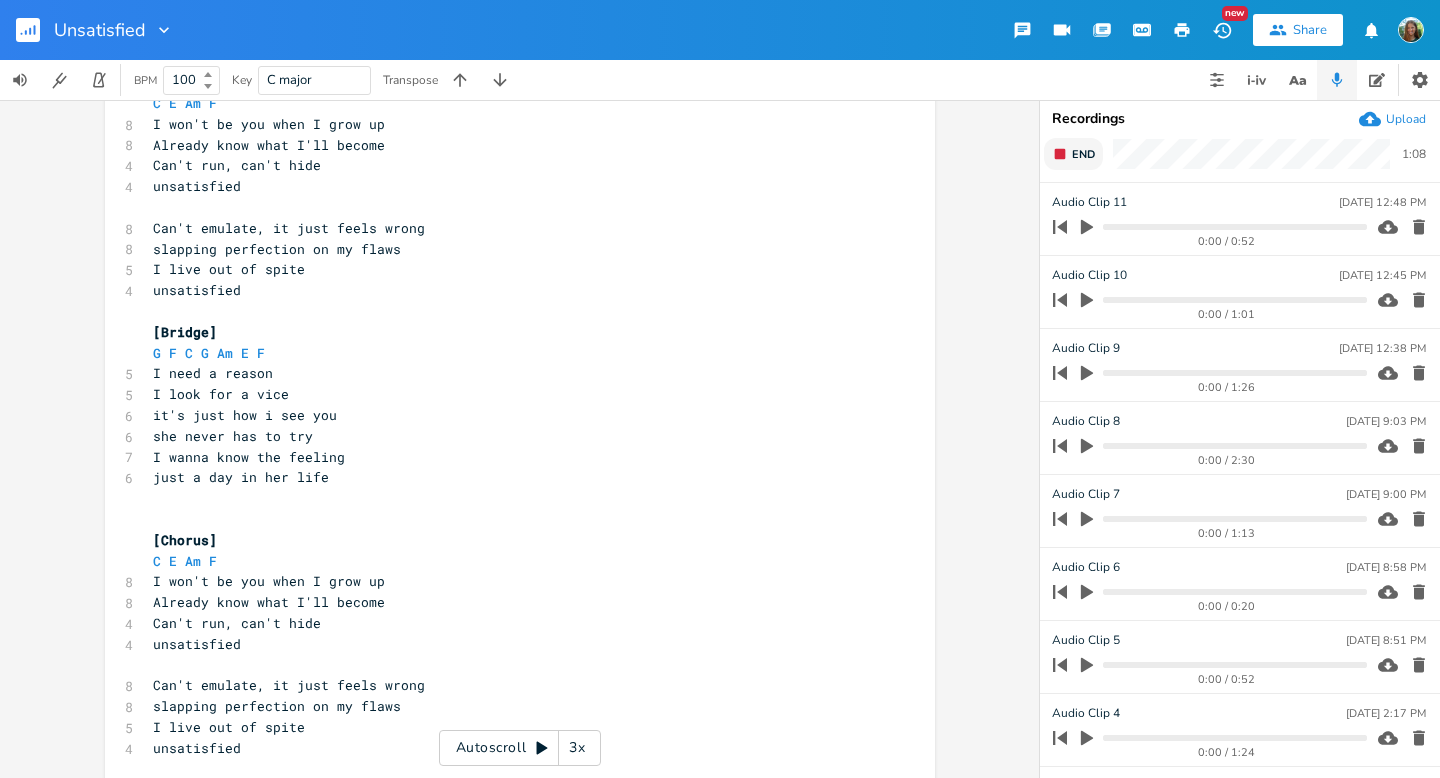 click on "End" at bounding box center [1073, 154] 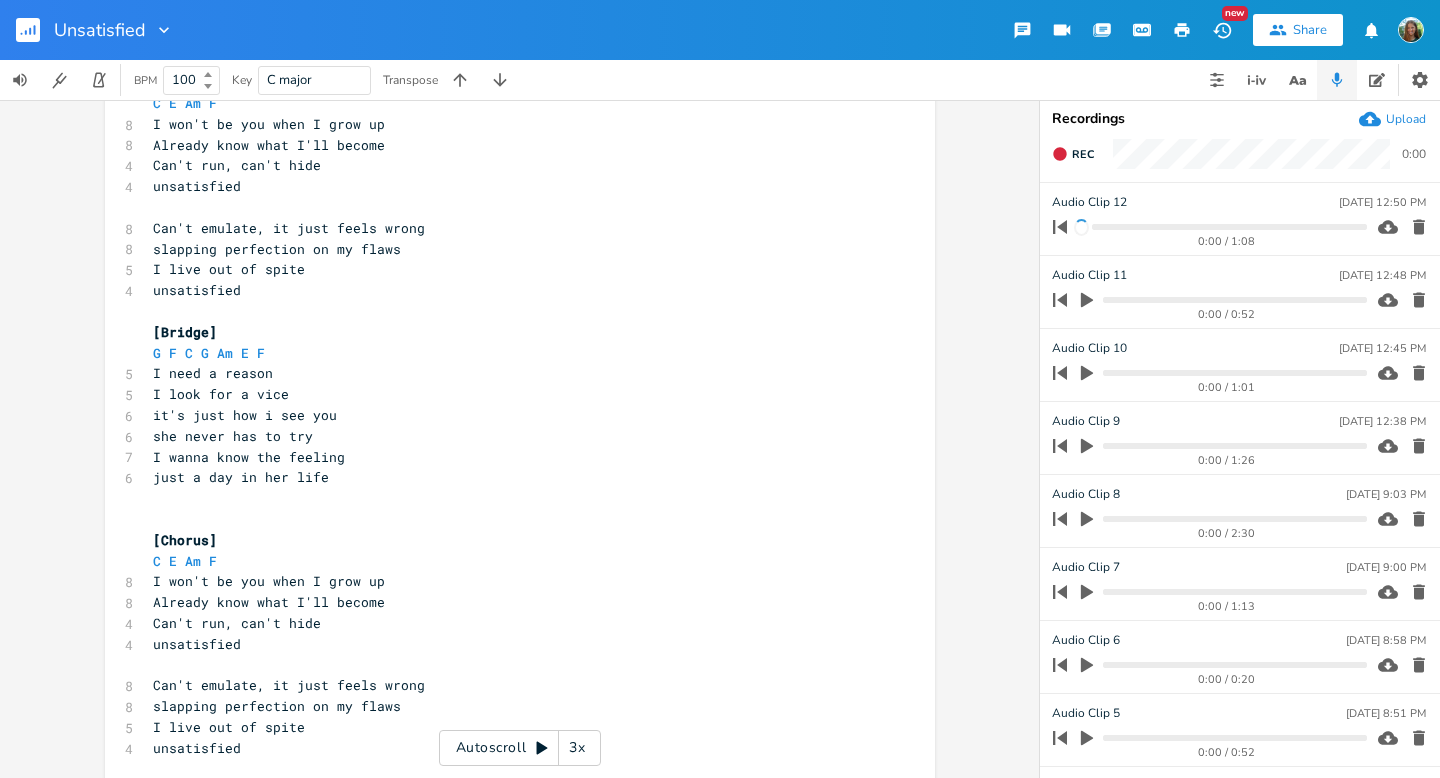 click on "just a day in her life" at bounding box center [510, 477] 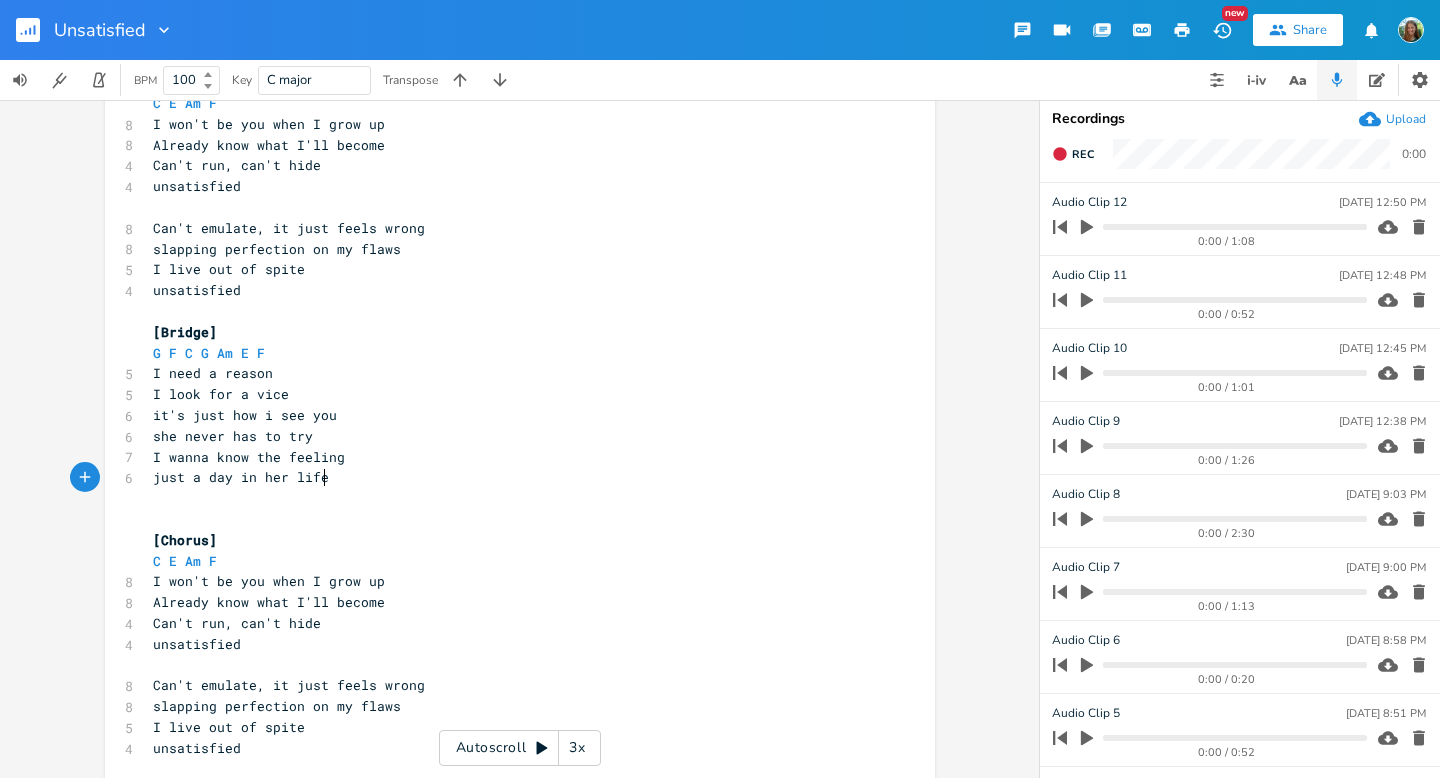 scroll, scrollTop: 1172, scrollLeft: 0, axis: vertical 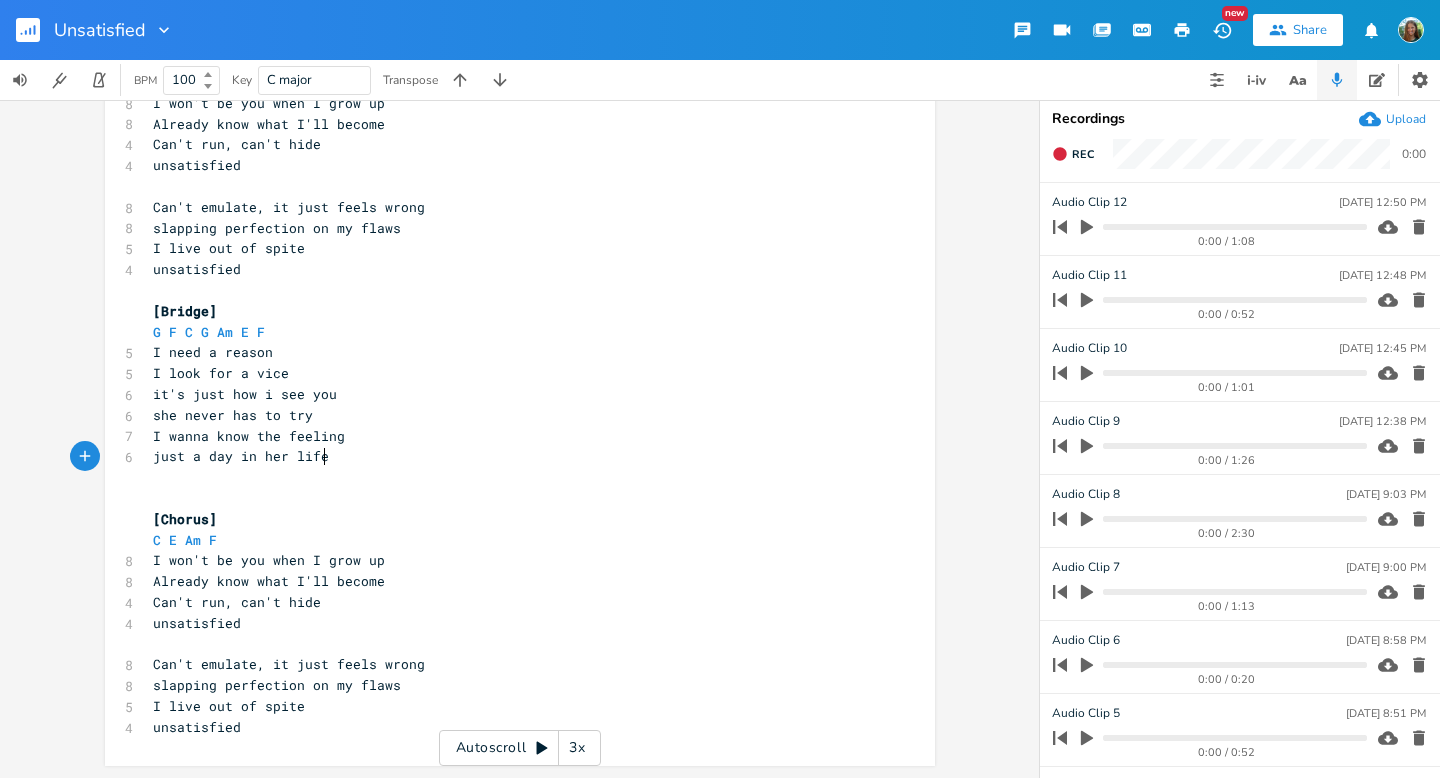click on "just a day in her life" at bounding box center [241, 456] 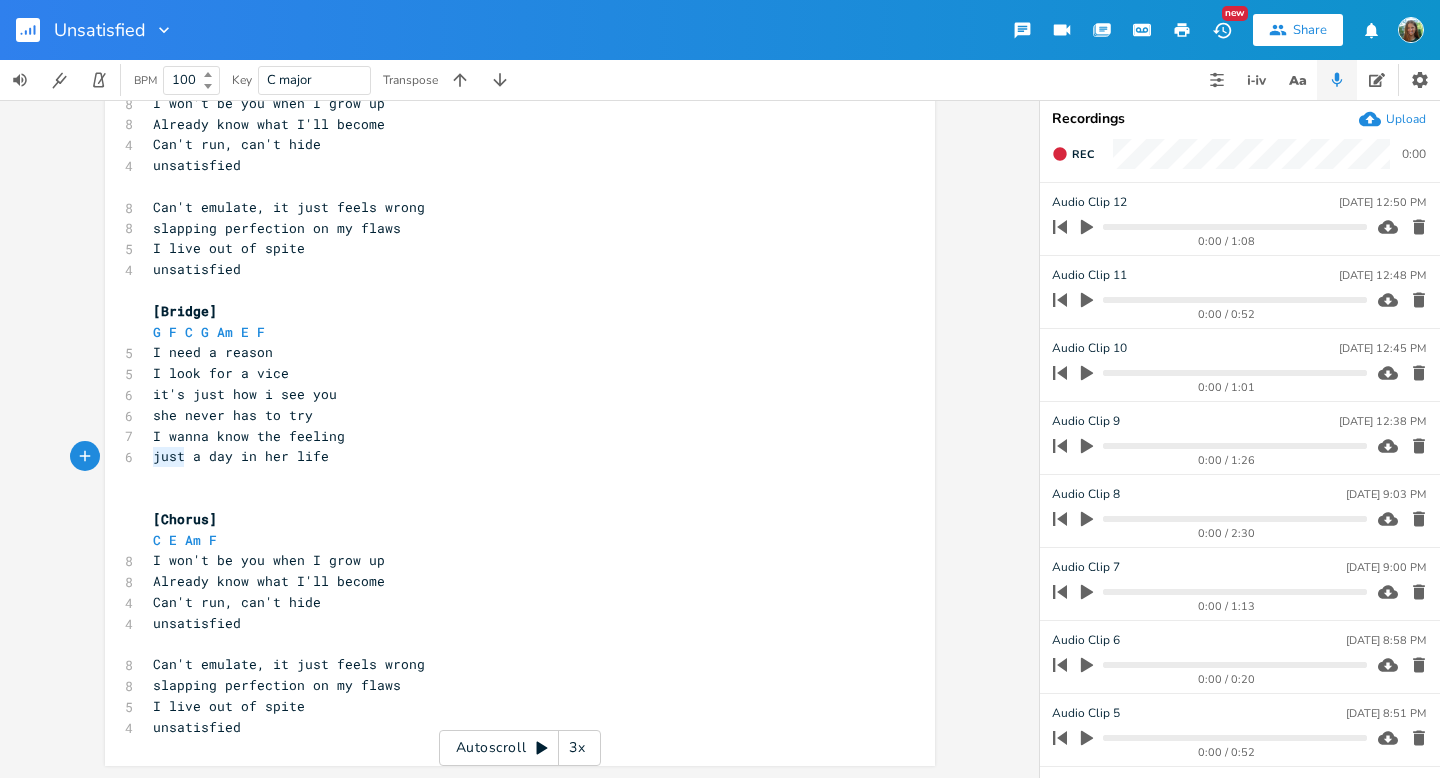 click on "just a day in her life" at bounding box center [241, 456] 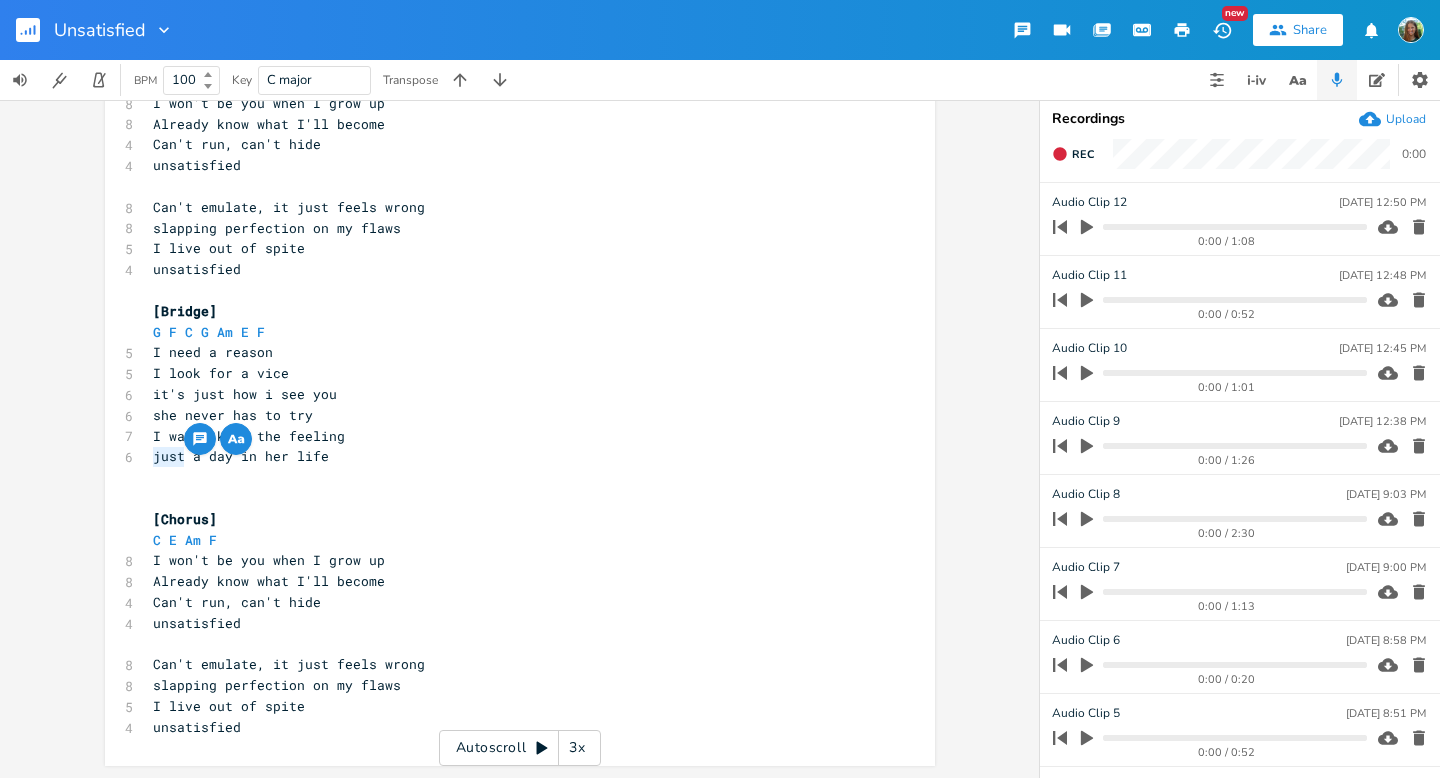 scroll, scrollTop: 0, scrollLeft: 9, axis: horizontal 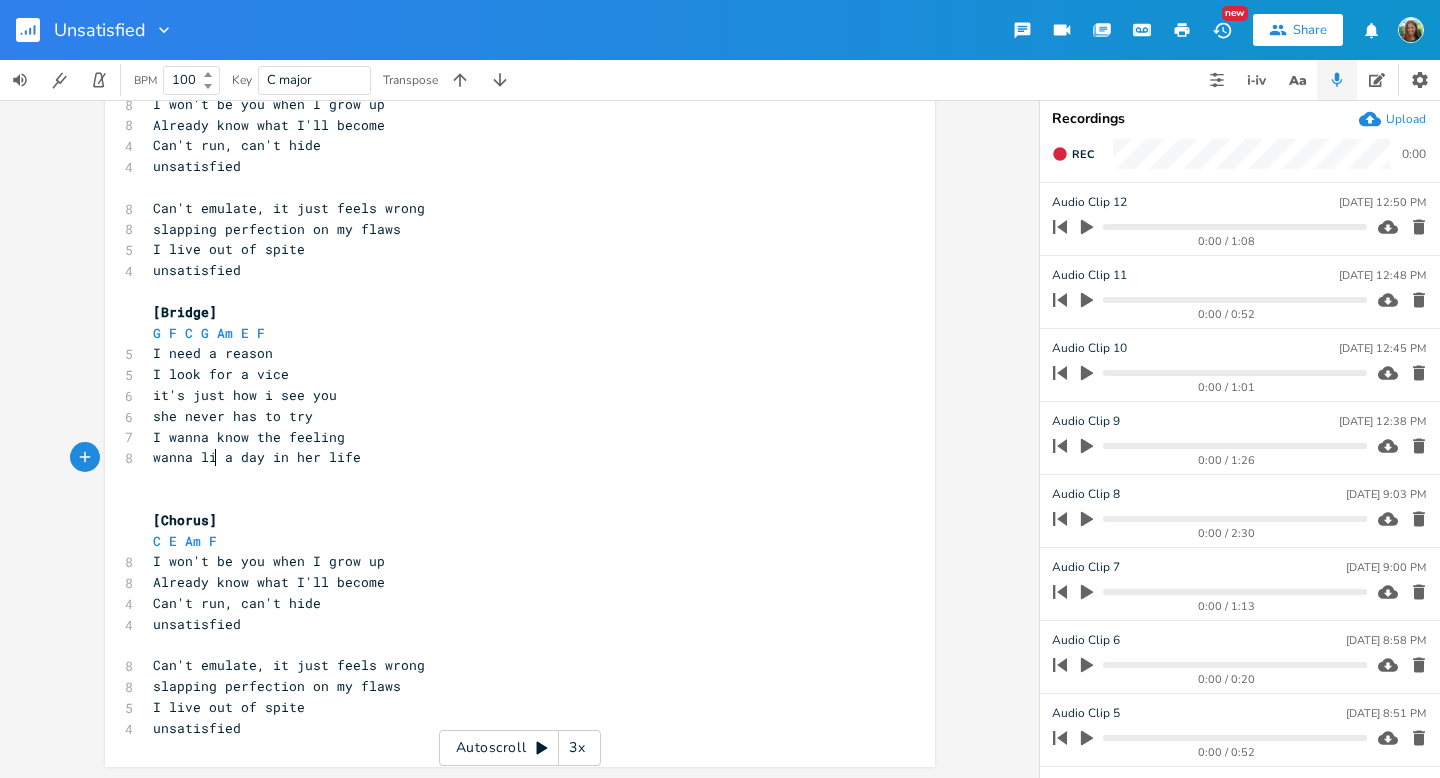 type on "wanna live" 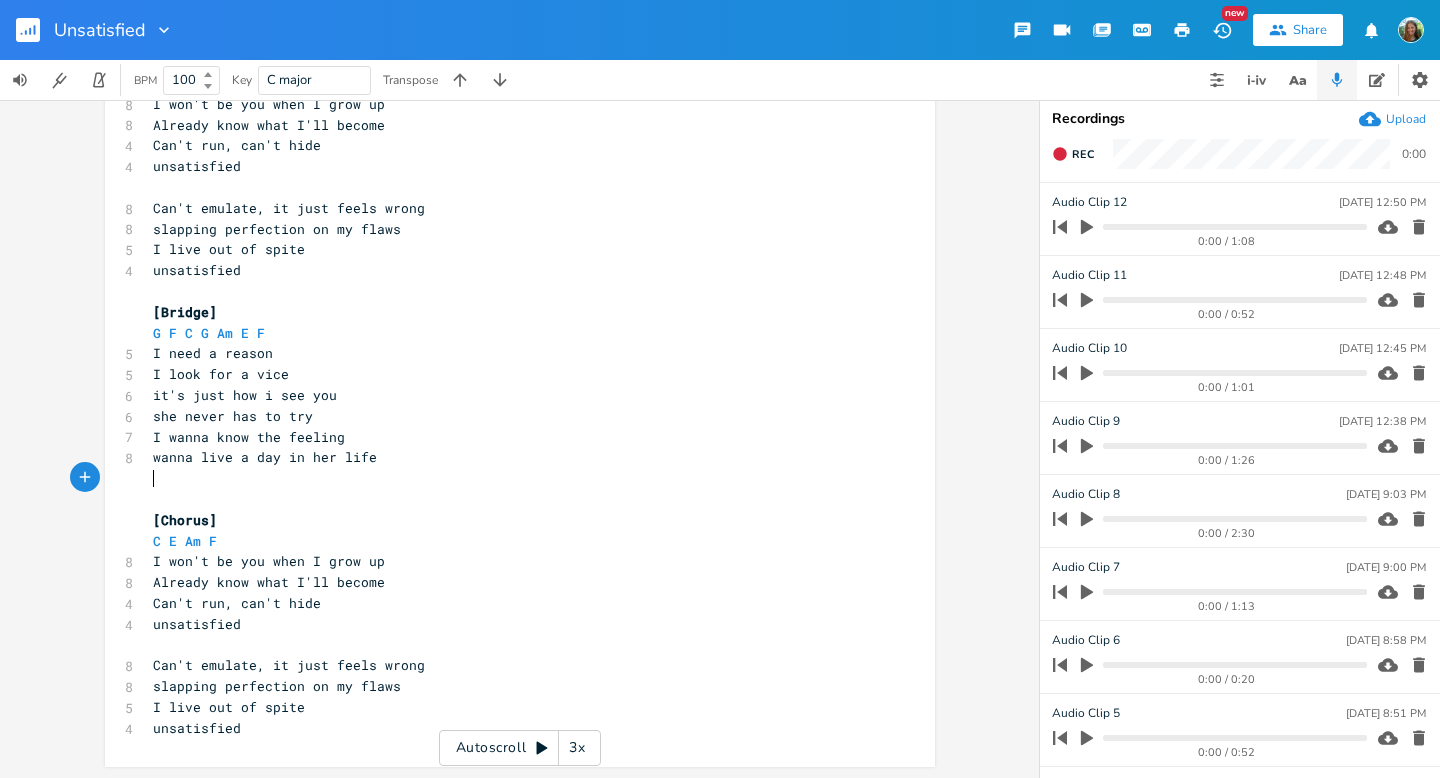 click on "​" at bounding box center (510, 478) 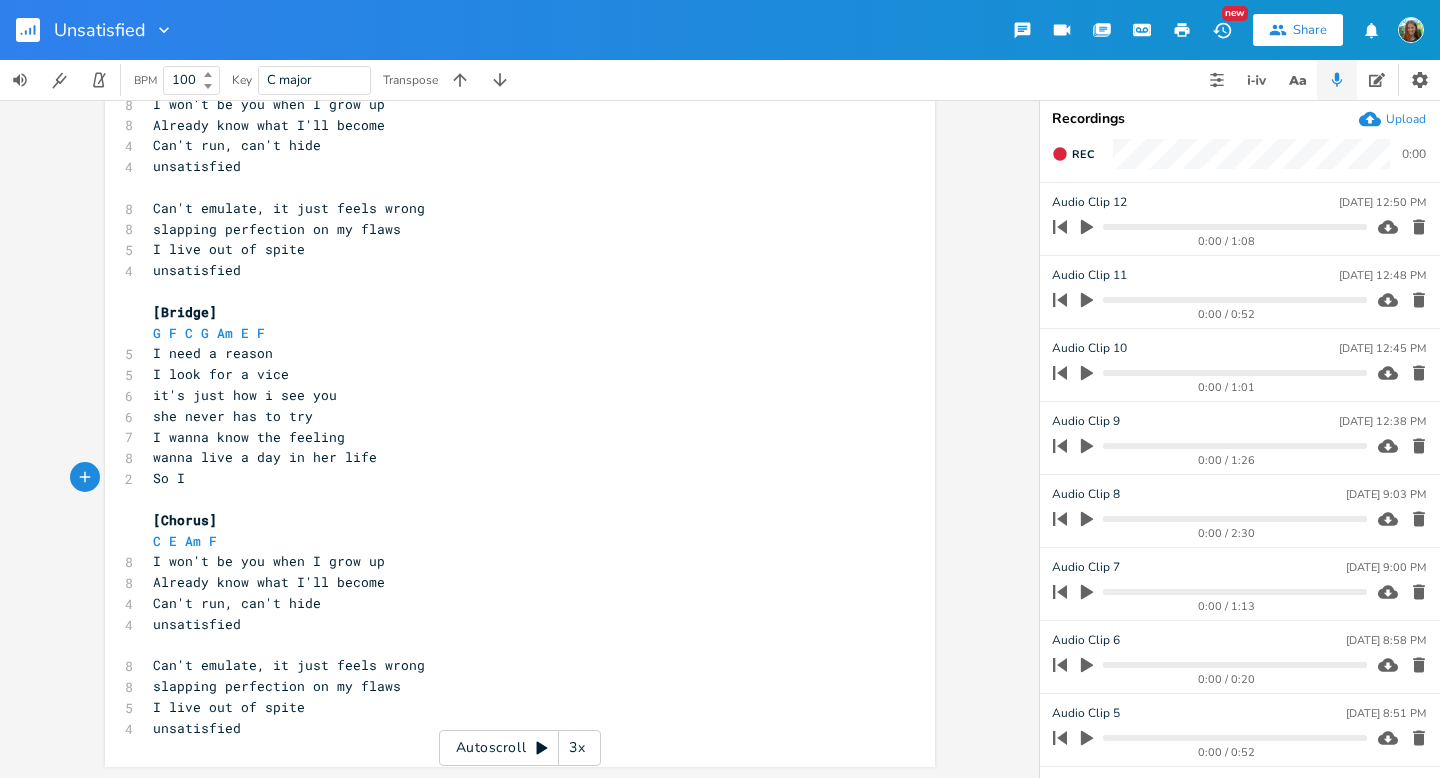 type on "So I t" 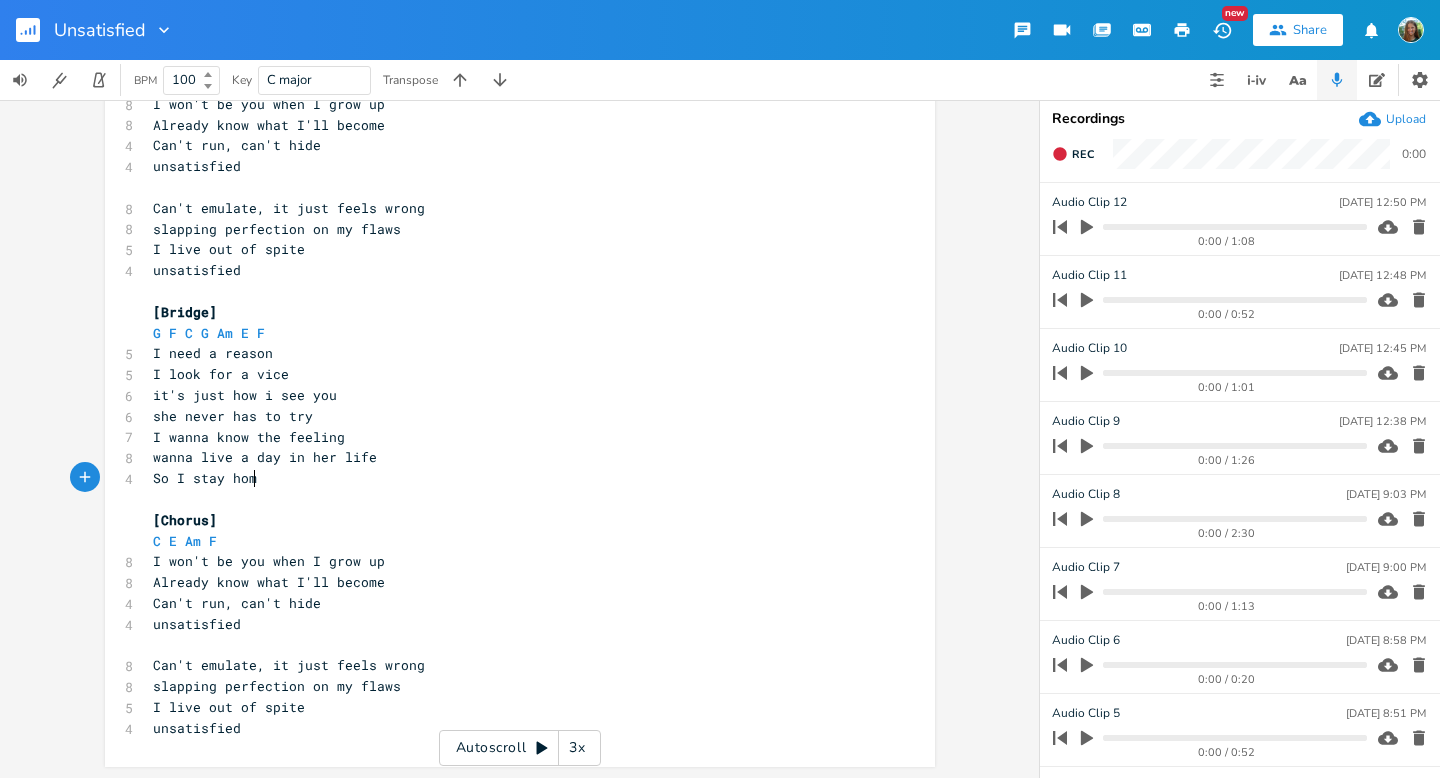 type on "stay home" 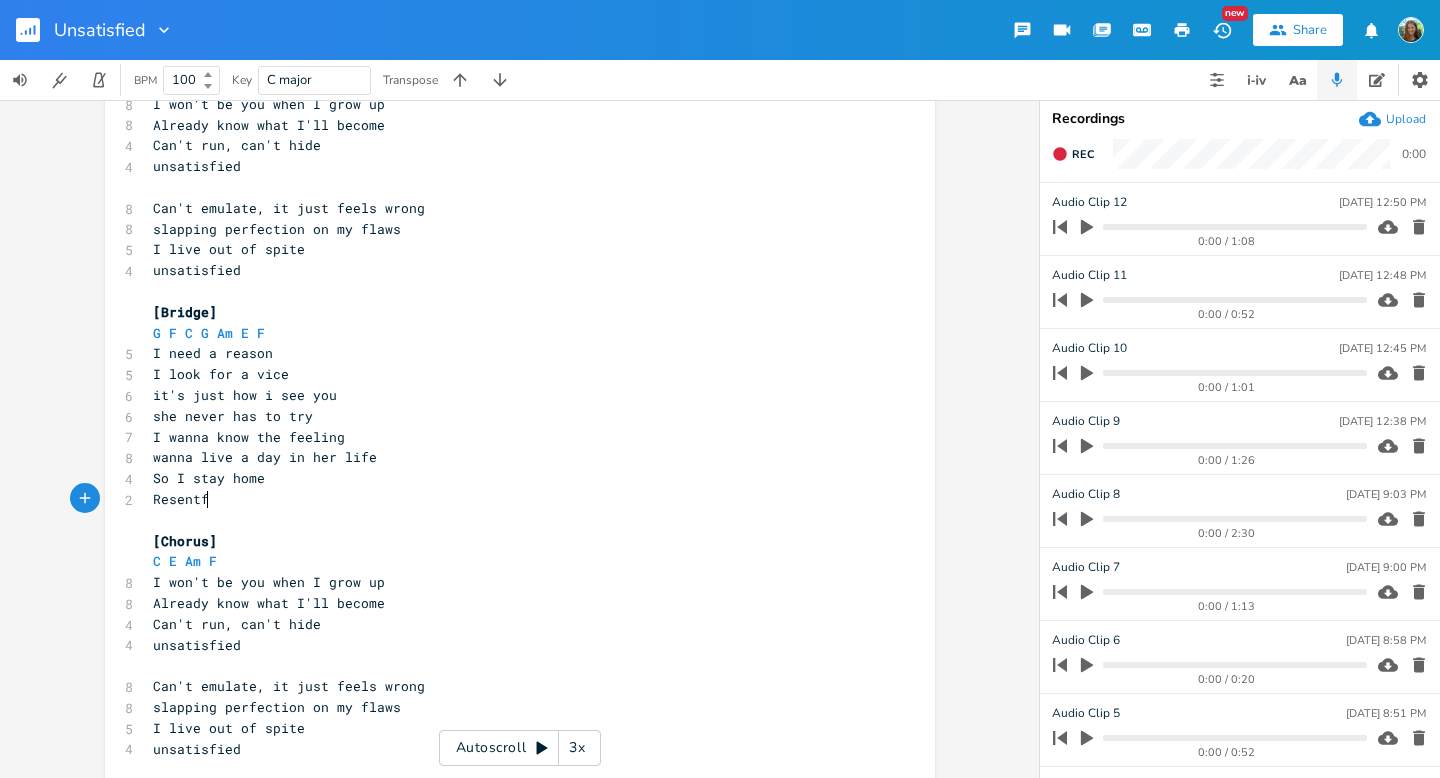 type on "Resentful" 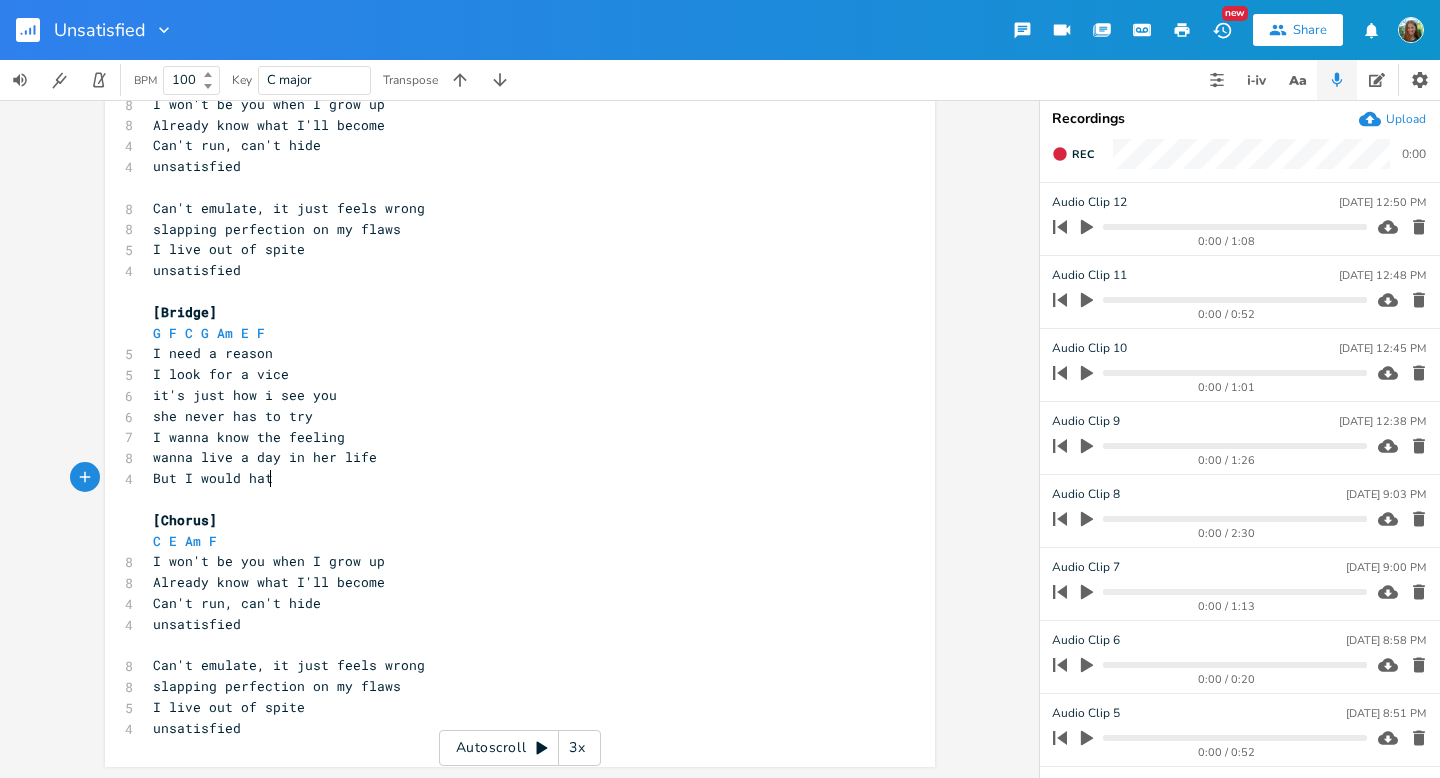 scroll, scrollTop: 0, scrollLeft: 91, axis: horizontal 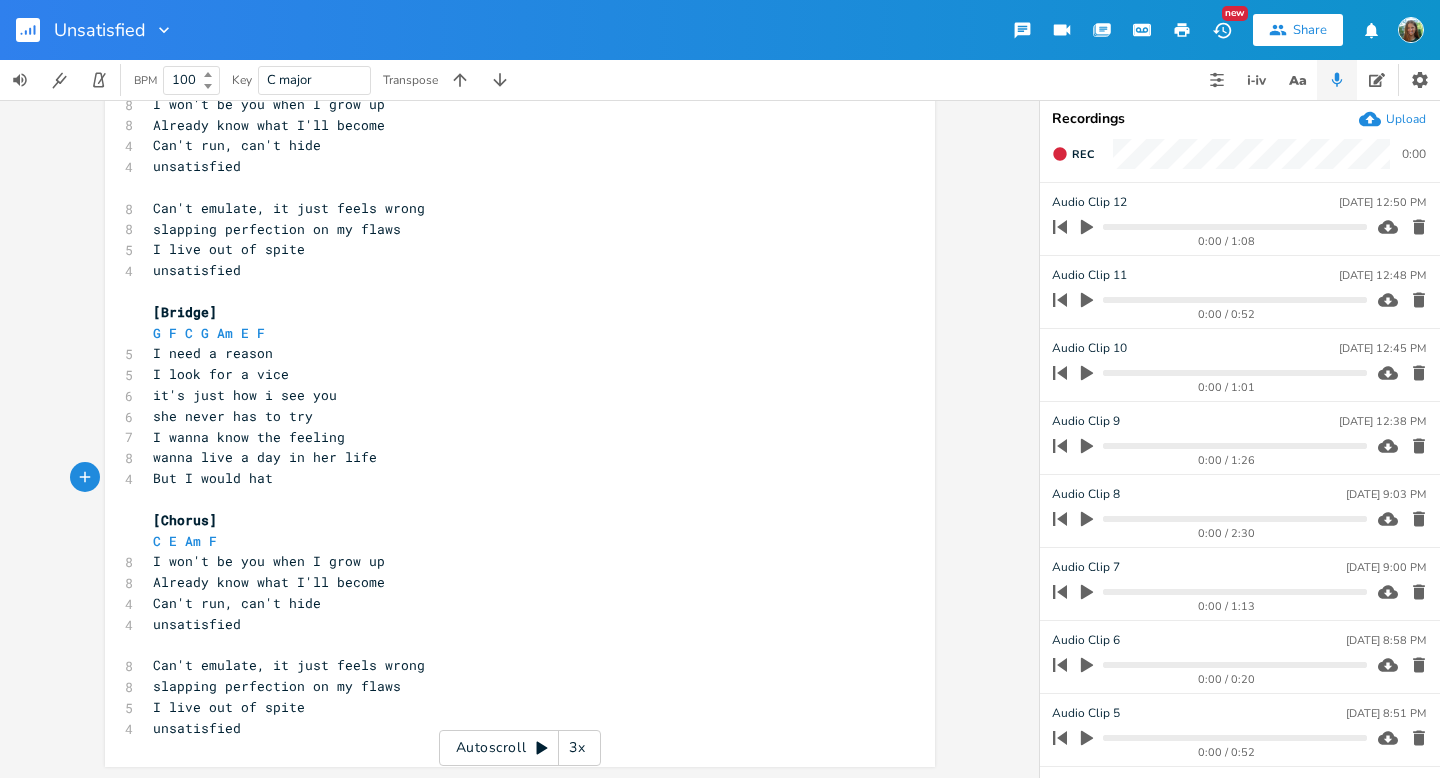 type on "But I would hat" 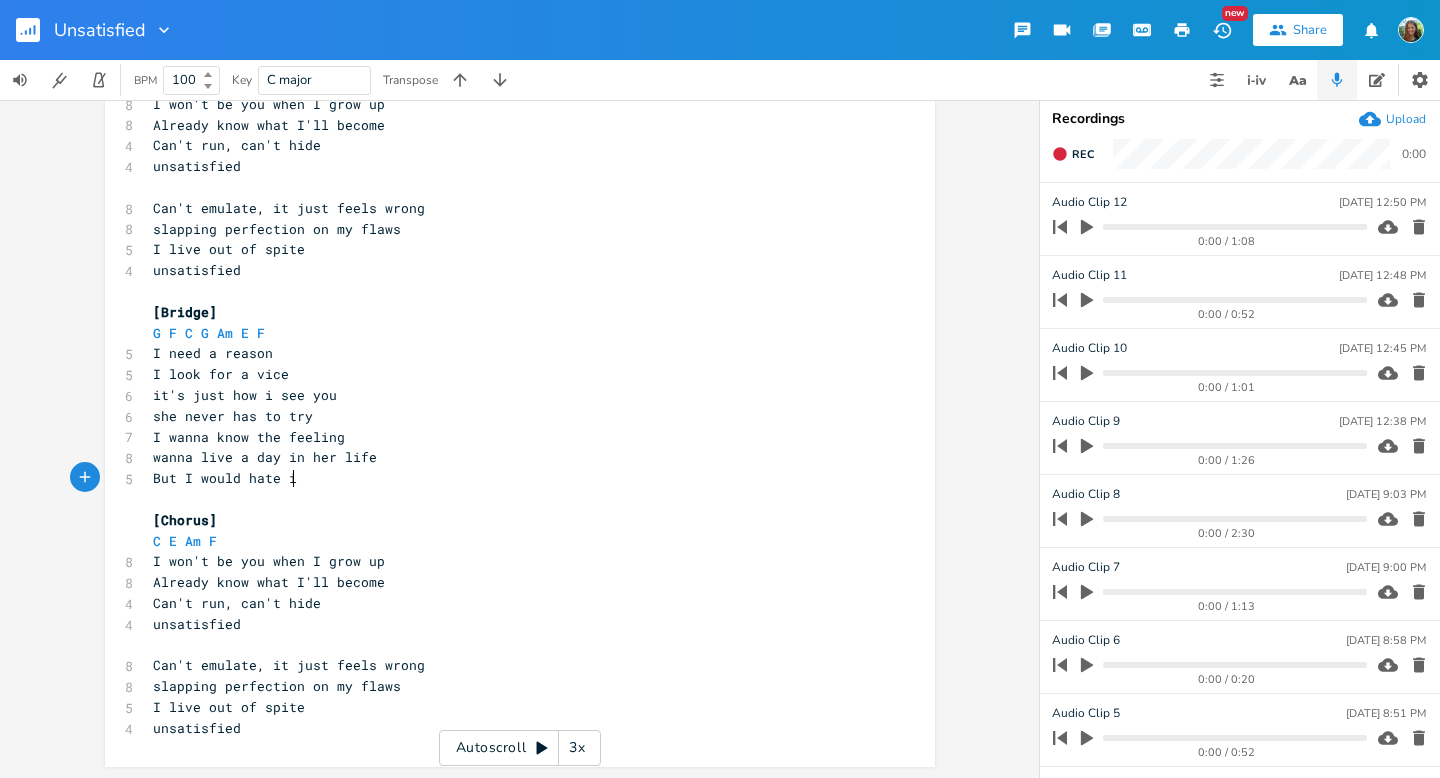 scroll, scrollTop: 0, scrollLeft: 17, axis: horizontal 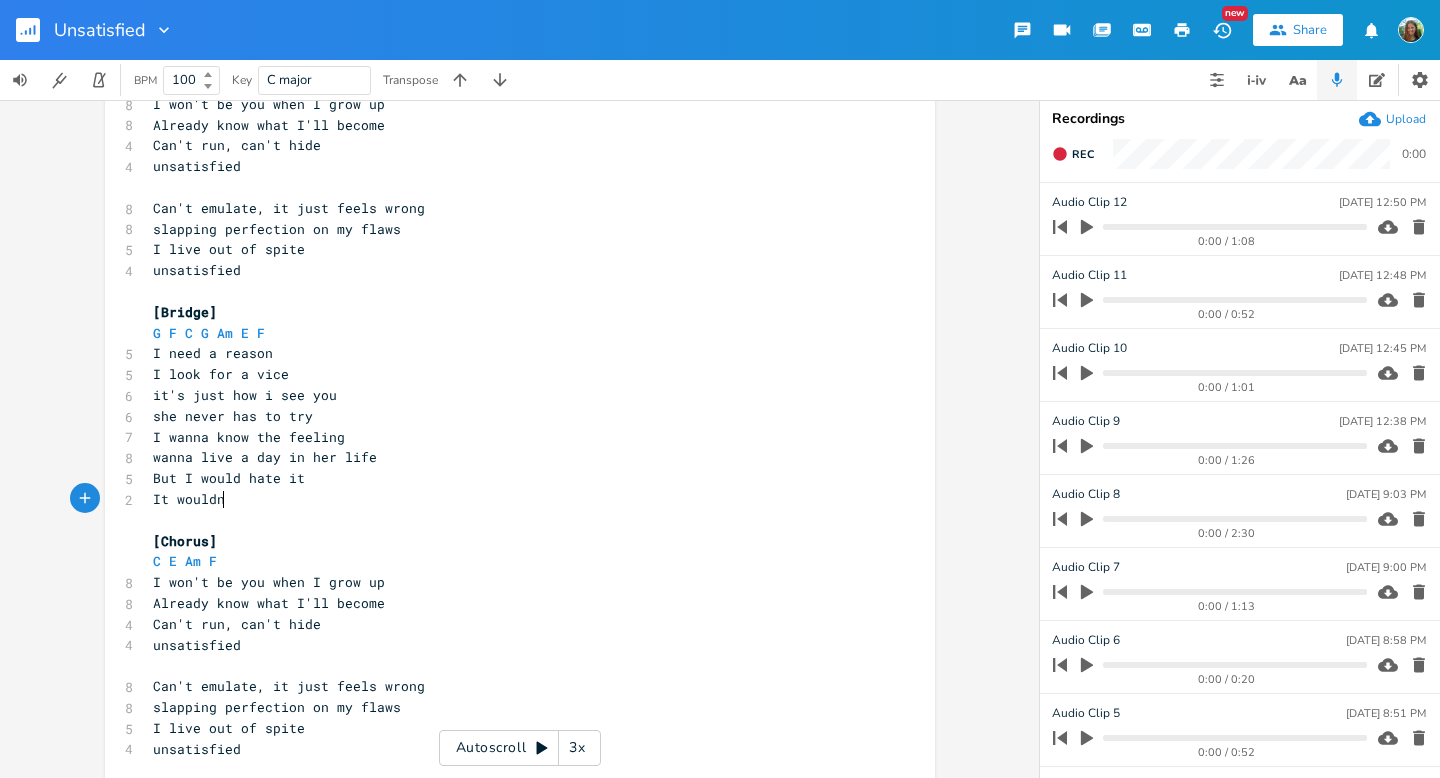 type on "It wouldn'" 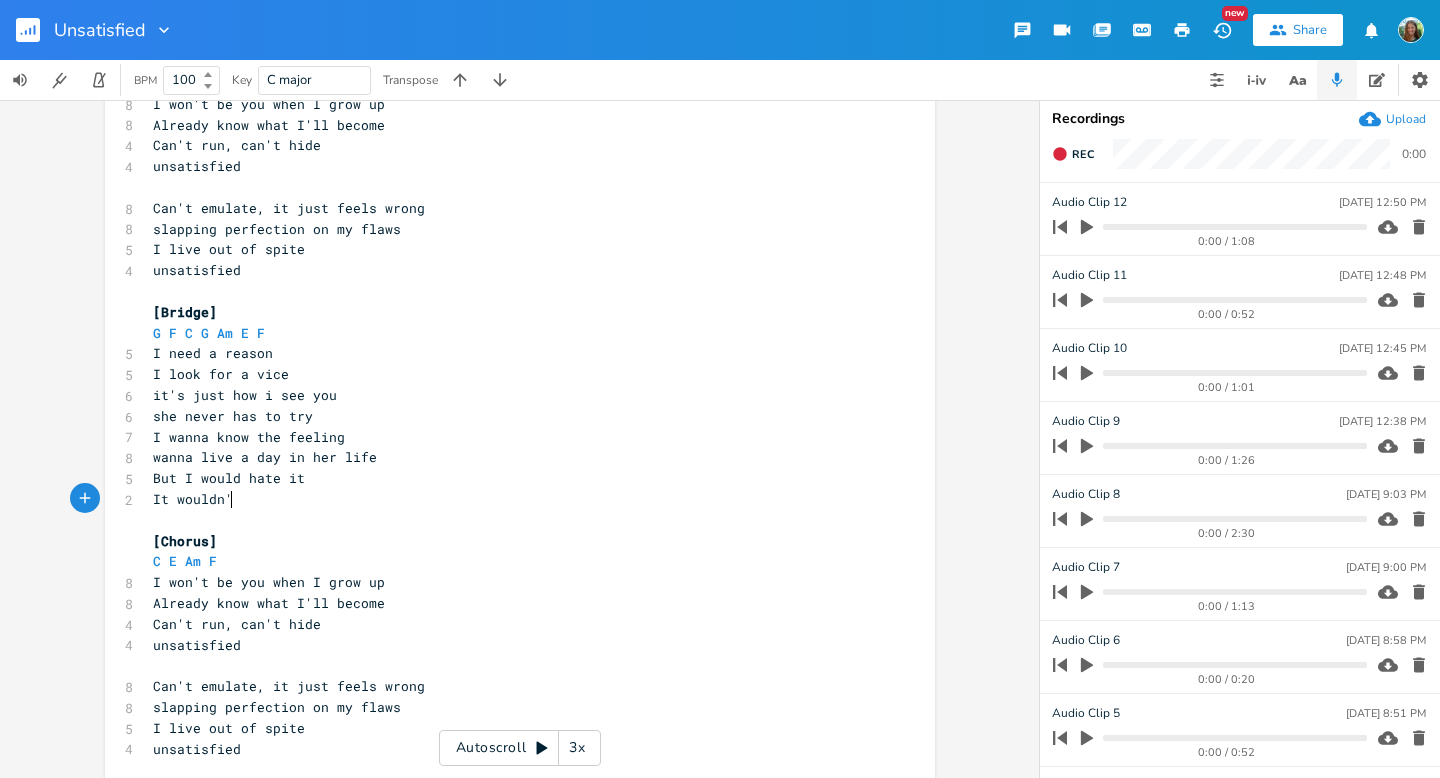 scroll, scrollTop: 0, scrollLeft: 58, axis: horizontal 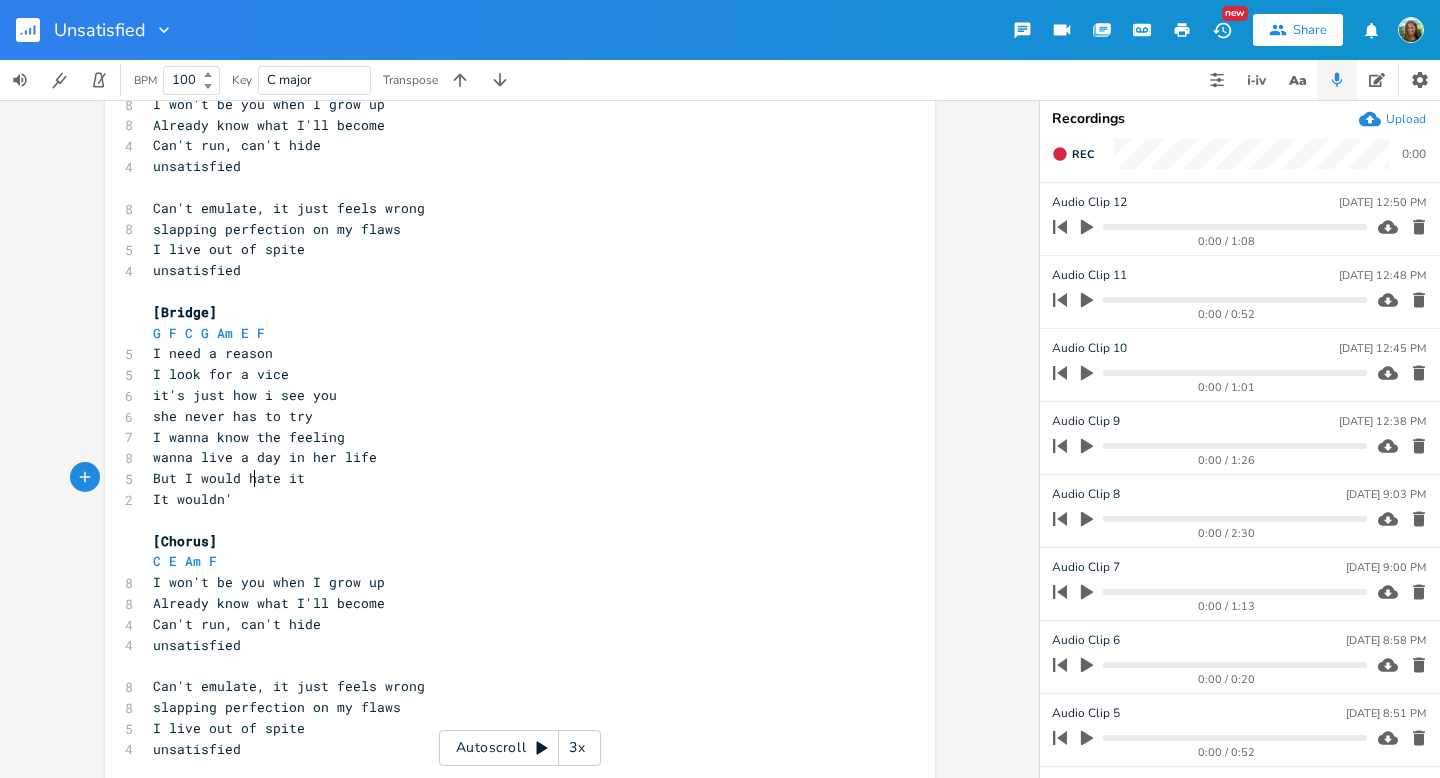 click on "But I would hate it" at bounding box center (229, 478) 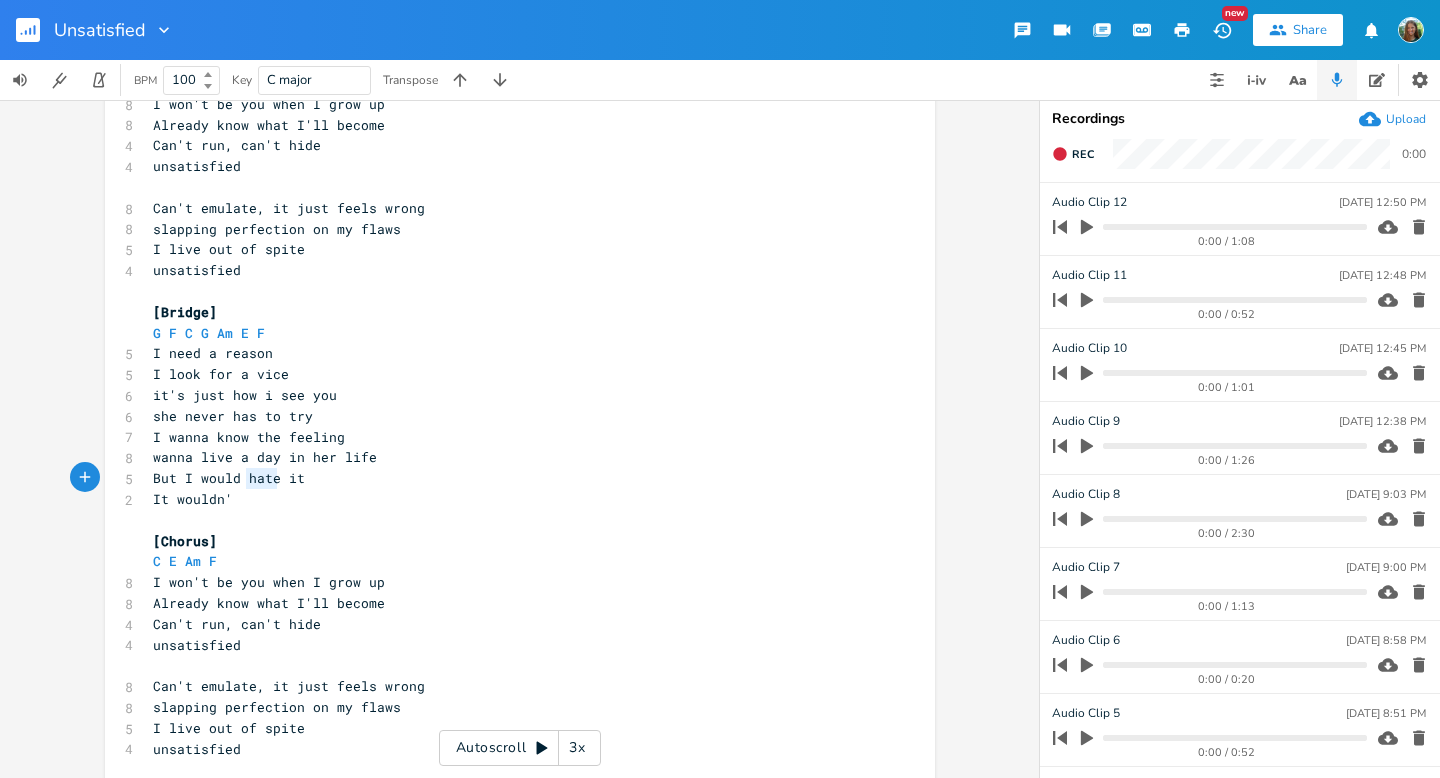 click on "But I would hate it" at bounding box center [229, 478] 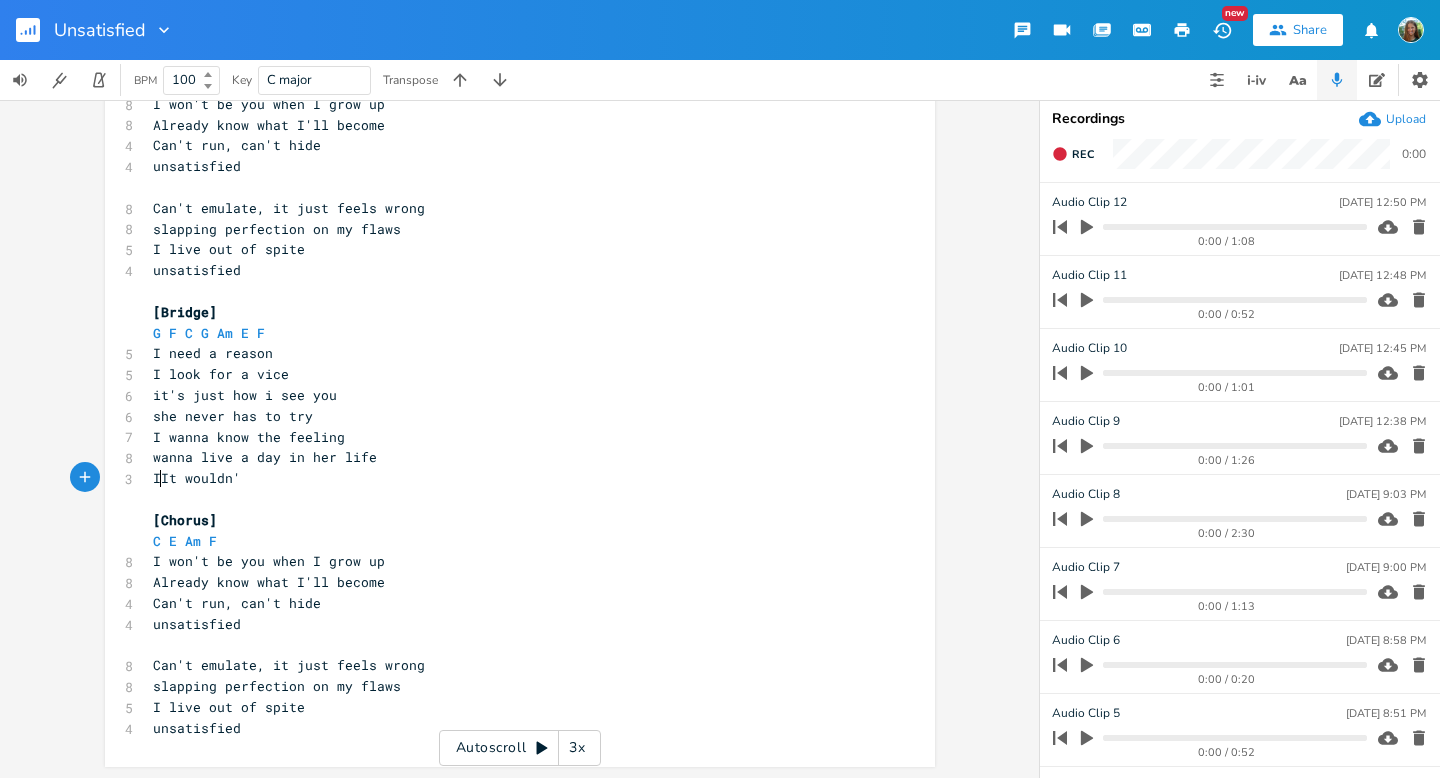 type on "It" 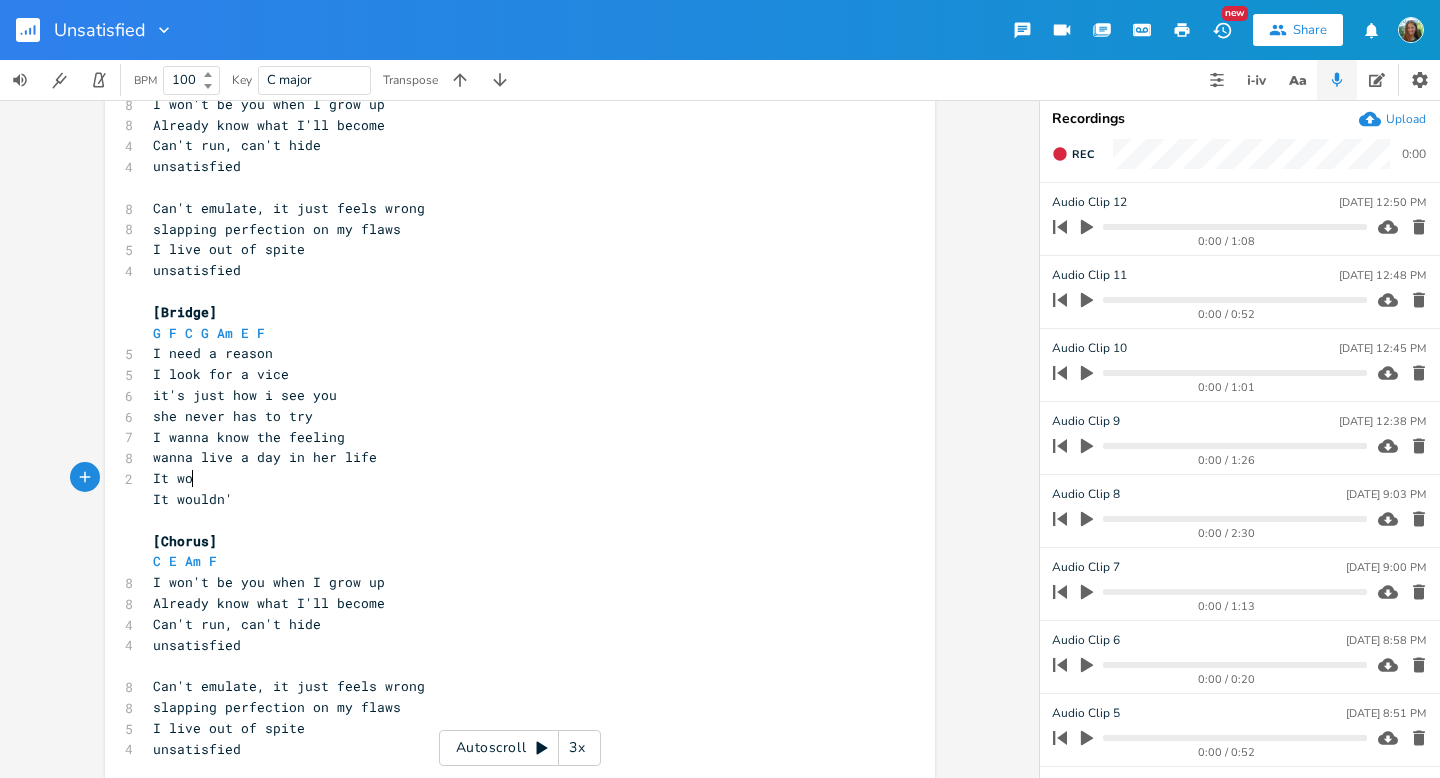 scroll, scrollTop: 0, scrollLeft: 24, axis: horizontal 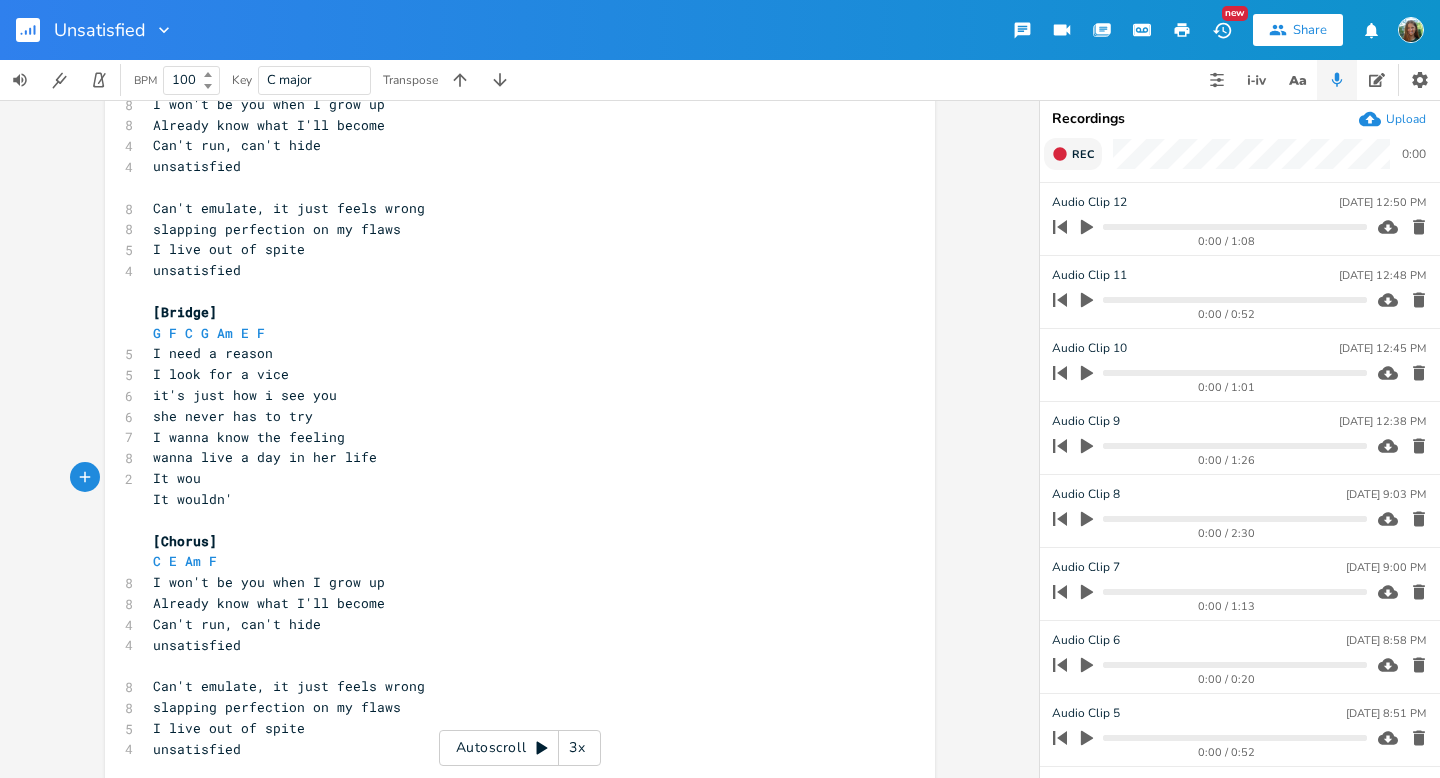 type on "wou" 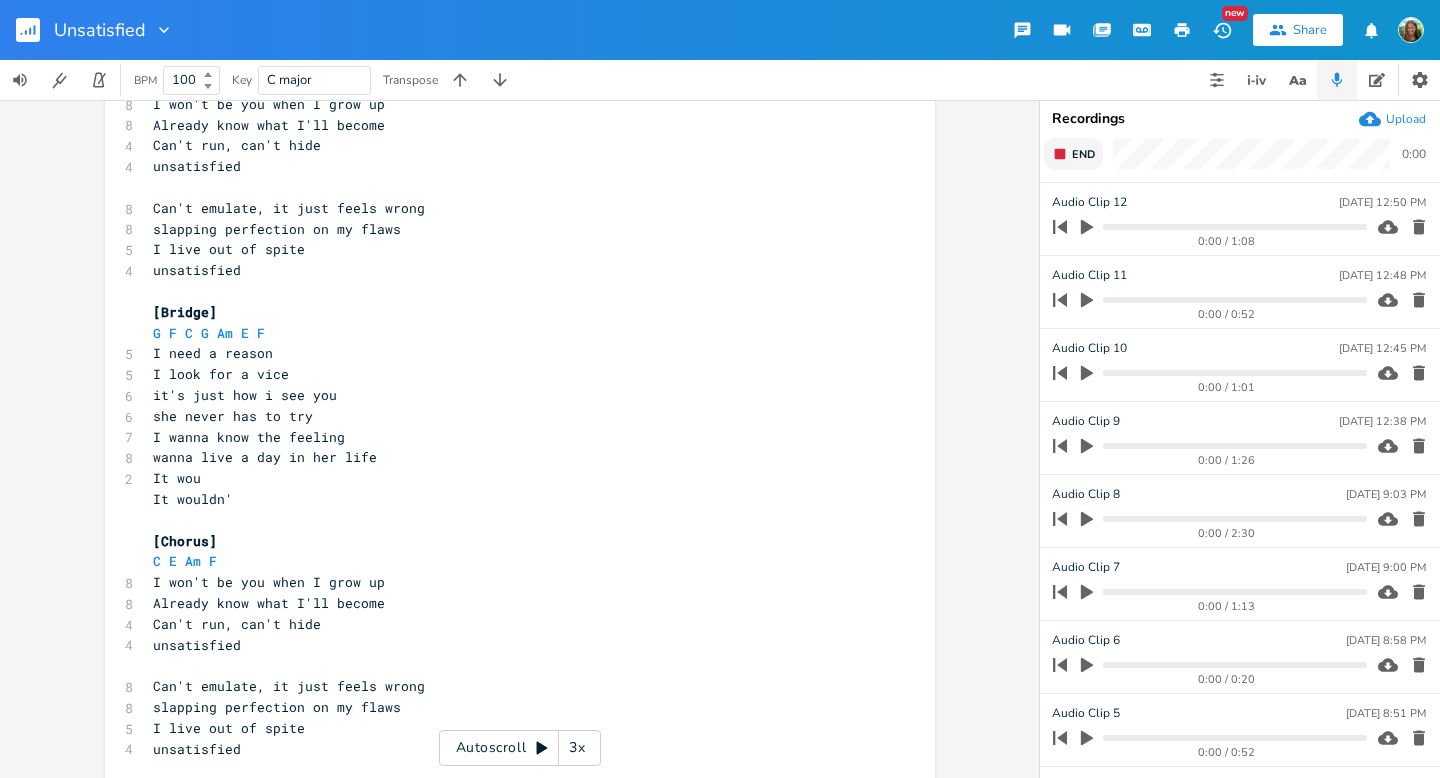 type 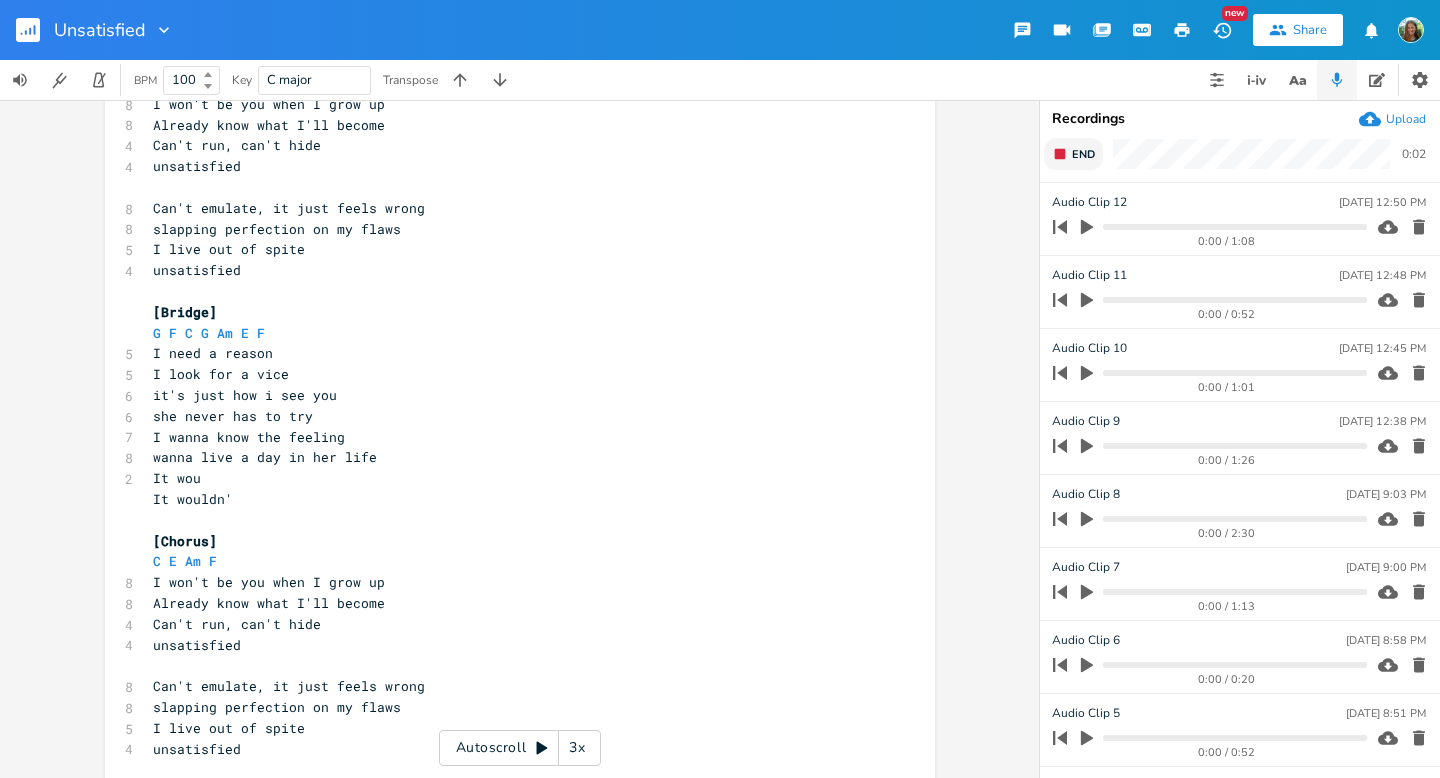 click on "End" at bounding box center [1073, 154] 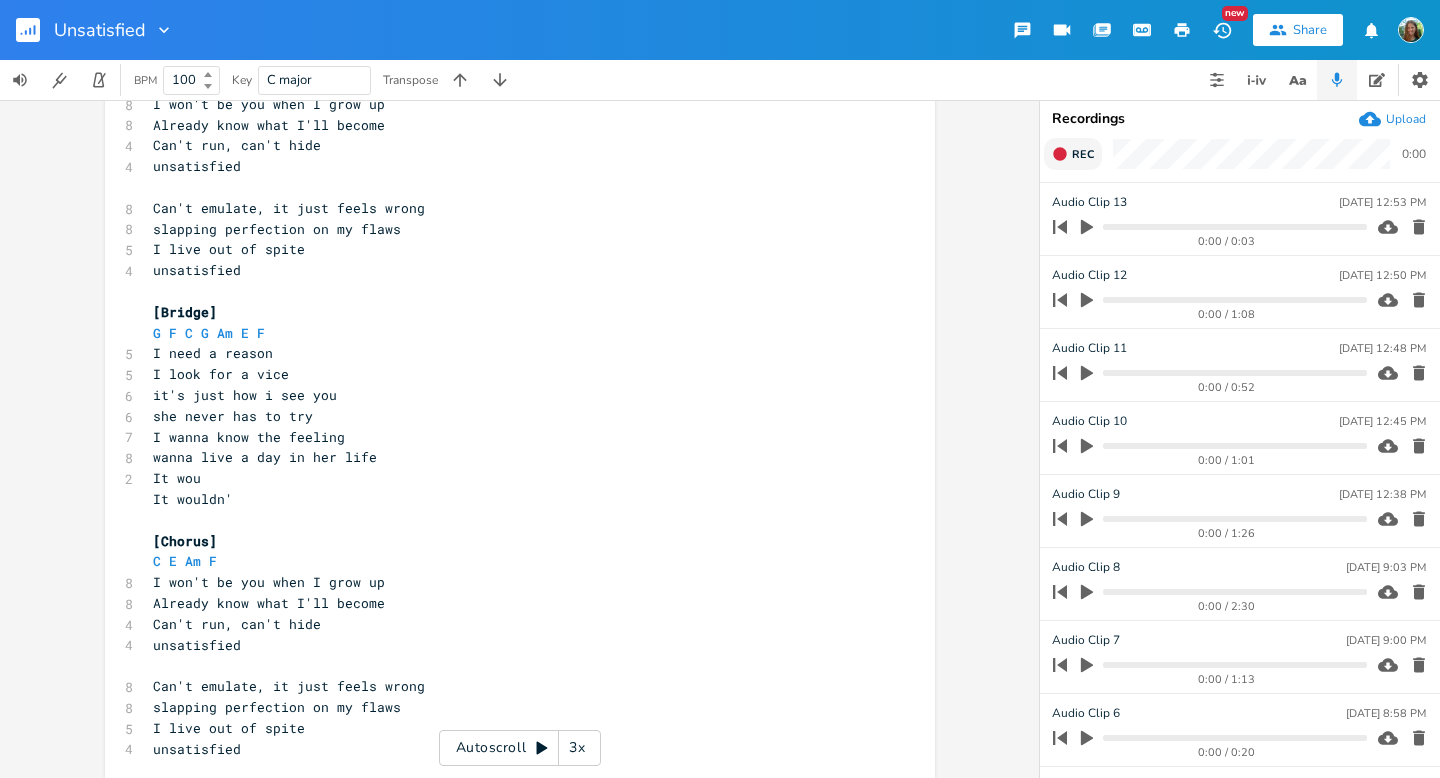 click on "It wou" at bounding box center (510, 478) 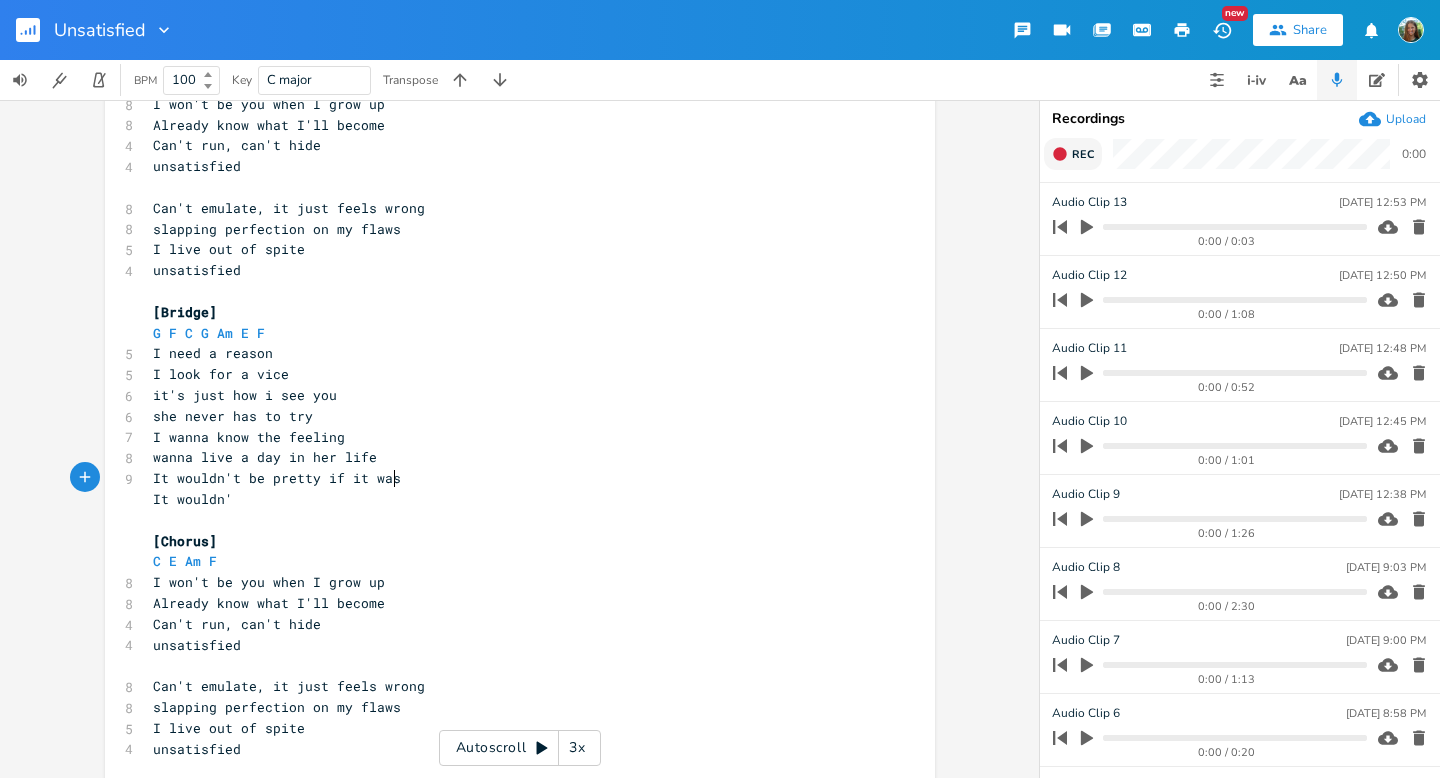 type on "ldn't be pretty if it was" 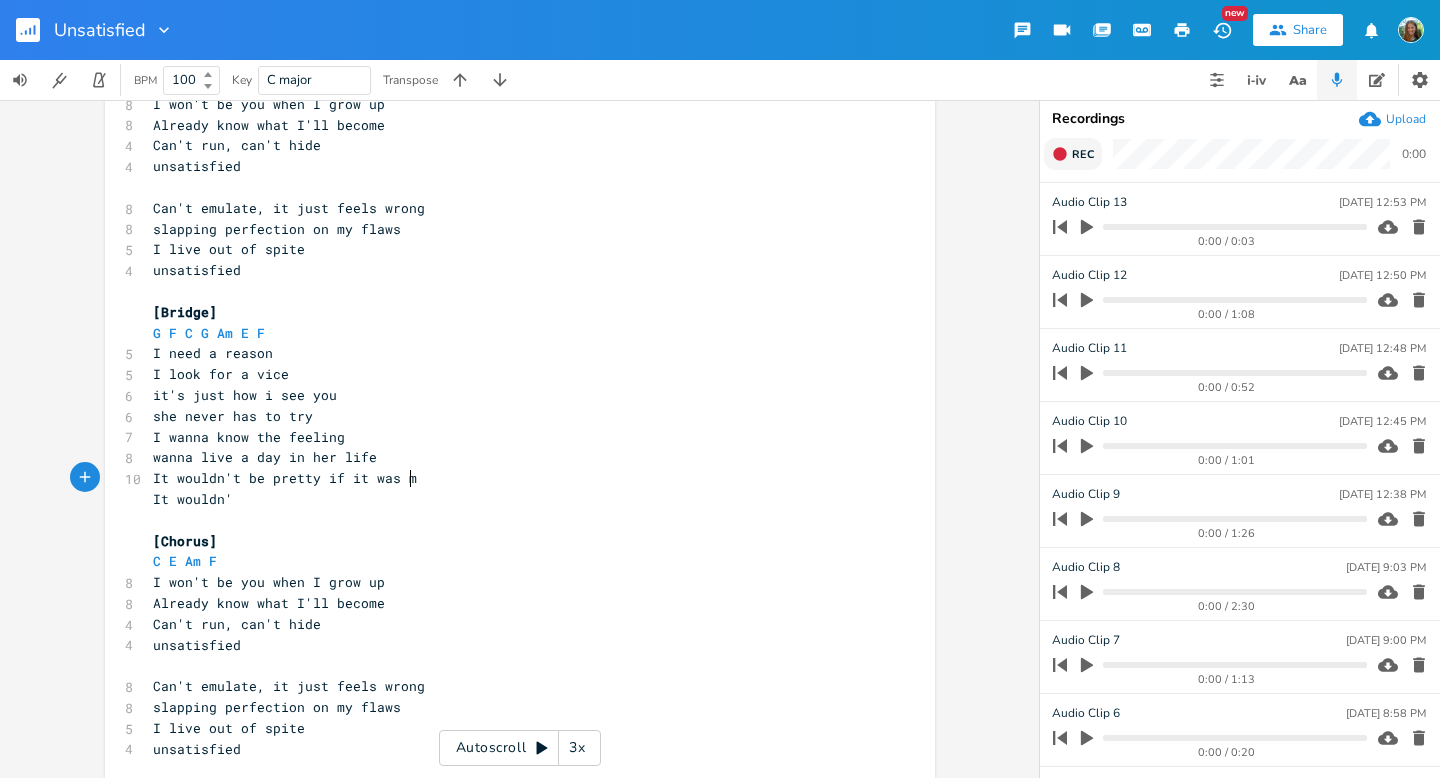 scroll, scrollTop: 0, scrollLeft: 59, axis: horizontal 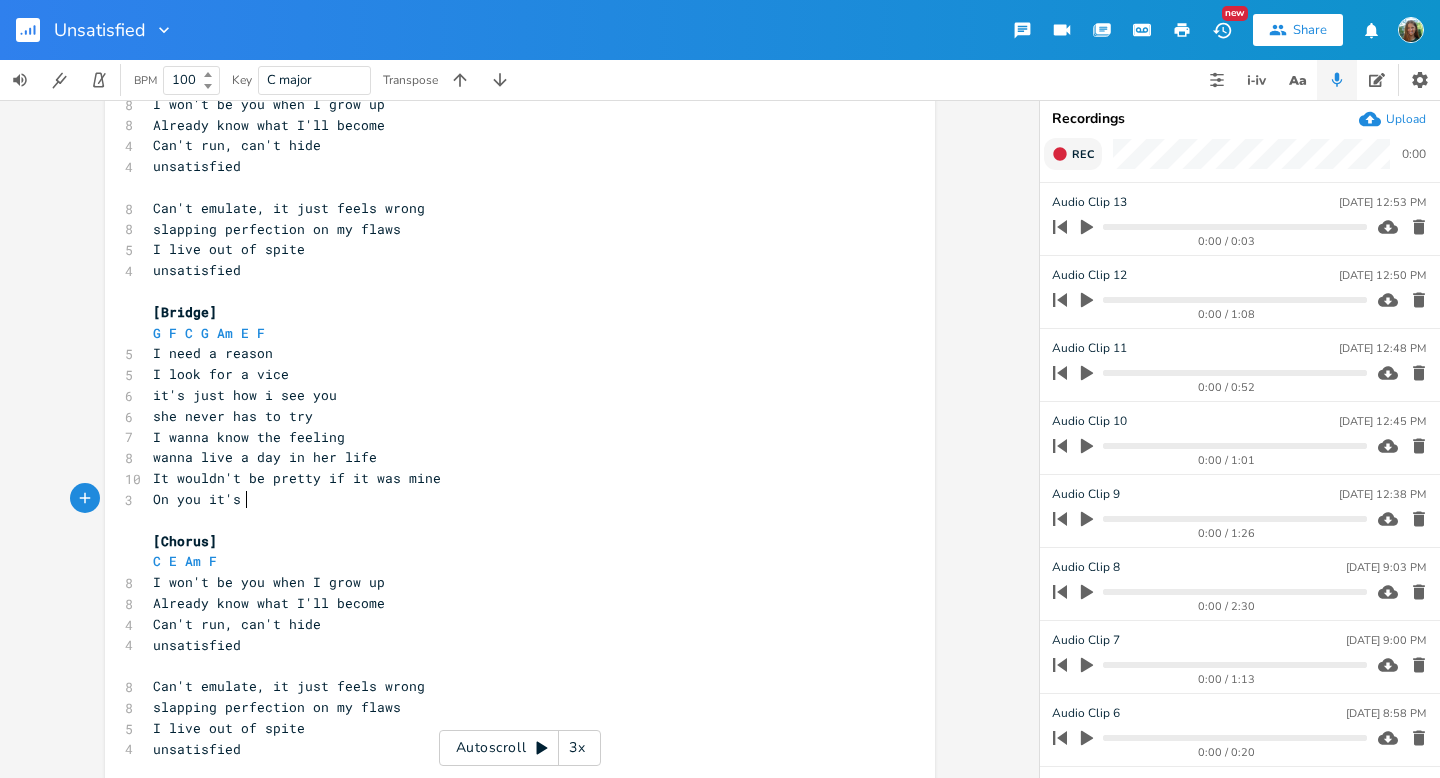 type on "On you it's" 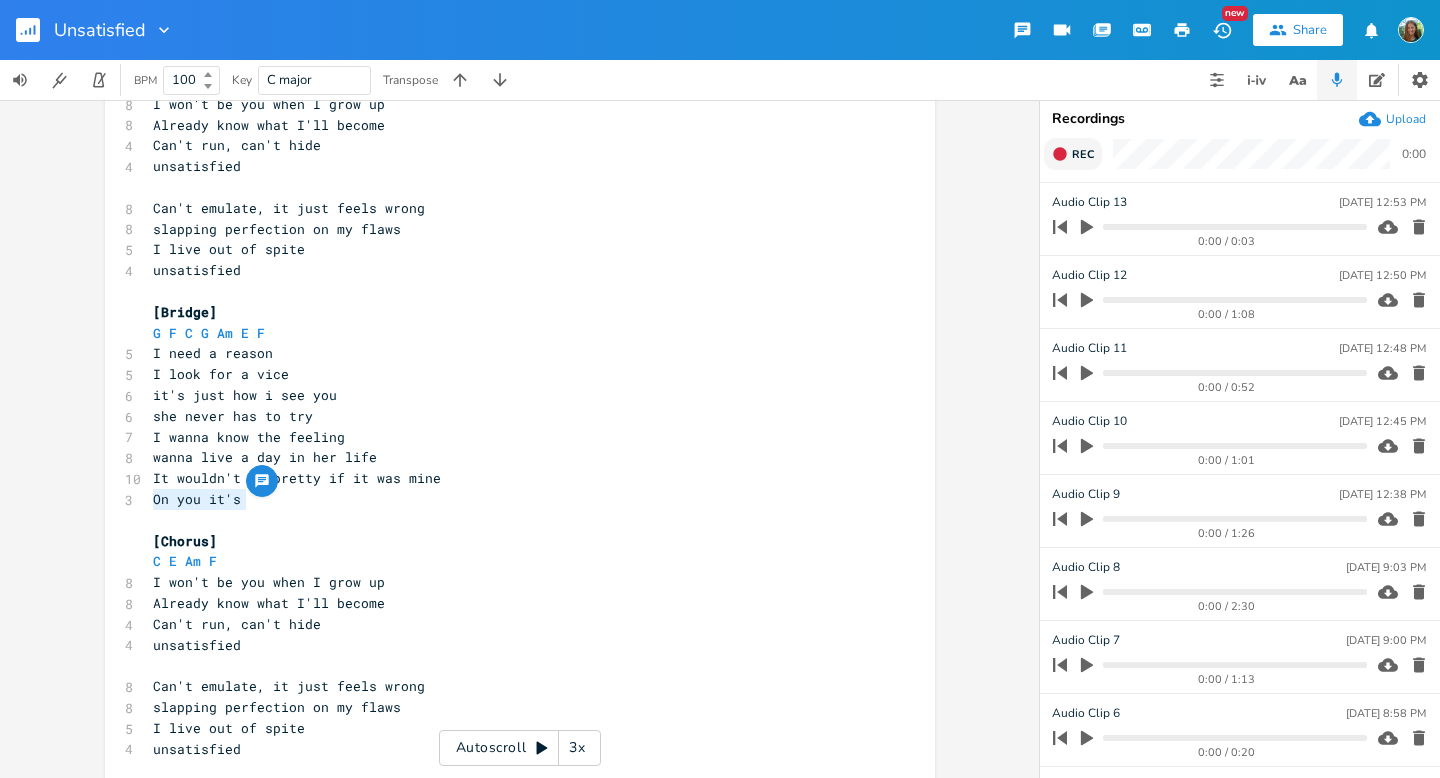 drag, startPoint x: 244, startPoint y: 503, endPoint x: 144, endPoint y: 491, distance: 100.71743 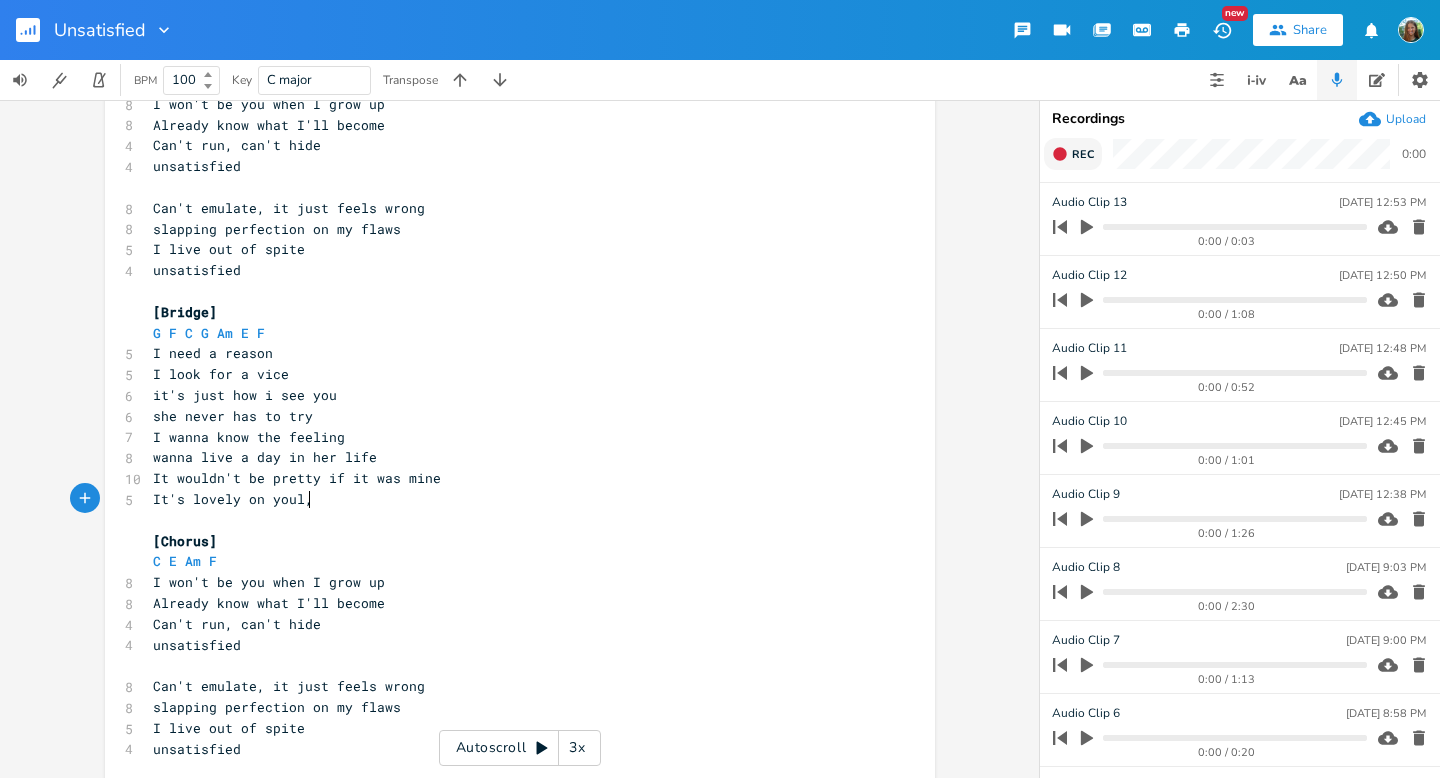 type on "It's lovely on youl," 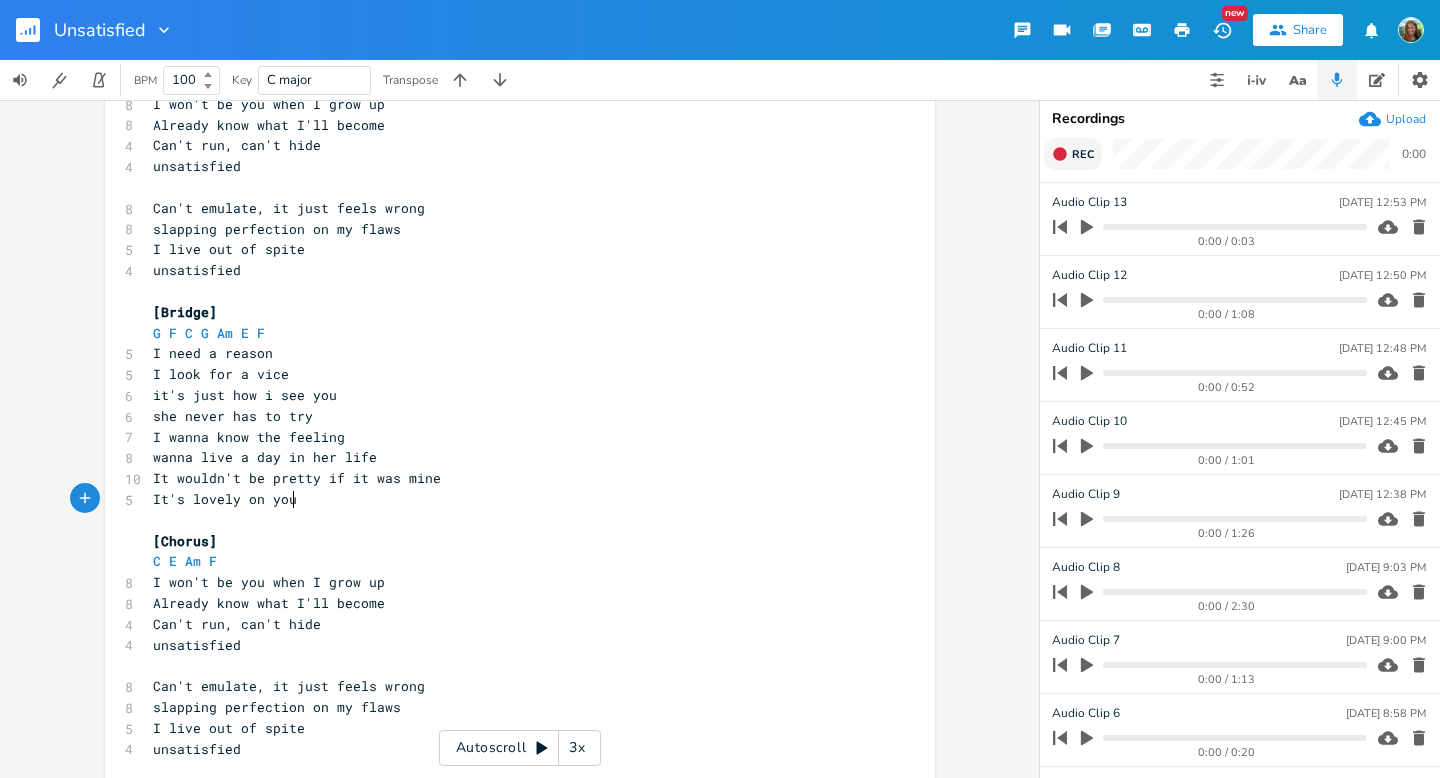 type on "u" 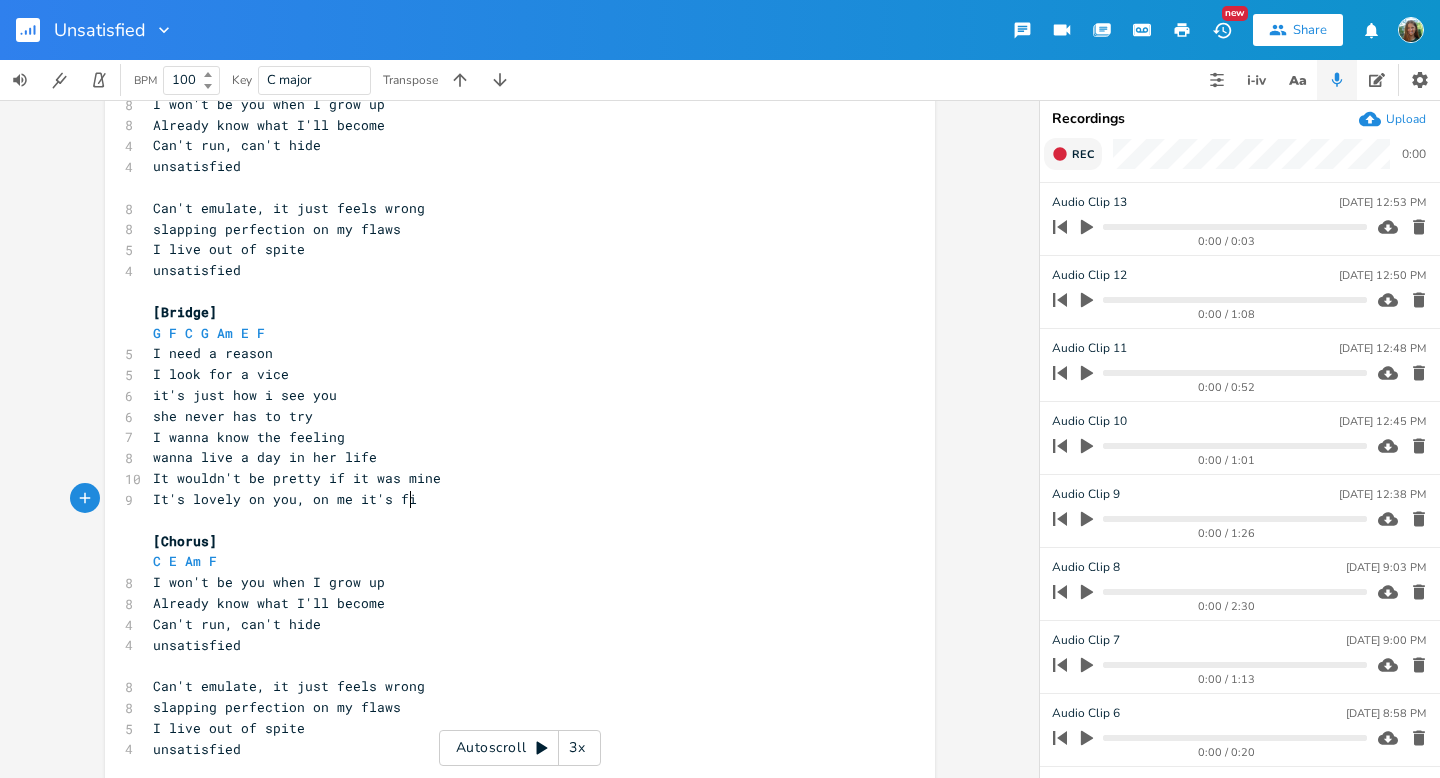 scroll, scrollTop: 0, scrollLeft: 88, axis: horizontal 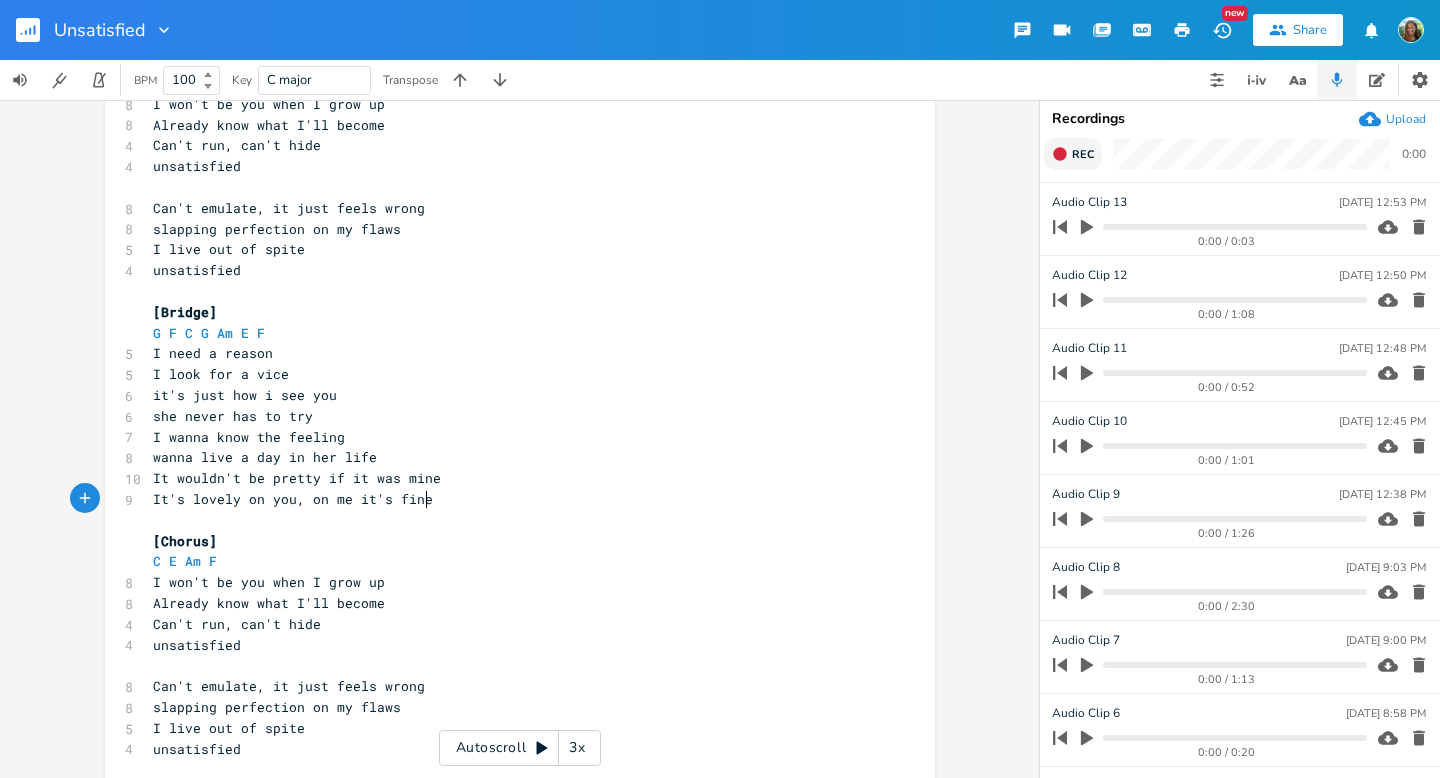 type on ", on me it's fine" 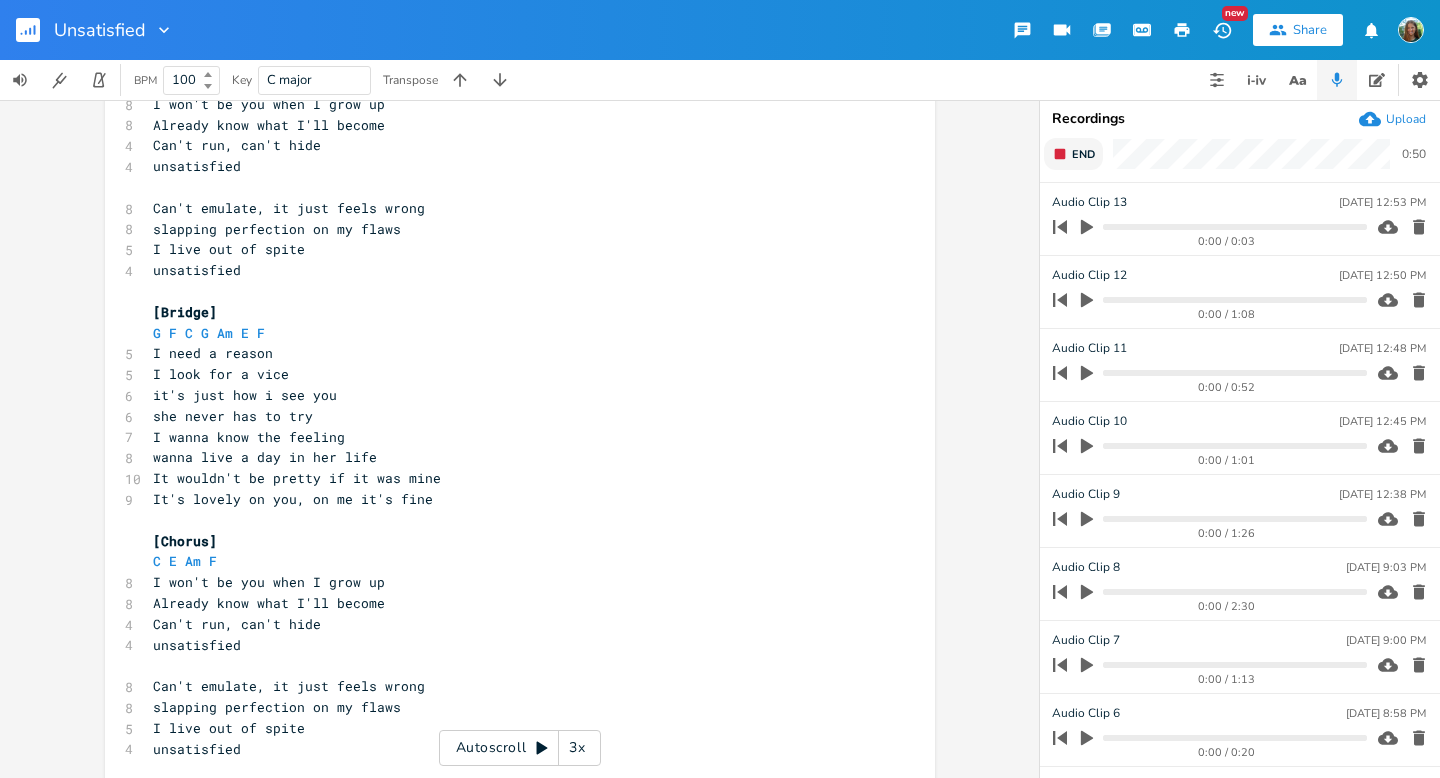 click on "End" at bounding box center (1073, 154) 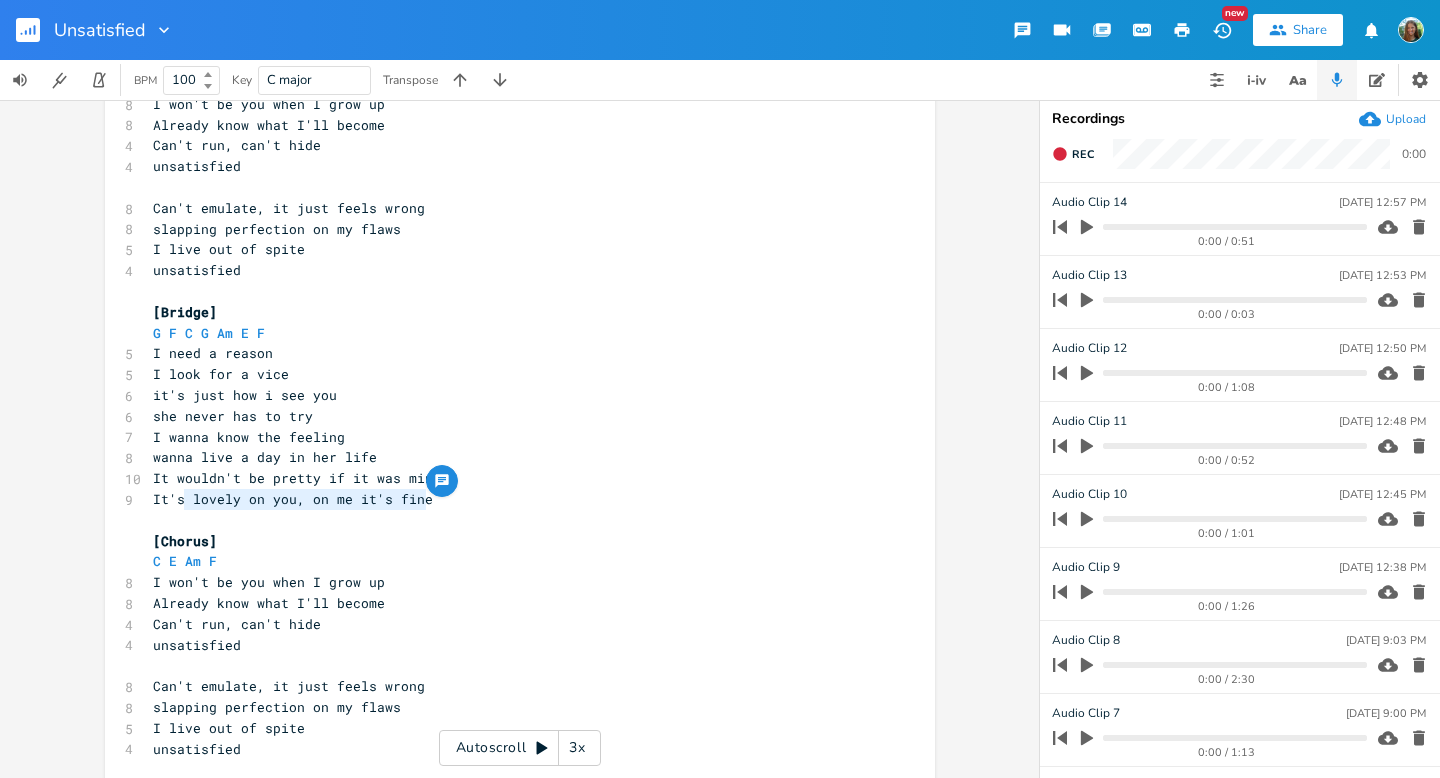 type on "lovely on you, on me it's fine" 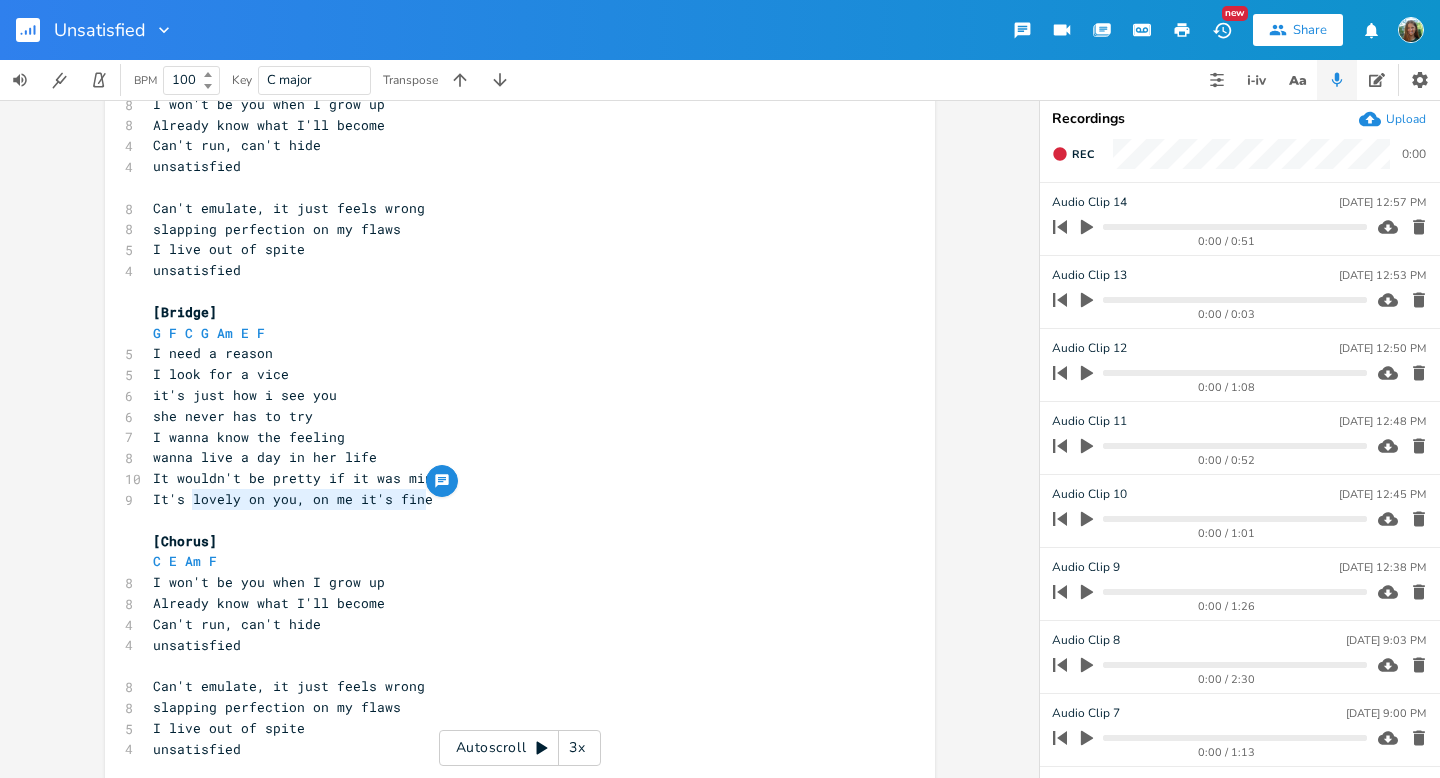 drag, startPoint x: 428, startPoint y: 500, endPoint x: 187, endPoint y: 506, distance: 241.07468 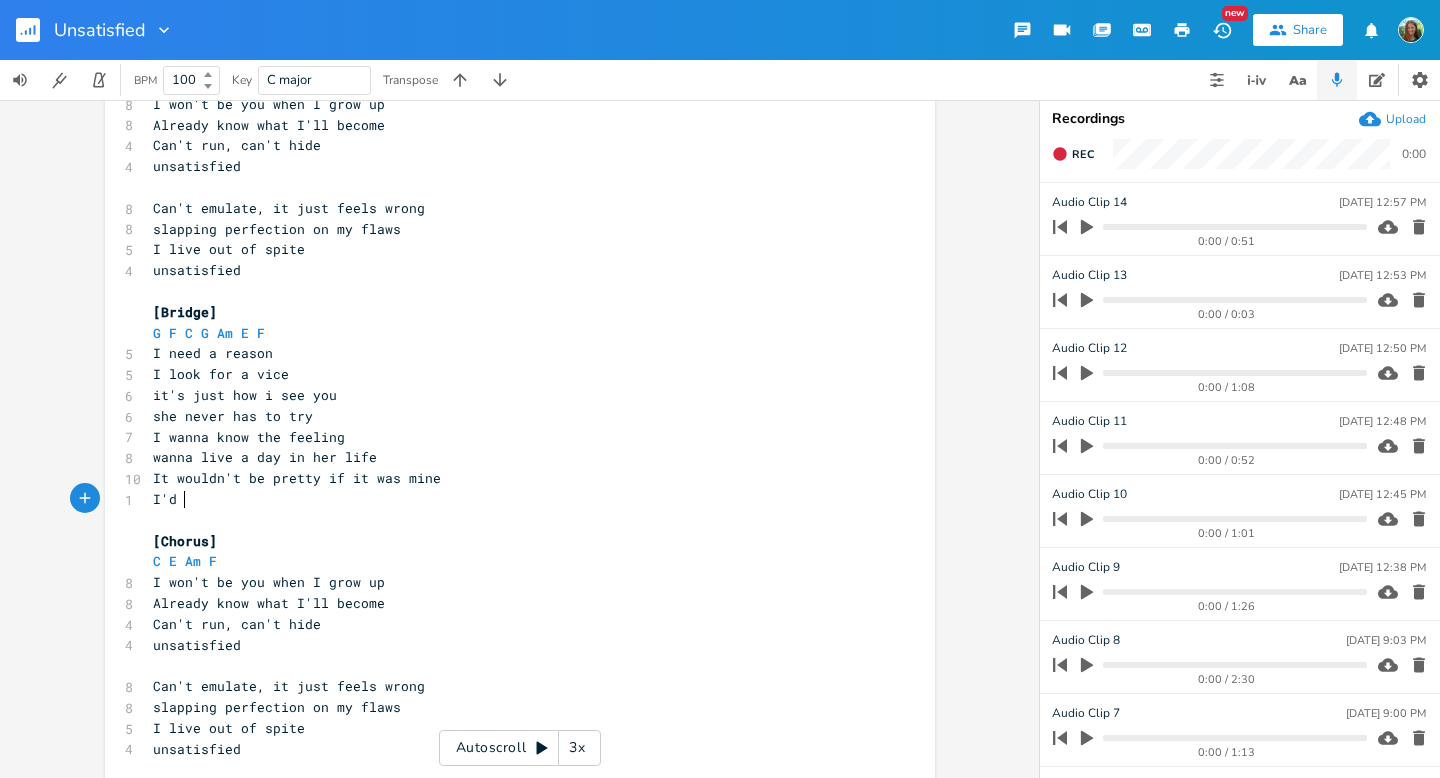 scroll, scrollTop: 0, scrollLeft: 16, axis: horizontal 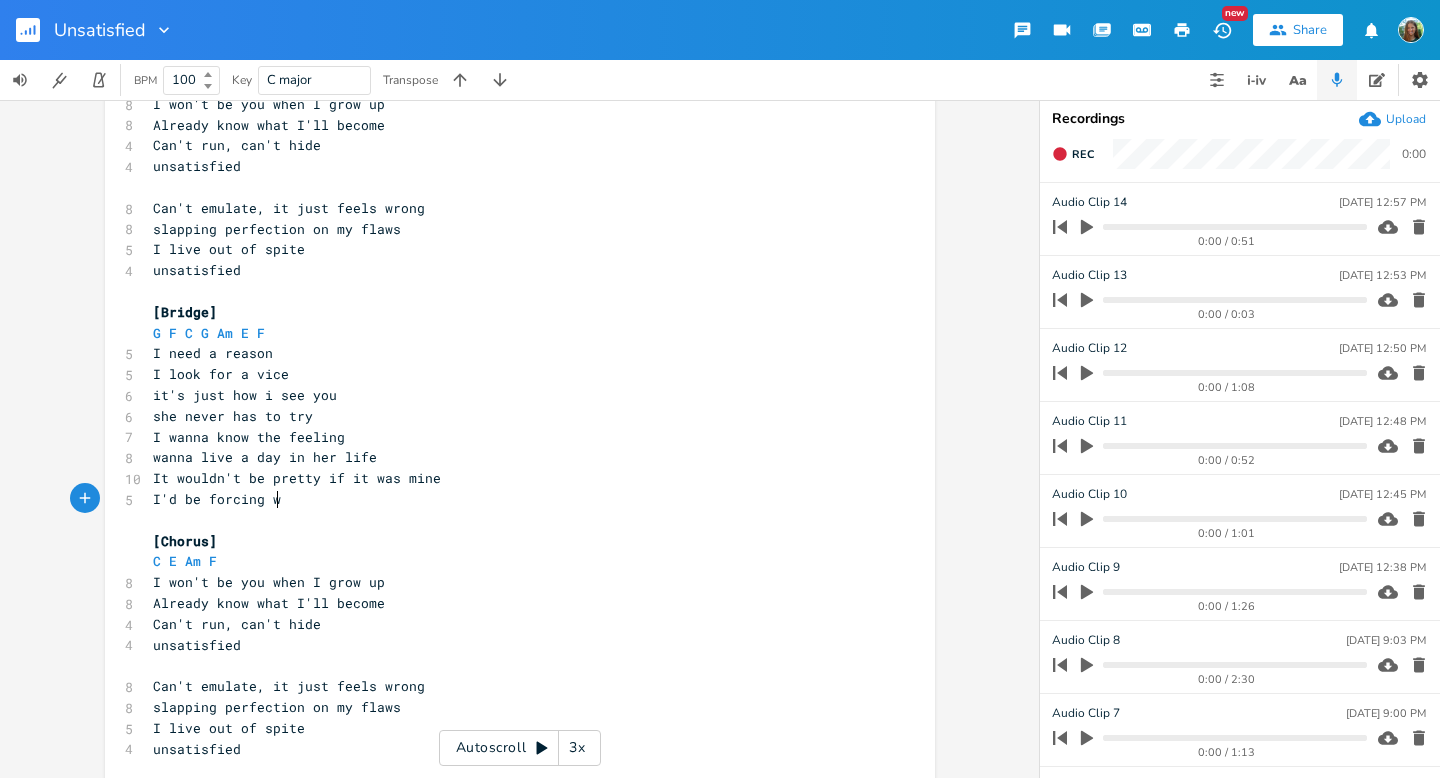 type on "I'd be forcing wa" 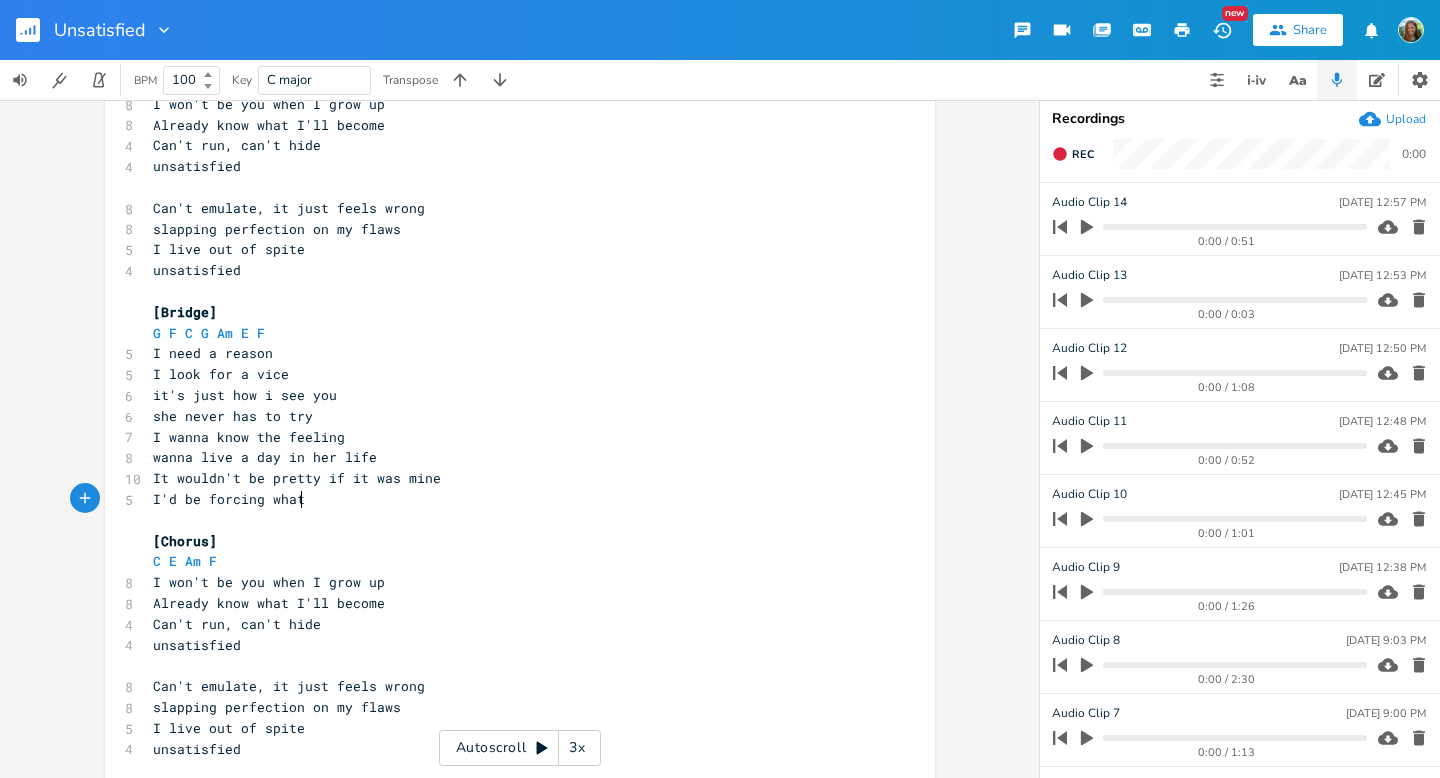 type on "hat" 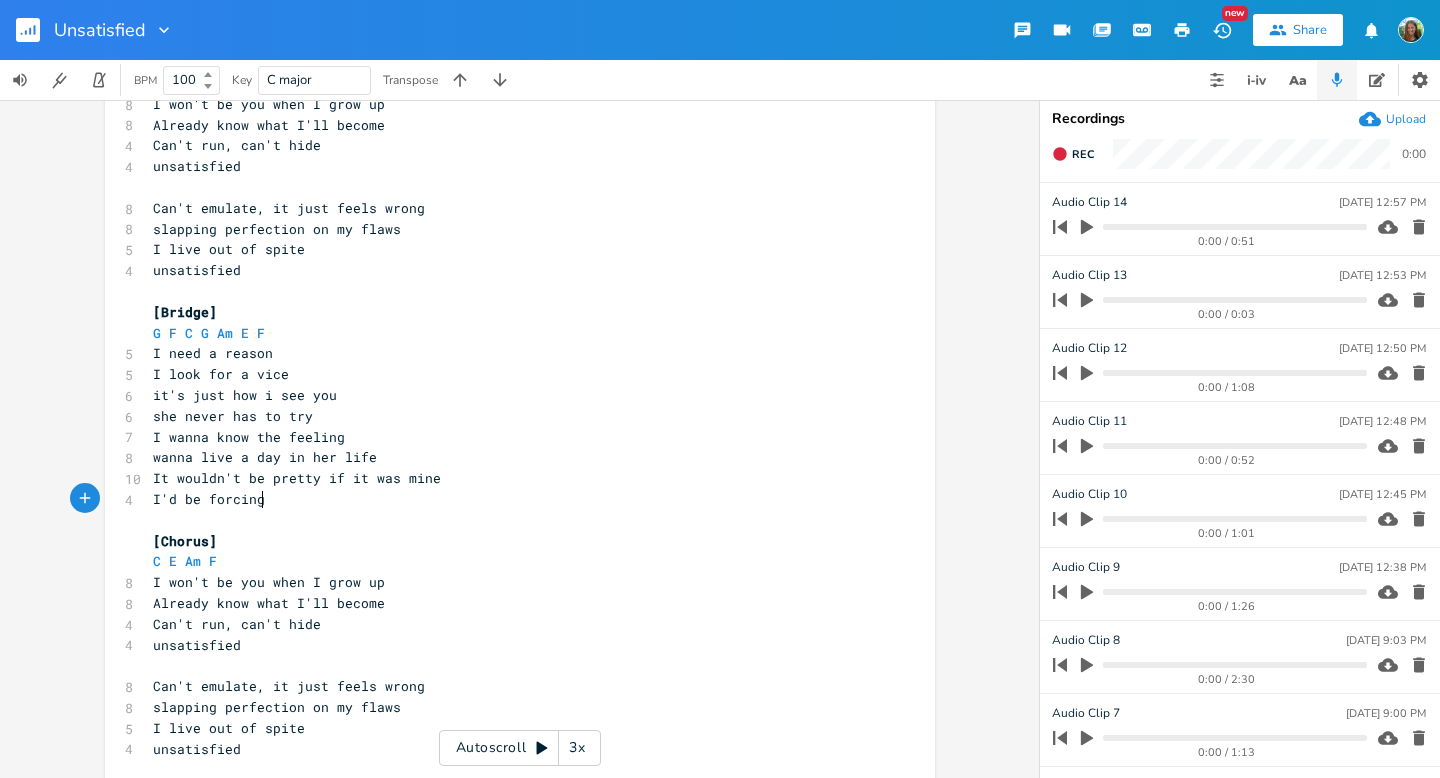 scroll, scrollTop: 0, scrollLeft: 43, axis: horizontal 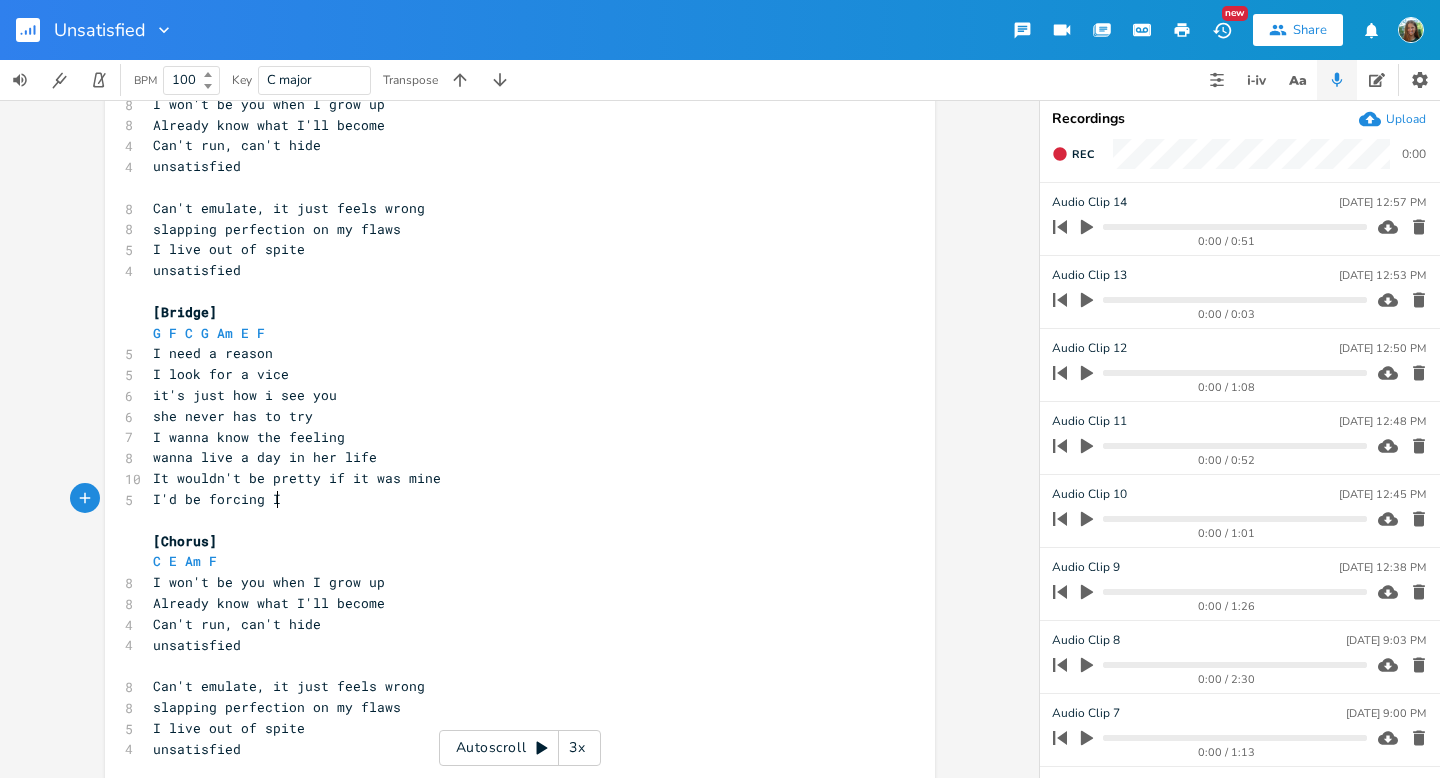 type on "forcing I" 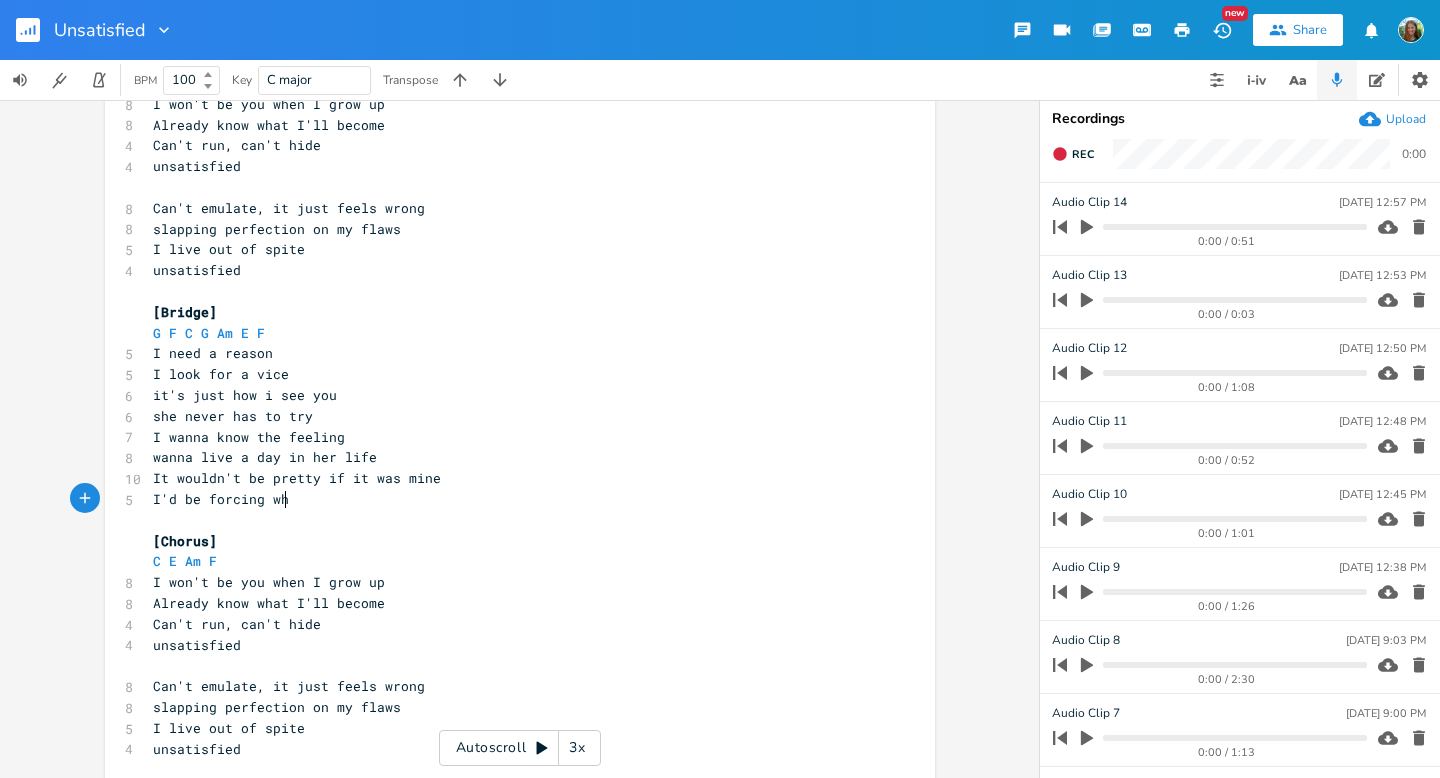 scroll, scrollTop: 0, scrollLeft: 18, axis: horizontal 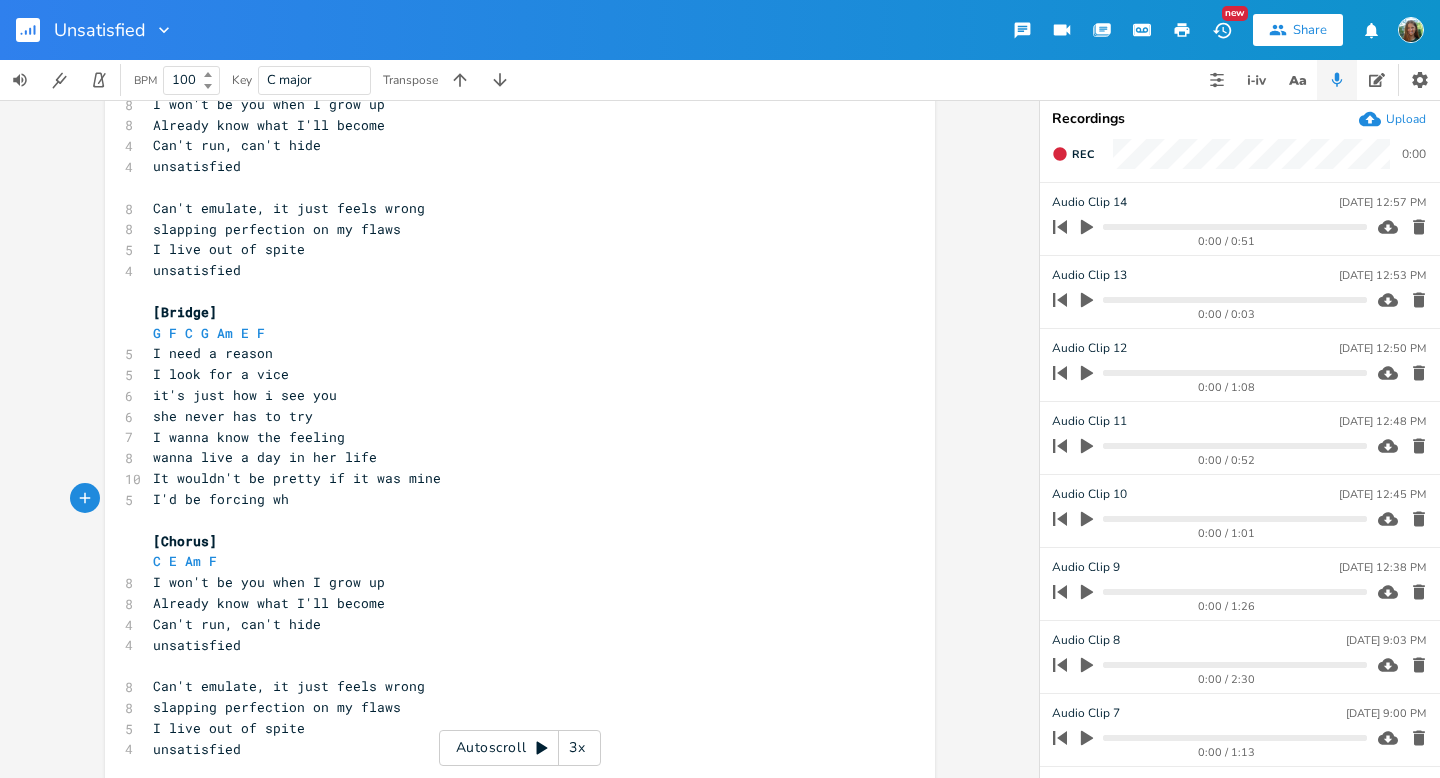 type on "wh" 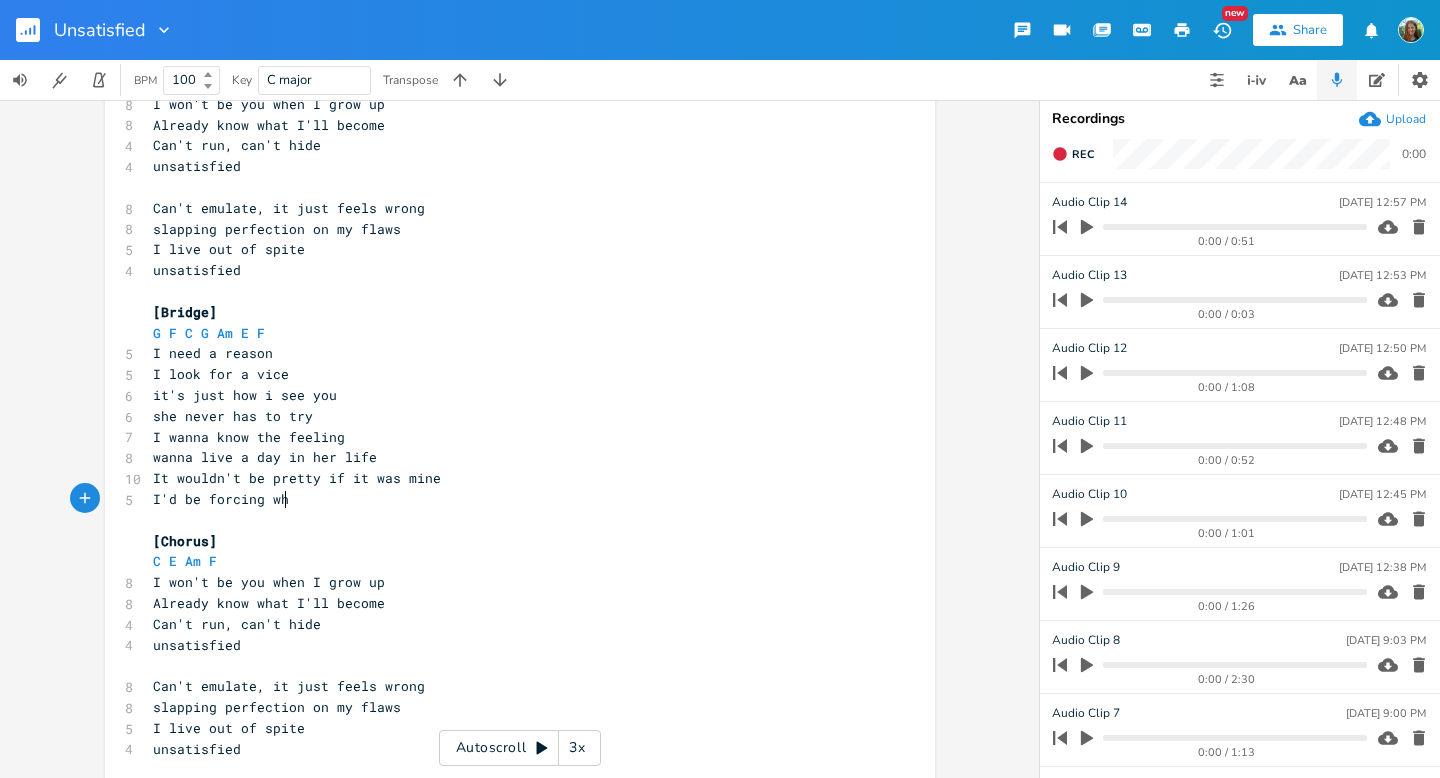 click on "I'd be forcing wh" at bounding box center [510, 499] 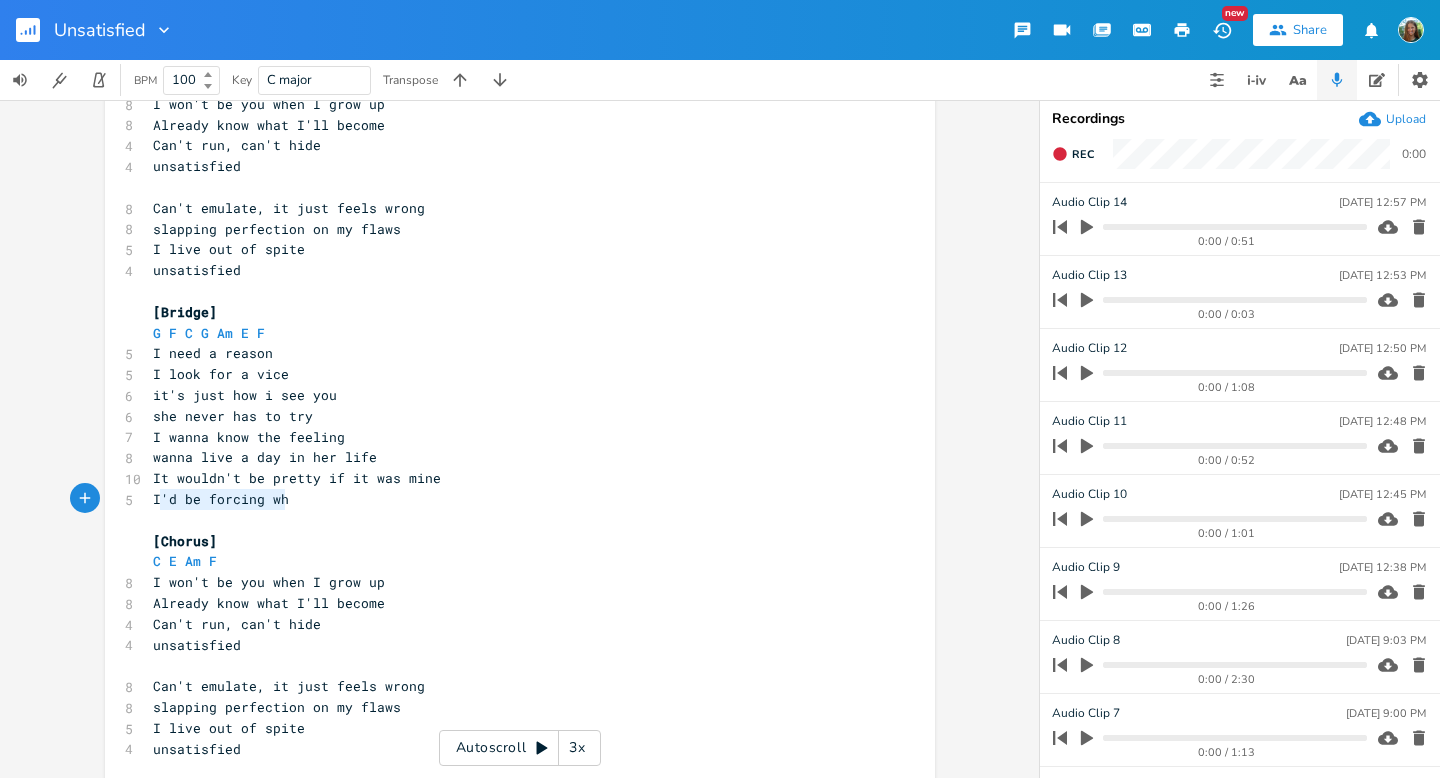 type on "I'd be forcing wh" 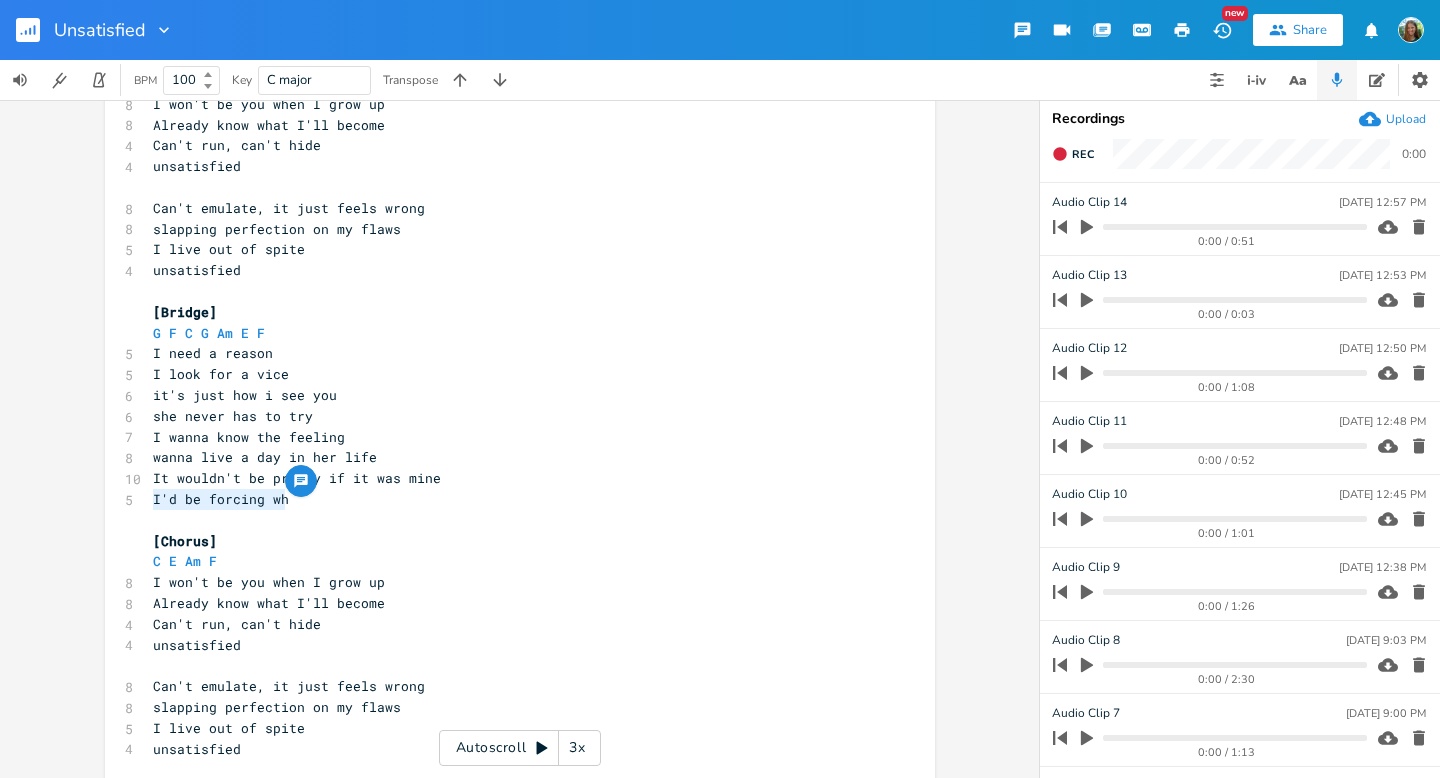 drag, startPoint x: 296, startPoint y: 499, endPoint x: 146, endPoint y: 505, distance: 150.11995 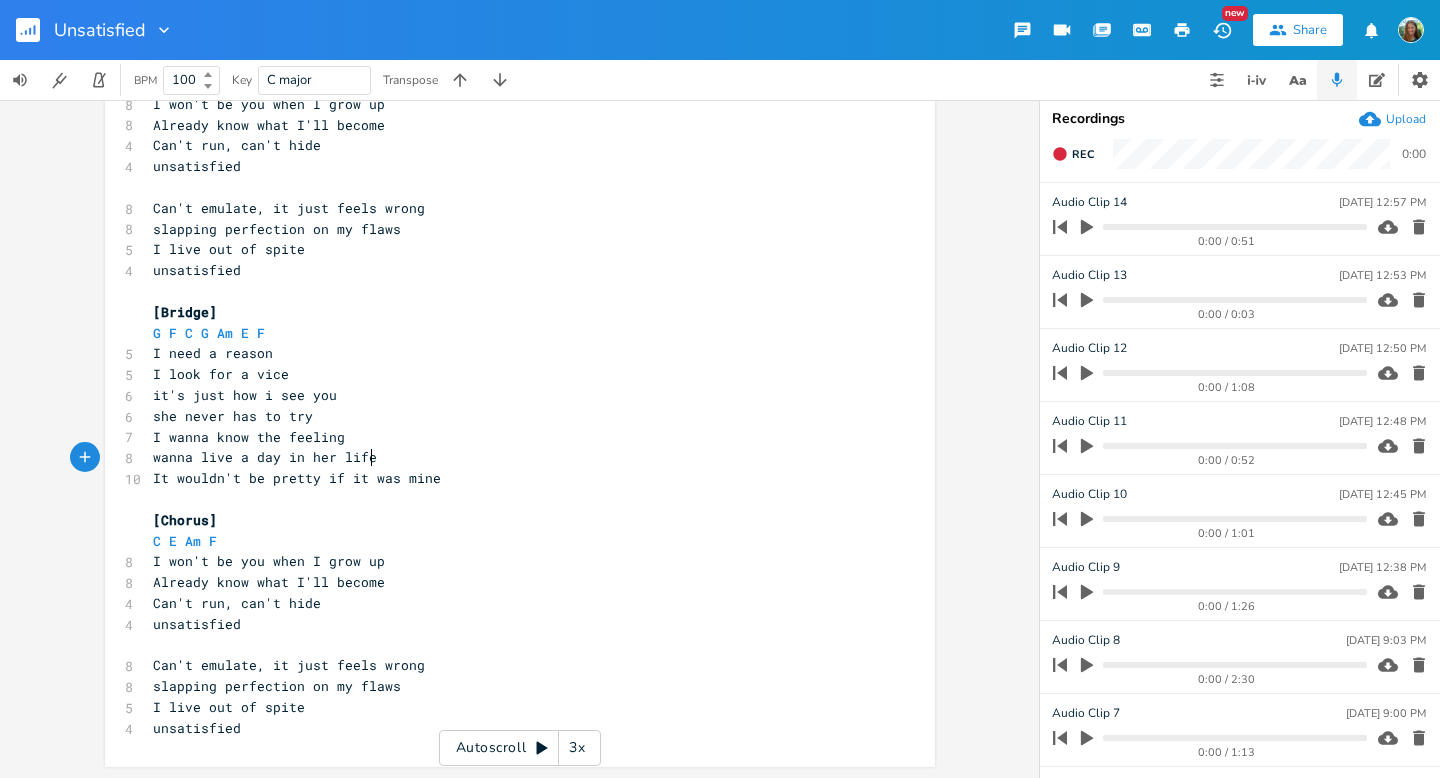 click on "wanna live a day in her life" at bounding box center (510, 457) 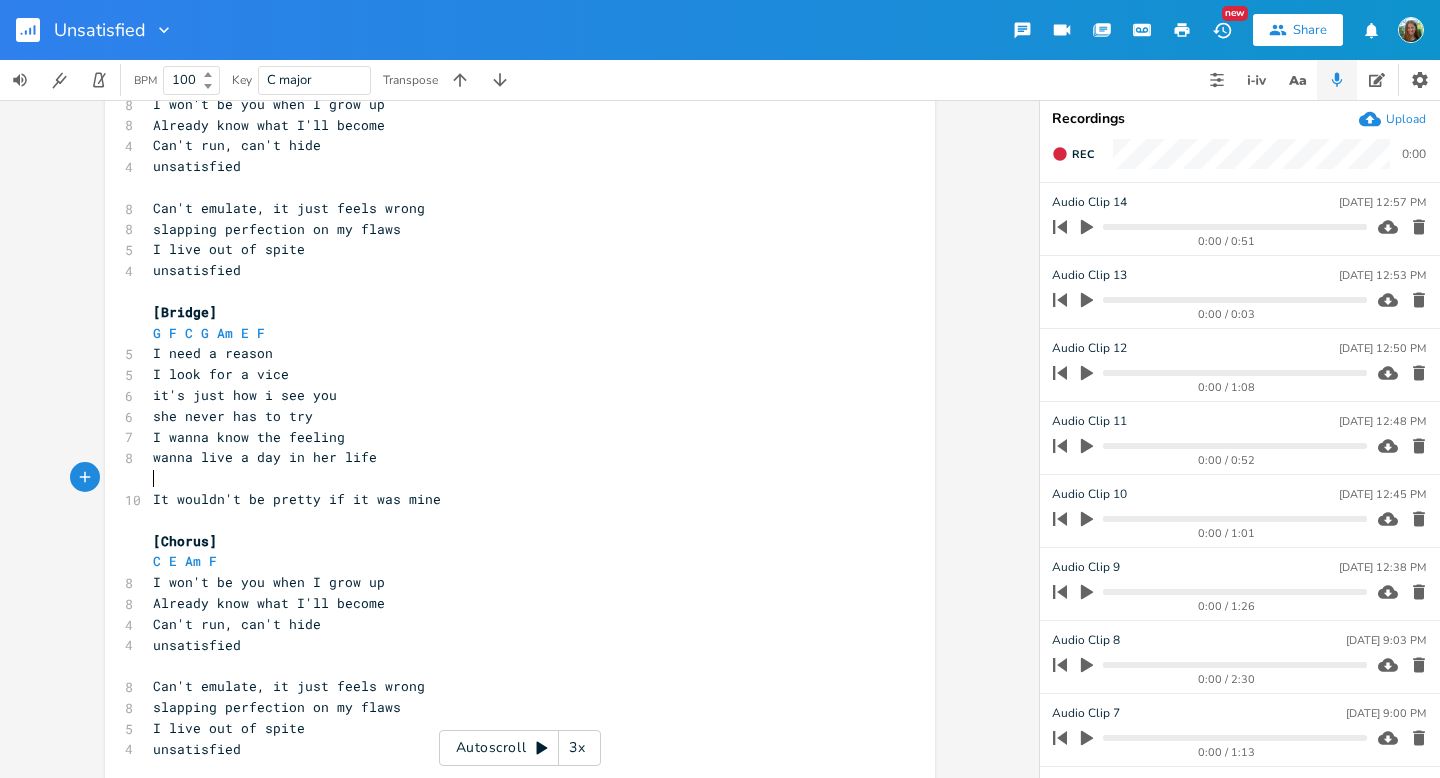 click on "​" at bounding box center [510, 478] 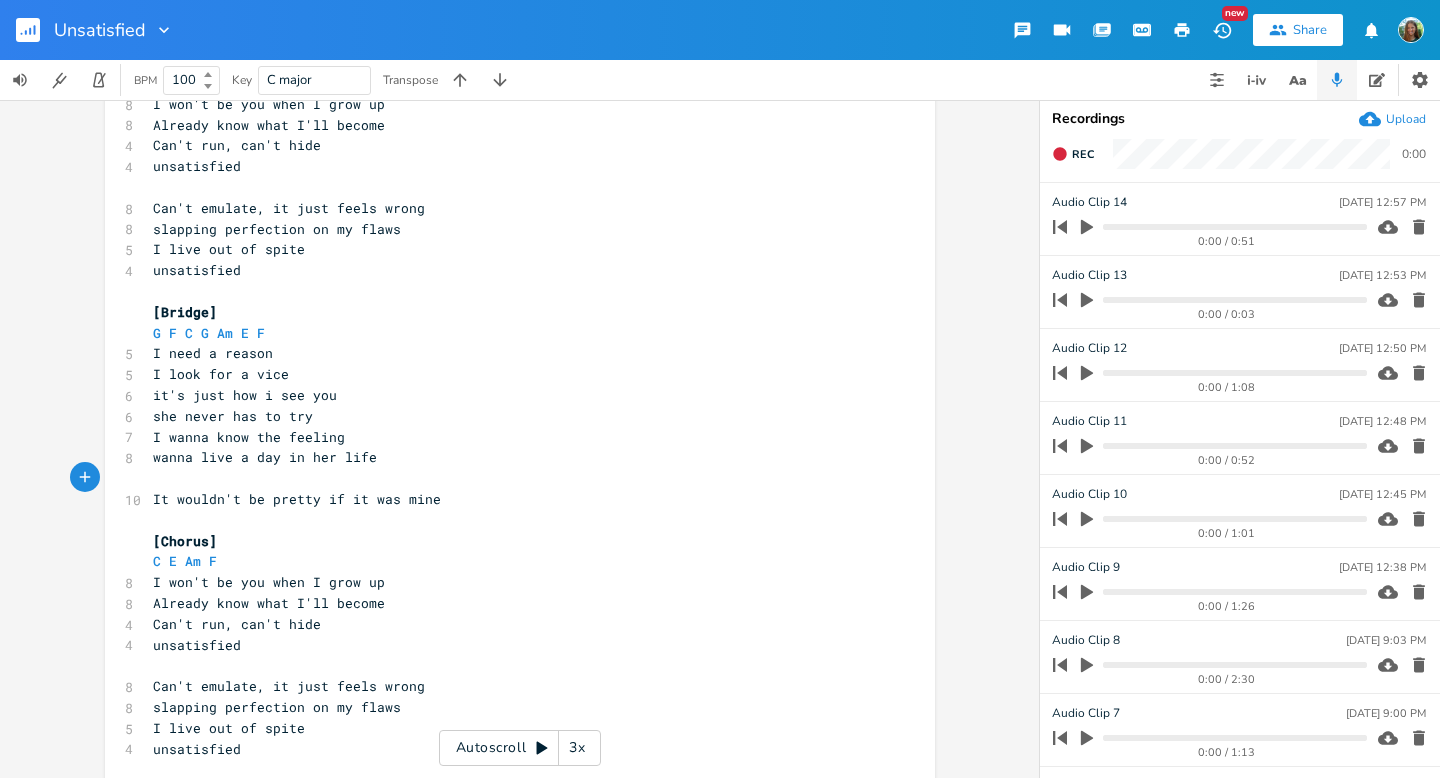 click on "​" at bounding box center (510, 478) 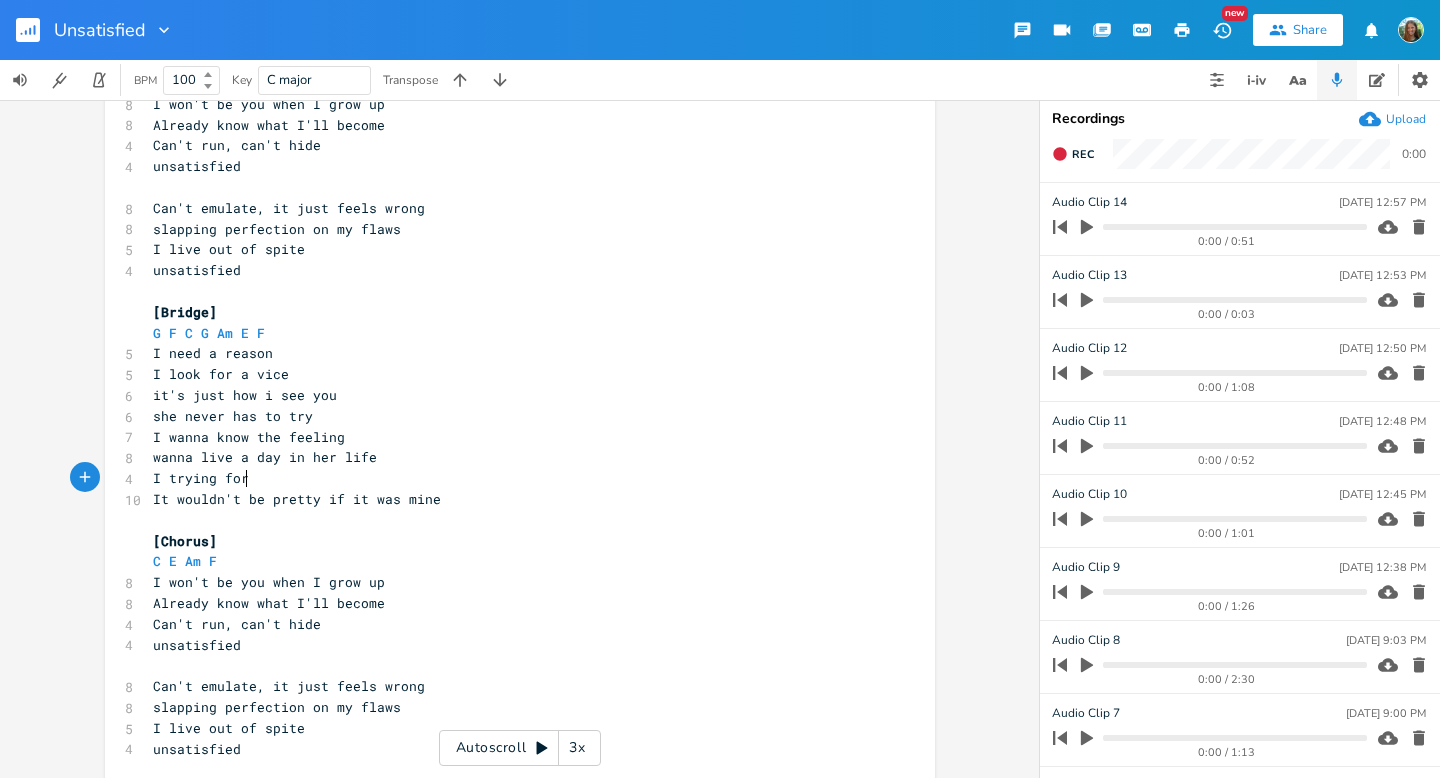 type on "I trying for" 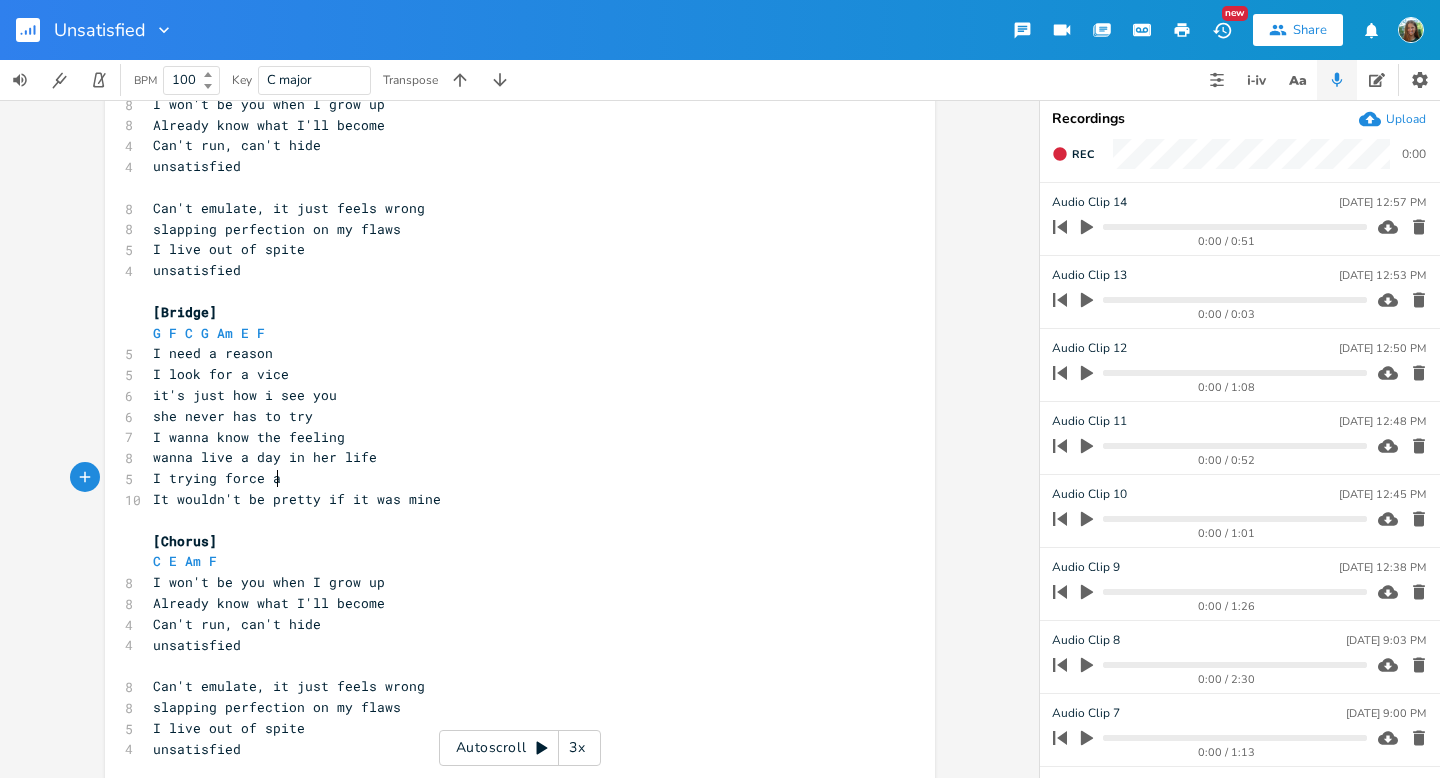 scroll, scrollTop: 0, scrollLeft: 26, axis: horizontal 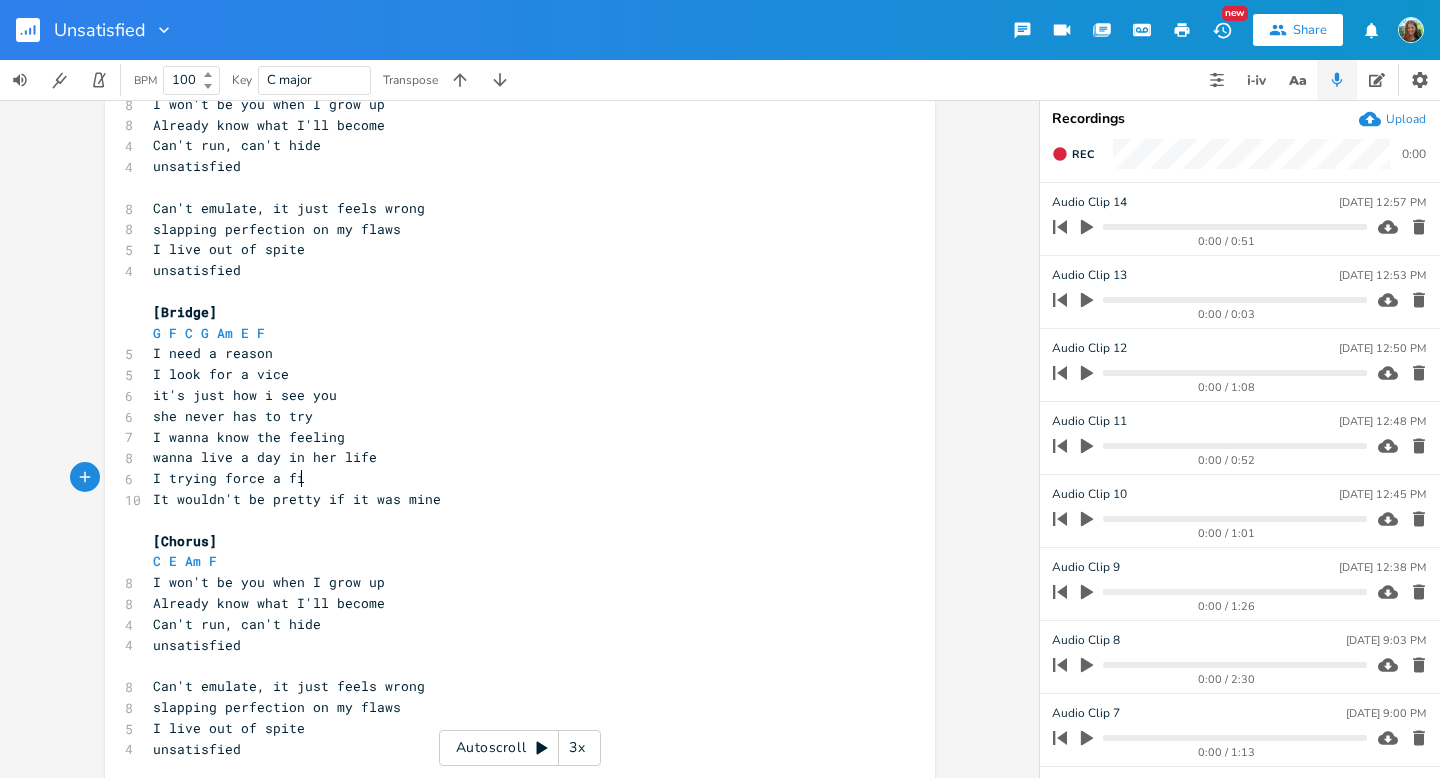 type on "ce a fit" 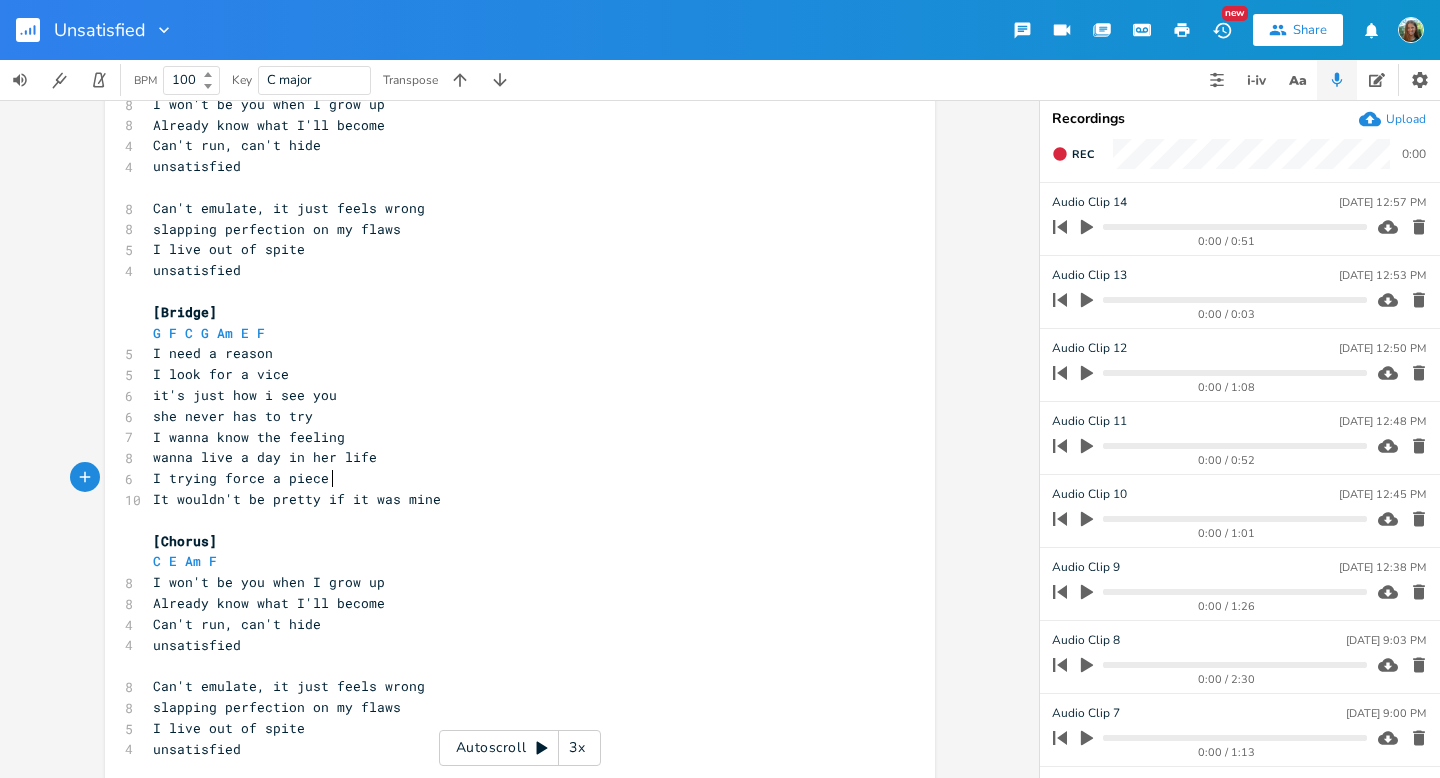 scroll, scrollTop: 0, scrollLeft: 33, axis: horizontal 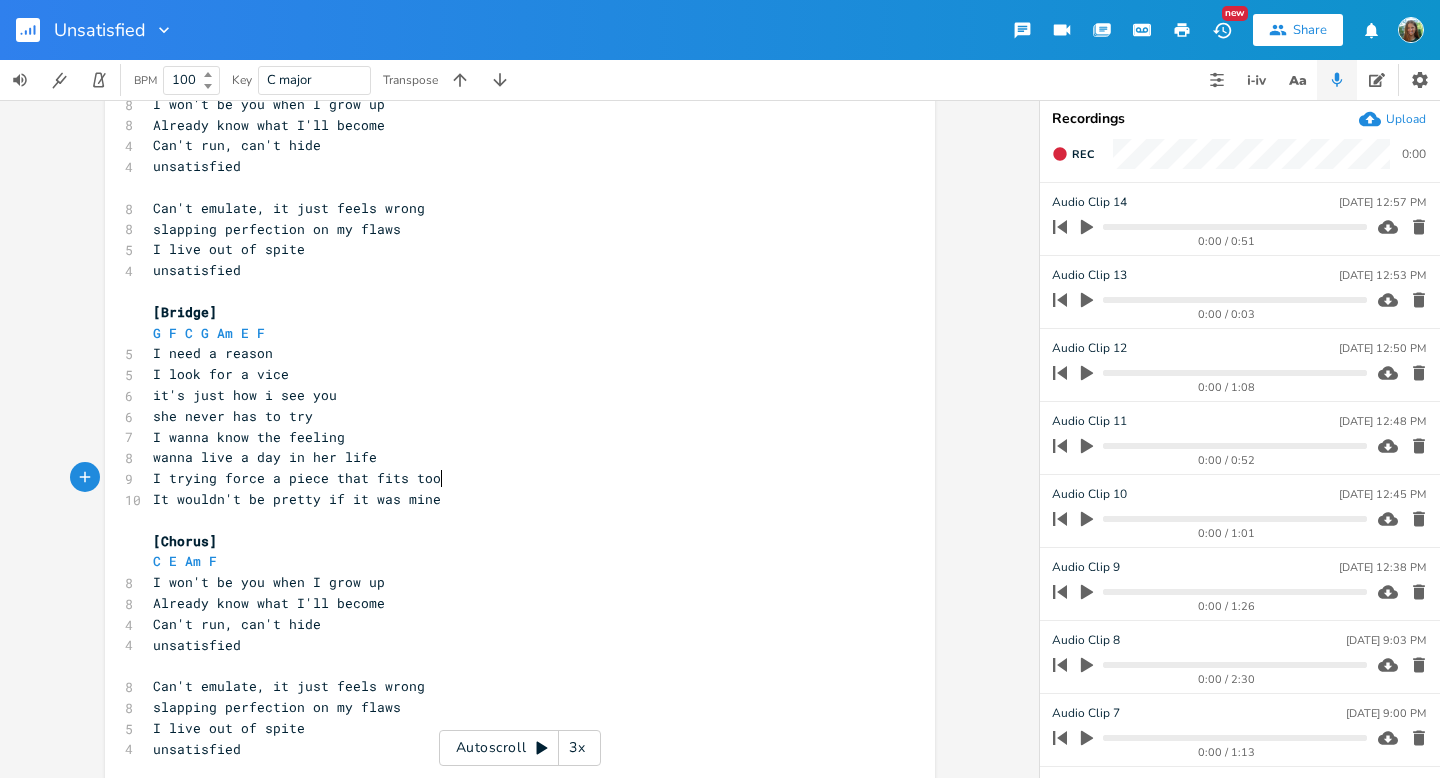 type on "piece that fits too to" 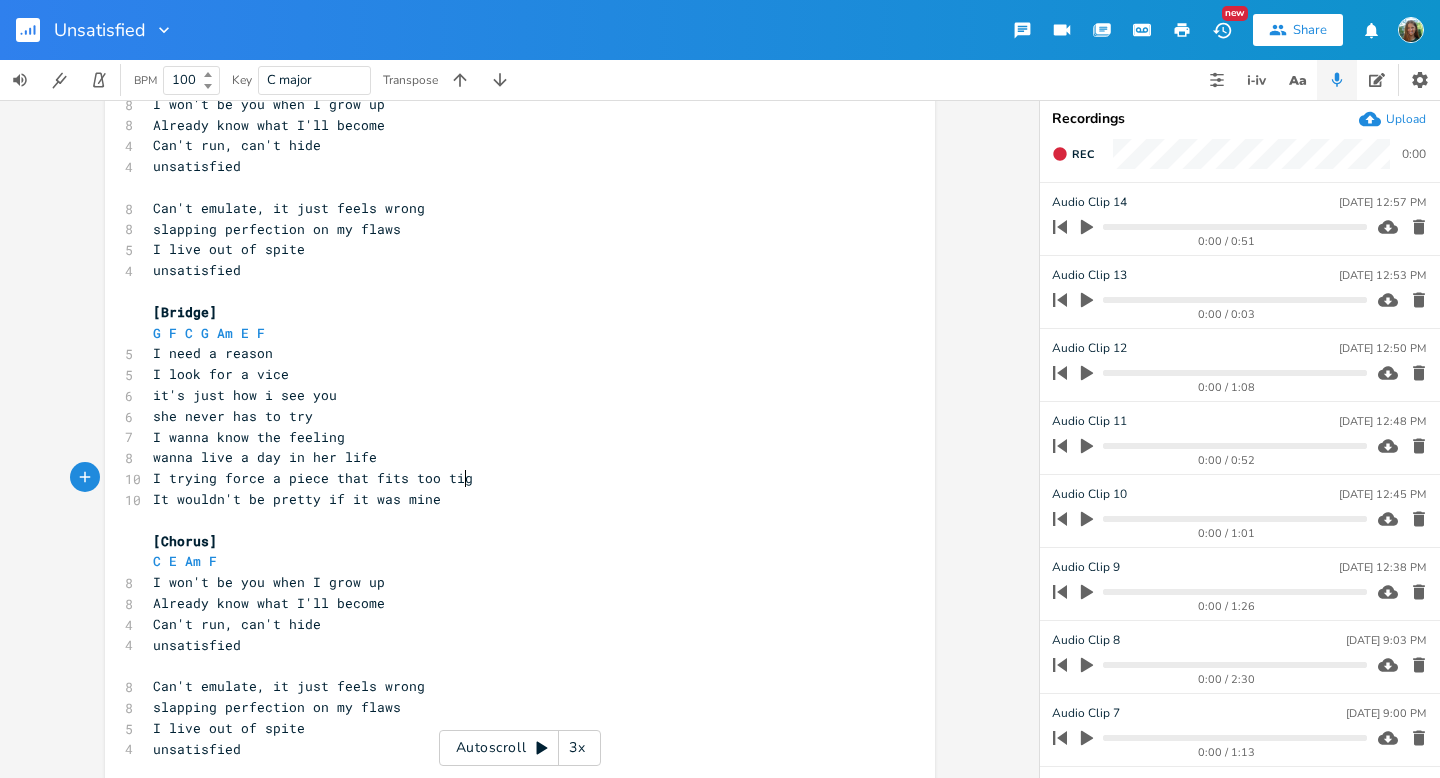 type on "ight" 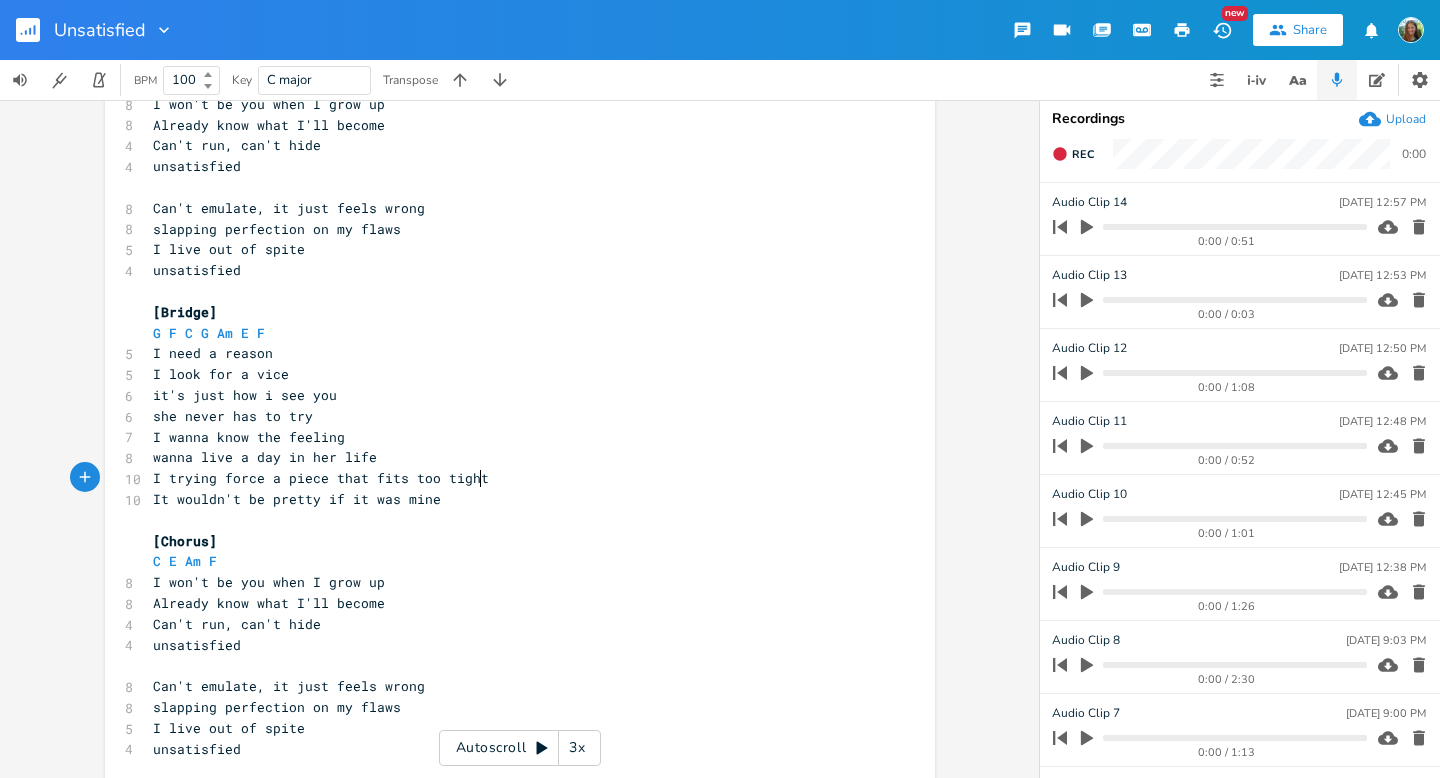 scroll, scrollTop: 0, scrollLeft: 22, axis: horizontal 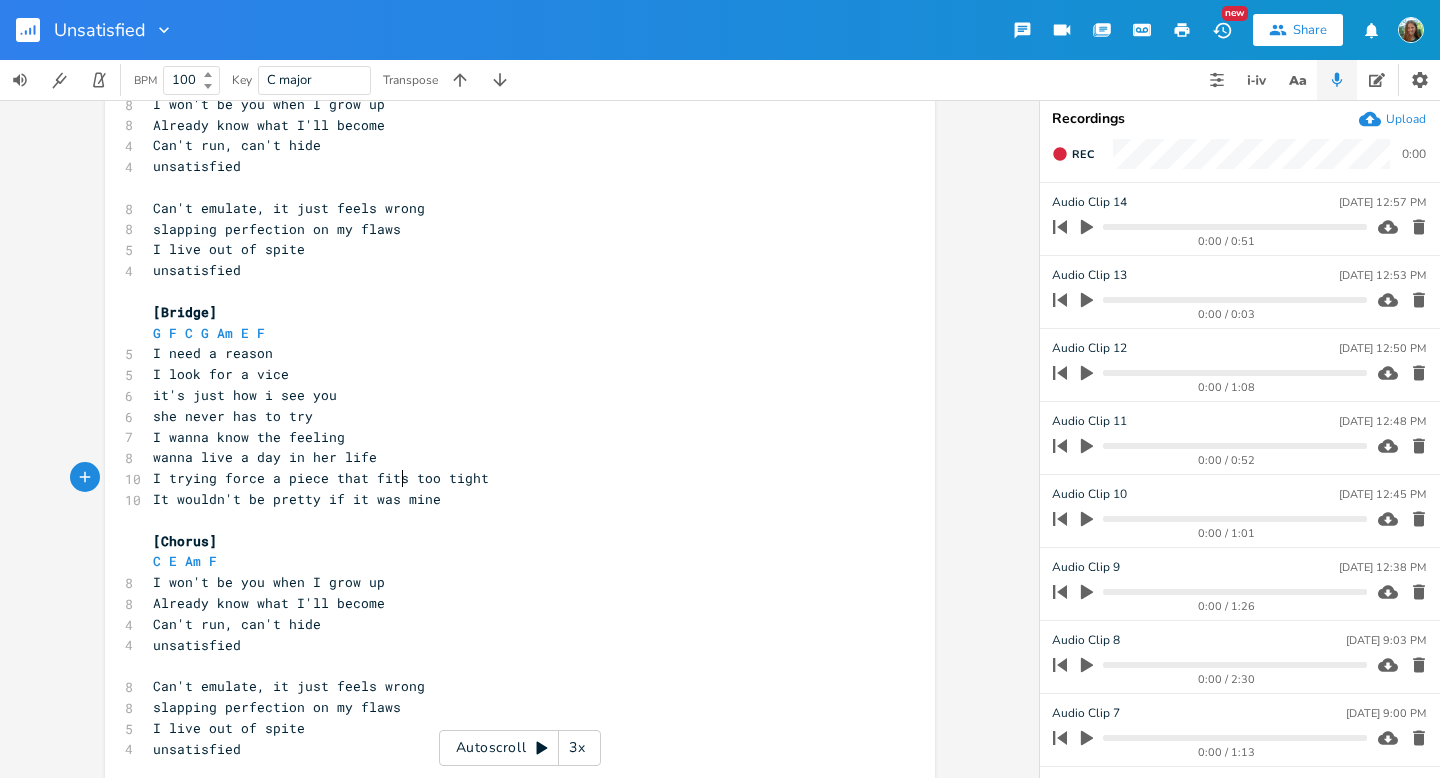 click on "I trying force a piece that fits too tight" at bounding box center (321, 478) 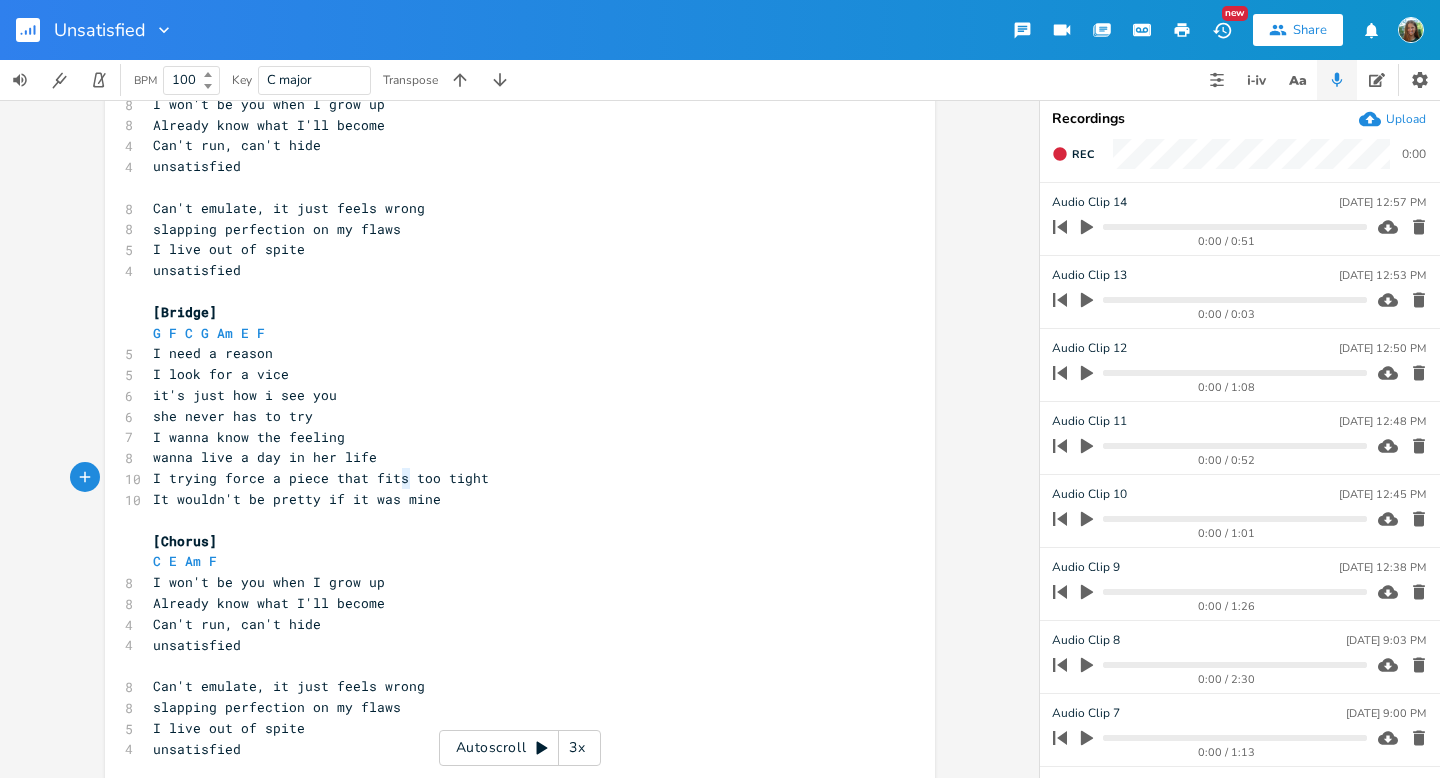 click on "I trying force a piece that fits too tight" at bounding box center [321, 478] 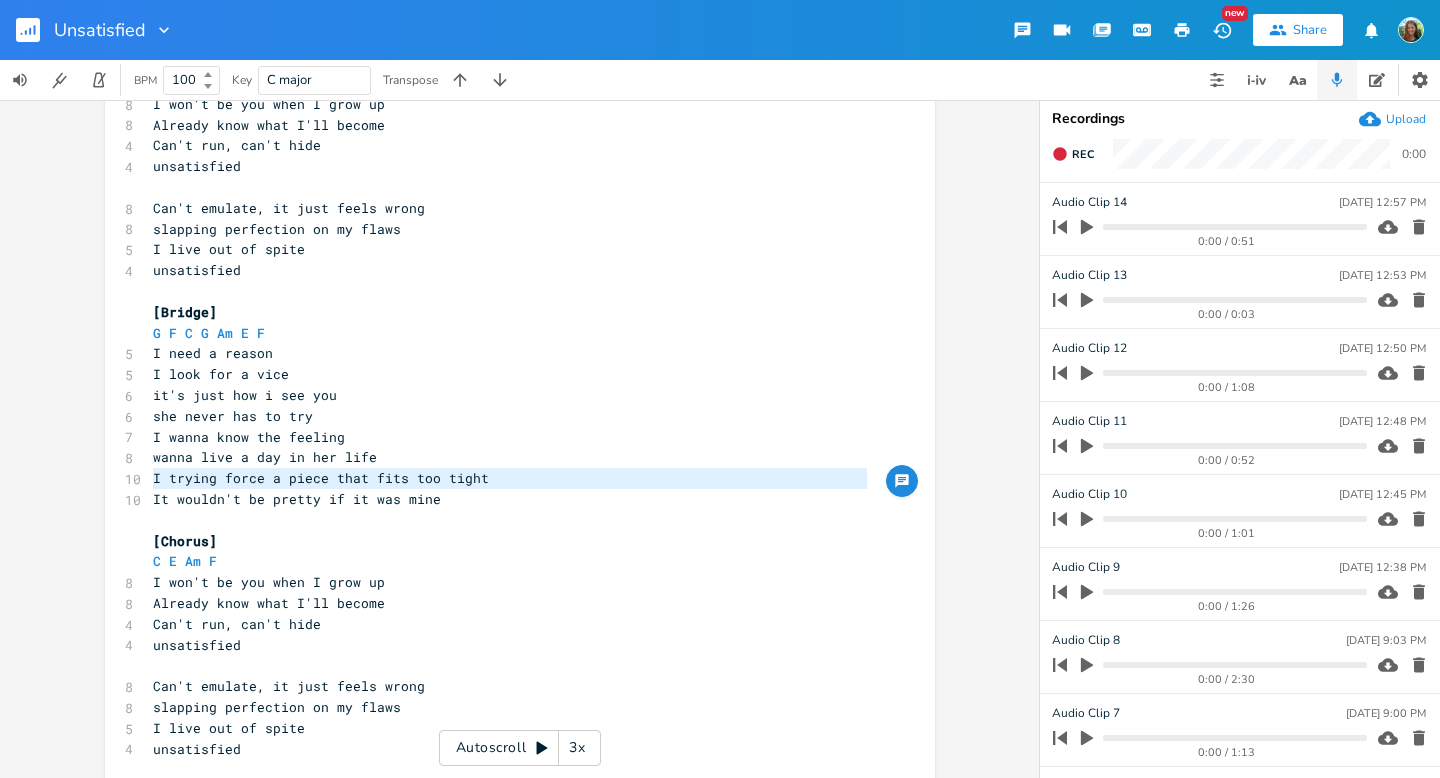 type on "I trying force a piece that fits too tight" 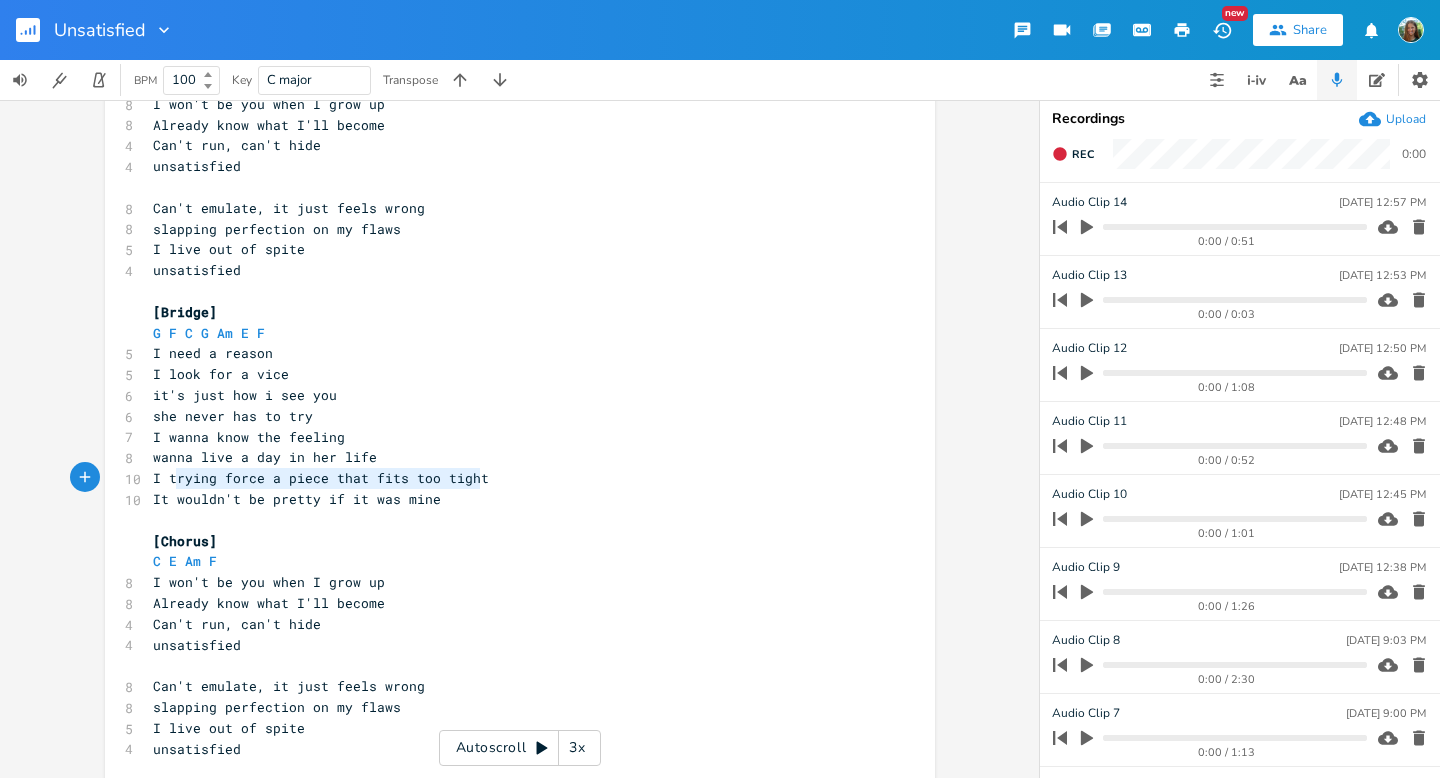 type on "I trying force a piece that fits too tight" 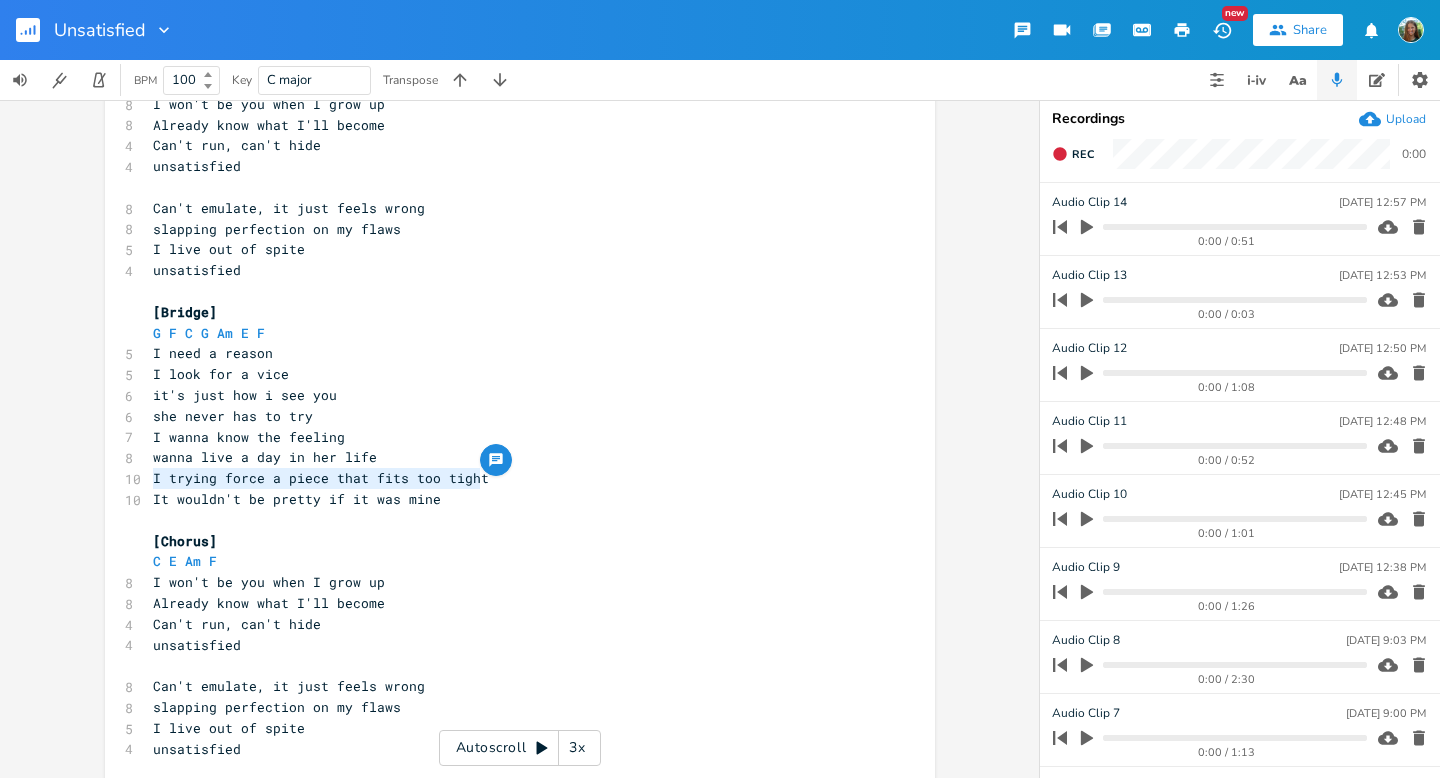 drag, startPoint x: 473, startPoint y: 479, endPoint x: 137, endPoint y: 483, distance: 336.0238 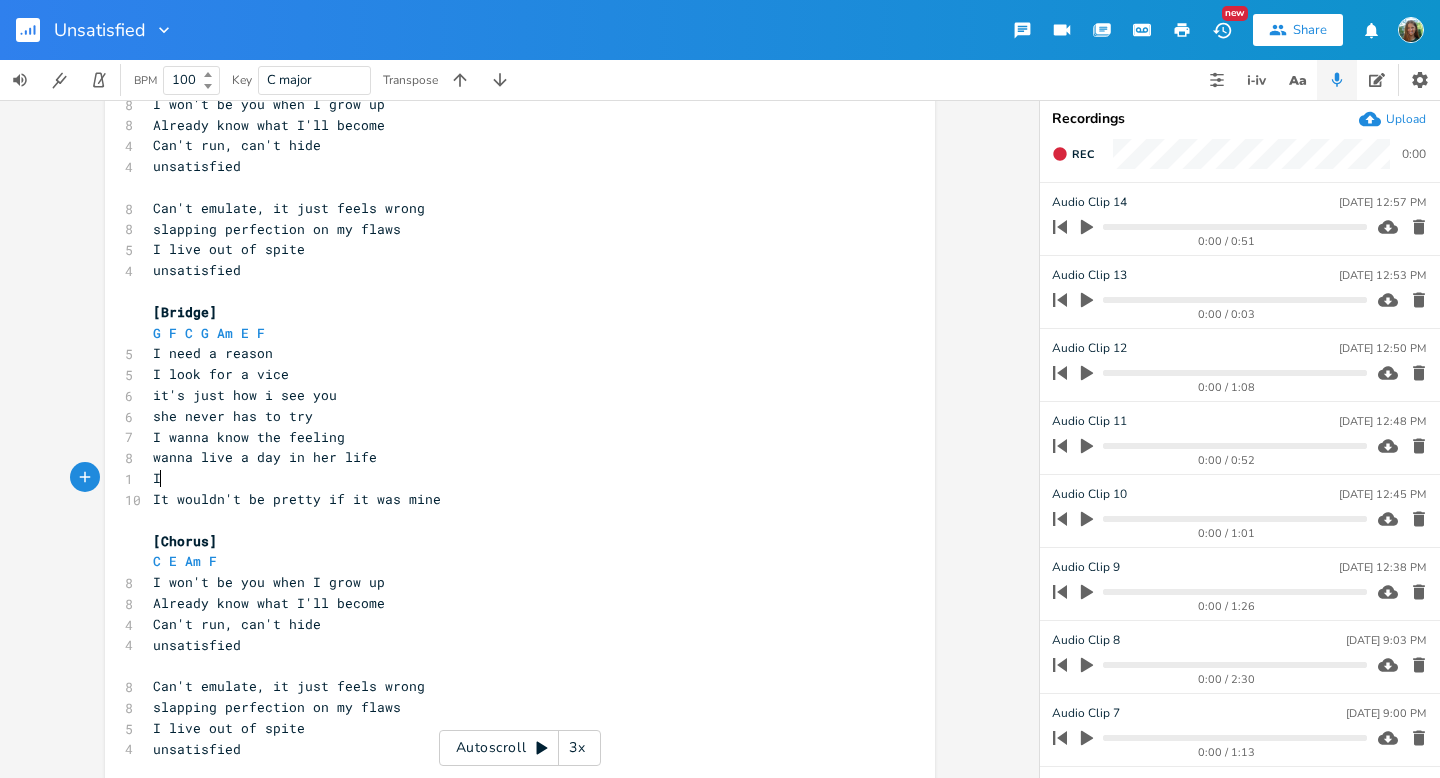 scroll, scrollTop: 0, scrollLeft: 6, axis: horizontal 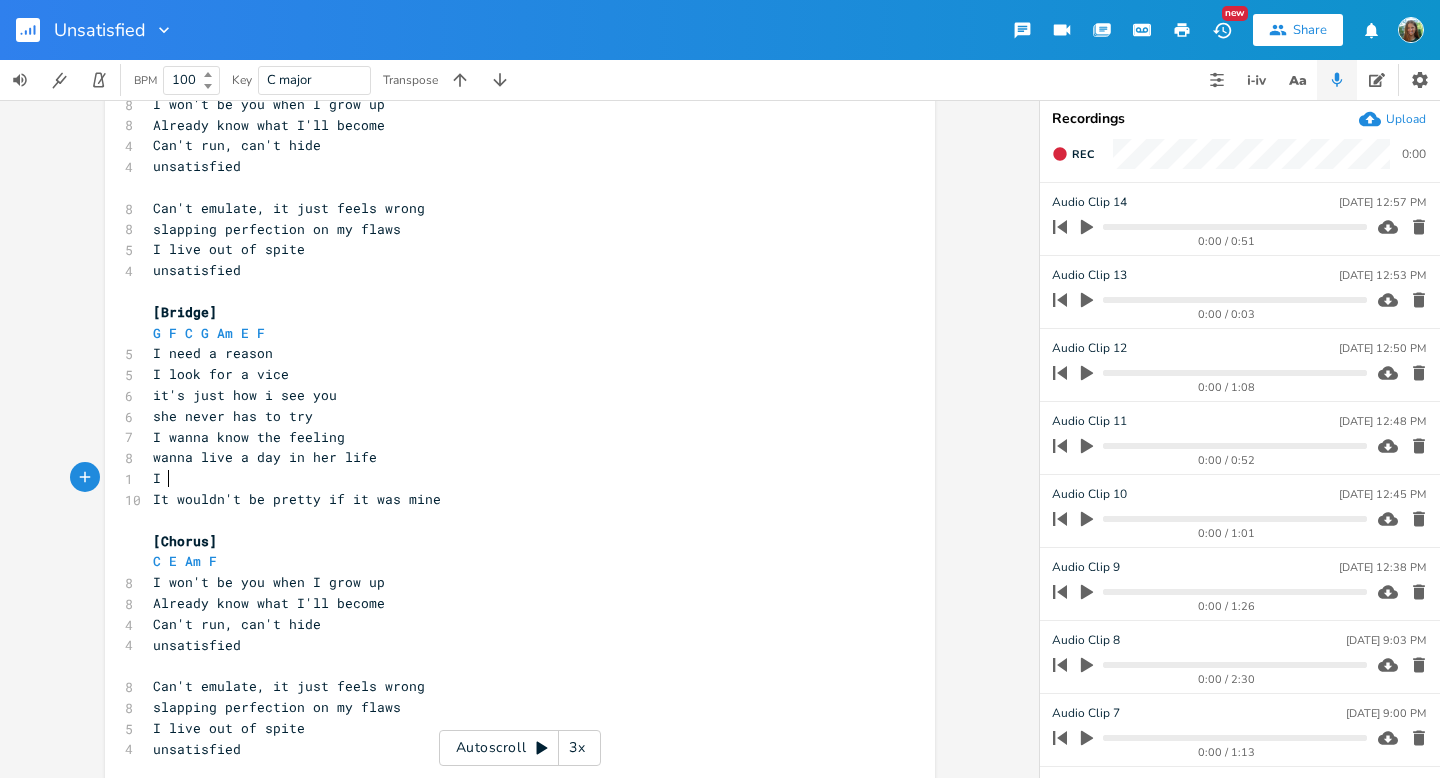 type on "I k" 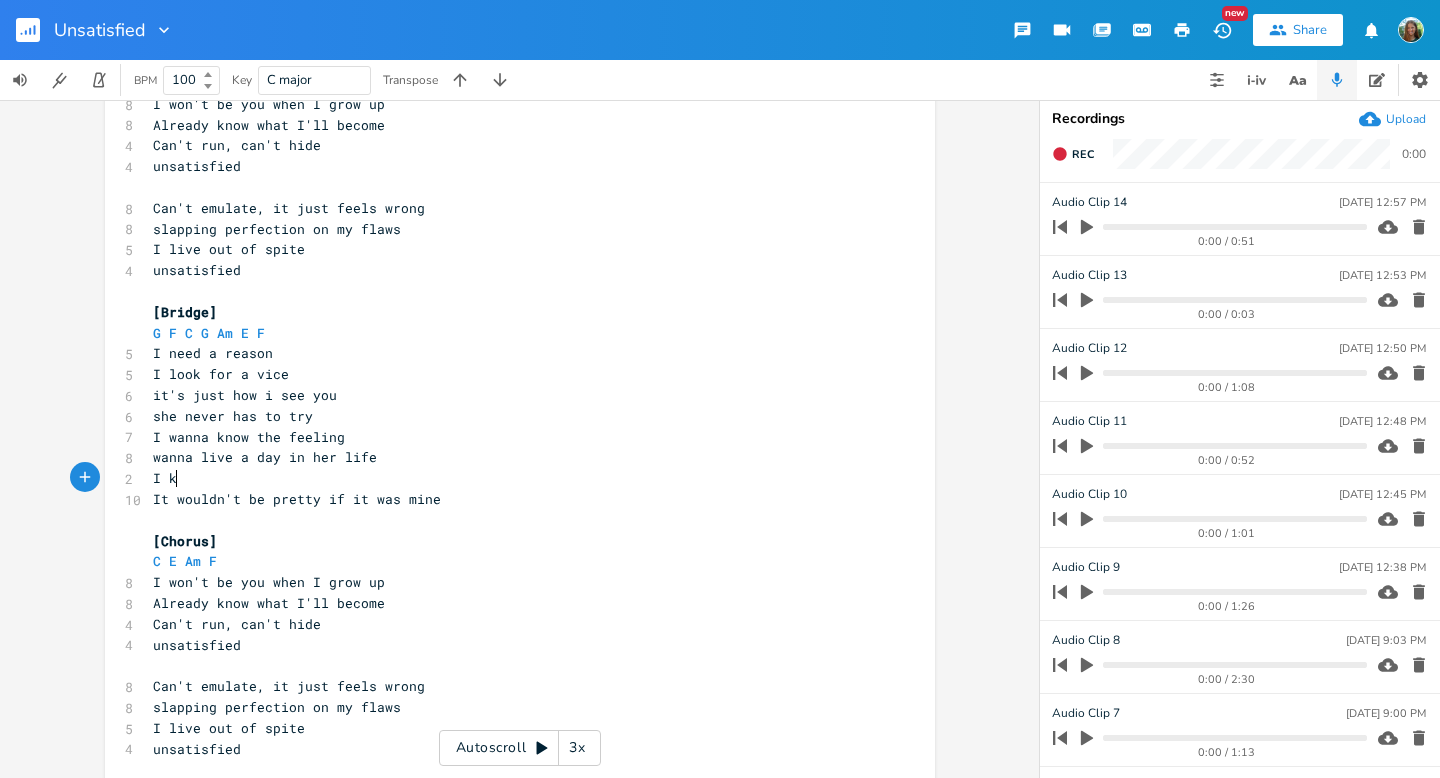 scroll, scrollTop: 0, scrollLeft: 12, axis: horizontal 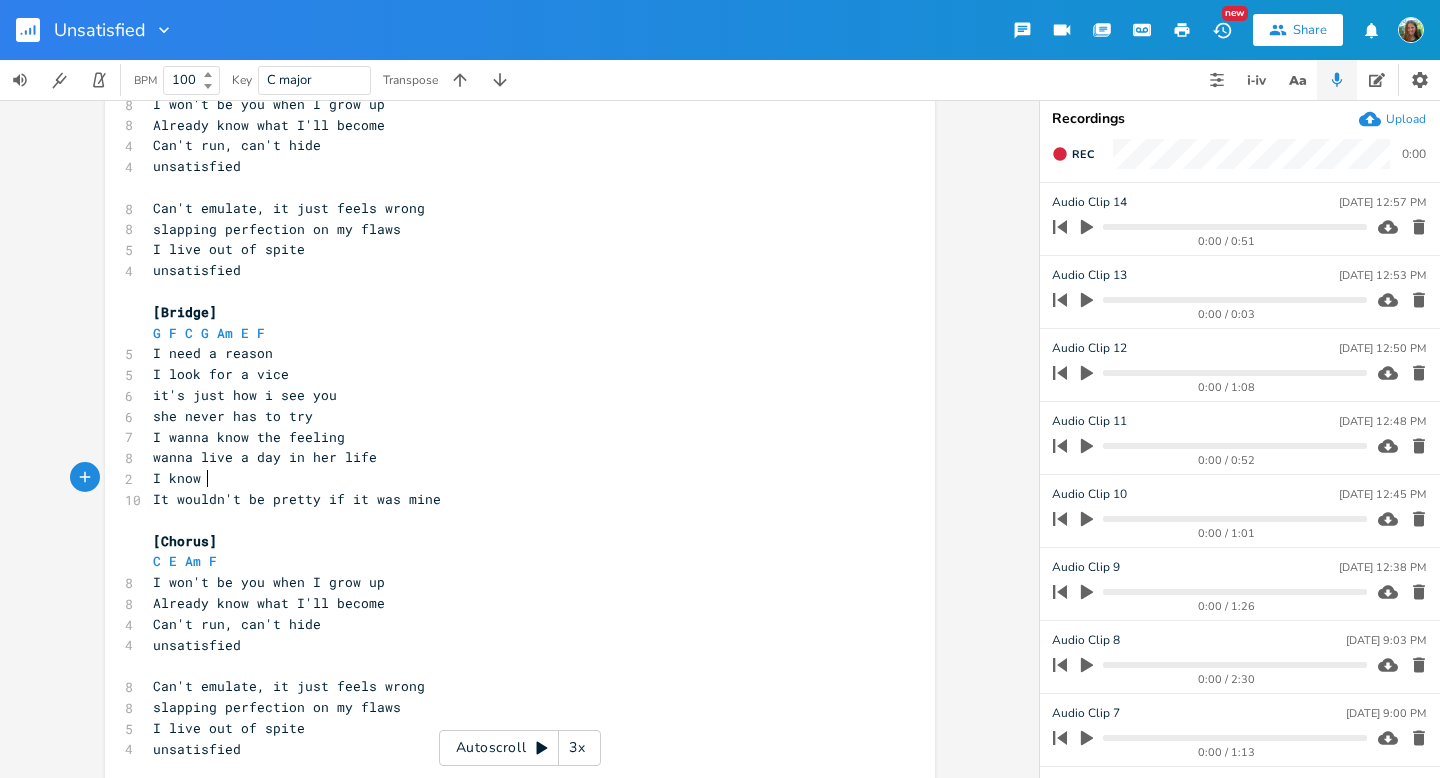 type on "know h" 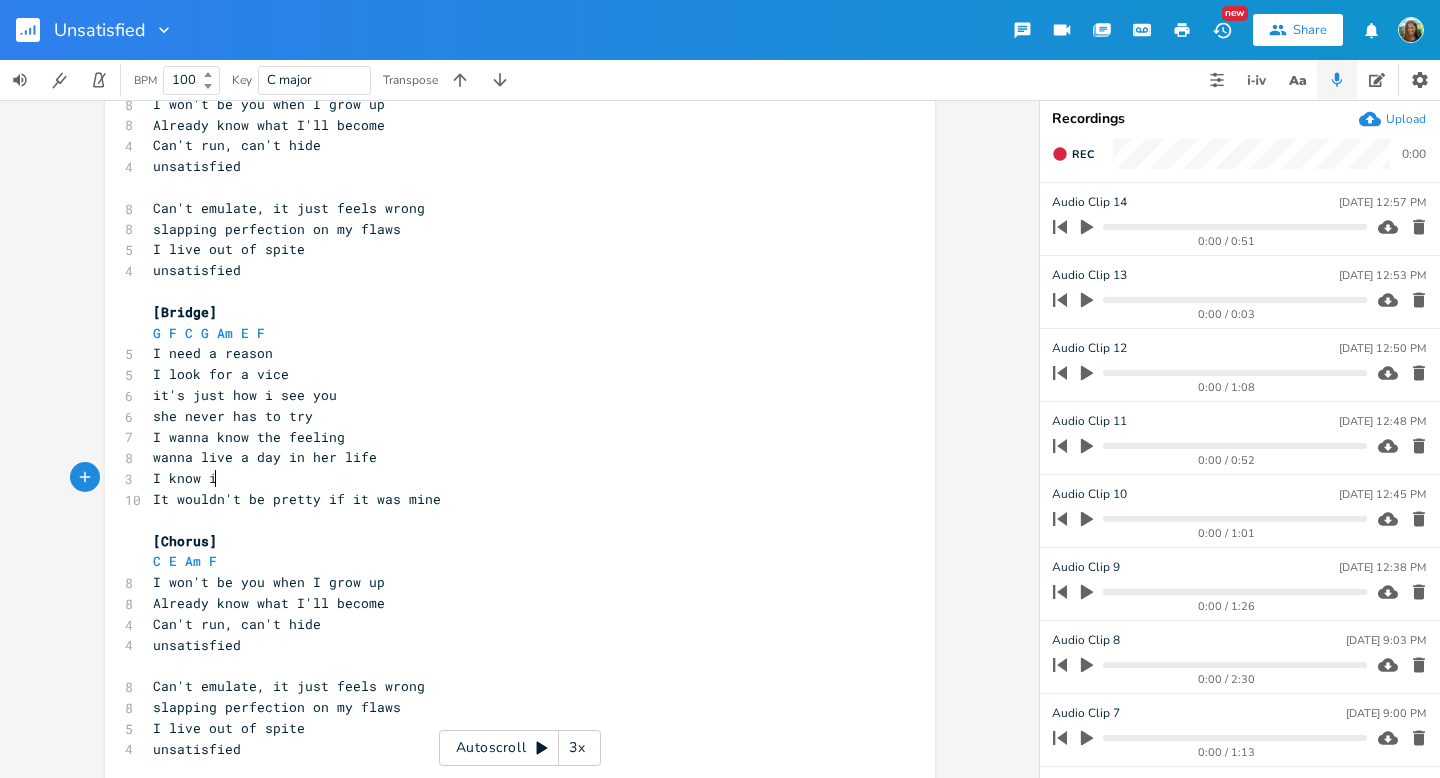 scroll, scrollTop: 0, scrollLeft: 3, axis: horizontal 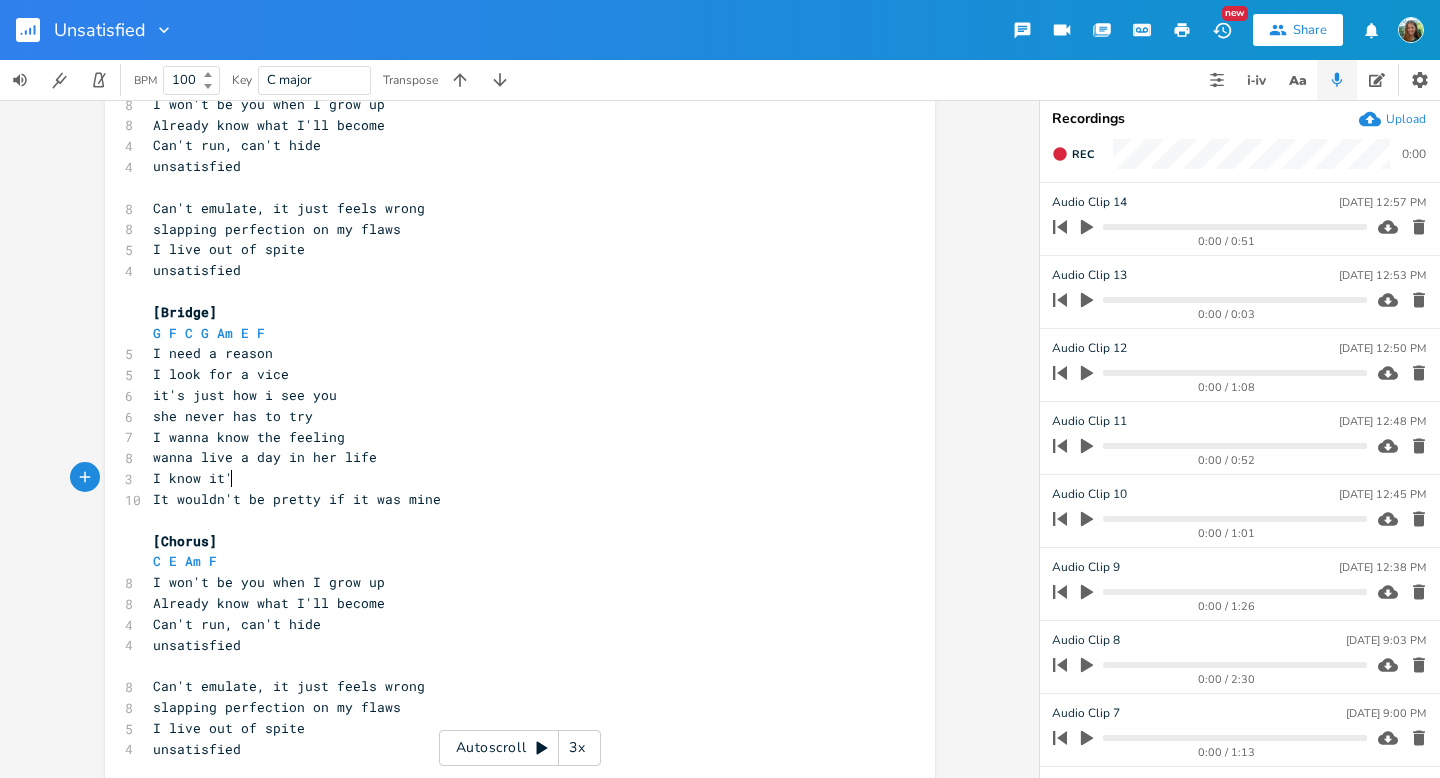 type on "it's" 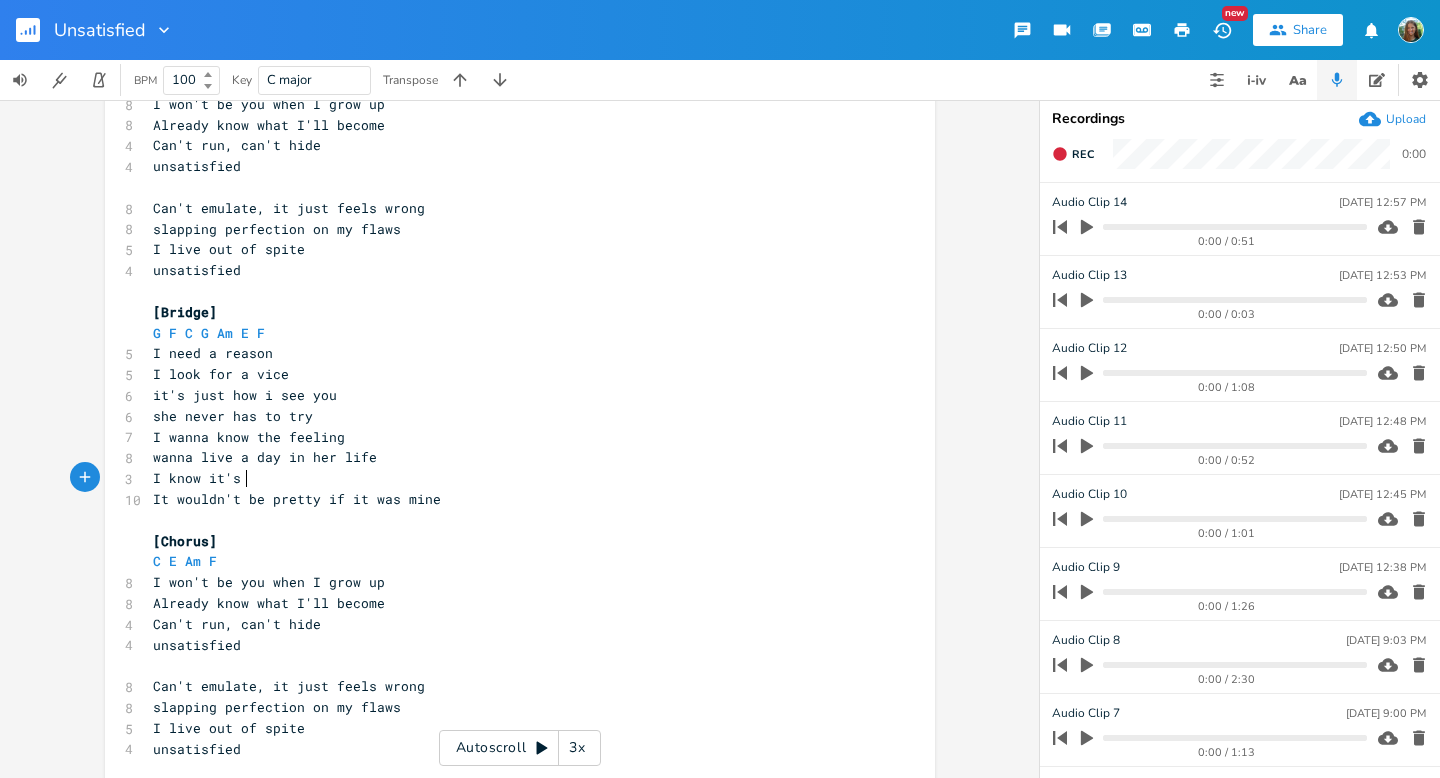 scroll, scrollTop: 0, scrollLeft: 19, axis: horizontal 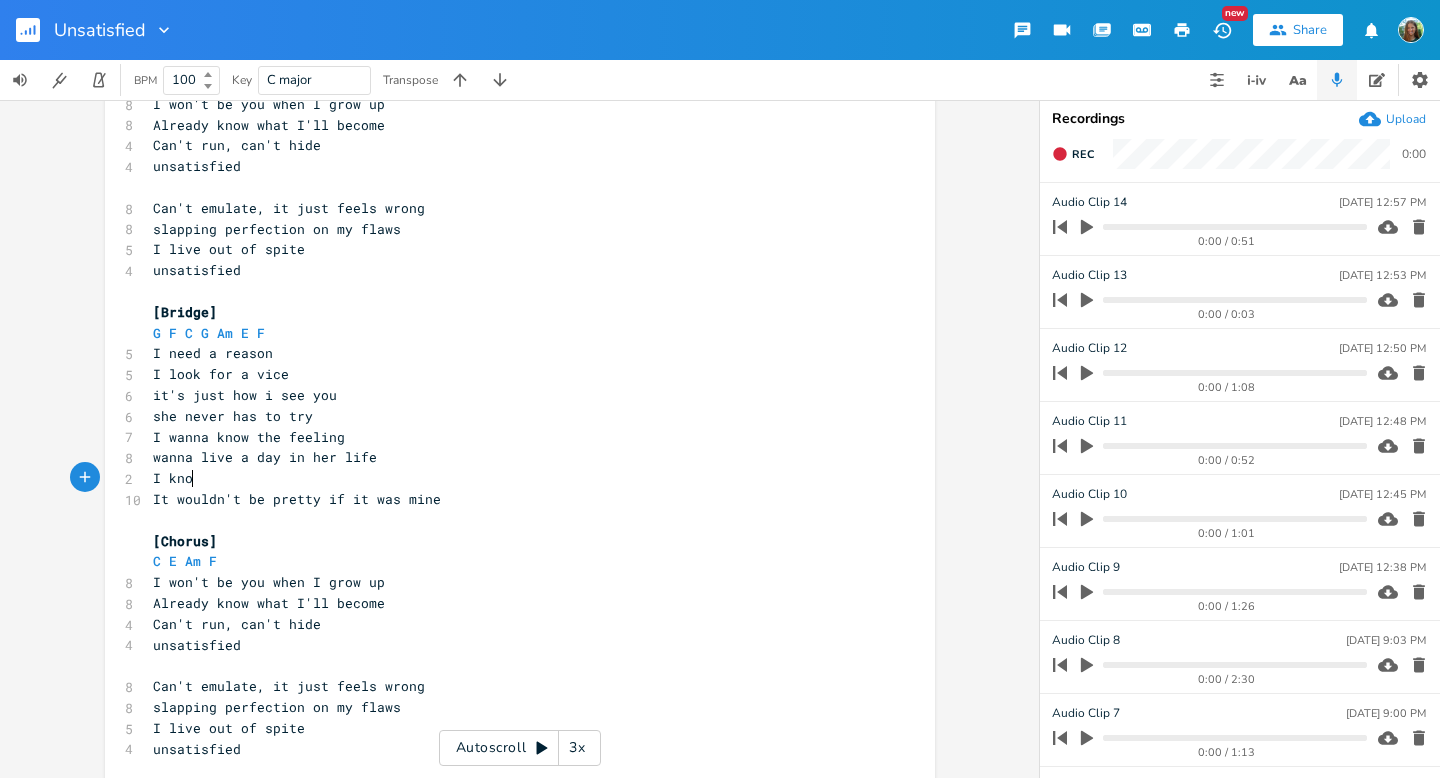 type on "know" 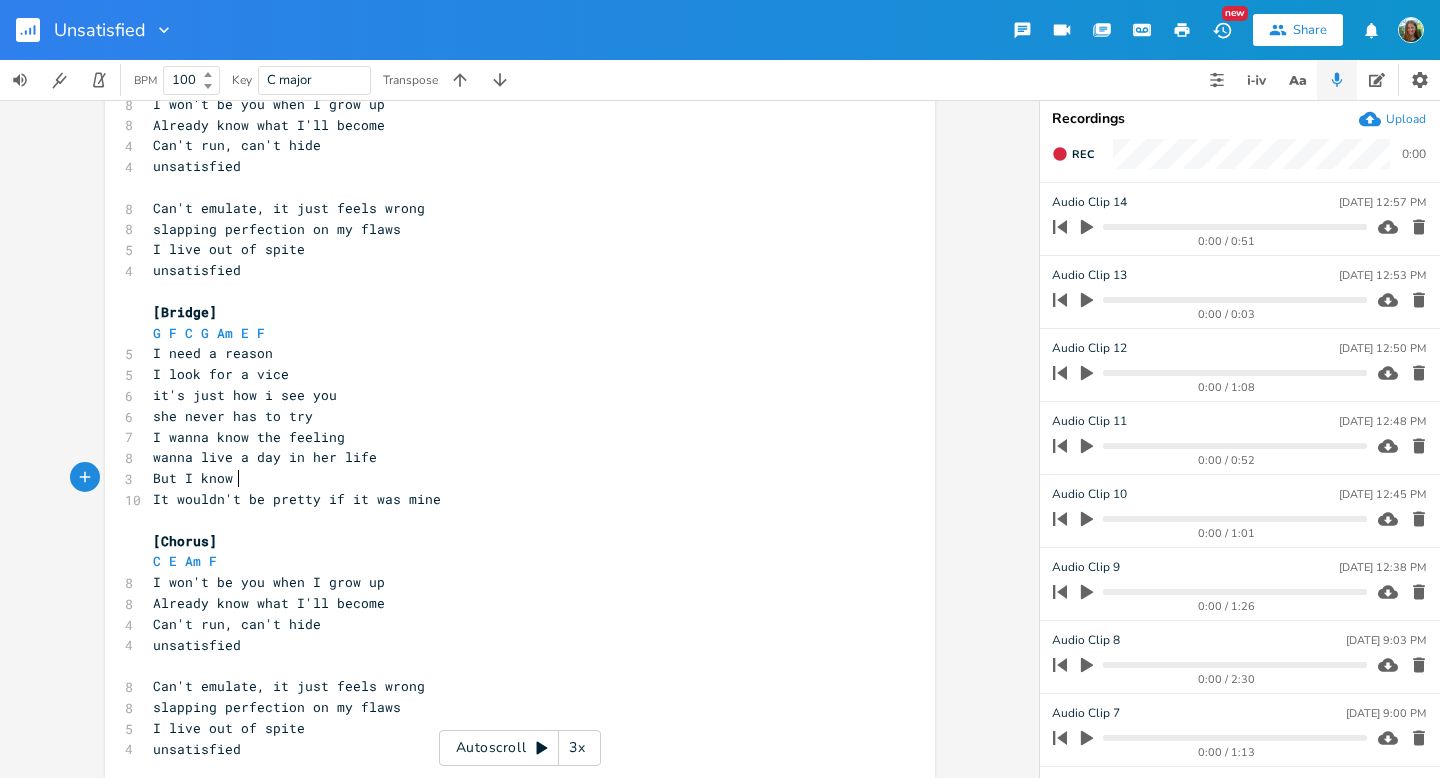 scroll, scrollTop: 0, scrollLeft: 66, axis: horizontal 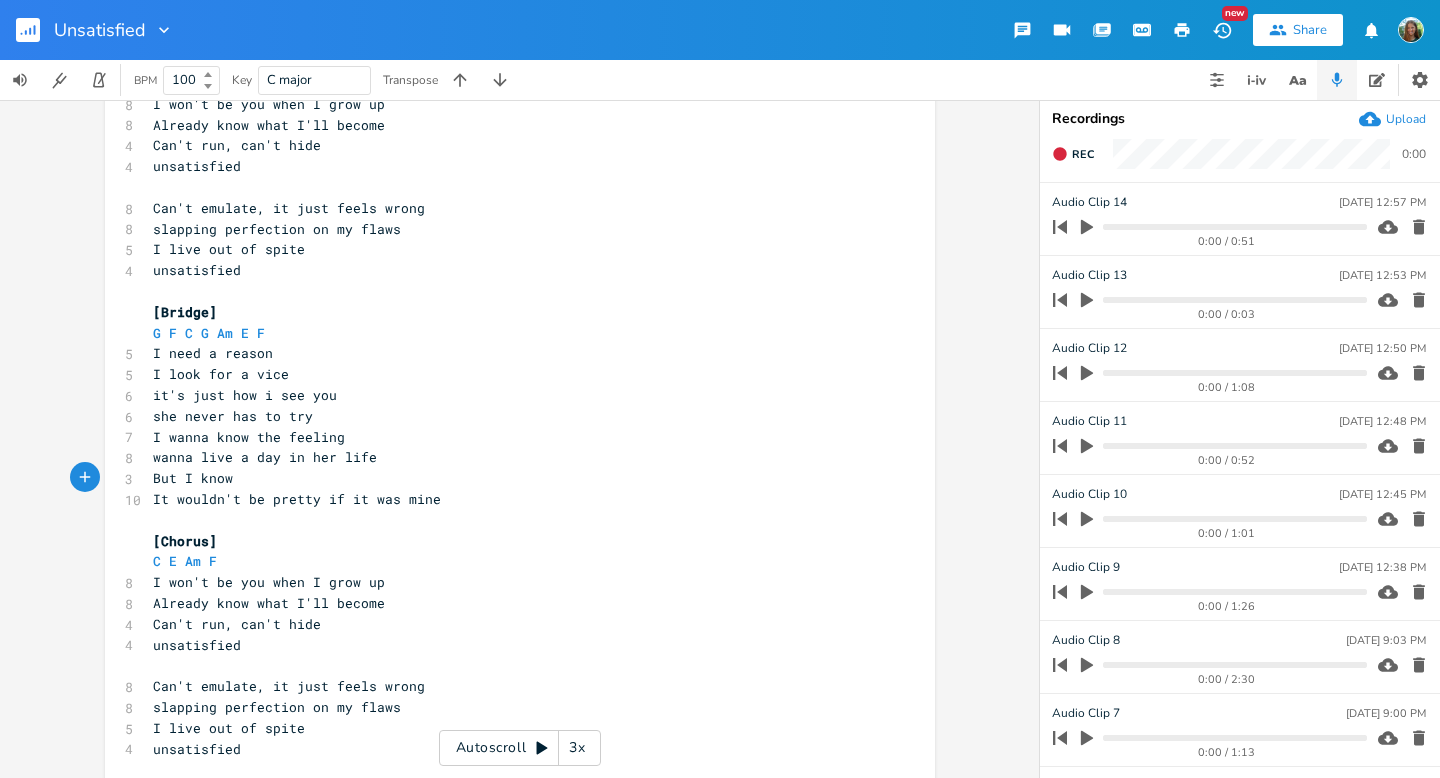 type on "But I know" 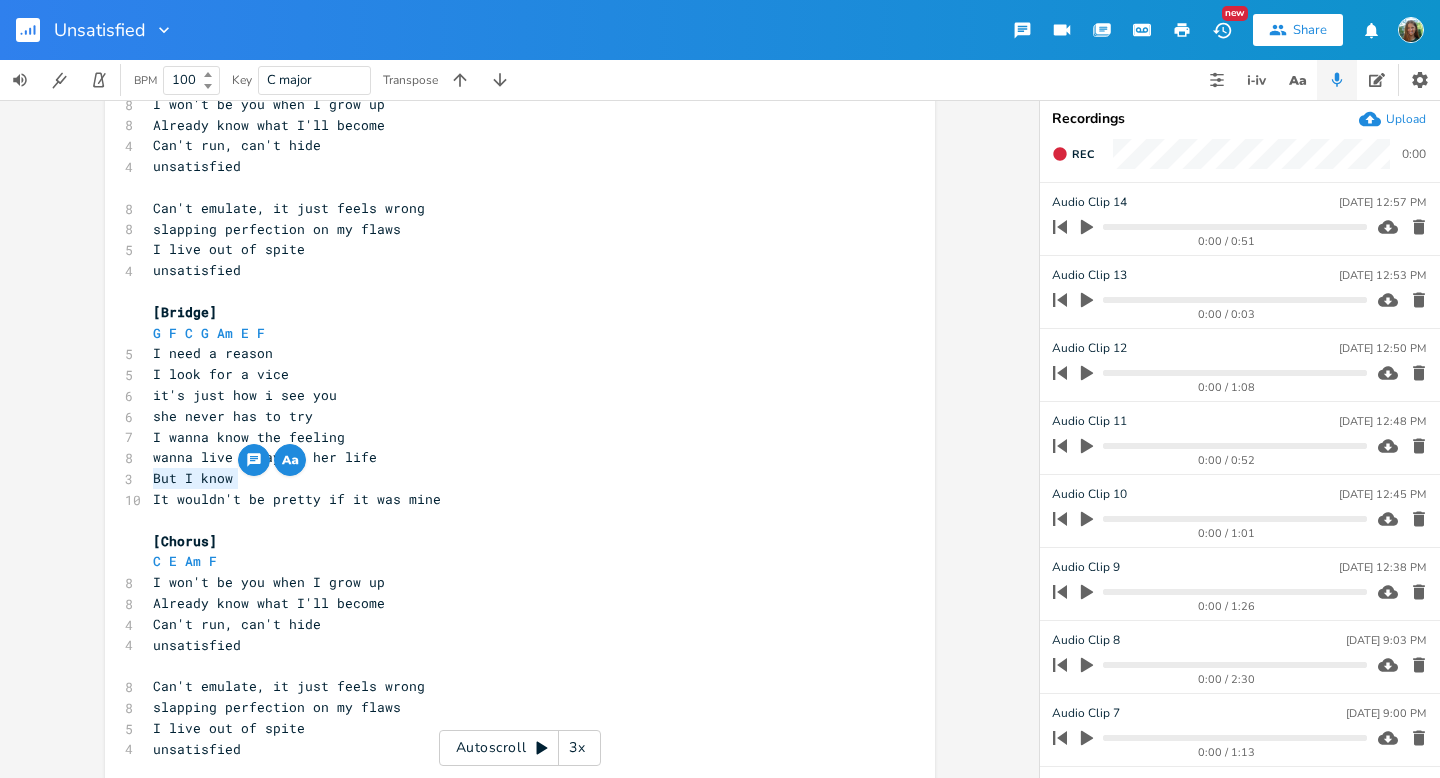 drag, startPoint x: 251, startPoint y: 477, endPoint x: 144, endPoint y: 481, distance: 107.07474 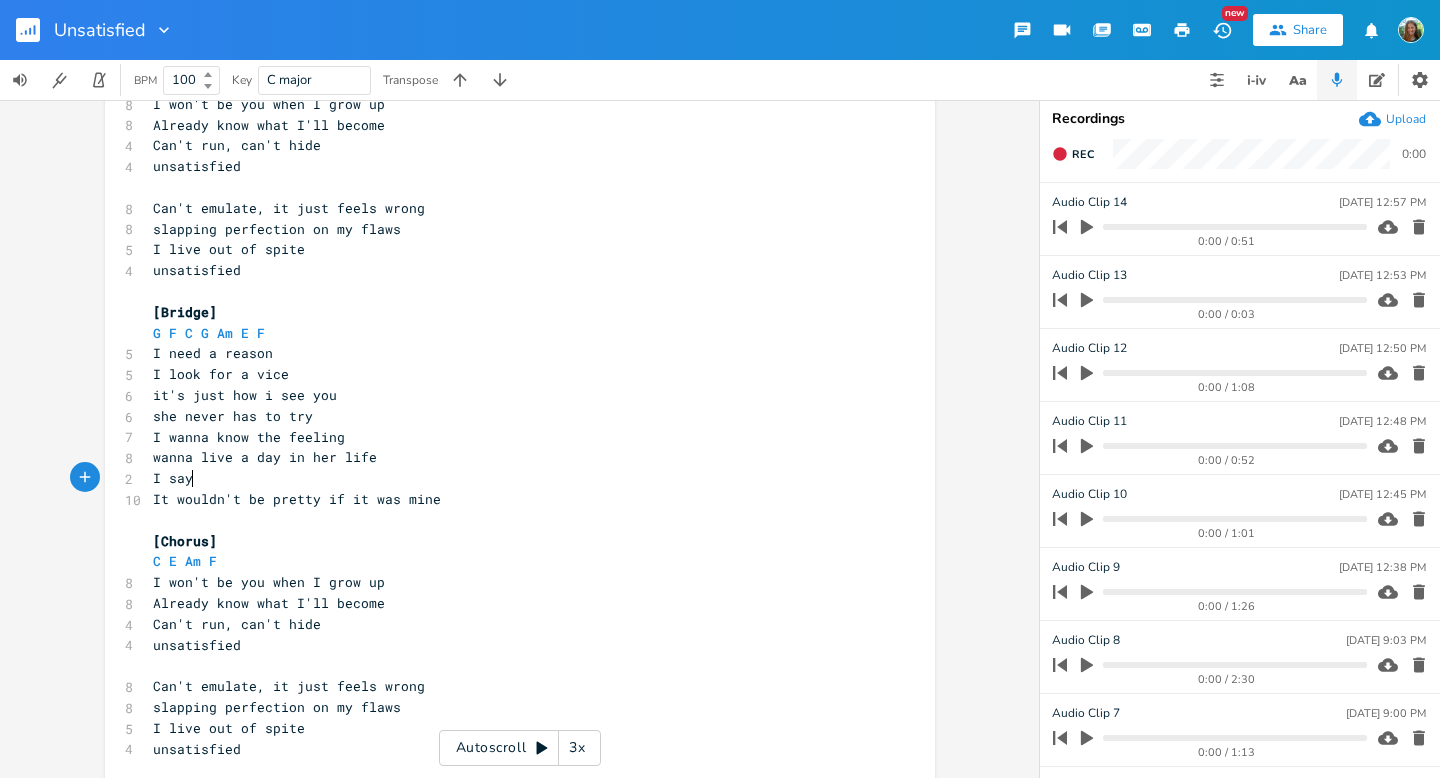 scroll, scrollTop: 0, scrollLeft: 41, axis: horizontal 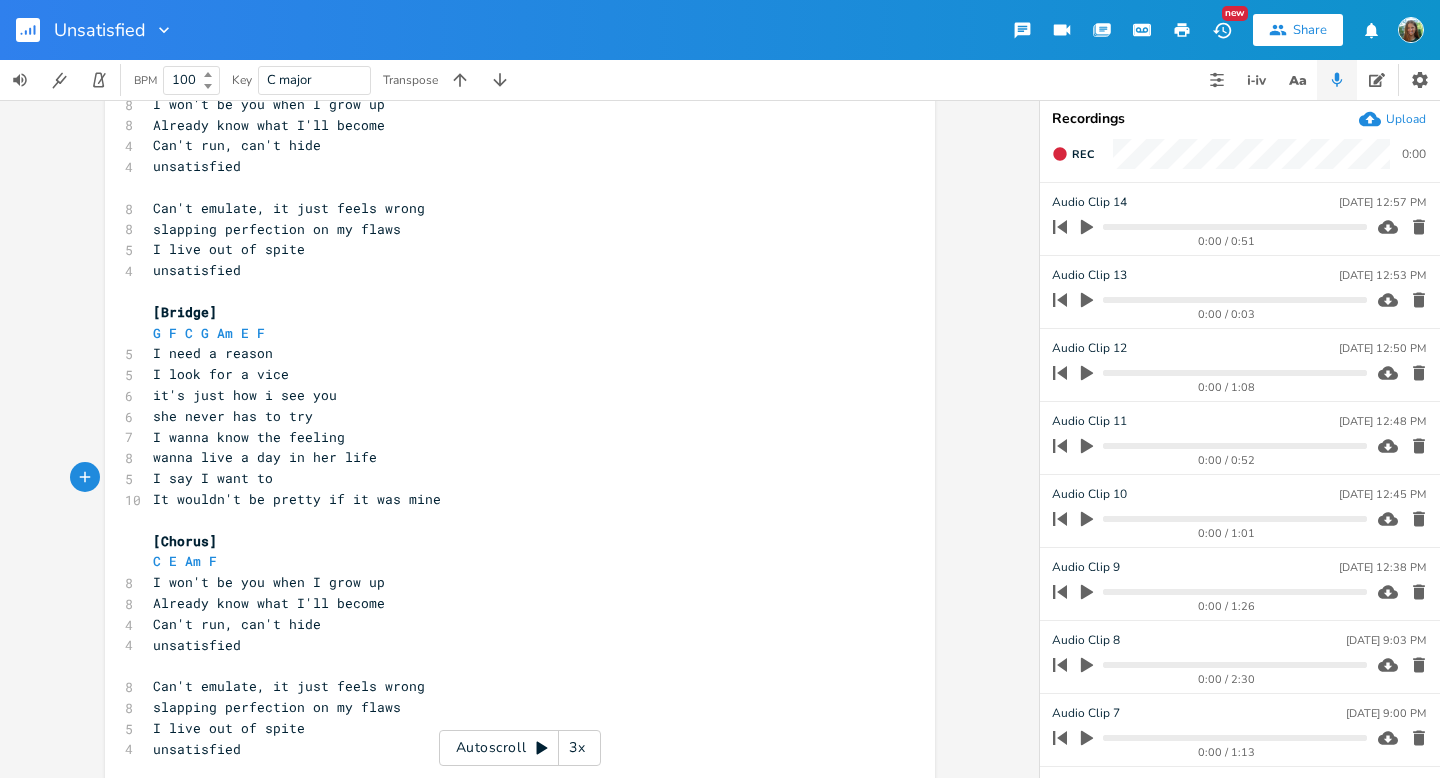 type on "I want to" 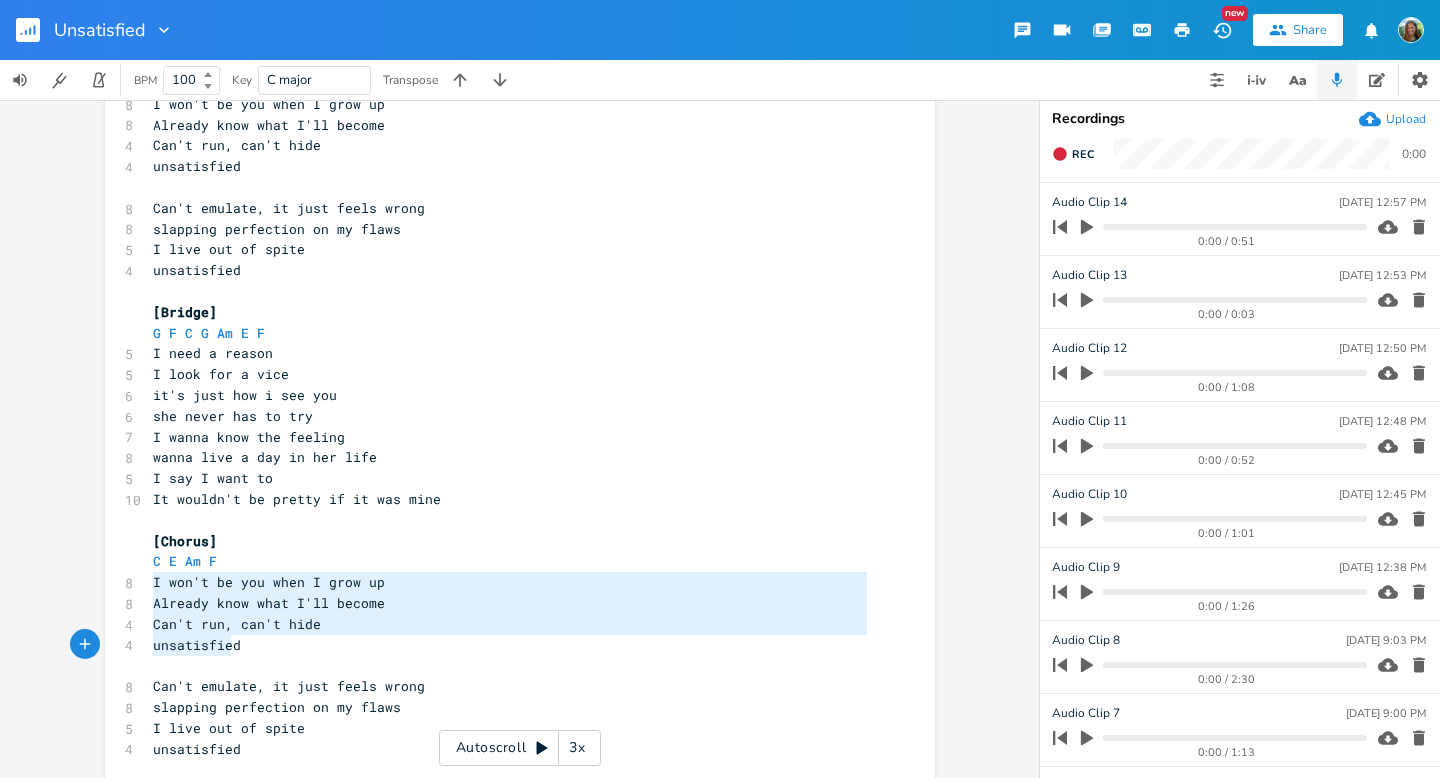 type on "I won't be you when I grow up
Already know what I'll become
Can't run, can't hide
unsatisfied" 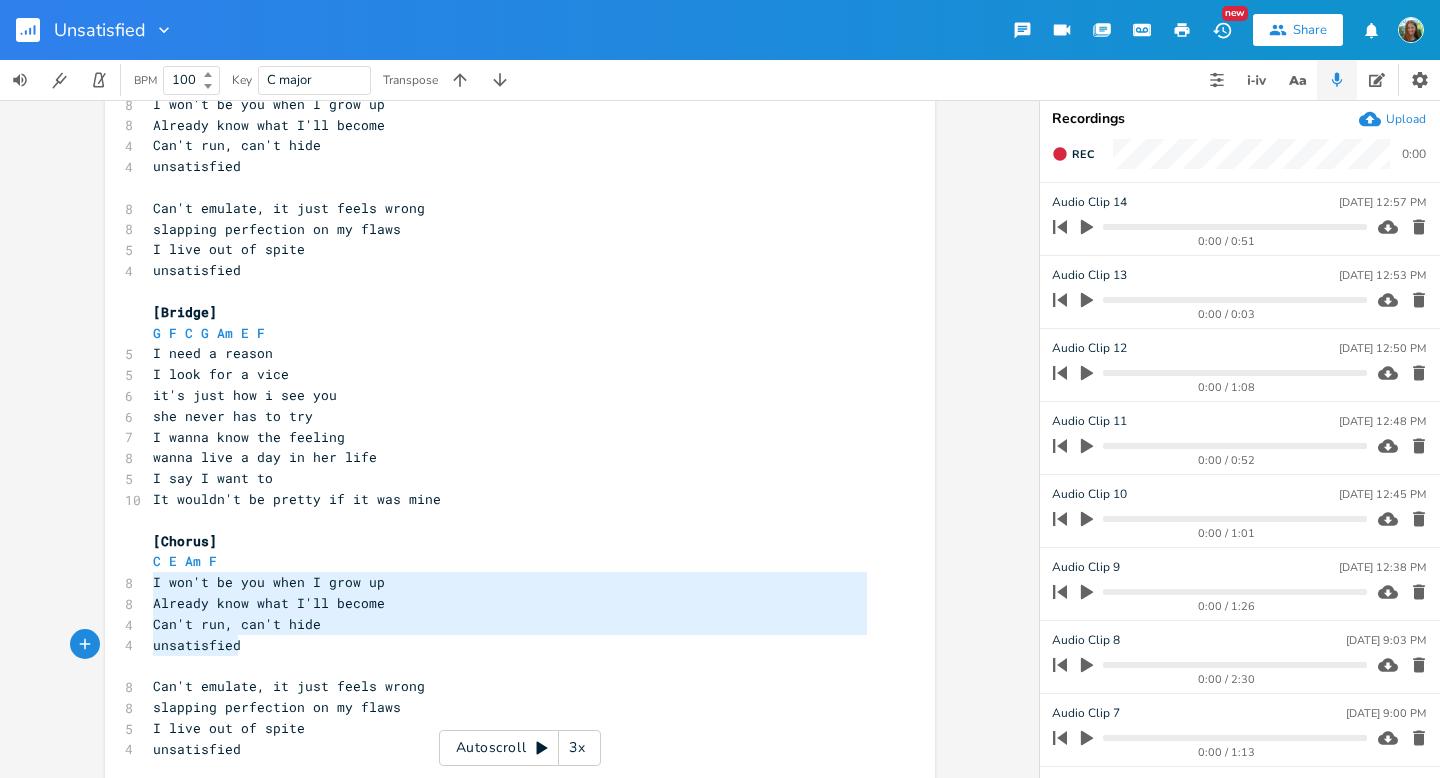 drag, startPoint x: 146, startPoint y: 583, endPoint x: 234, endPoint y: 645, distance: 107.647575 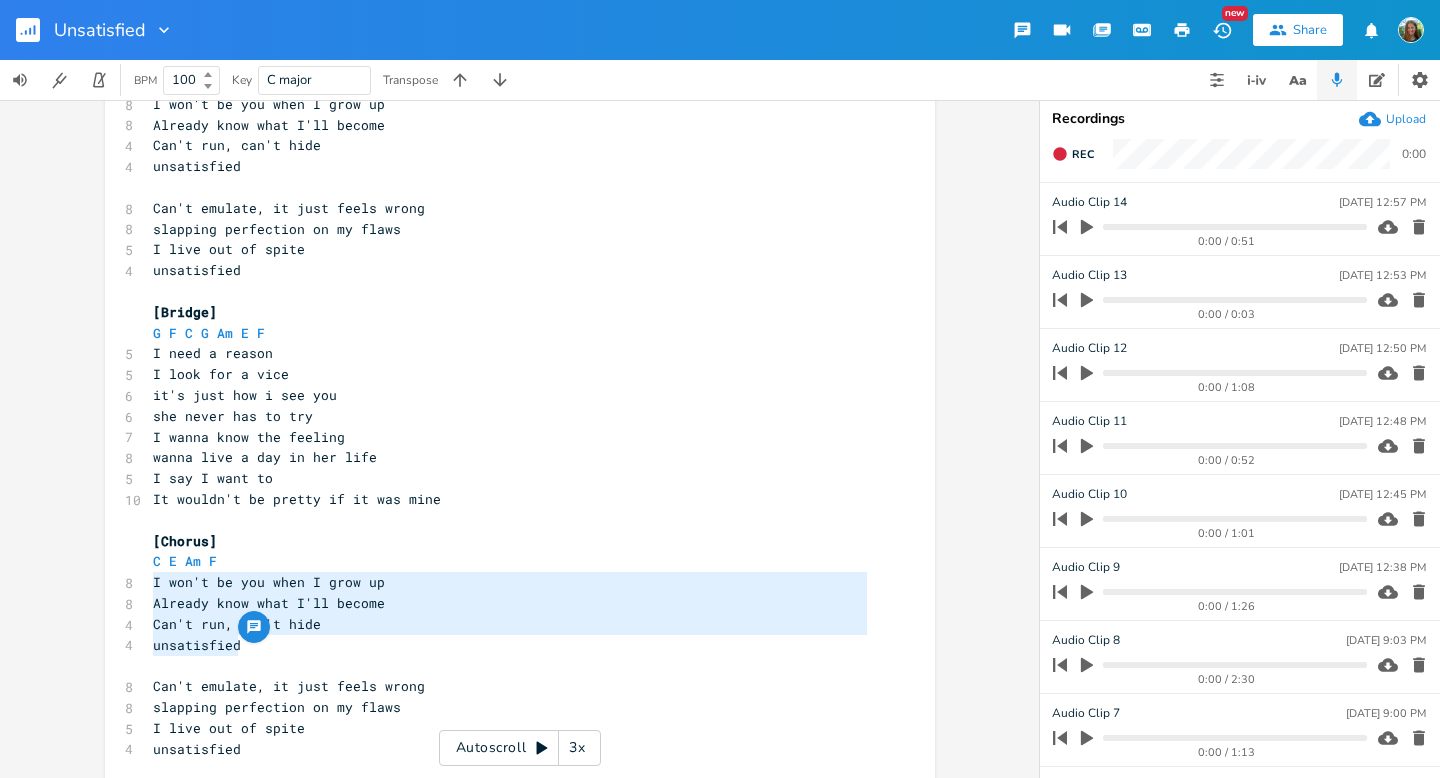 click on "[Chorus]" at bounding box center (510, 541) 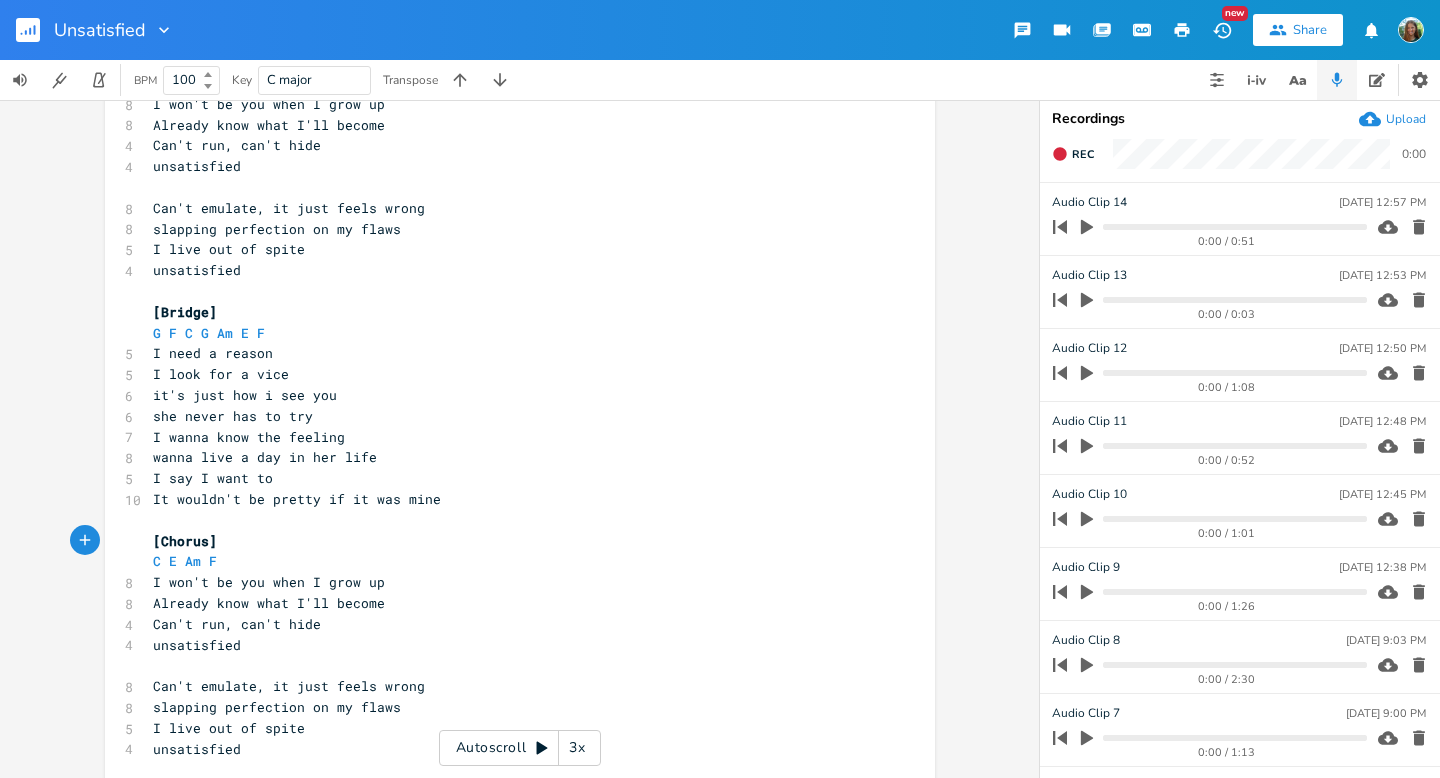 click on "It wouldn't be pretty if it was mine" at bounding box center (510, 499) 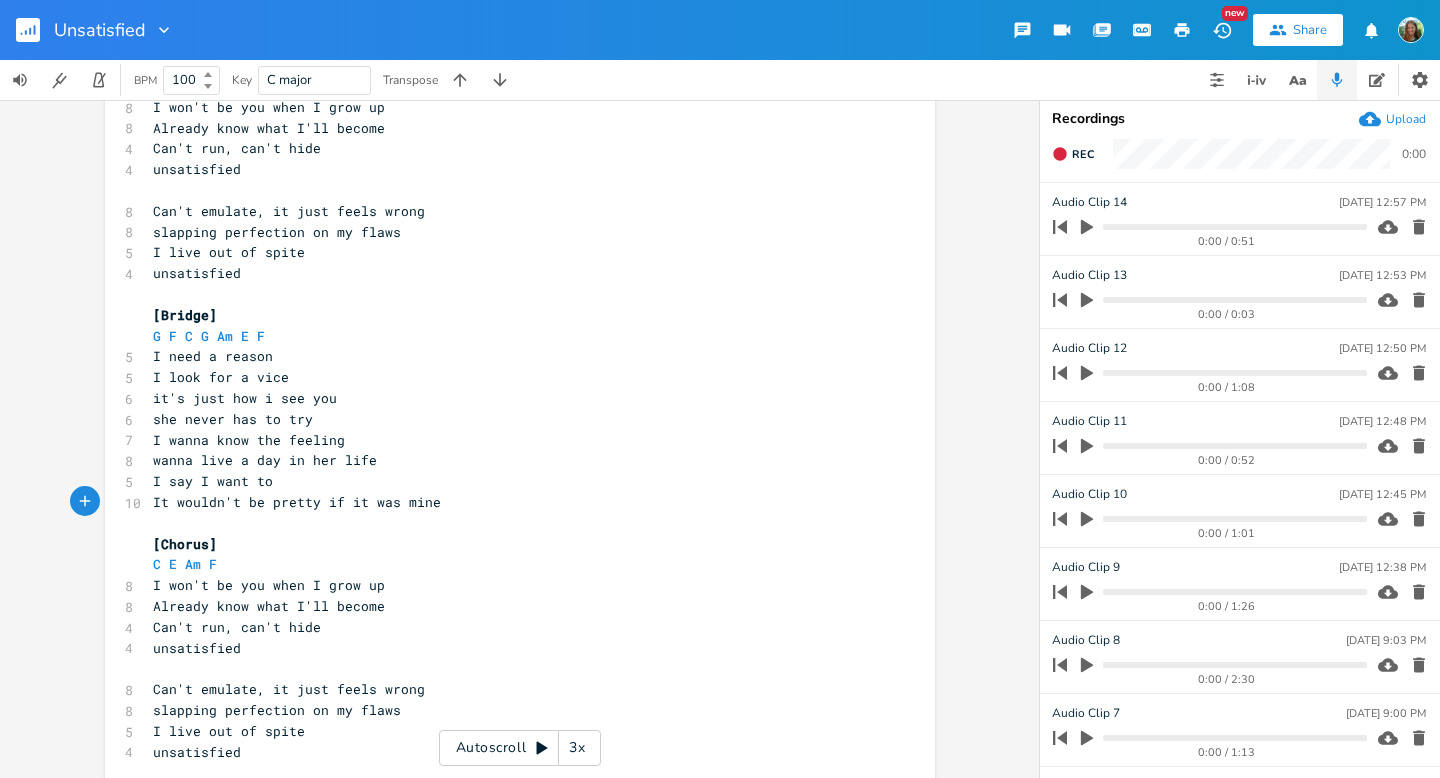 scroll, scrollTop: 1193, scrollLeft: 0, axis: vertical 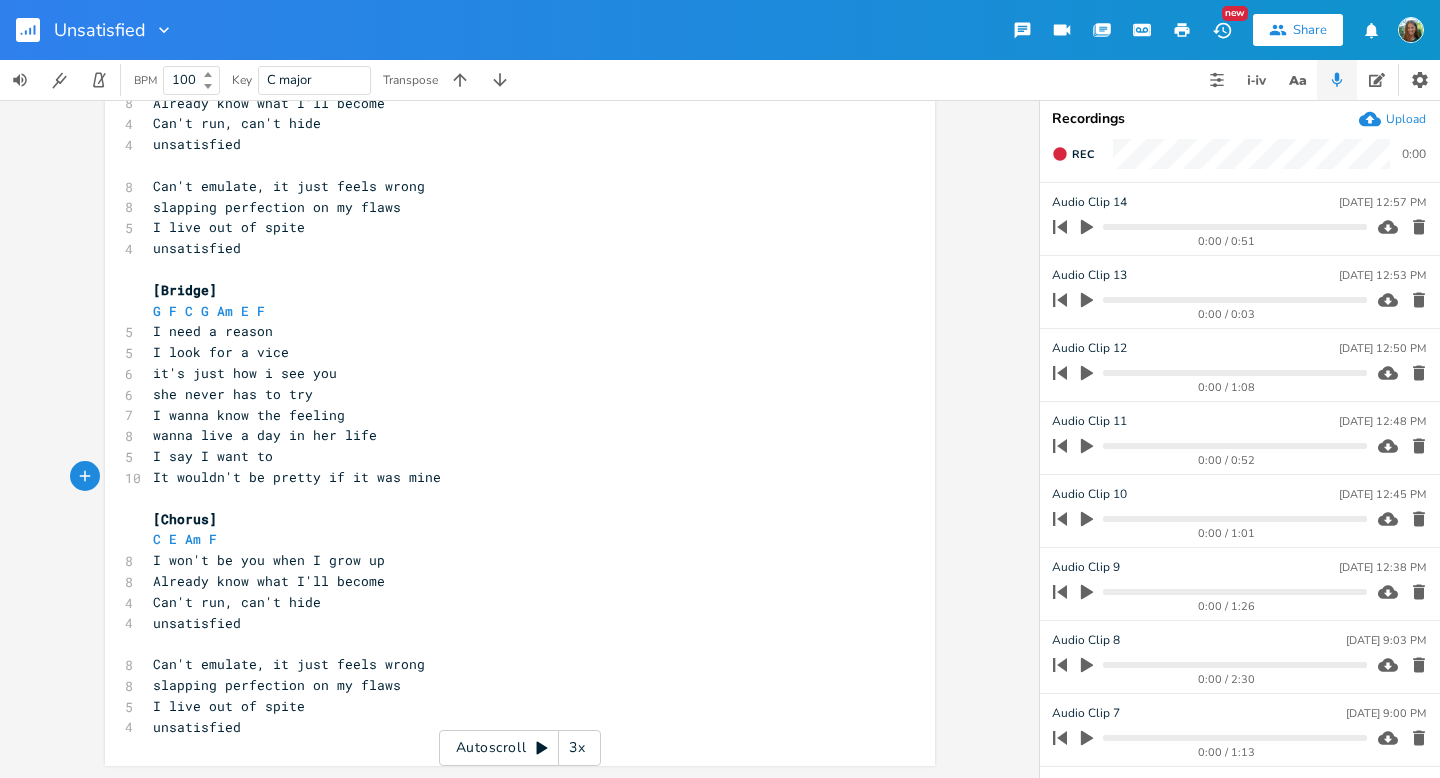 click on "I say I want to" at bounding box center [510, 456] 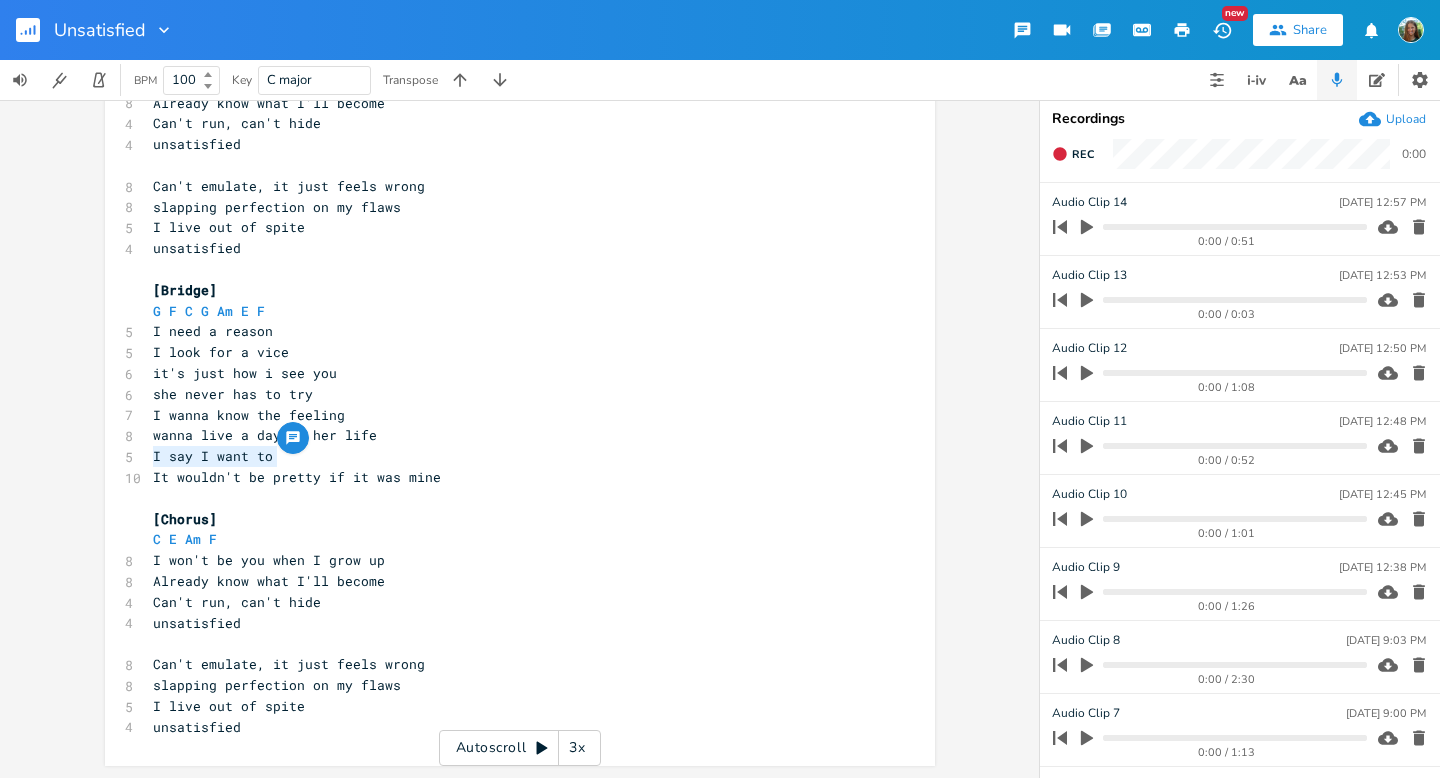 drag, startPoint x: 280, startPoint y: 459, endPoint x: 146, endPoint y: 460, distance: 134.00374 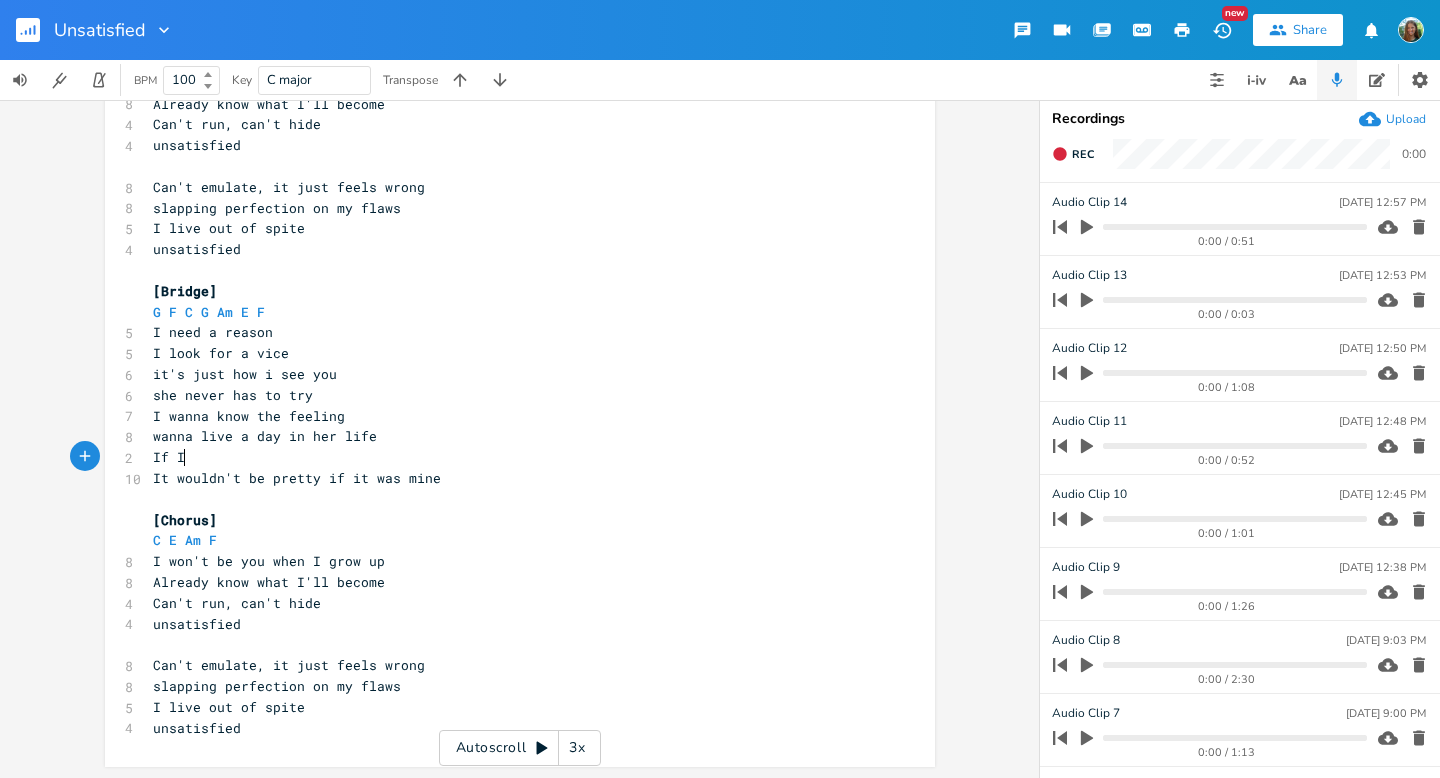 type on "If I" 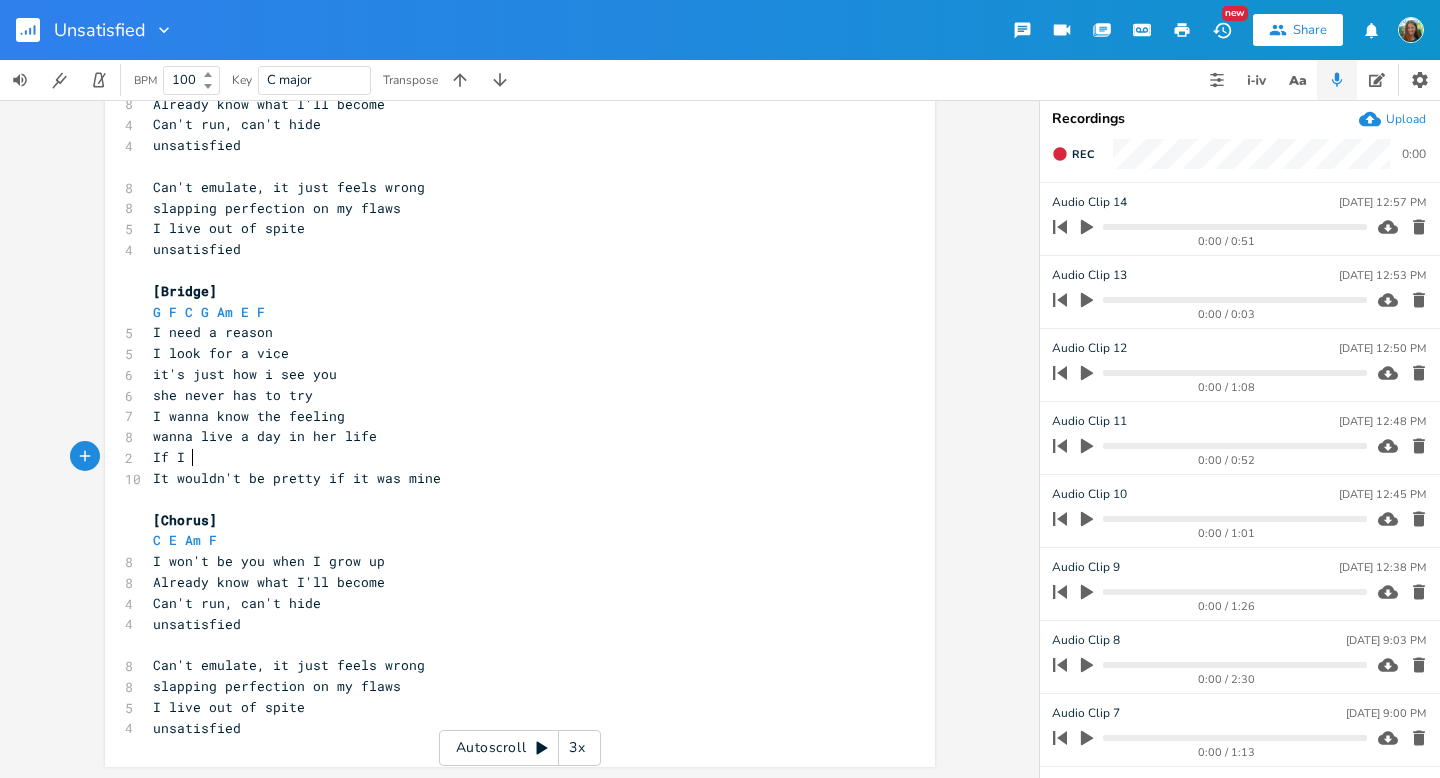 scroll, scrollTop: 0, scrollLeft: 17, axis: horizontal 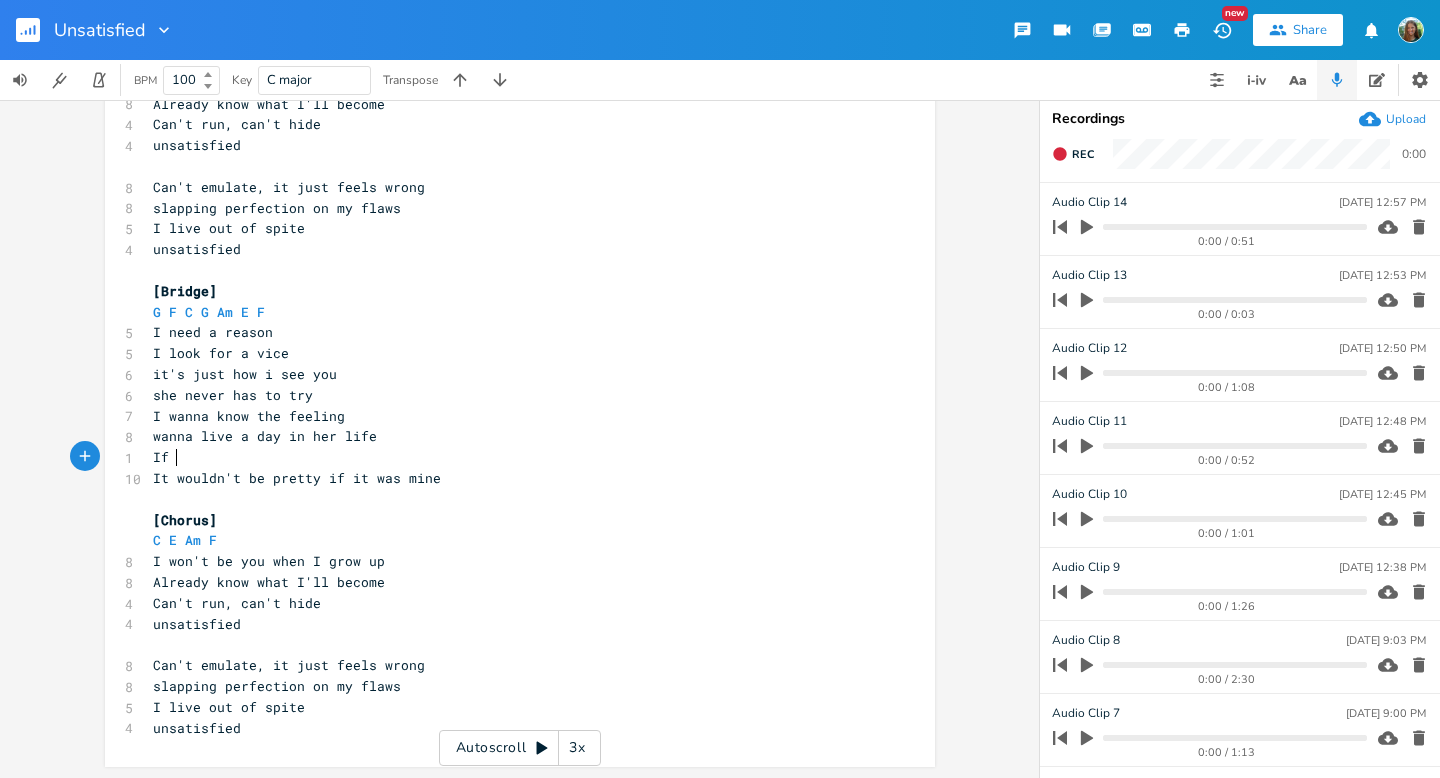 type on "If i" 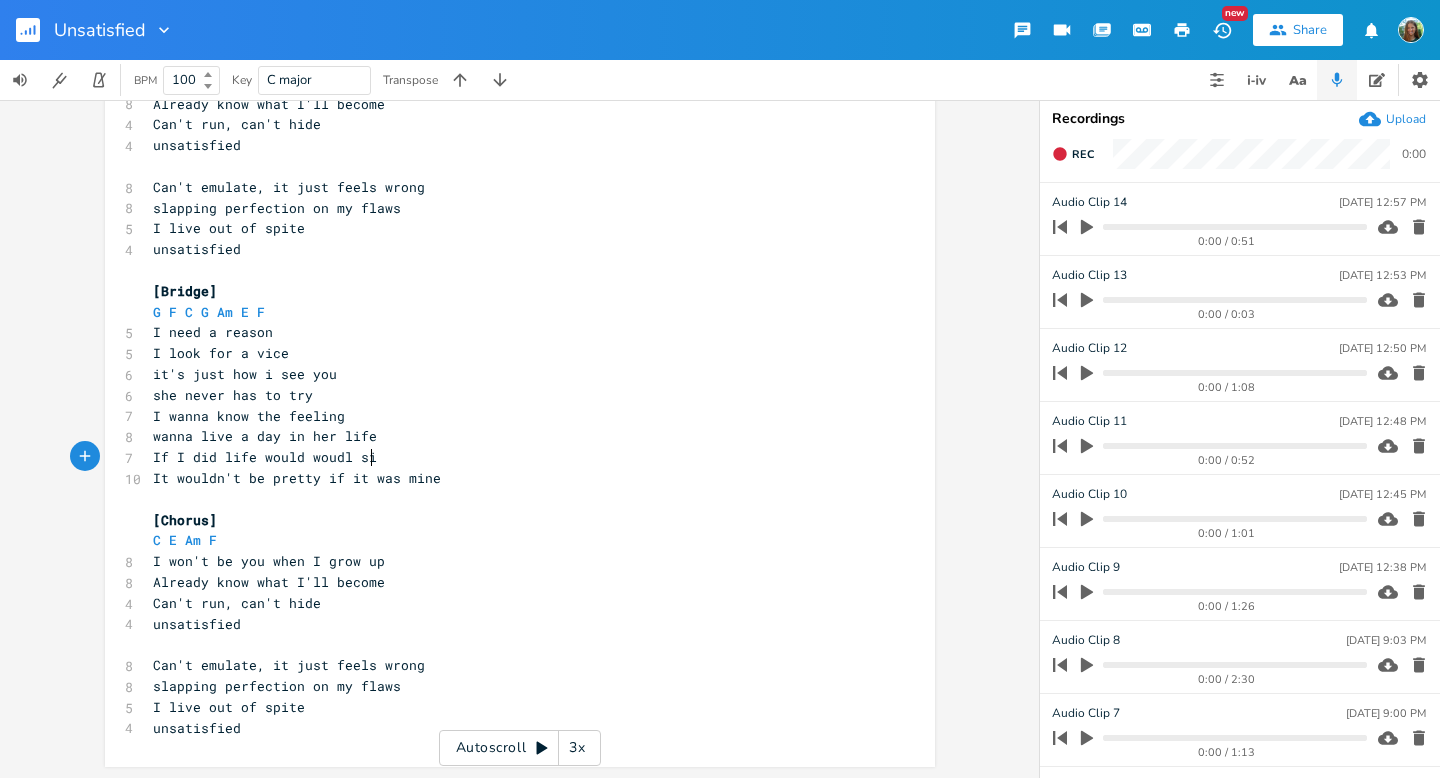 scroll, scrollTop: 0, scrollLeft: 153, axis: horizontal 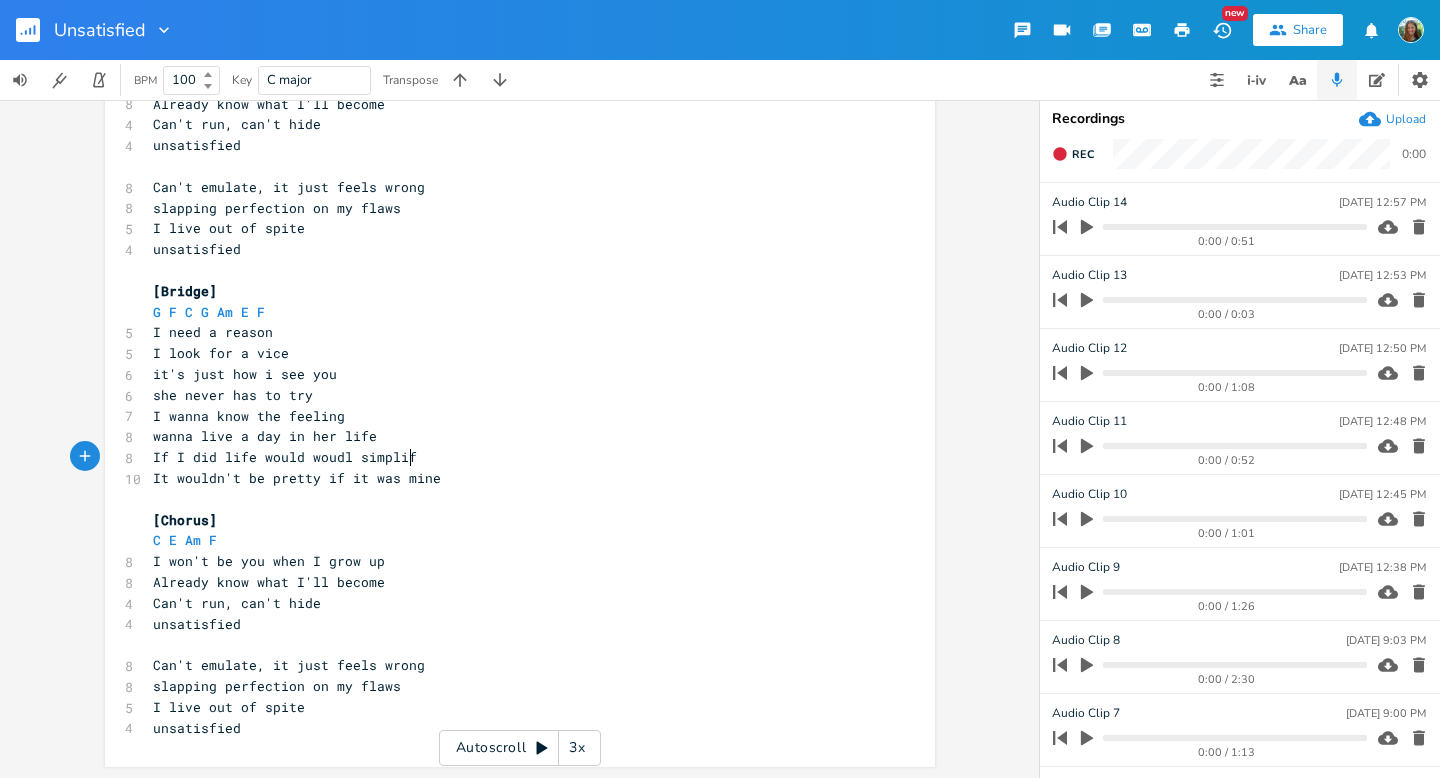 type on "I did life would woudl simplify" 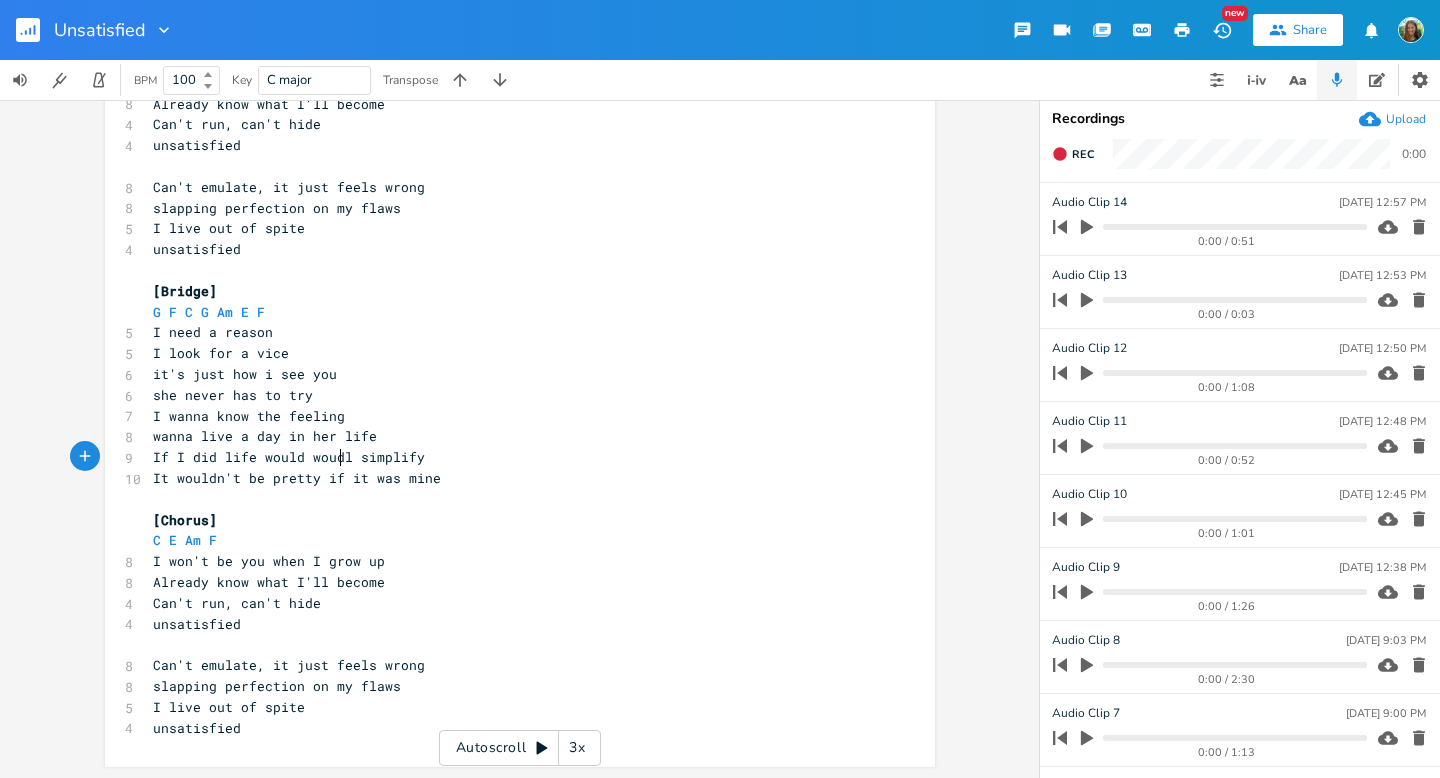 click on "If I did life would woudl simplify" at bounding box center [289, 457] 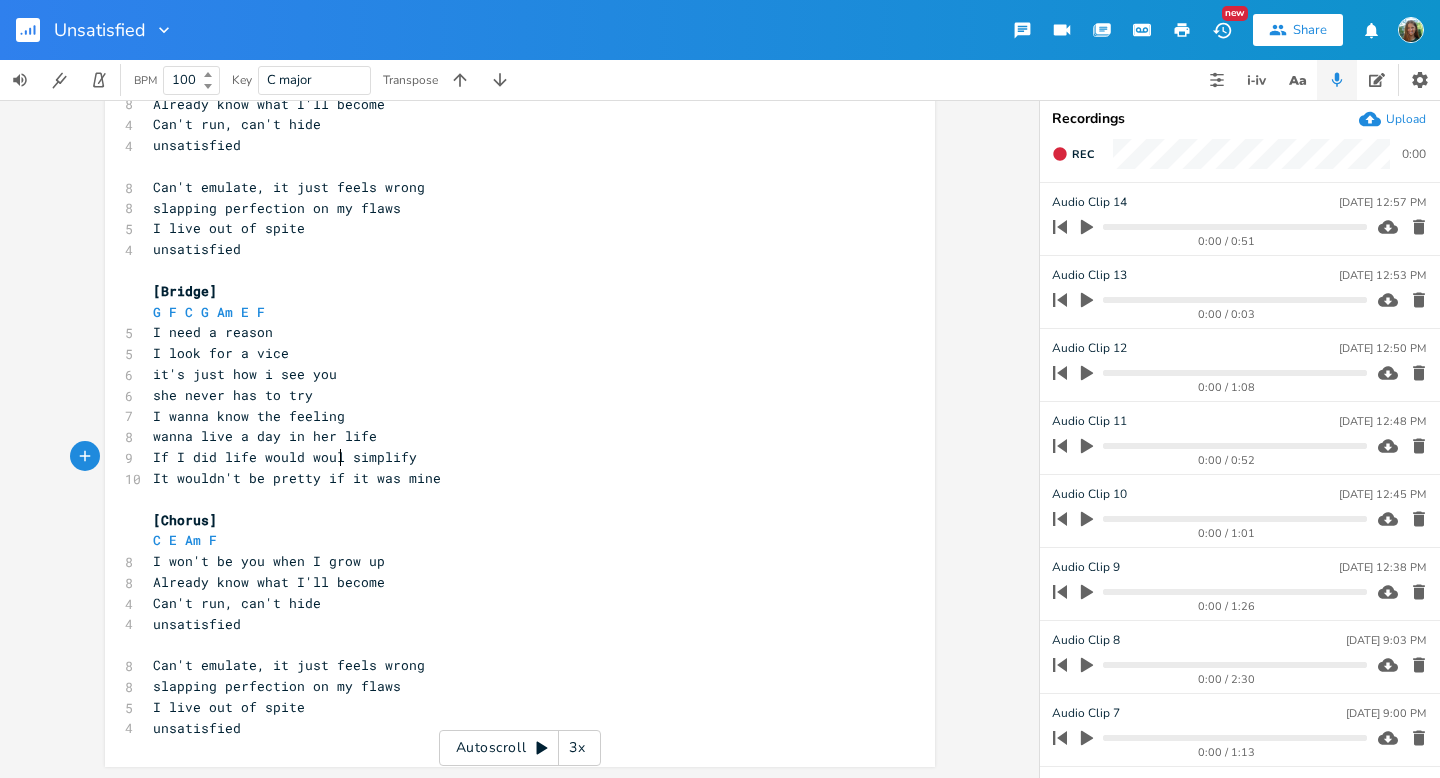 type on "ld" 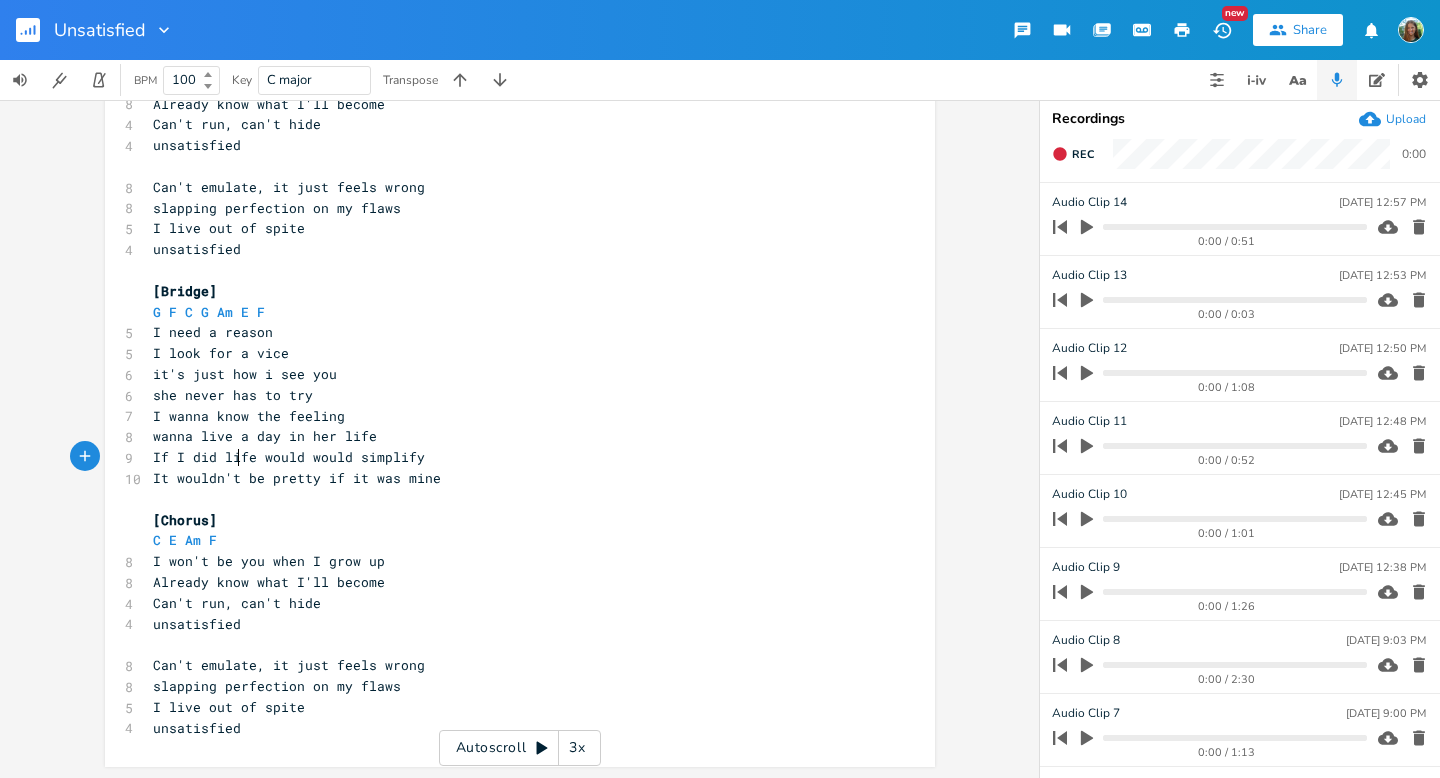 click on "If I did life would would simplify" at bounding box center (289, 457) 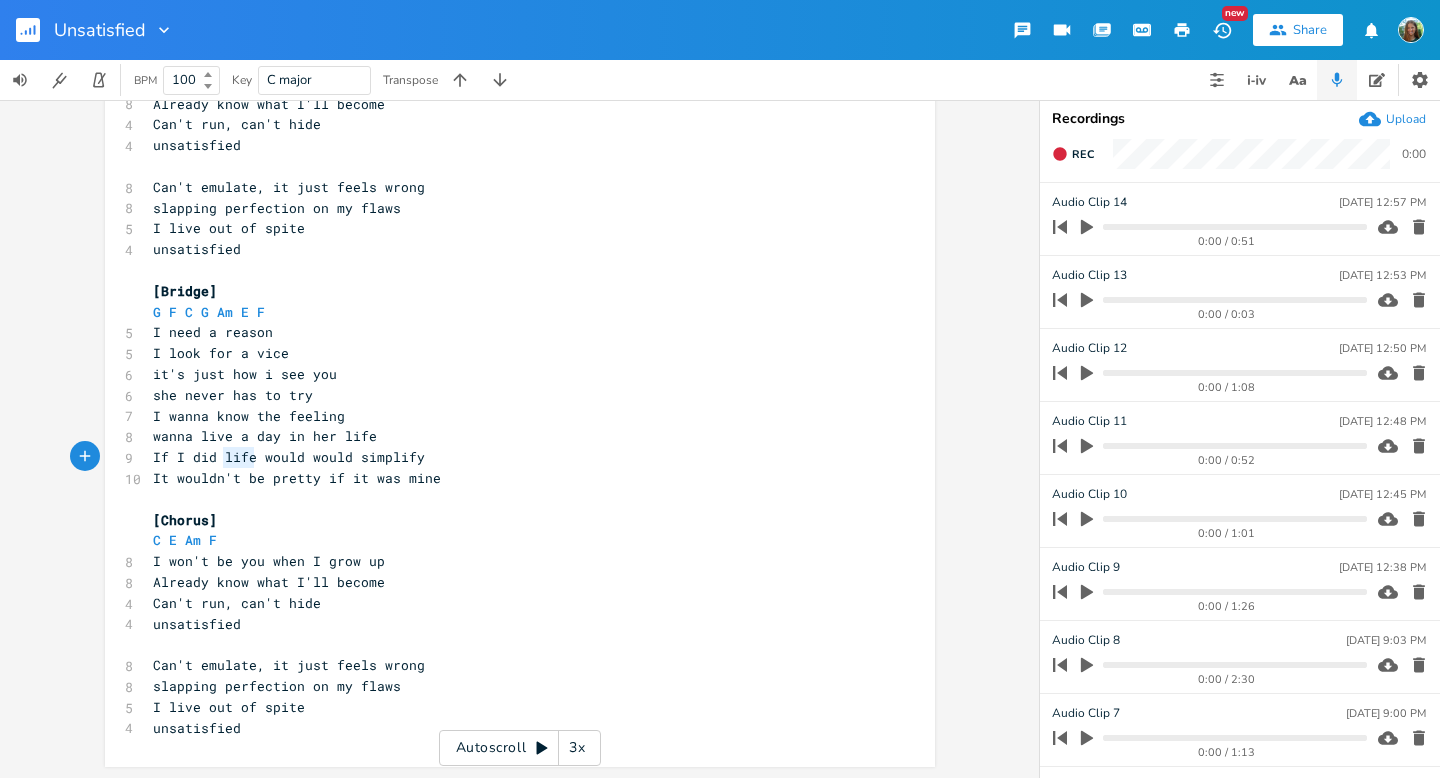 click on "If I did life would would simplify" at bounding box center (289, 457) 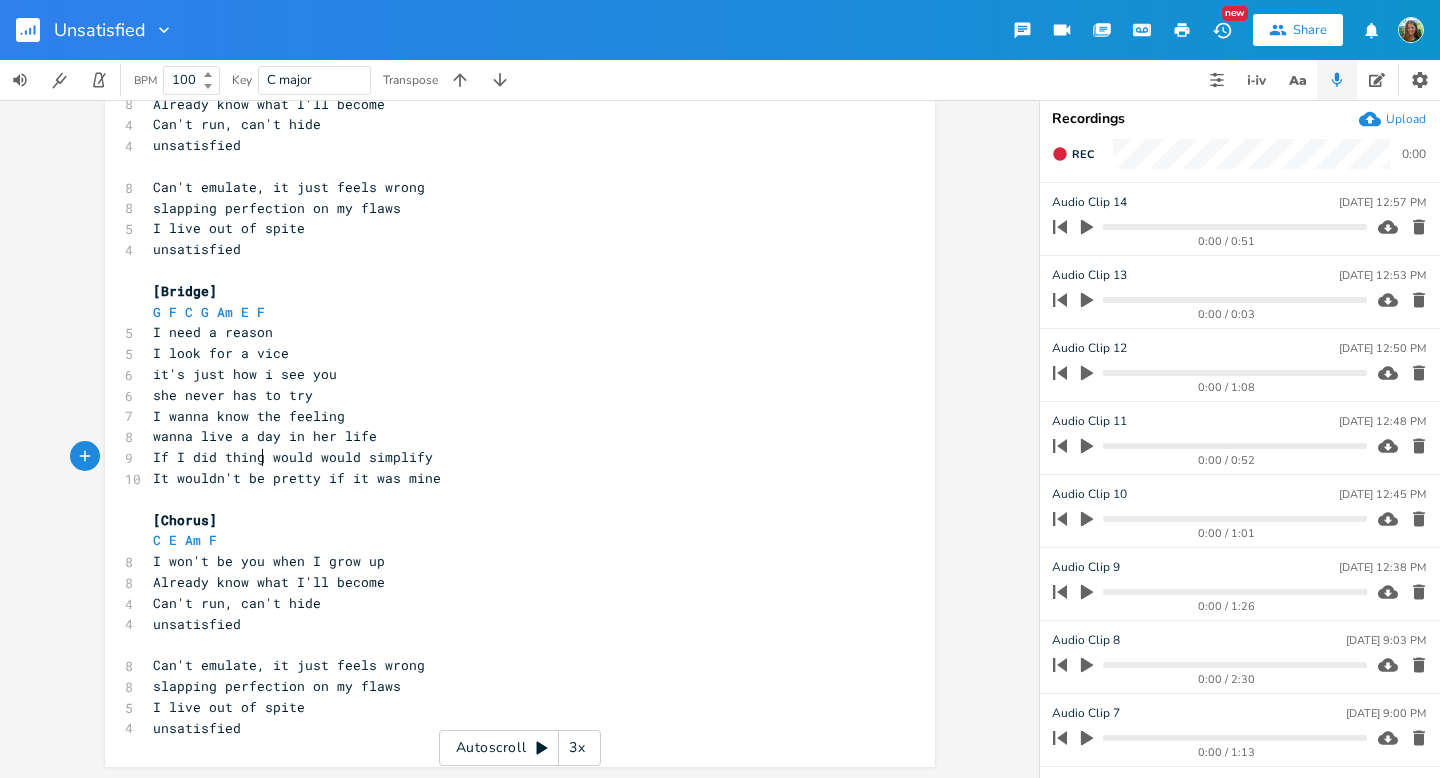 type on "things" 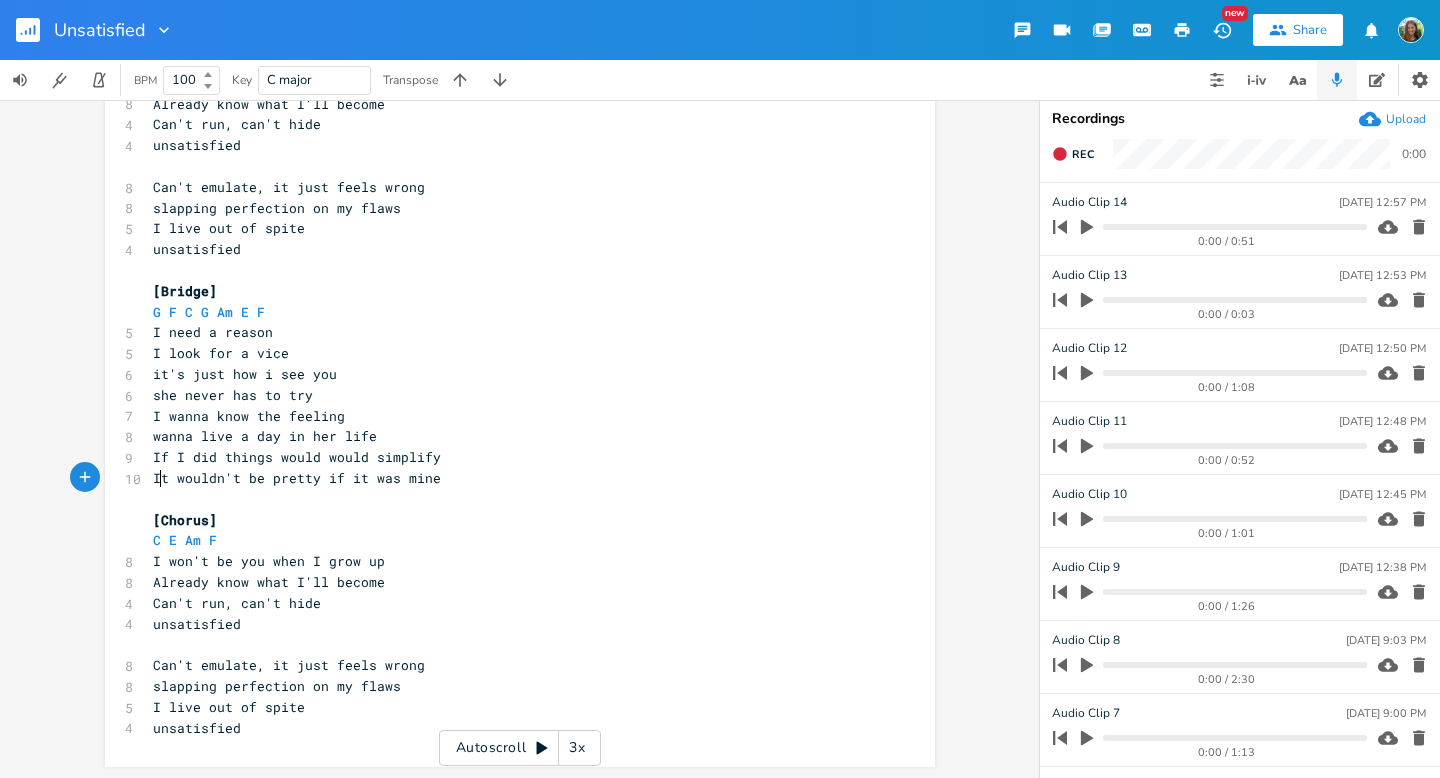 click on "It wouldn't be pretty if it was mine" at bounding box center [297, 478] 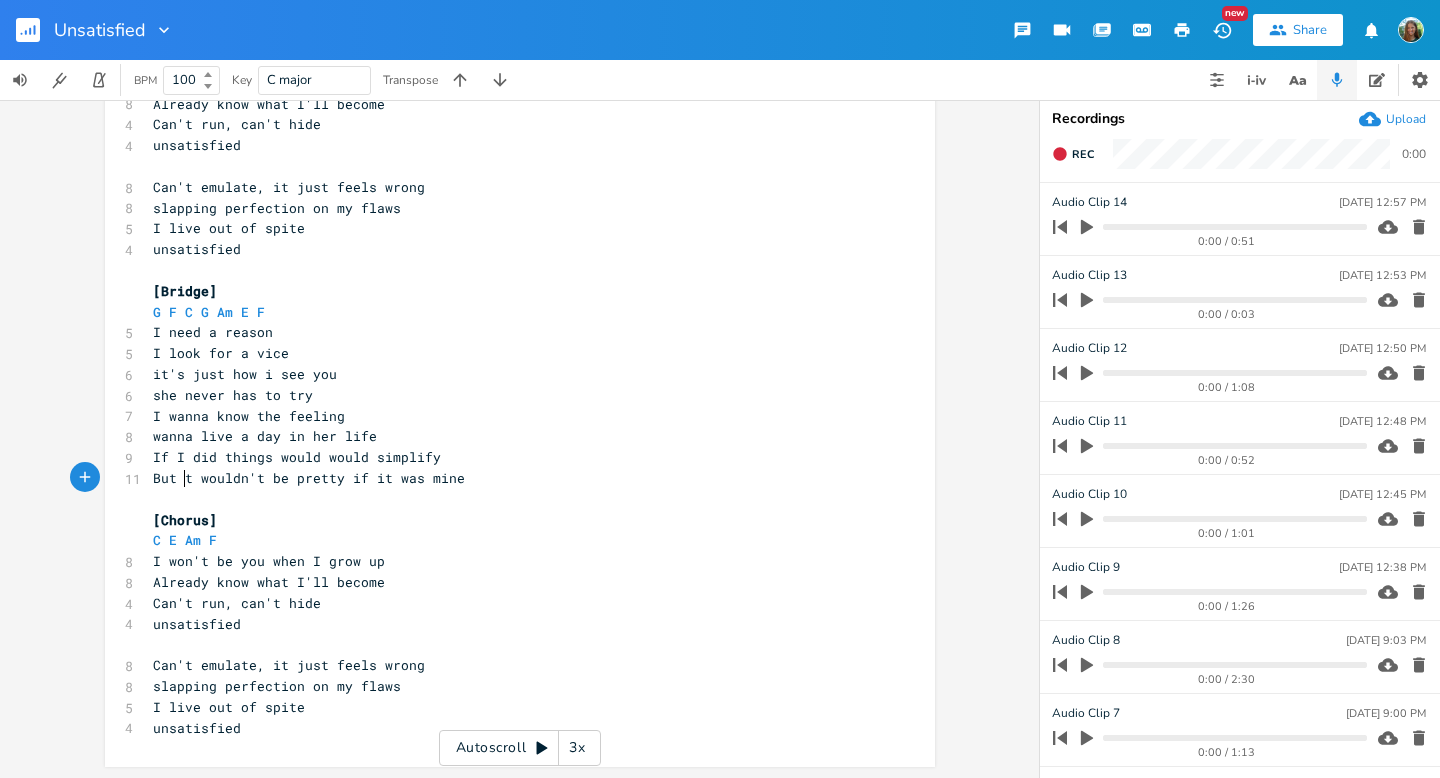 type on "But i" 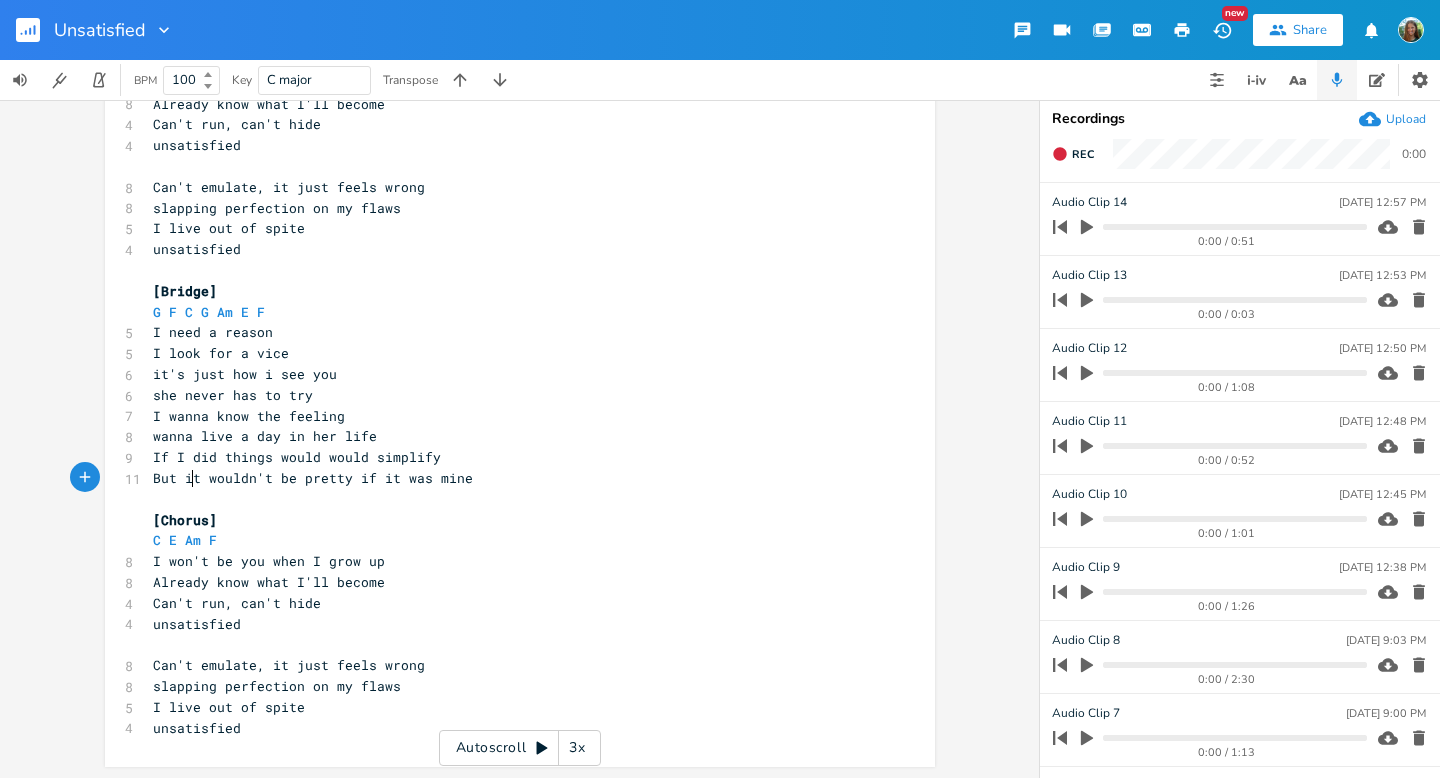 click on "If I did things would would simplify" at bounding box center (297, 457) 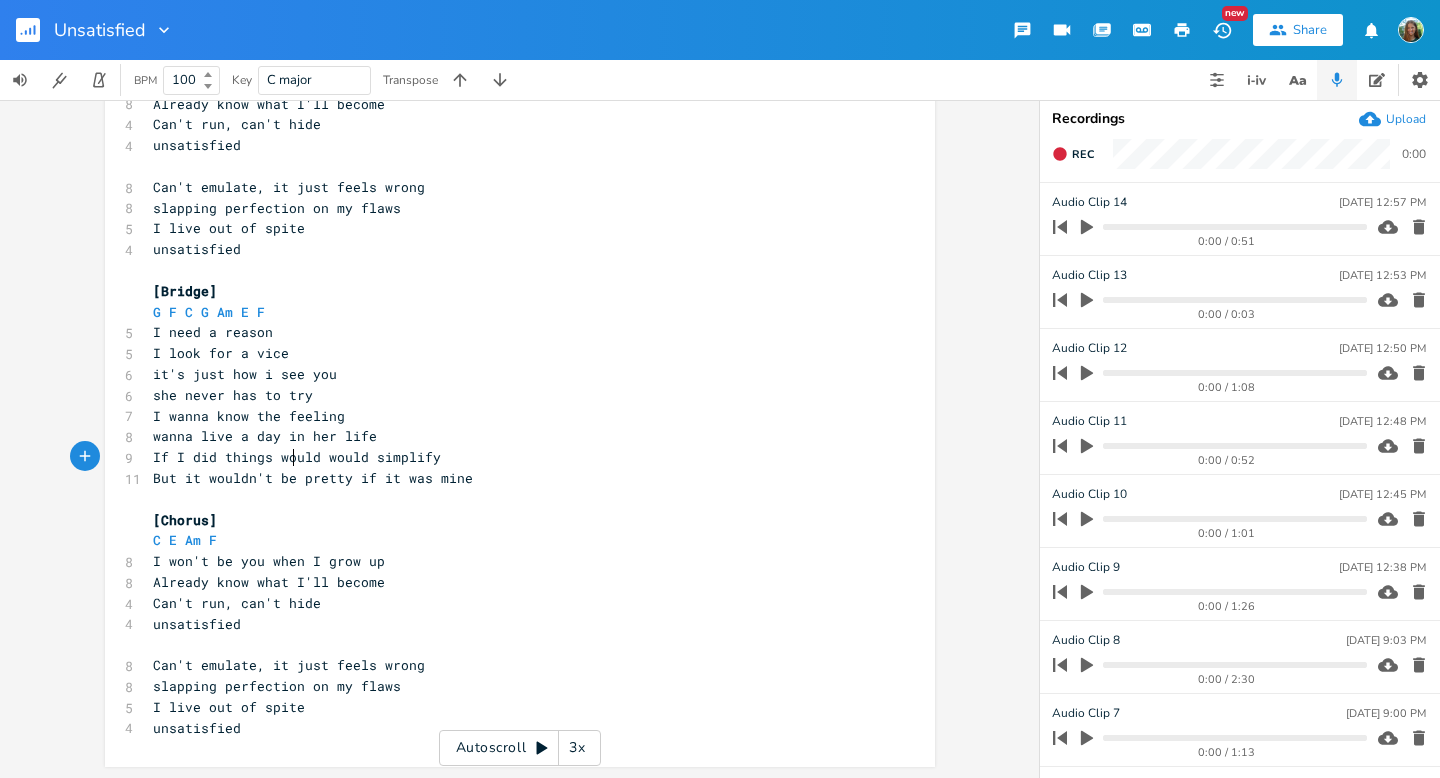 type on "would" 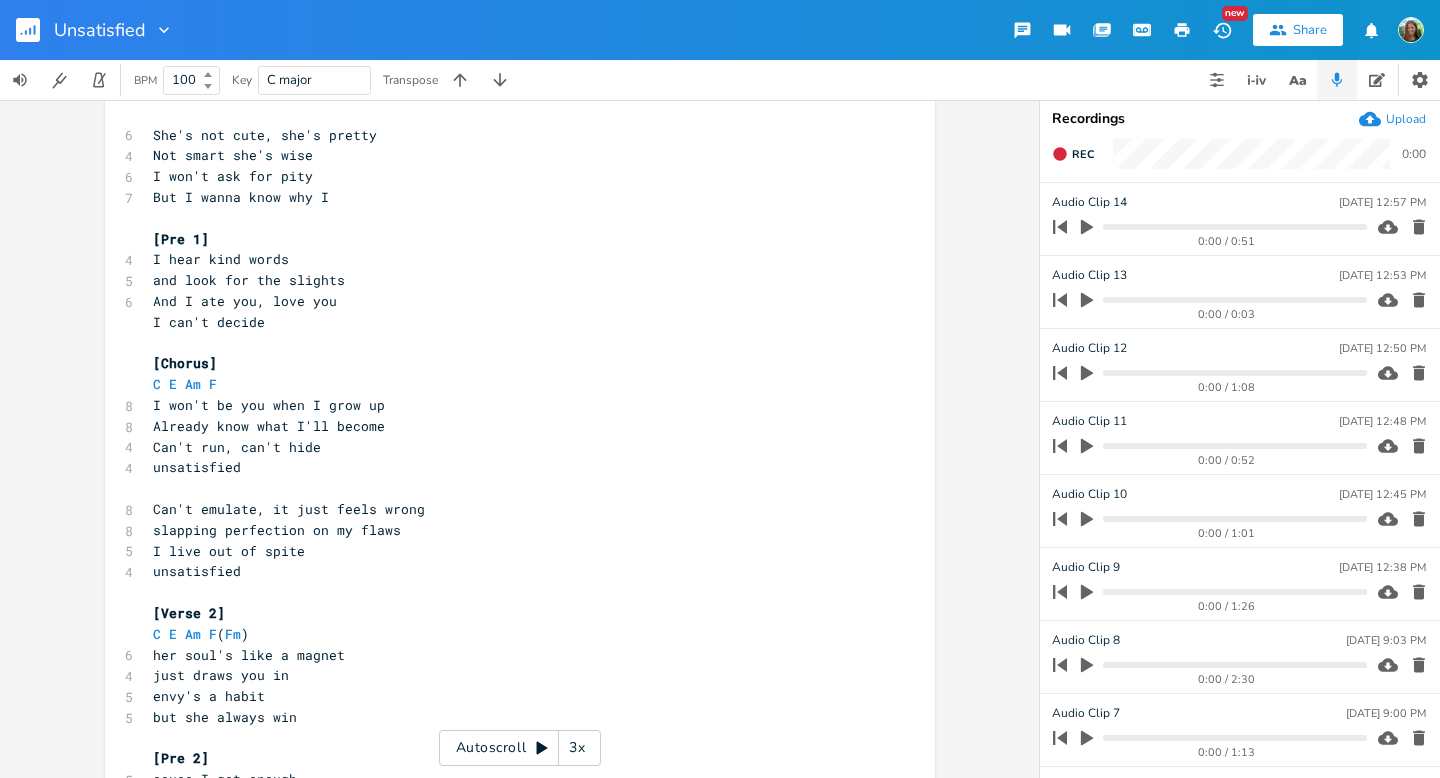 scroll, scrollTop: 357, scrollLeft: 0, axis: vertical 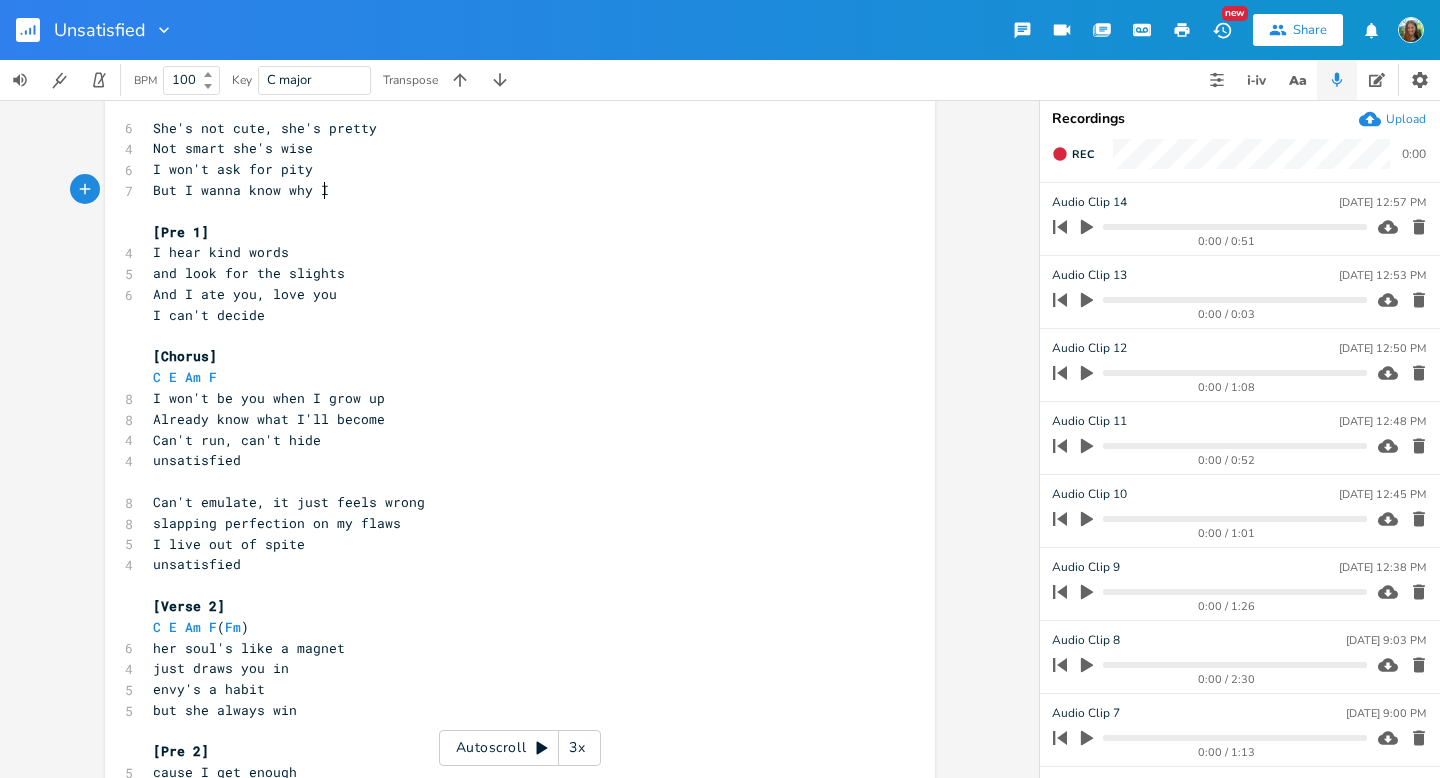 click on "But I wanna know why I" at bounding box center (510, 190) 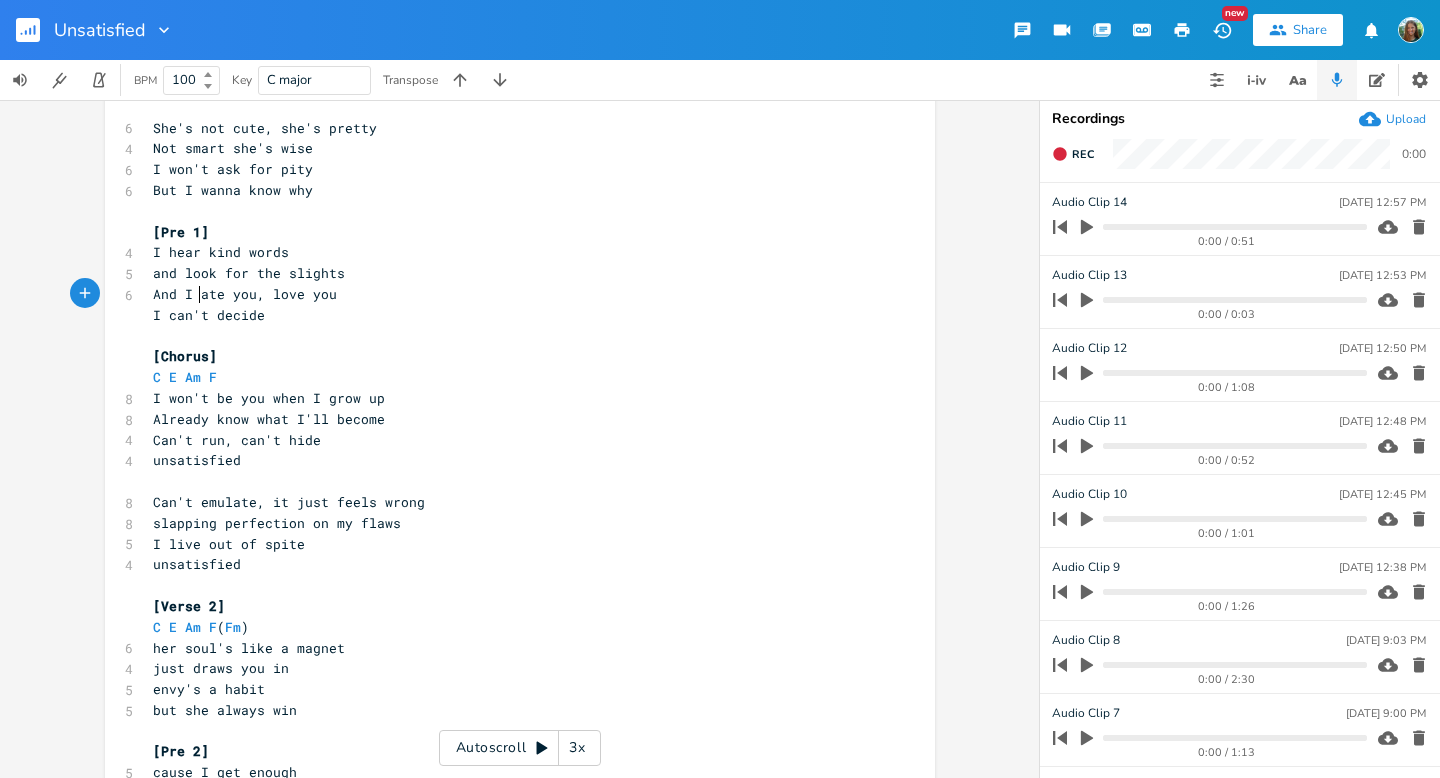 type on "ate yo" 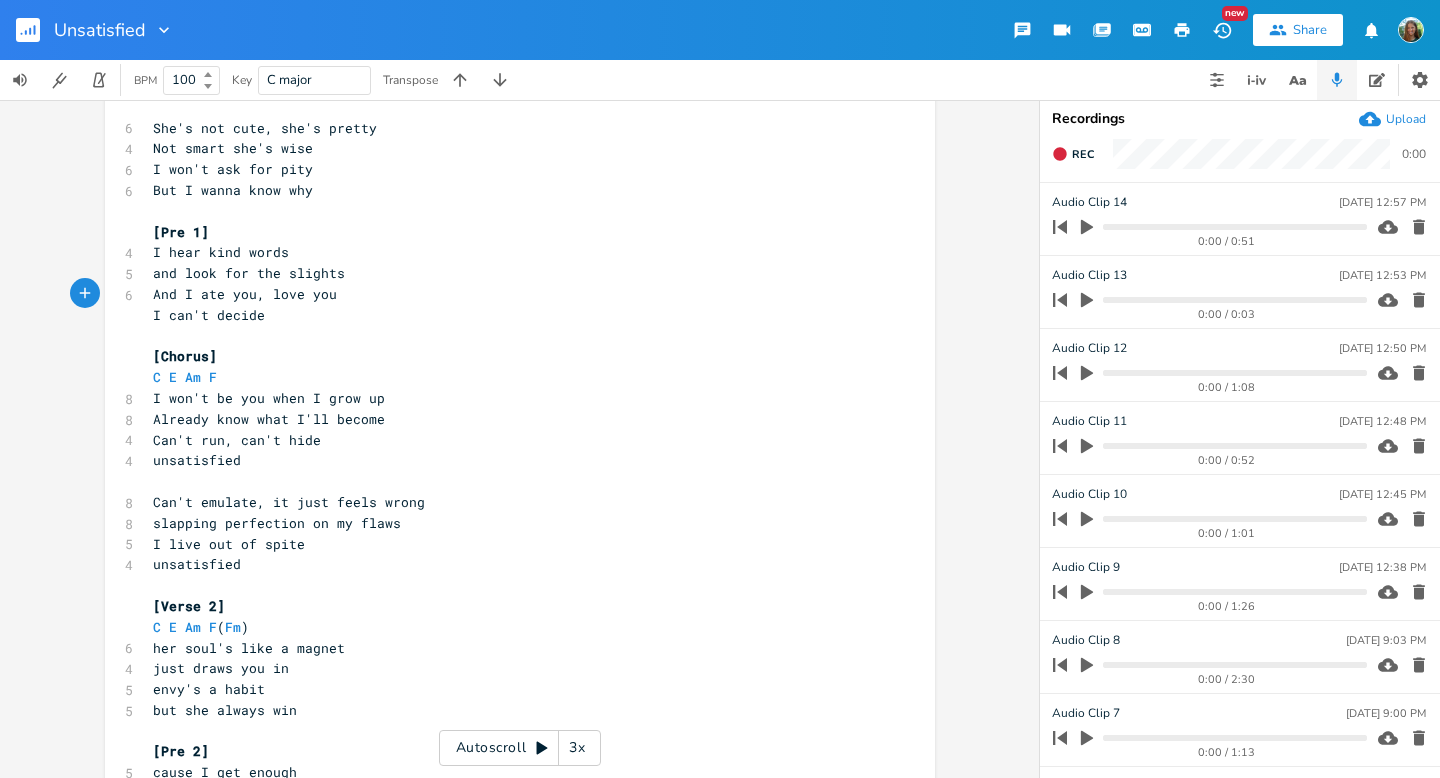 type on "h" 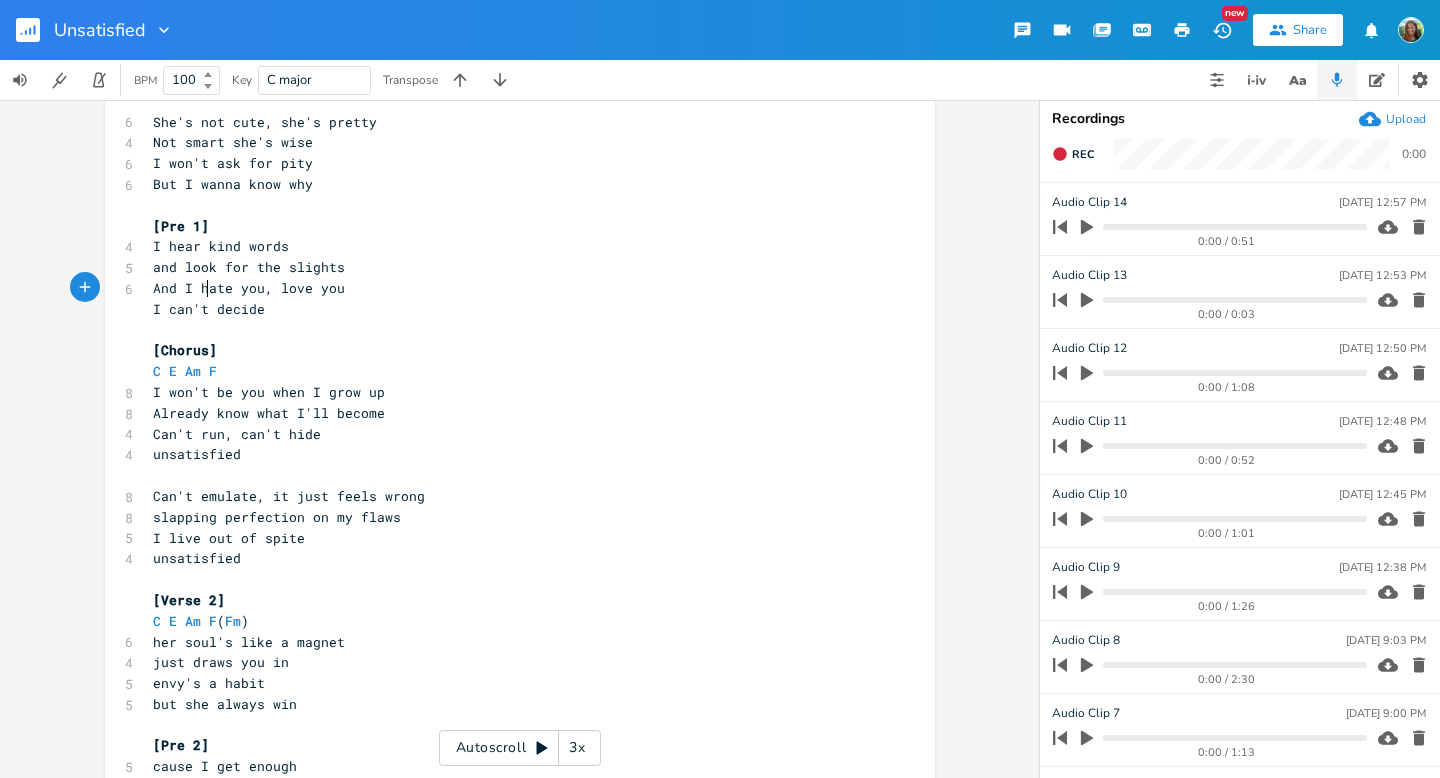 scroll, scrollTop: 357, scrollLeft: 0, axis: vertical 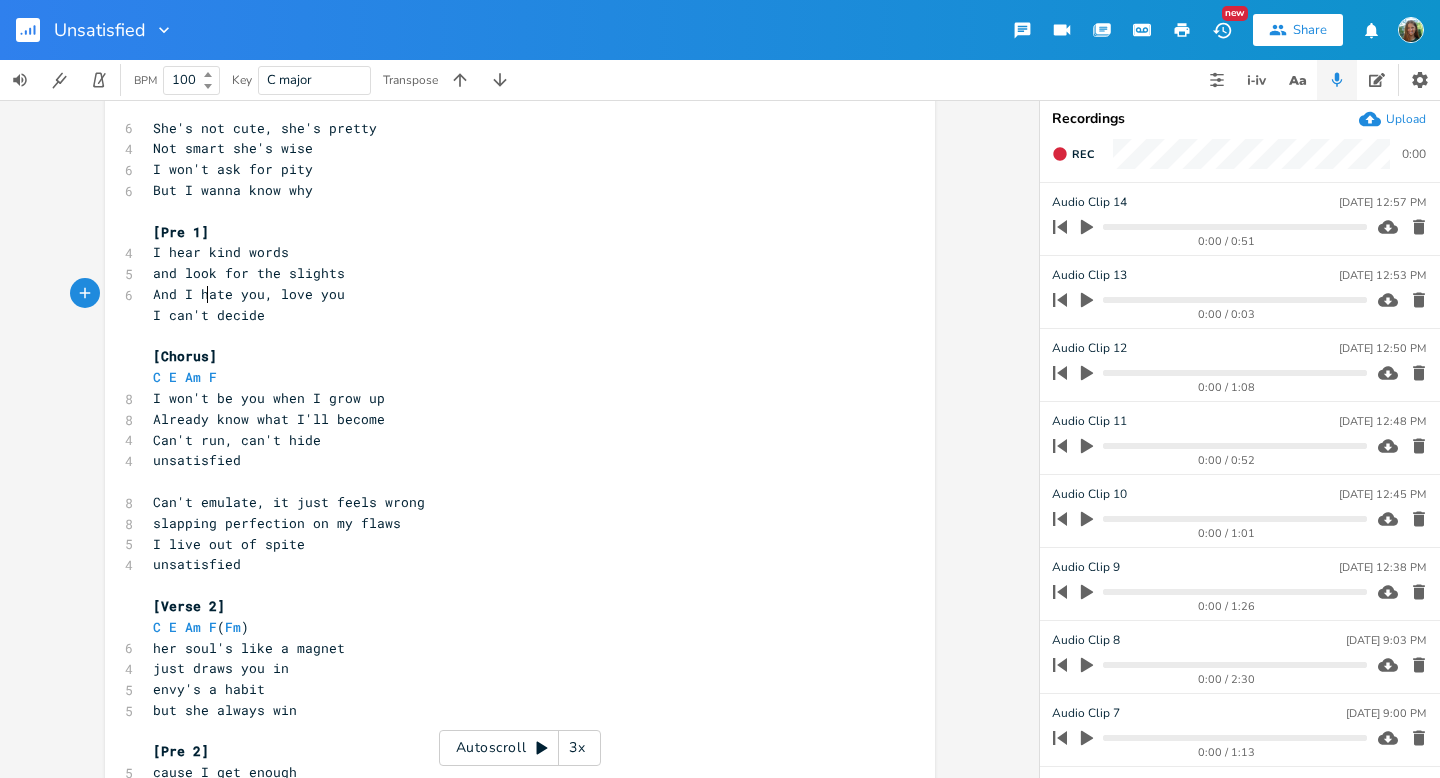 click on "[Pre 1]" at bounding box center (510, 232) 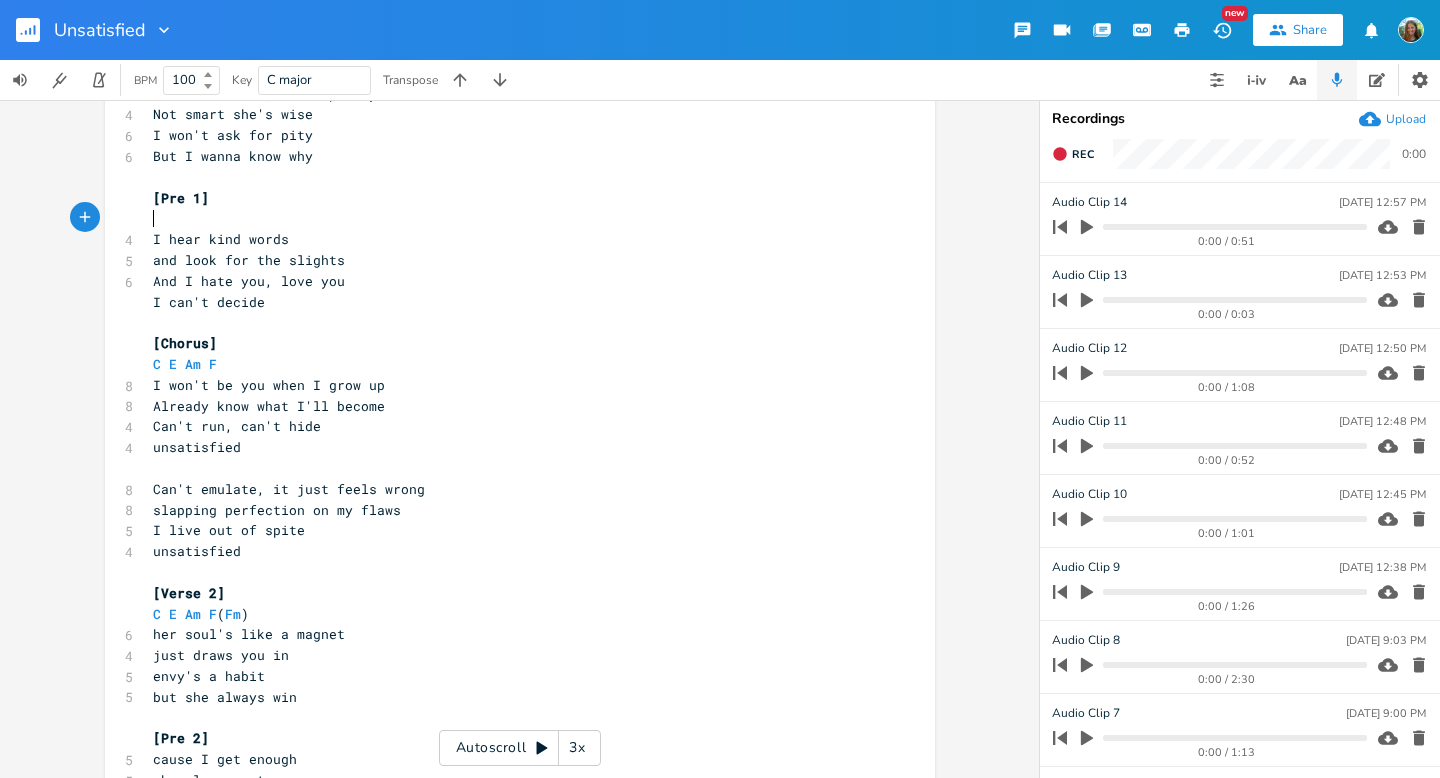 scroll, scrollTop: 359, scrollLeft: 0, axis: vertical 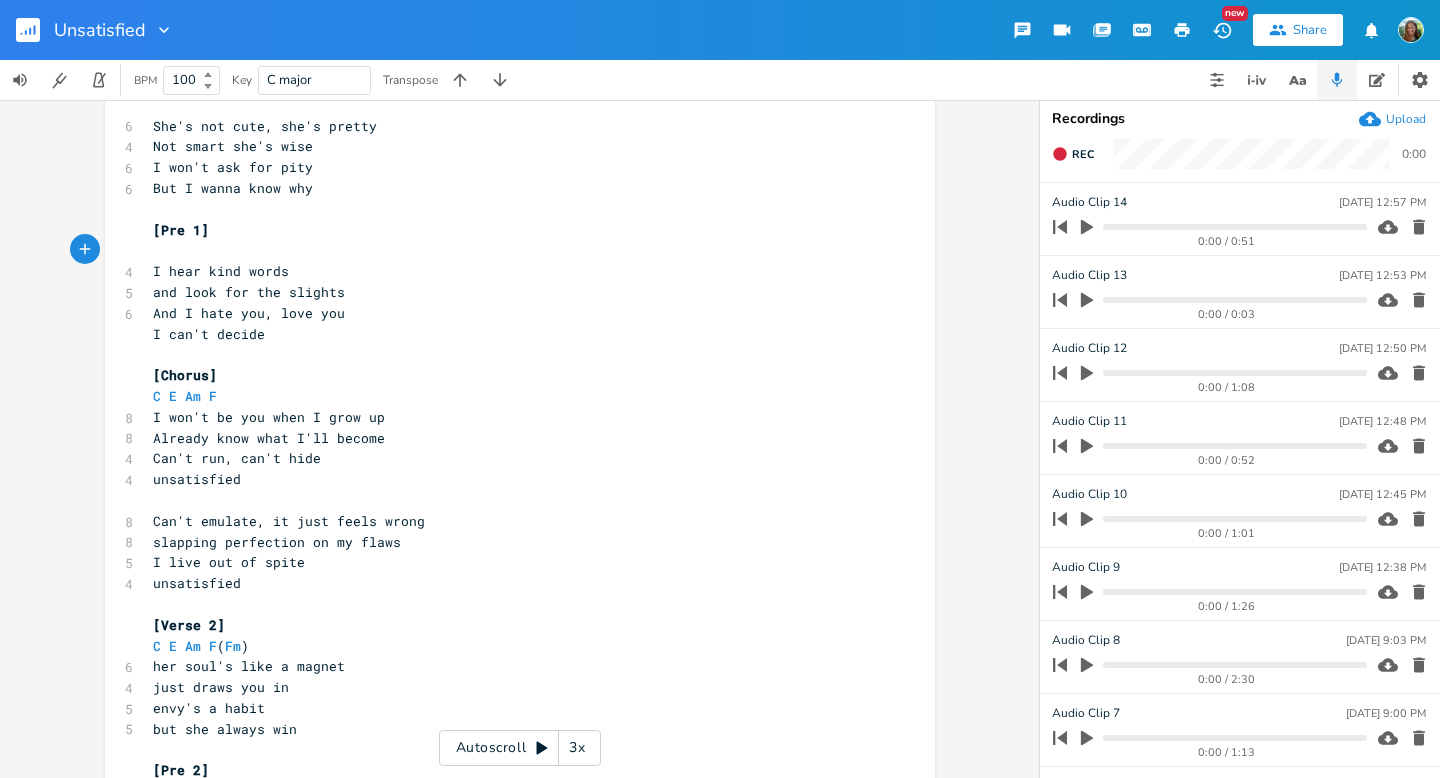 click on "​" at bounding box center [510, 250] 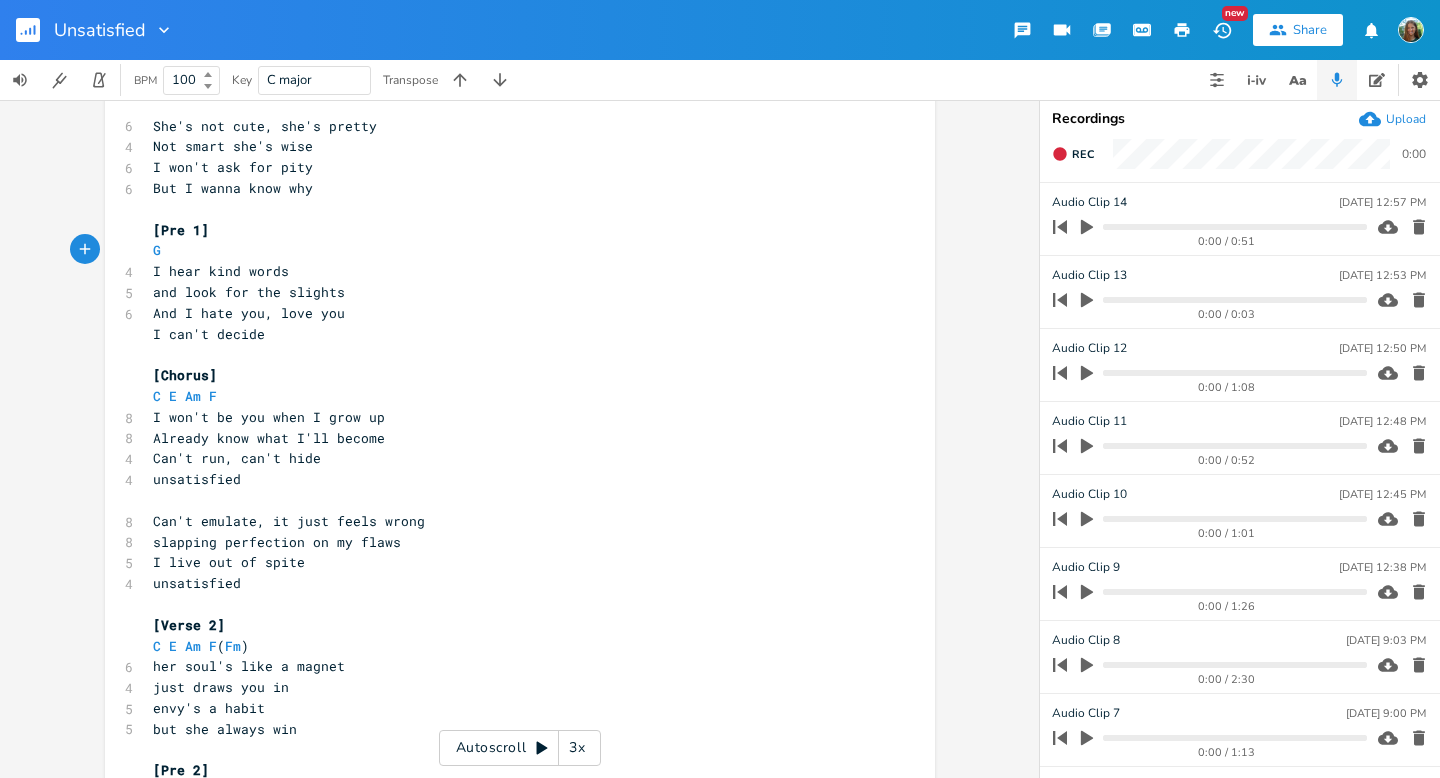 type on "G F" 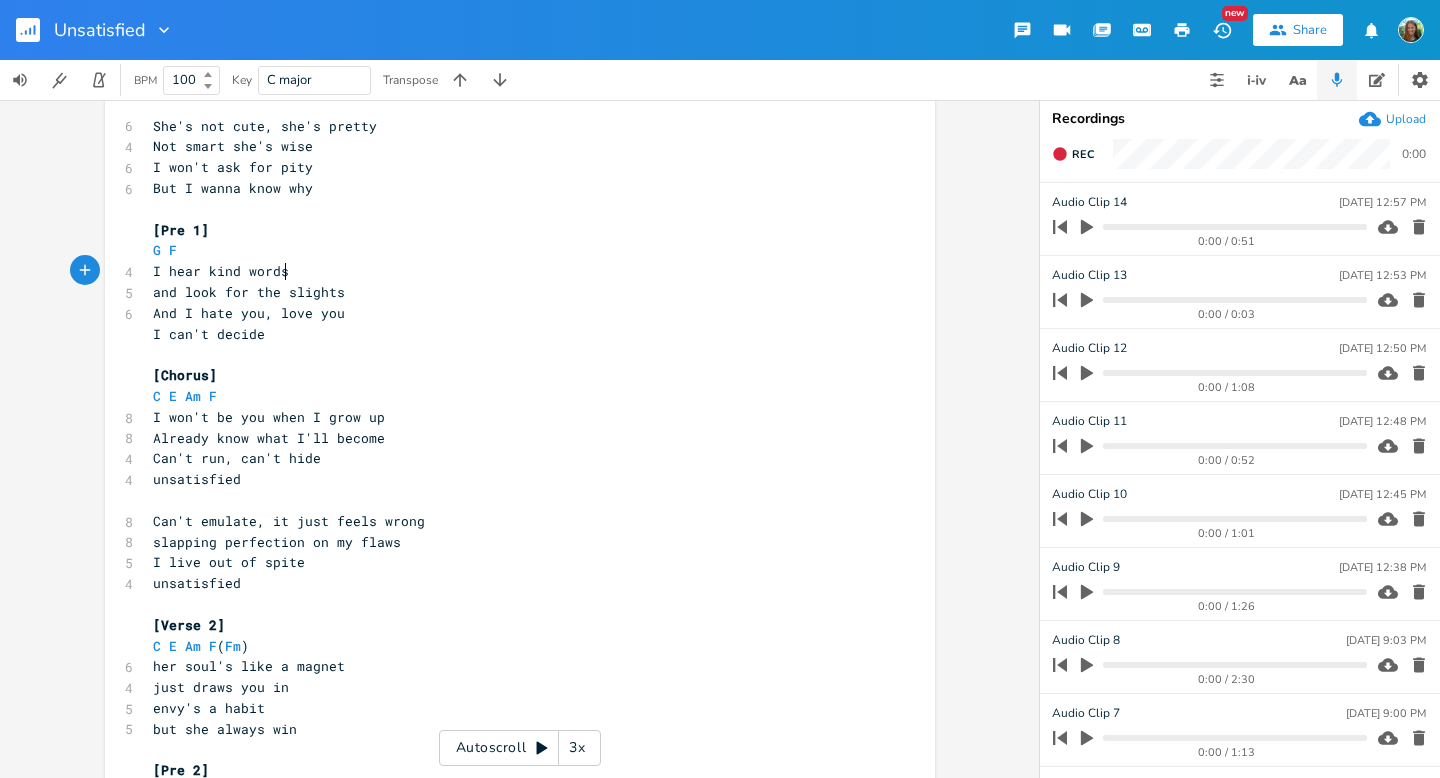 click on "I hear kind words" at bounding box center (510, 271) 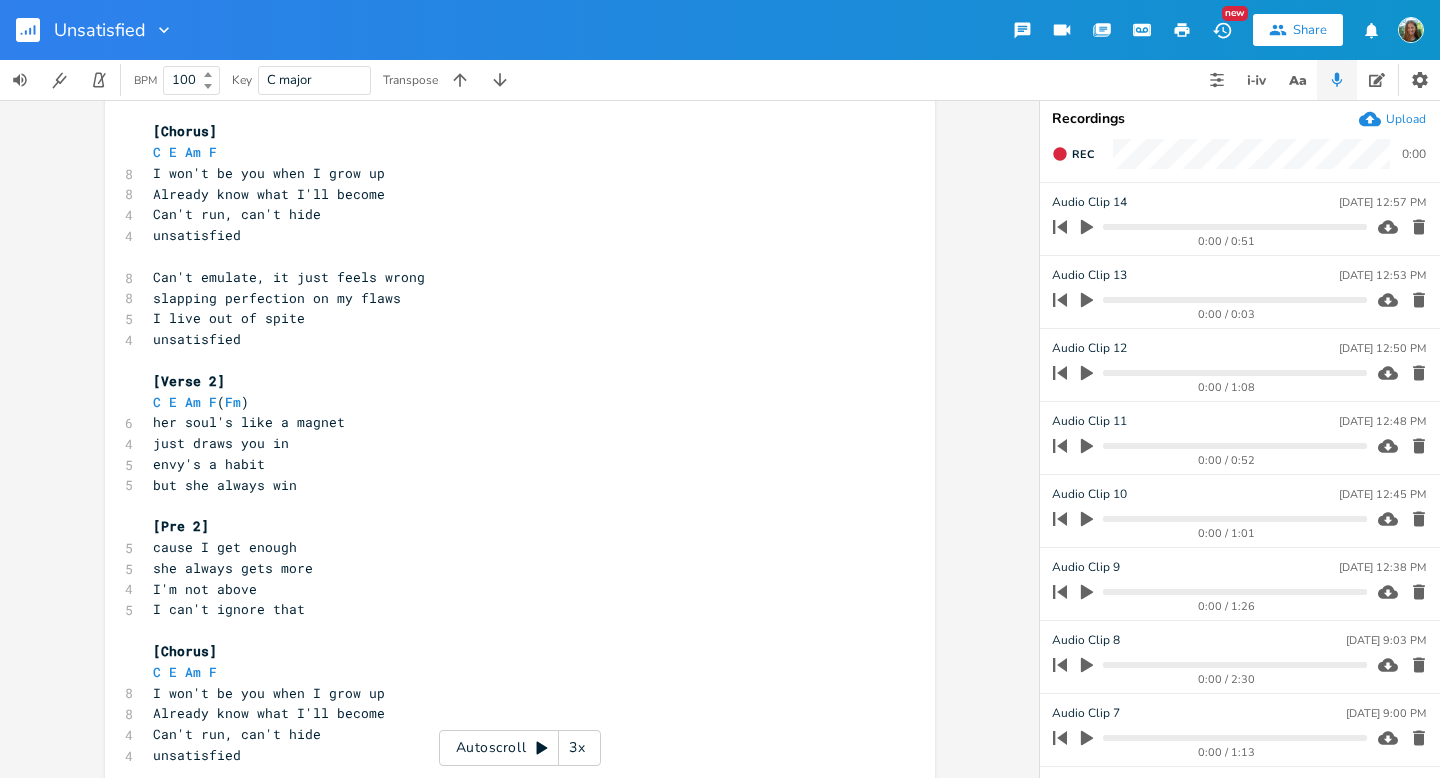 scroll, scrollTop: 607, scrollLeft: 0, axis: vertical 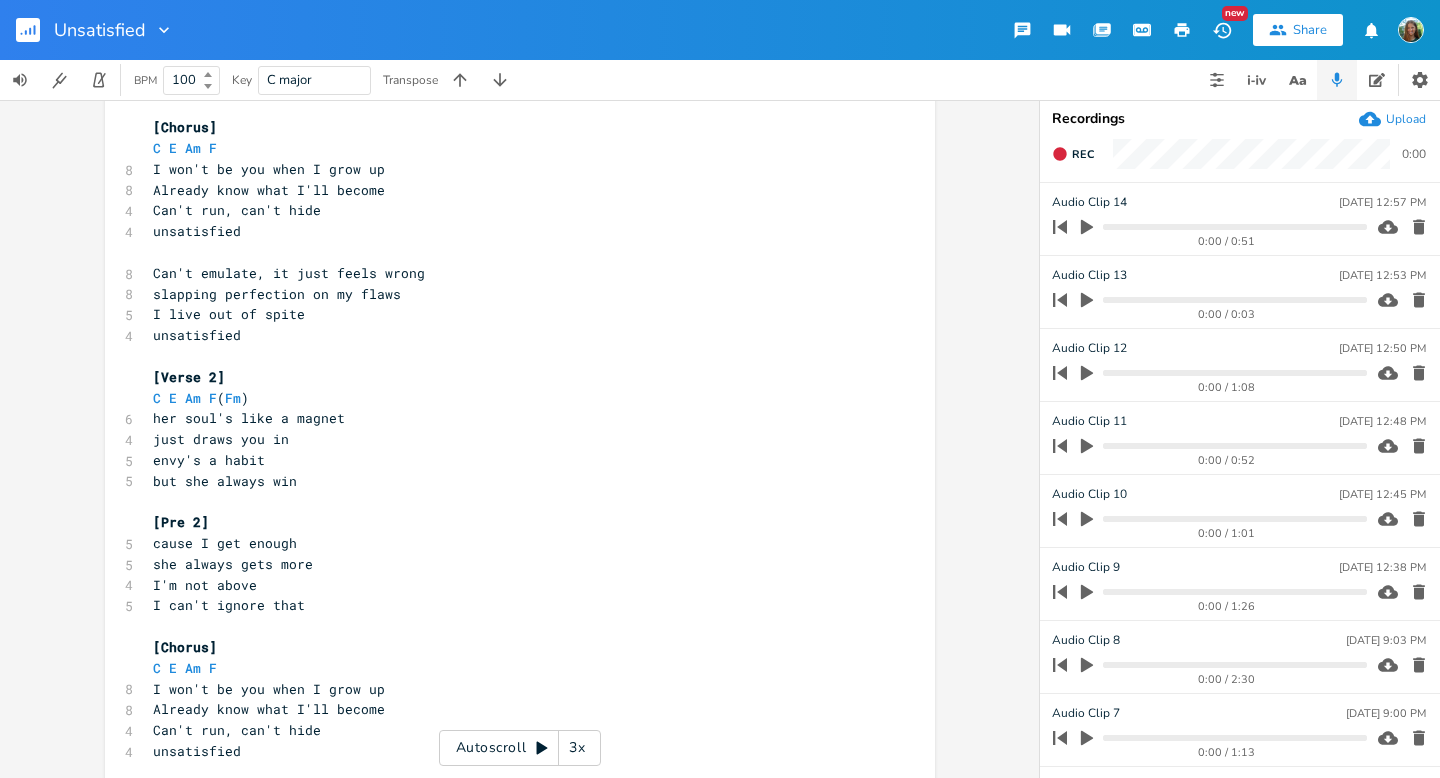 click on "[Pre 2]" at bounding box center [510, 522] 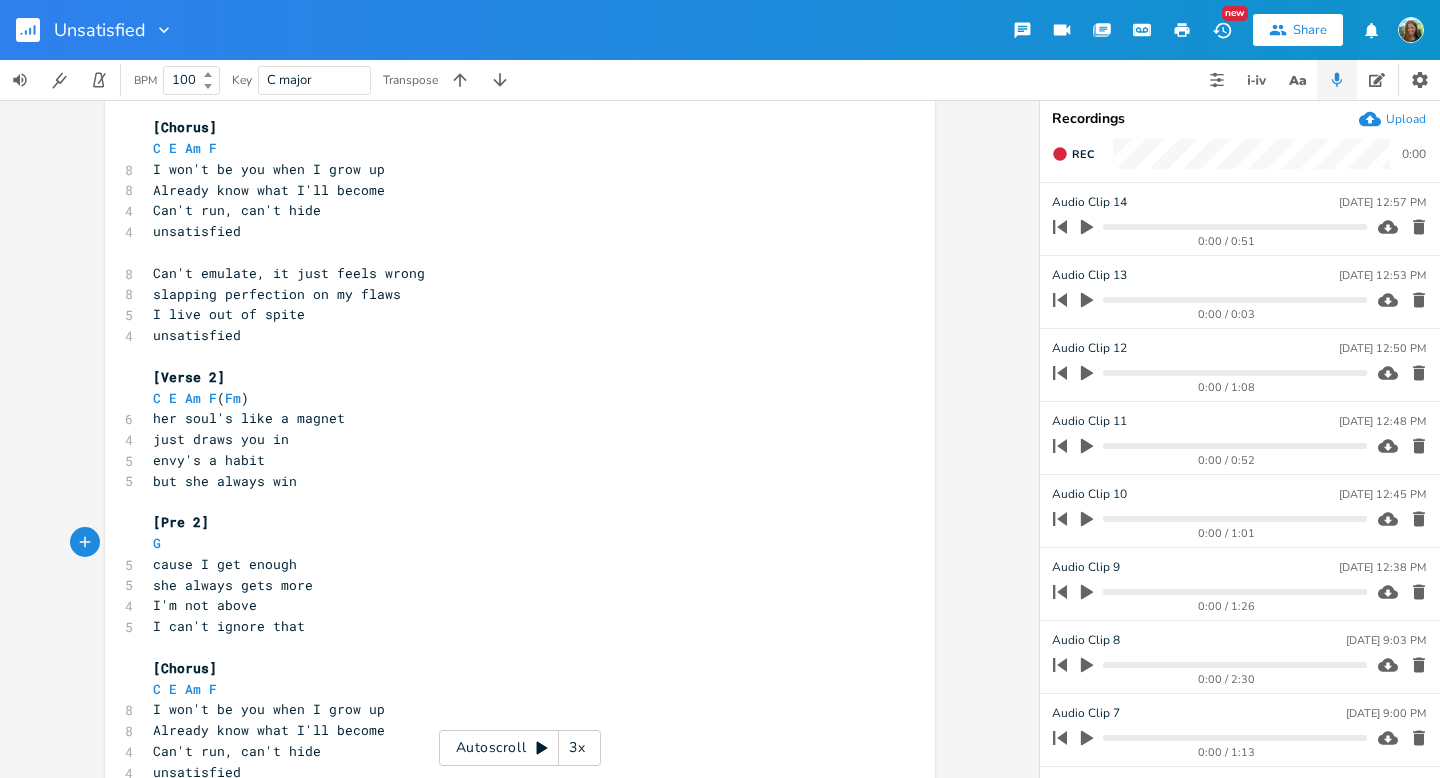 type on "G F" 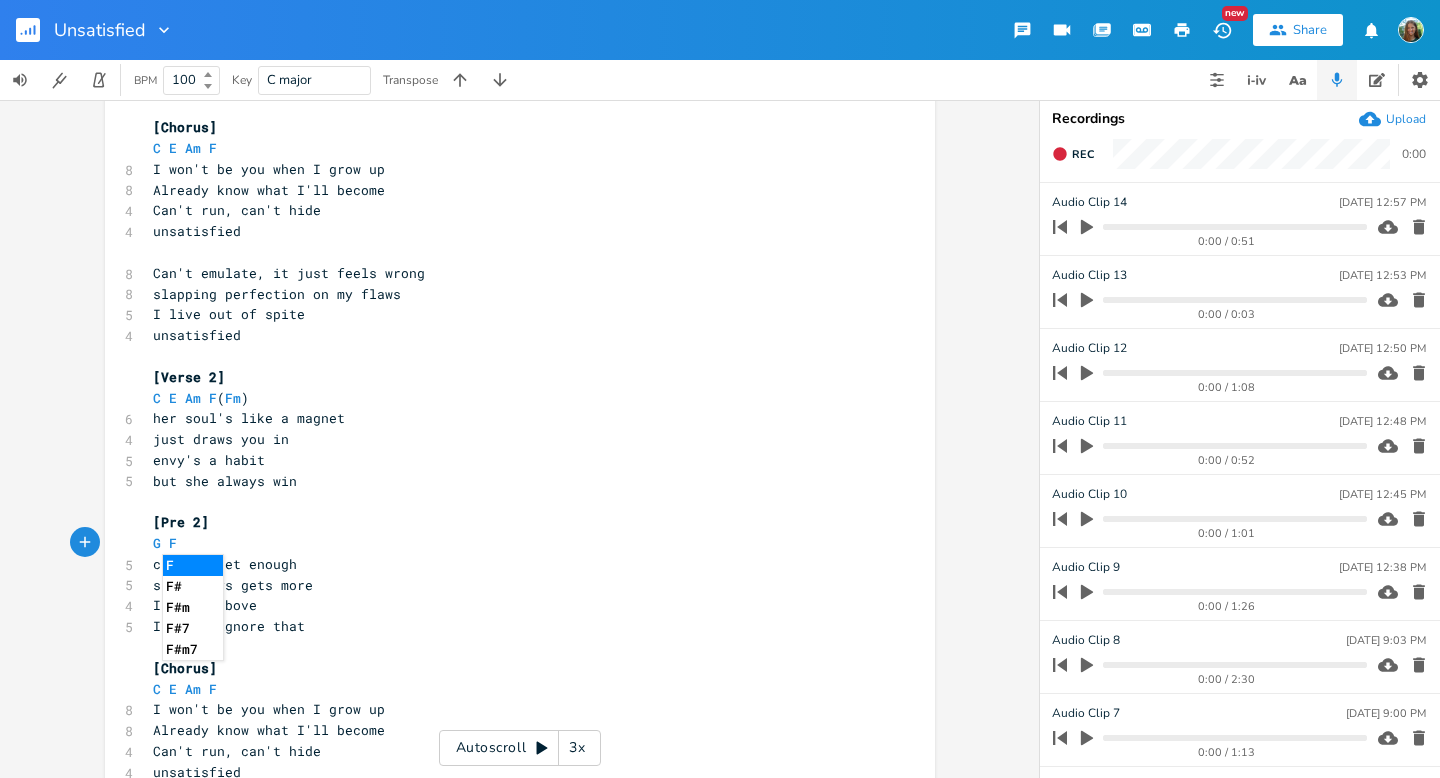 click on "just draws you in" at bounding box center (510, 439) 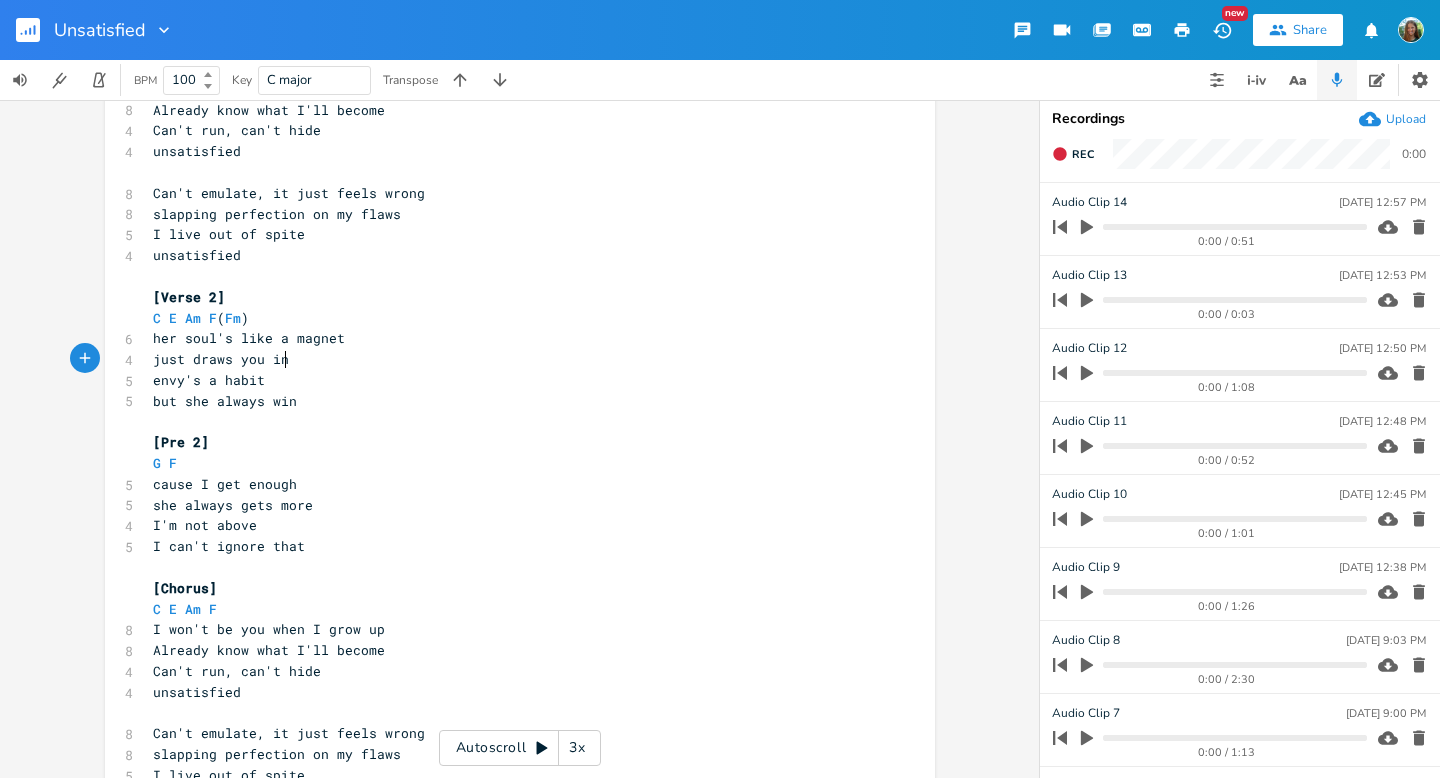 scroll, scrollTop: 698, scrollLeft: 0, axis: vertical 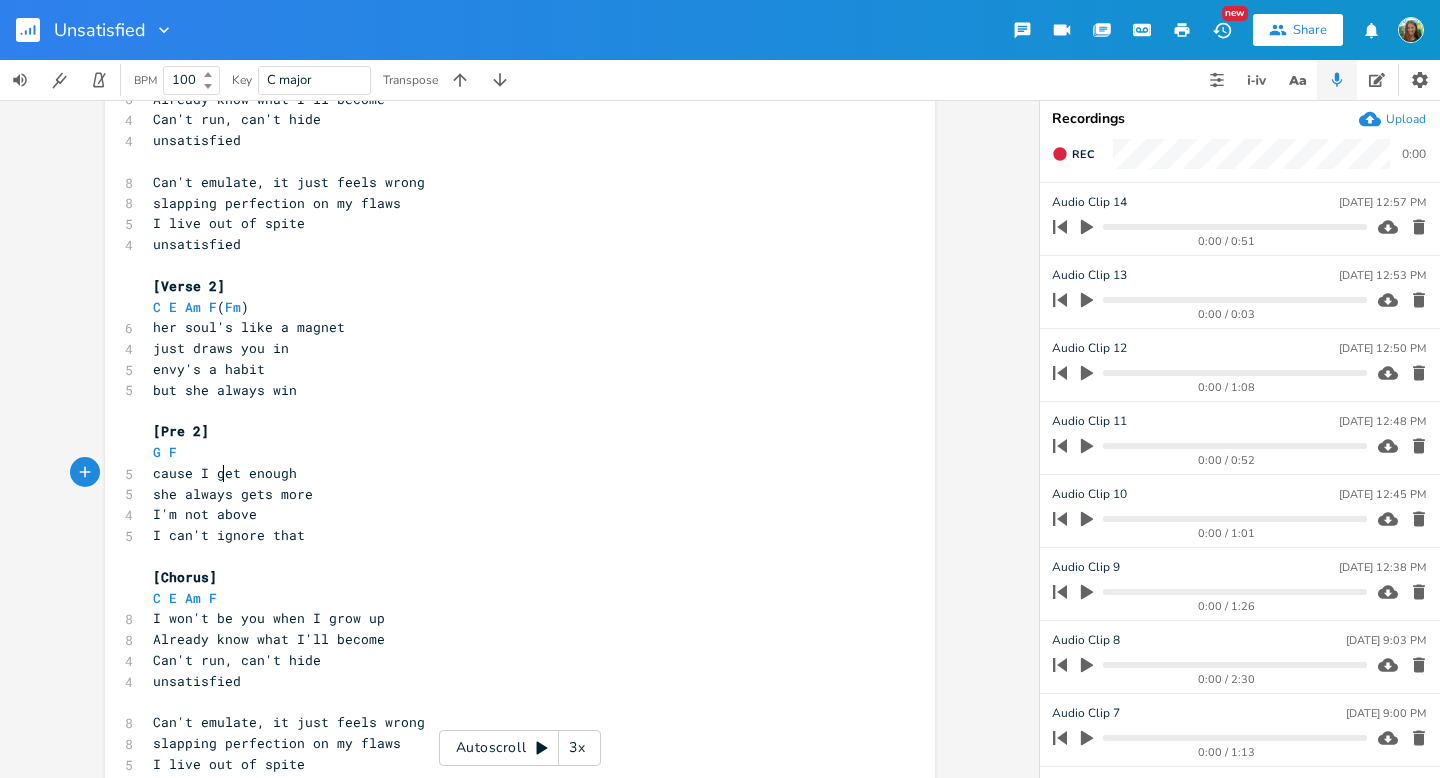 click on "cause I get enough" at bounding box center (225, 473) 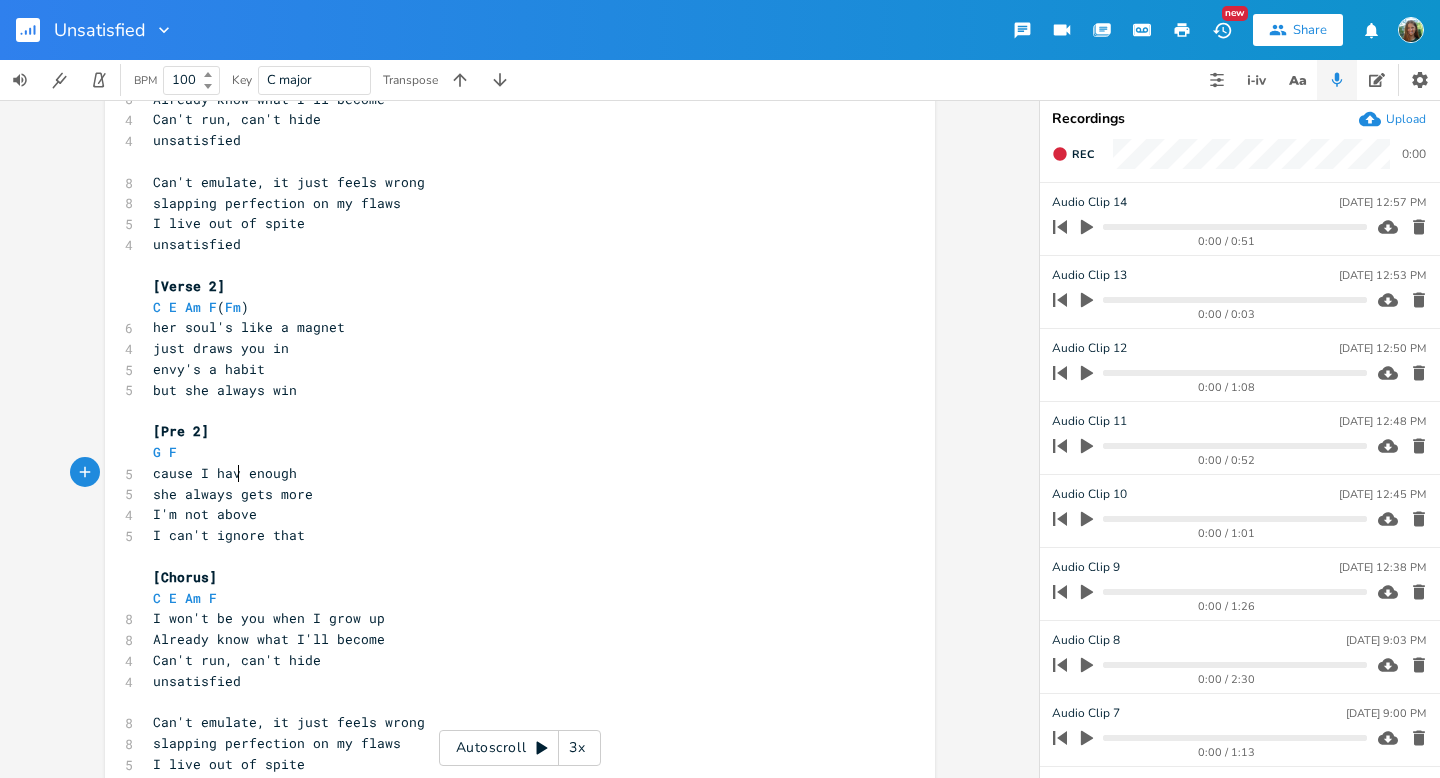 type on "have" 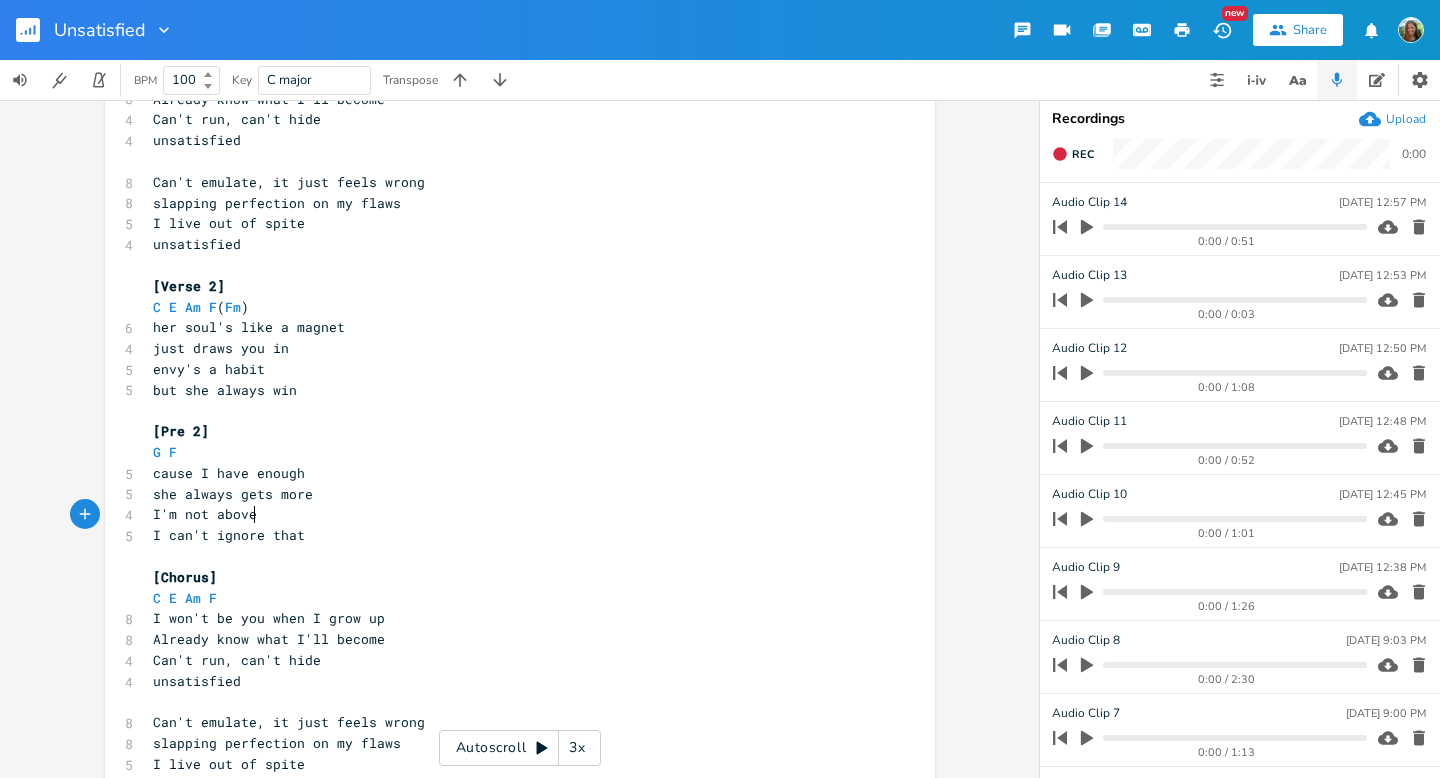 click on "I'm not above" at bounding box center (510, 514) 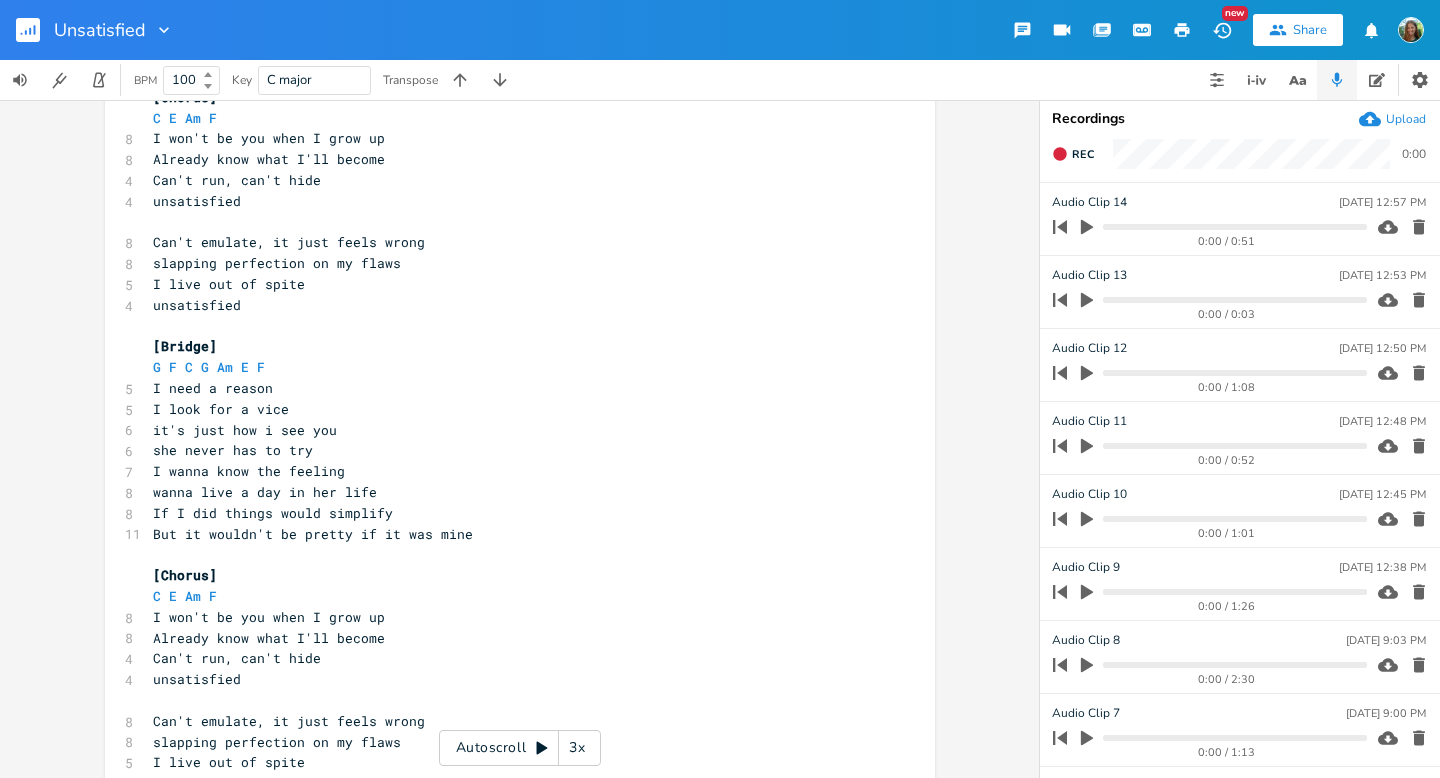 scroll, scrollTop: 1234, scrollLeft: 0, axis: vertical 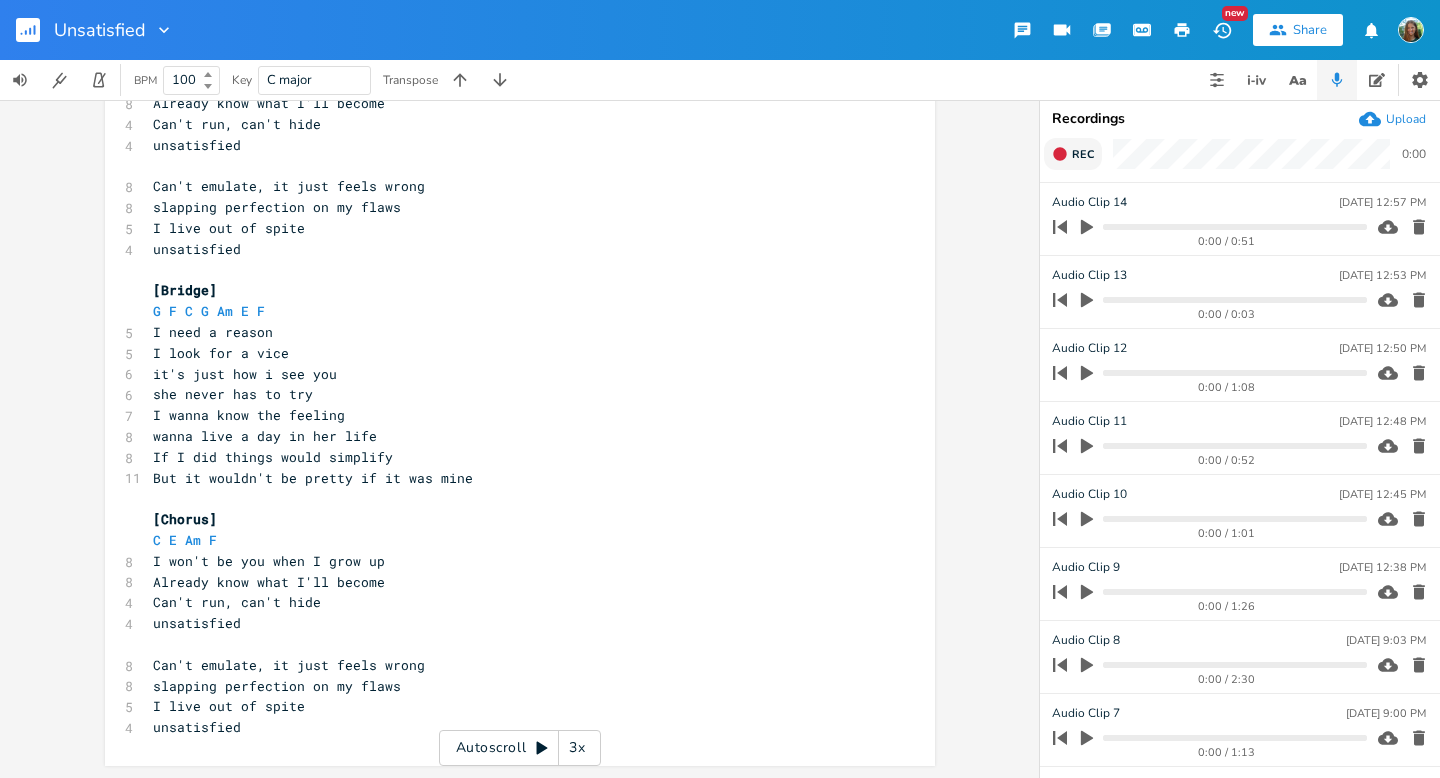 click on "Rec" at bounding box center [1083, 154] 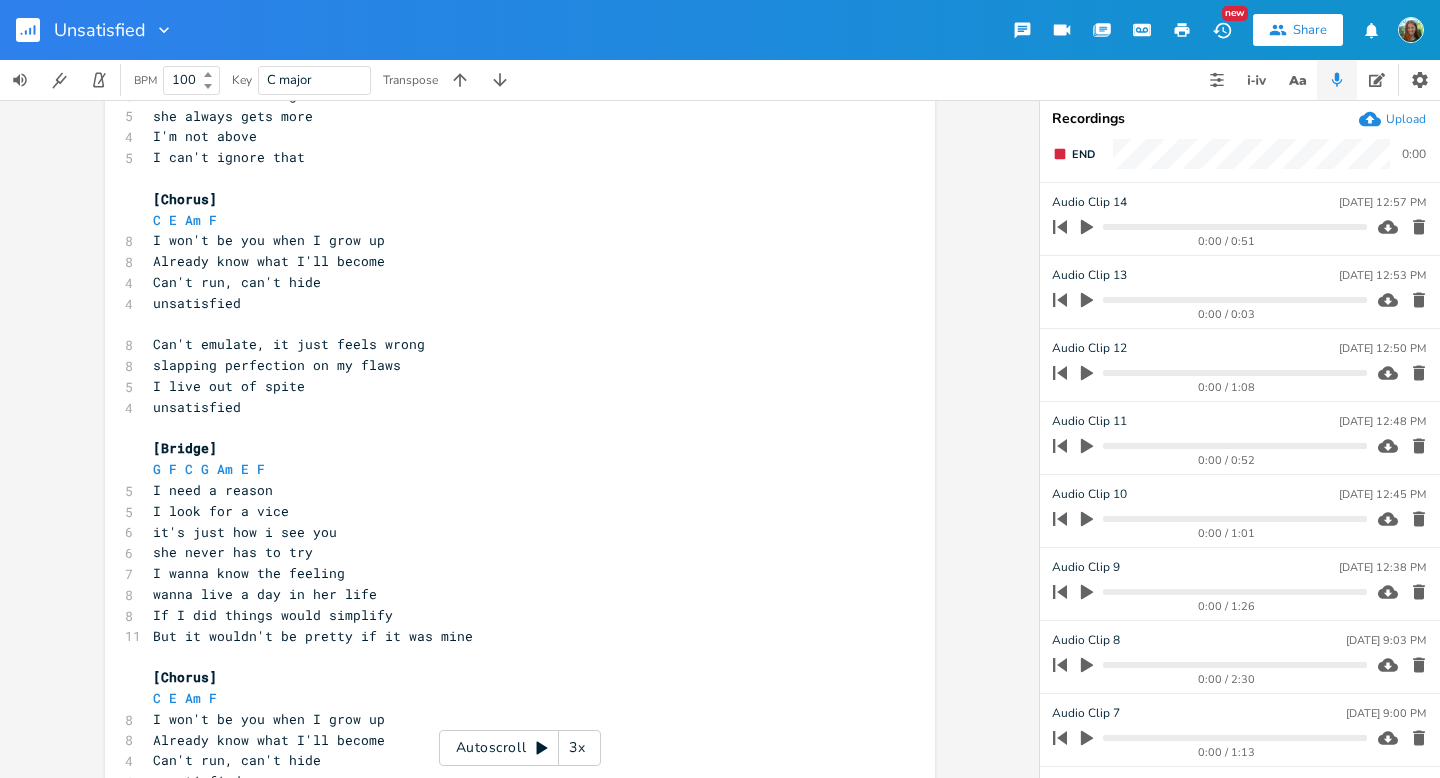 scroll, scrollTop: 1234, scrollLeft: 0, axis: vertical 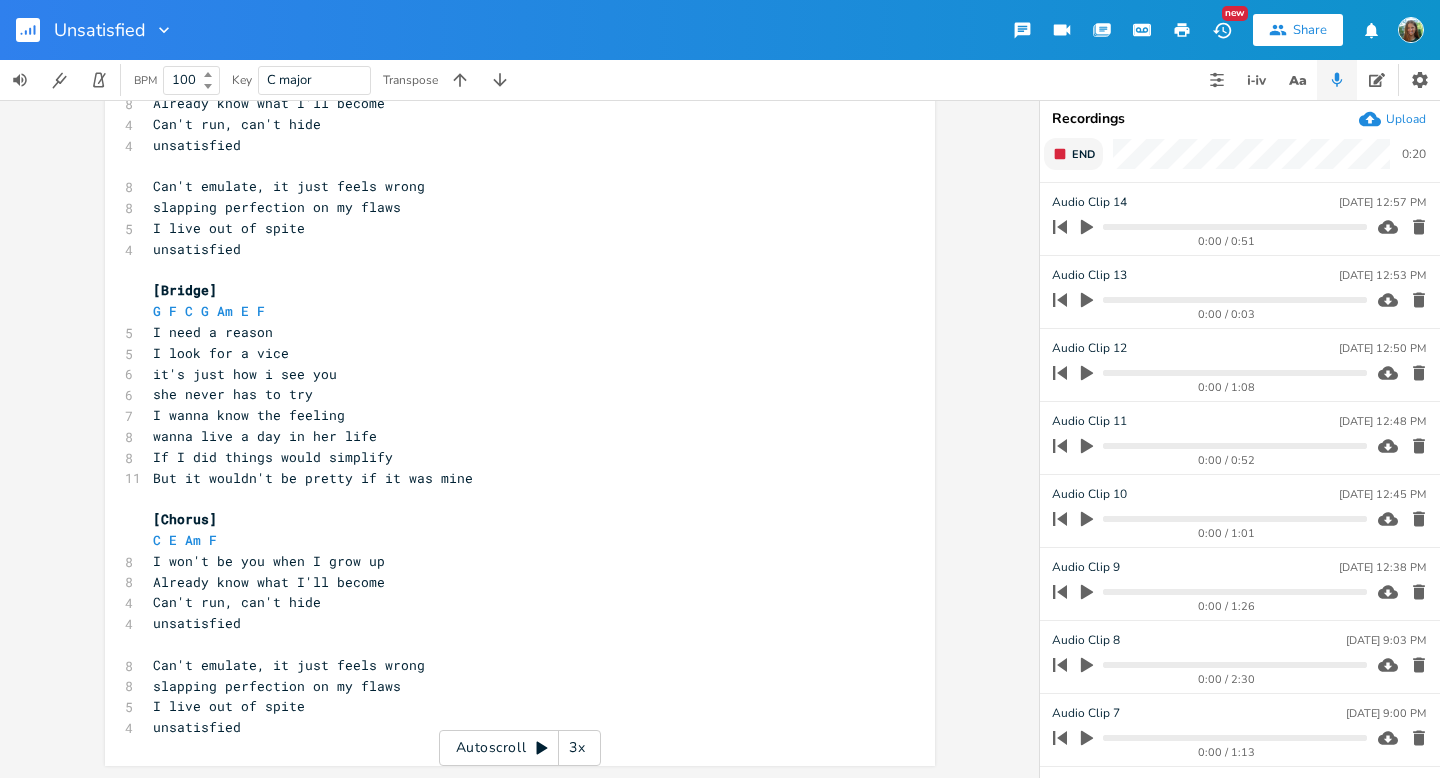 click on "End" at bounding box center [1083, 154] 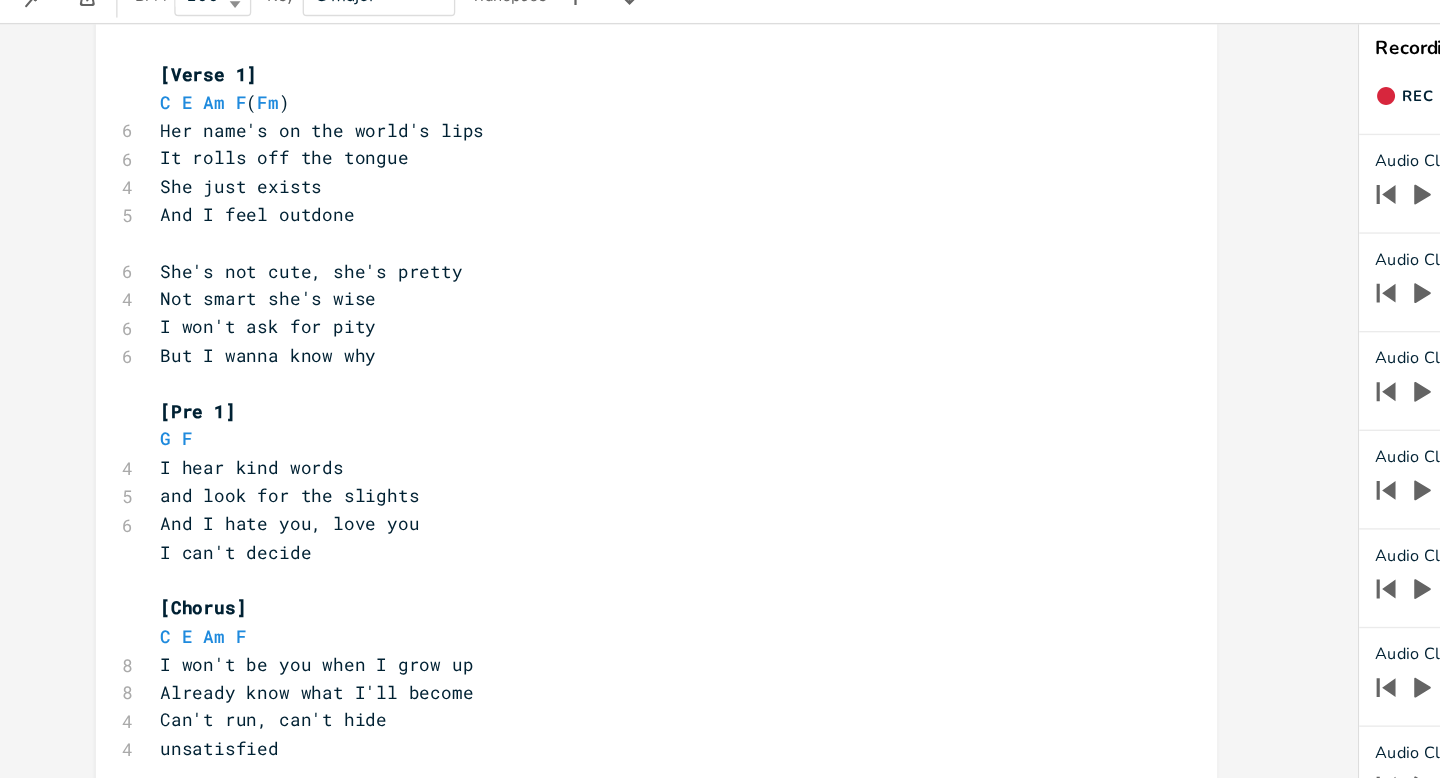 scroll, scrollTop: 207, scrollLeft: 0, axis: vertical 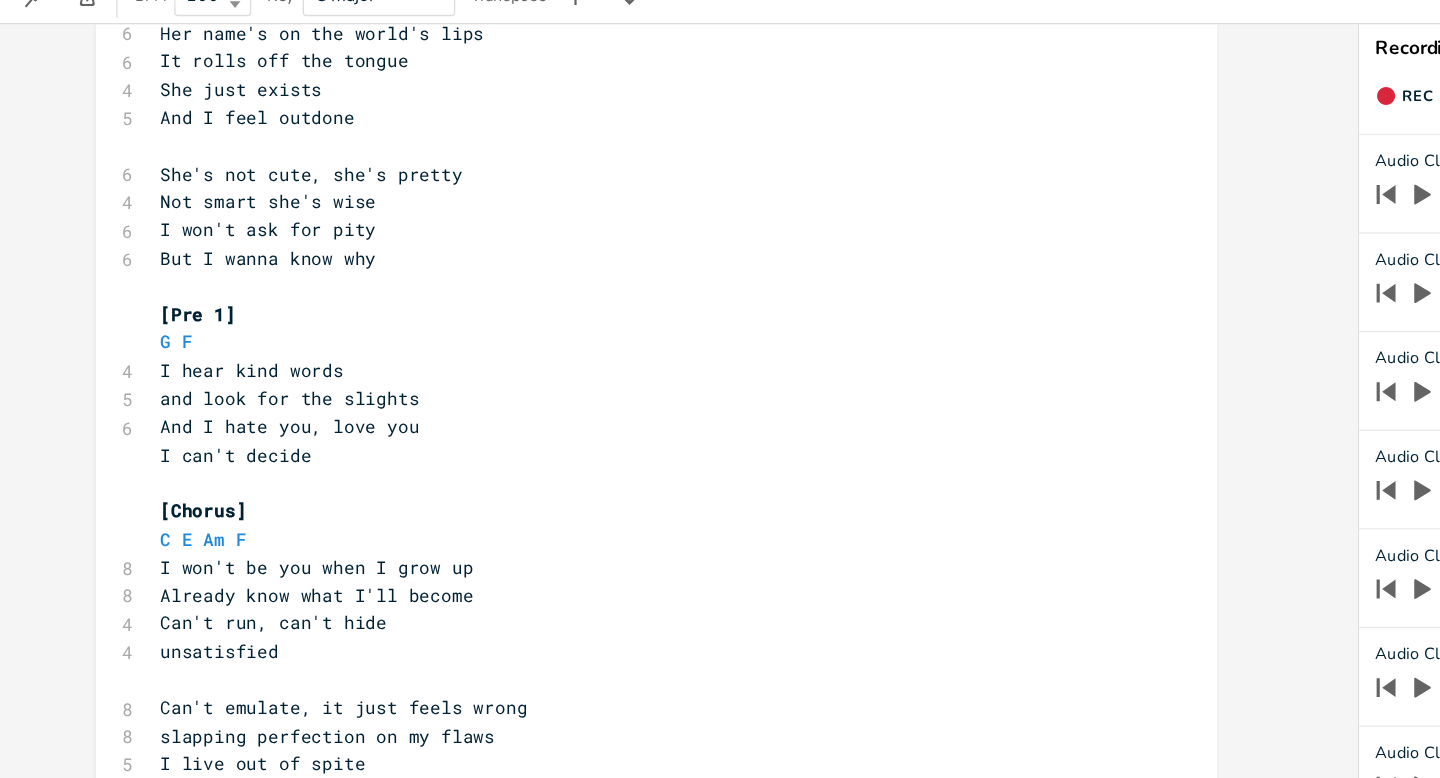 click on "I won't ask for pity" at bounding box center (233, 253) 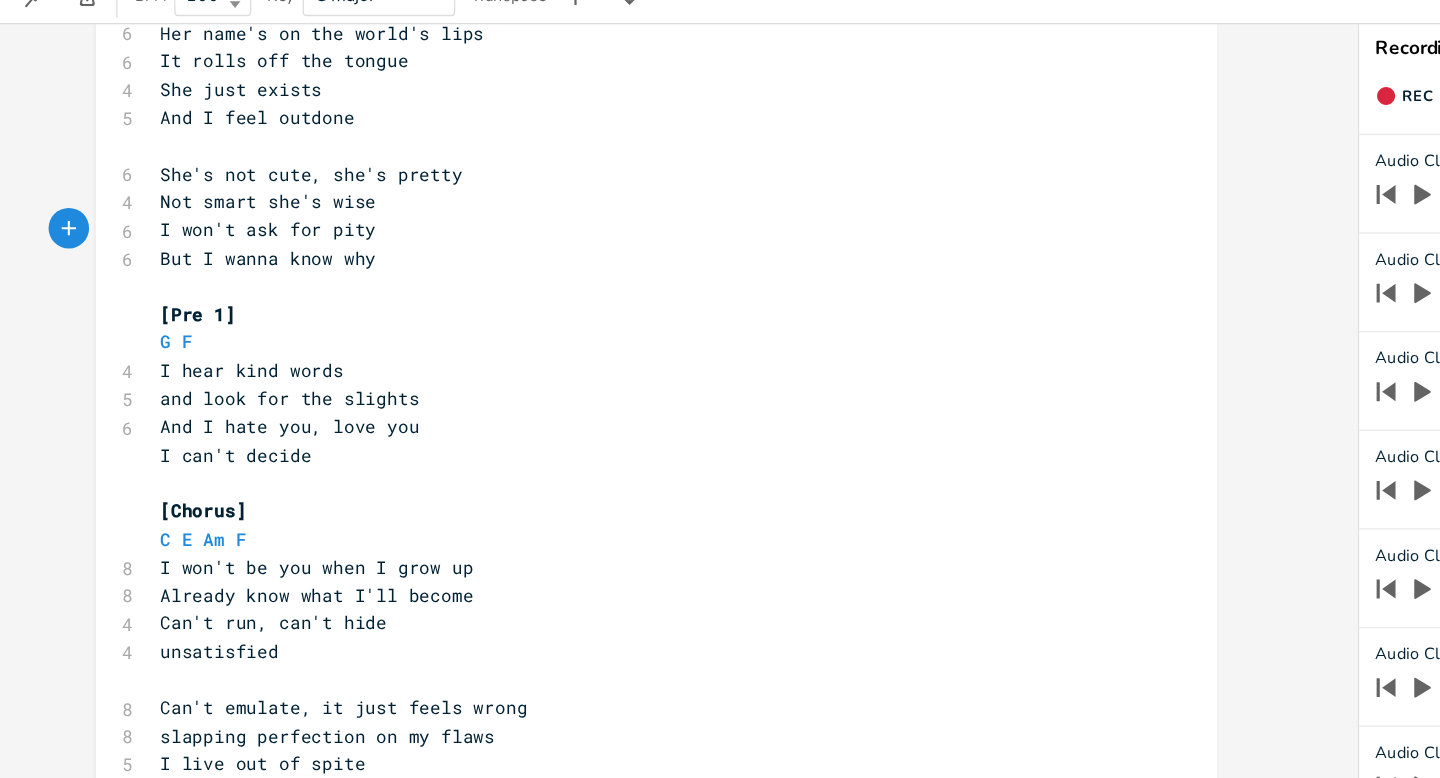 click on "I won't ask for pity" at bounding box center (233, 253) 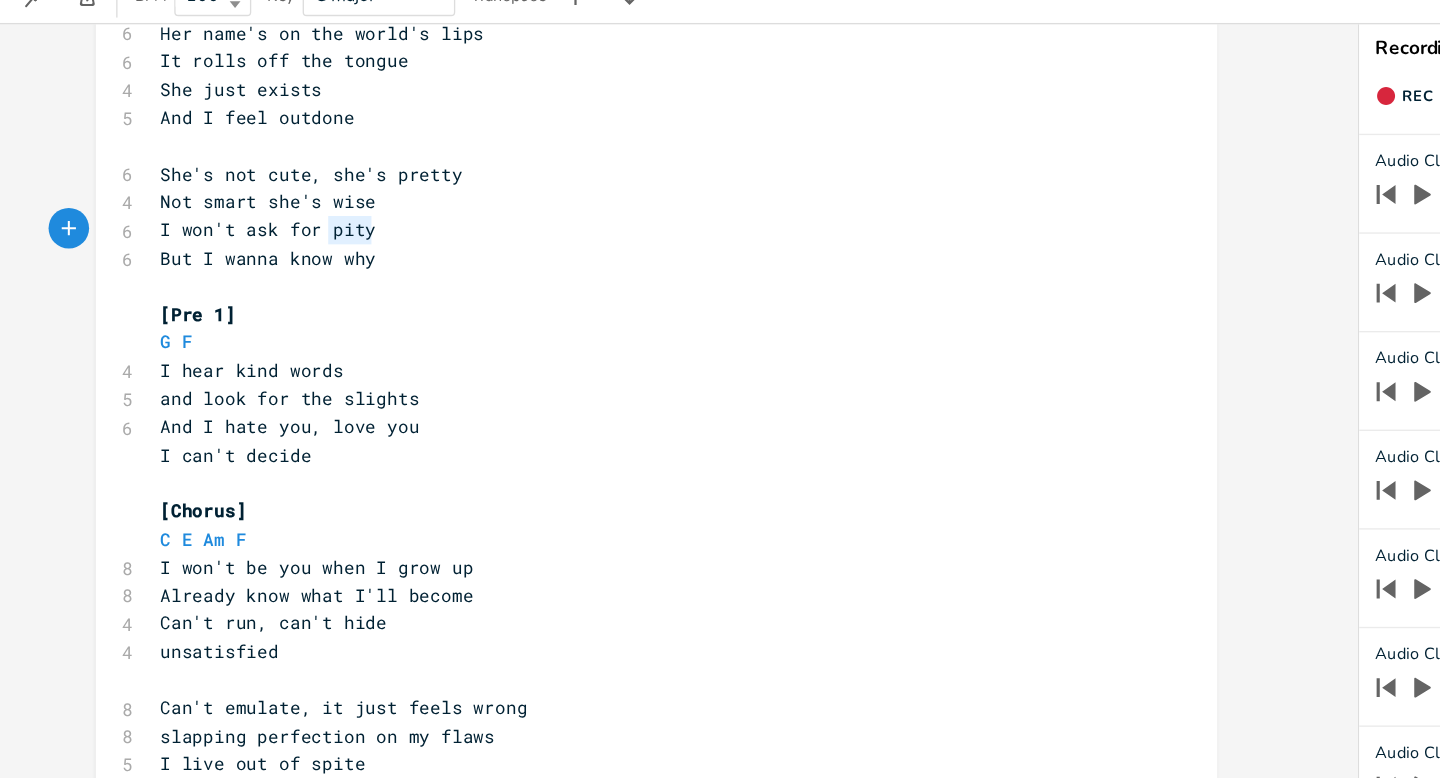 type on "I won't ask for pity" 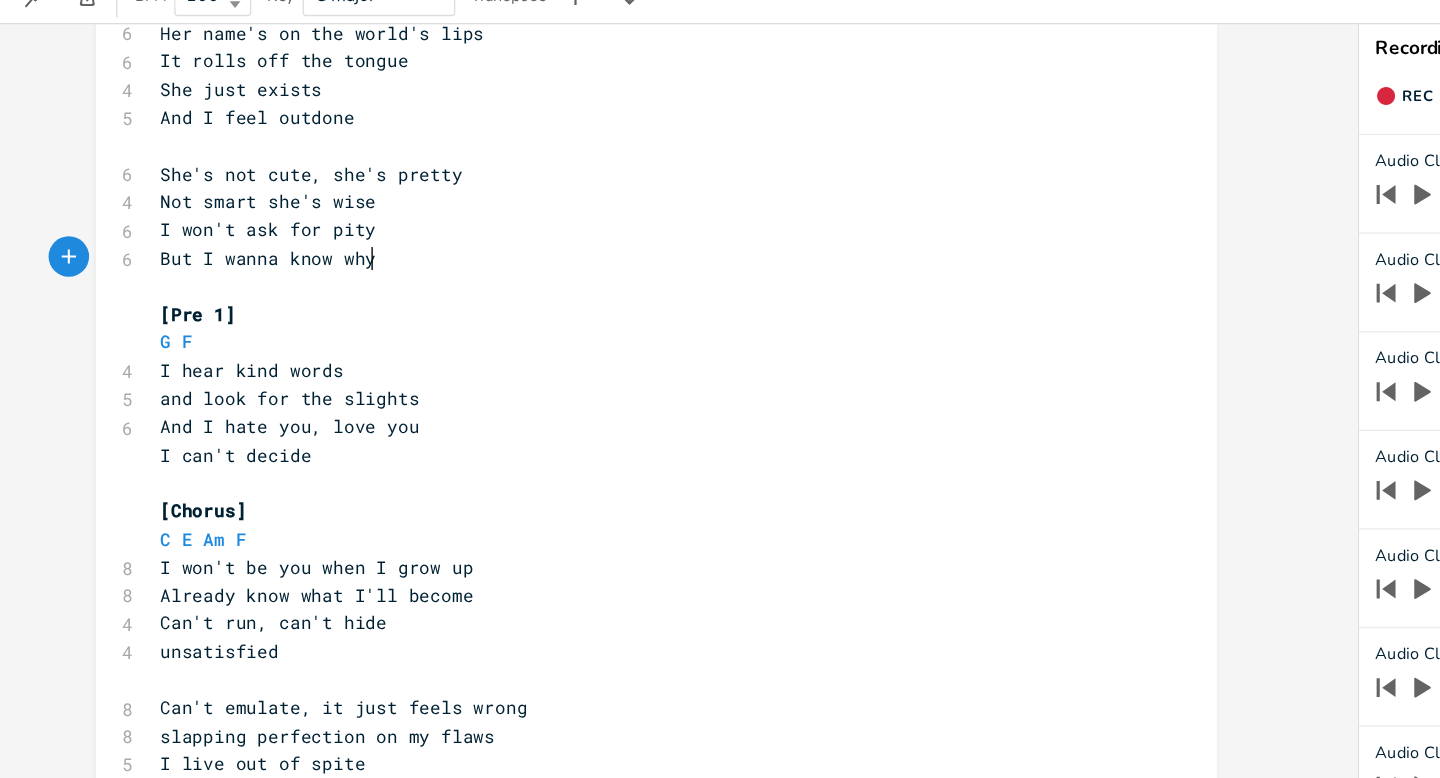 click on "But I wanna know why" at bounding box center [510, 274] 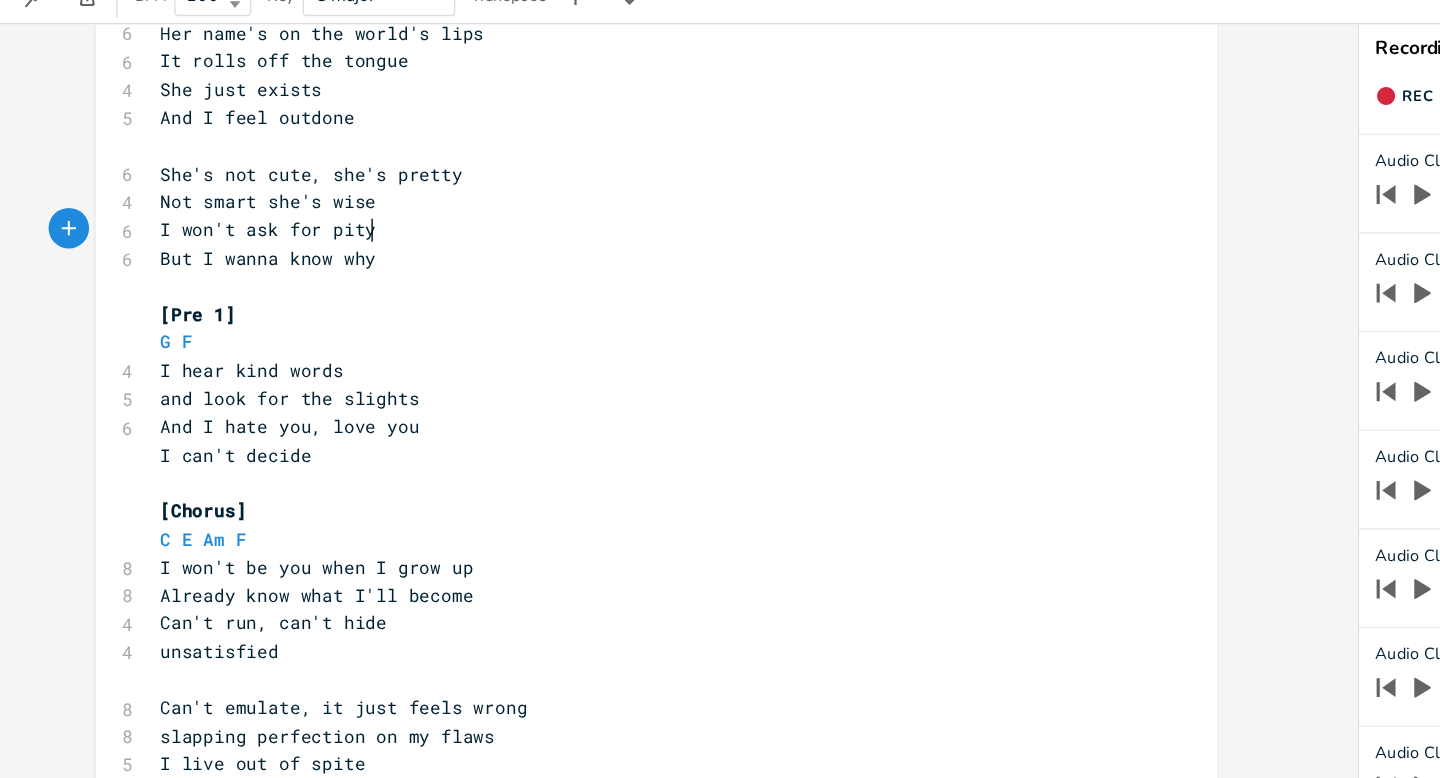 click on "I won't ask for pity" at bounding box center [510, 253] 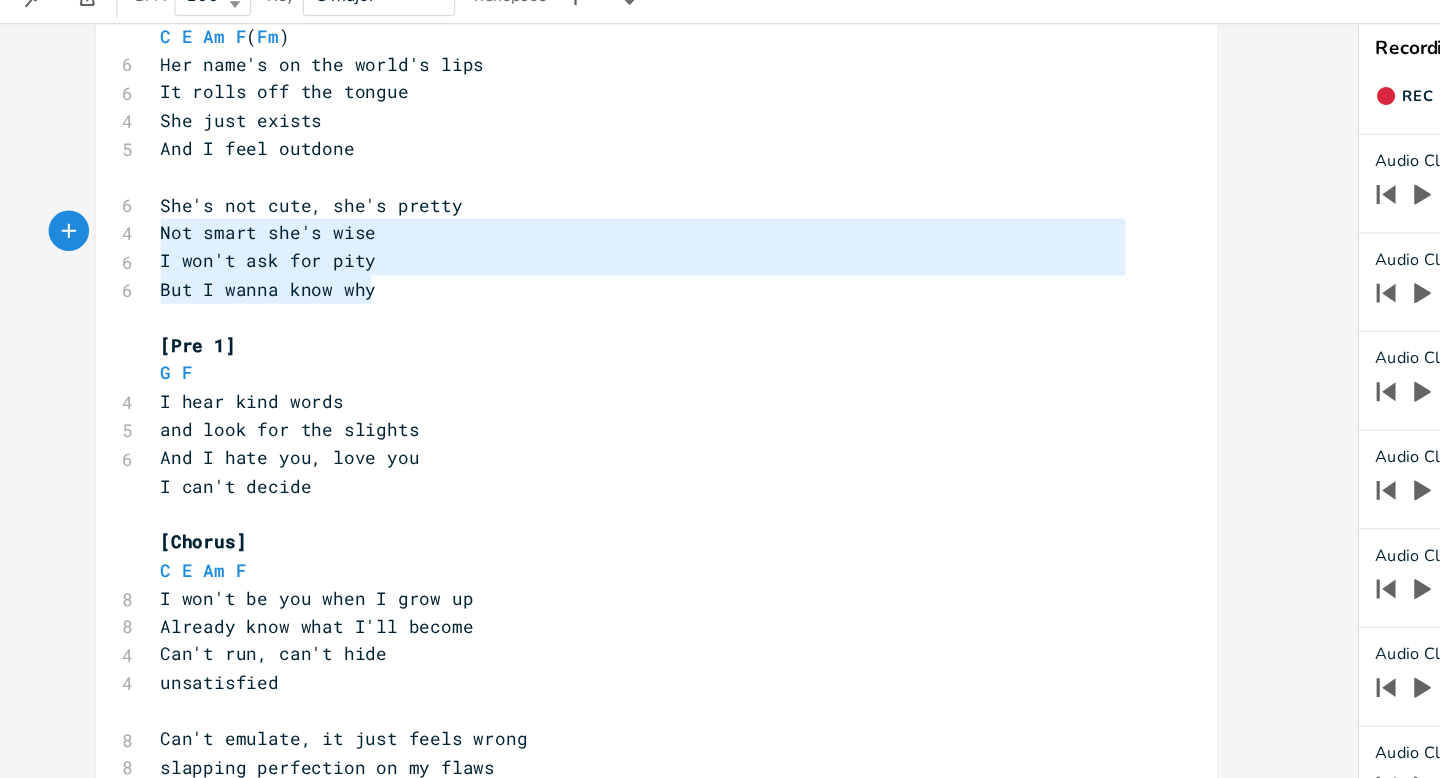 type on "She's not cute, she's pretty
Not smart she's wise
I won't ask for pity
But I wanna know why" 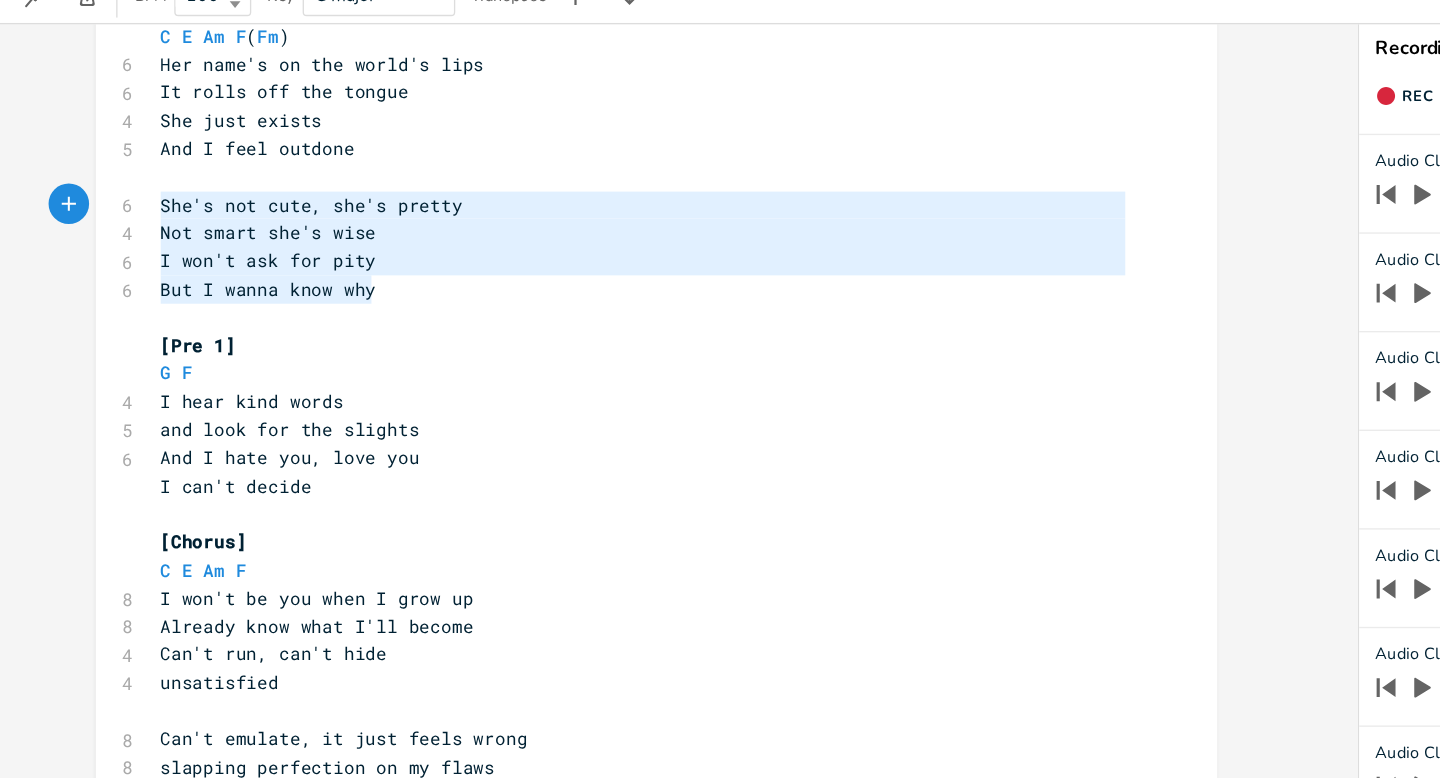drag, startPoint x: 321, startPoint y: 301, endPoint x: 116, endPoint y: 232, distance: 216.30072 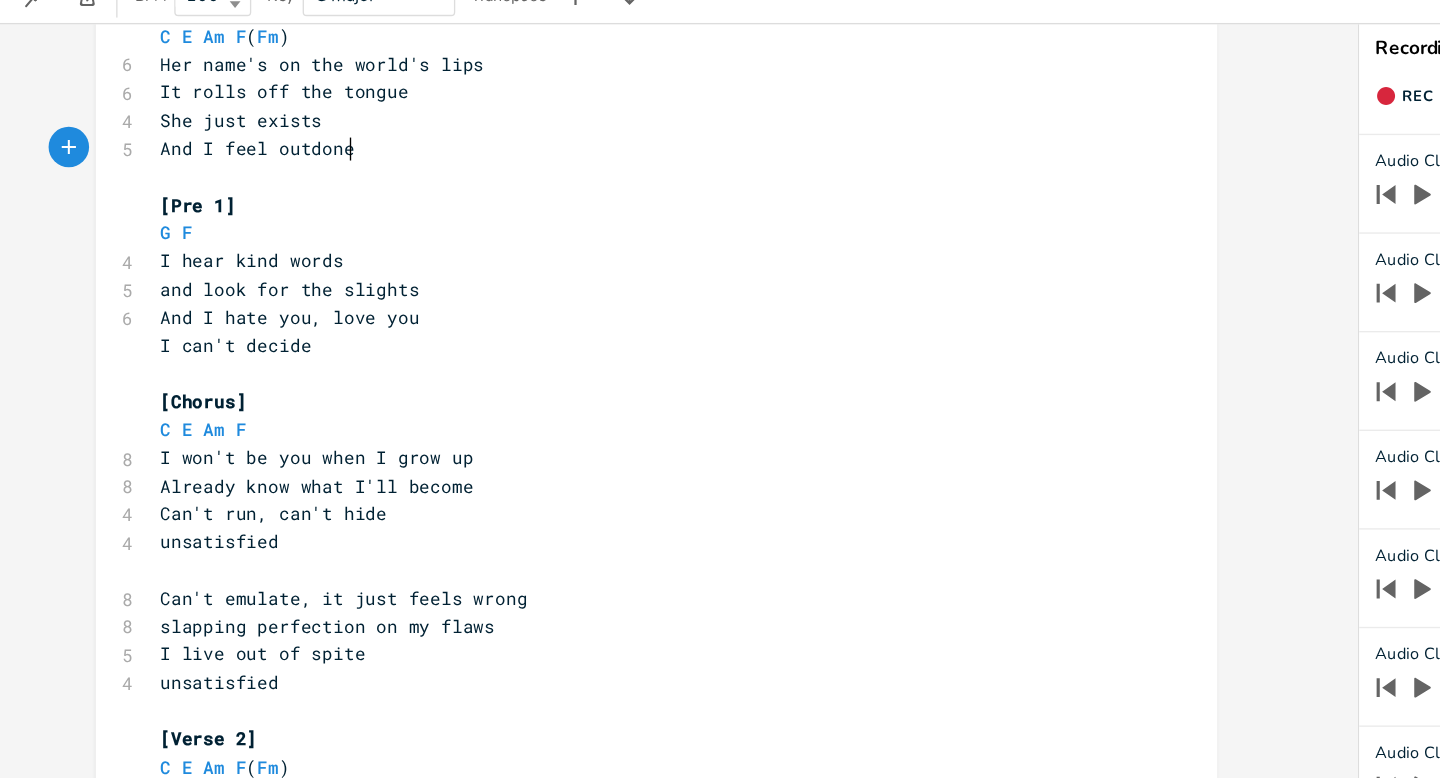 click on "Her name's on the world's lips" at bounding box center (273, 131) 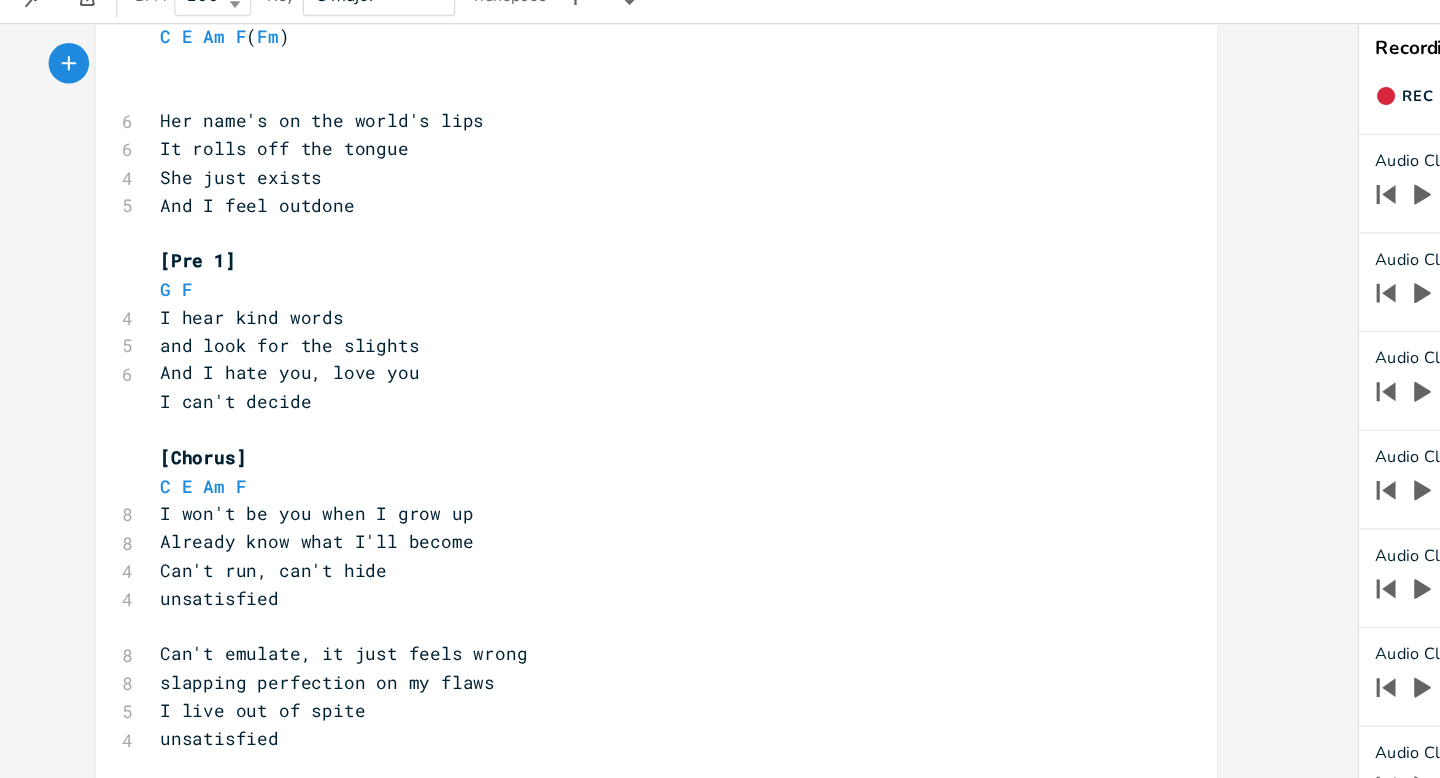 paste on "exists" 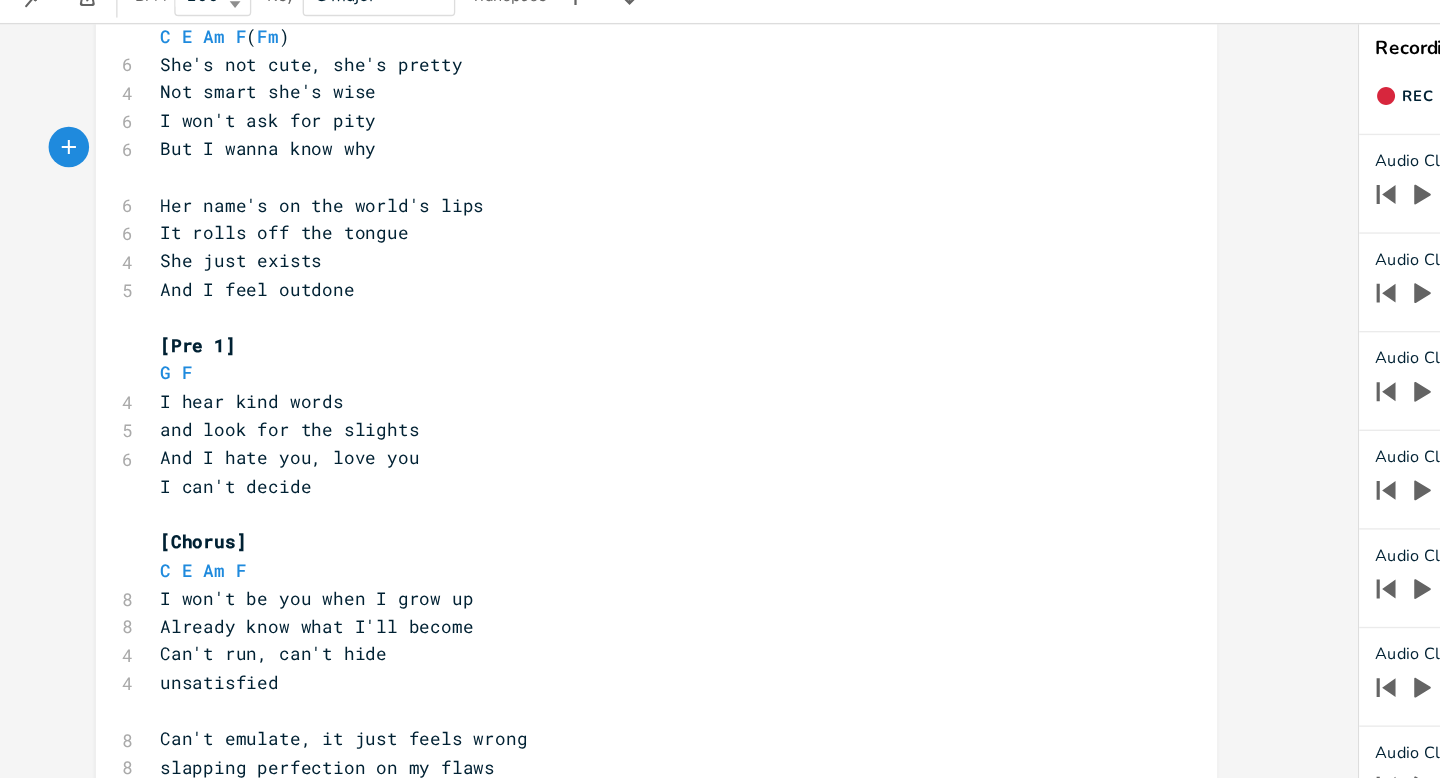 click on "She just exists" at bounding box center (213, 276) 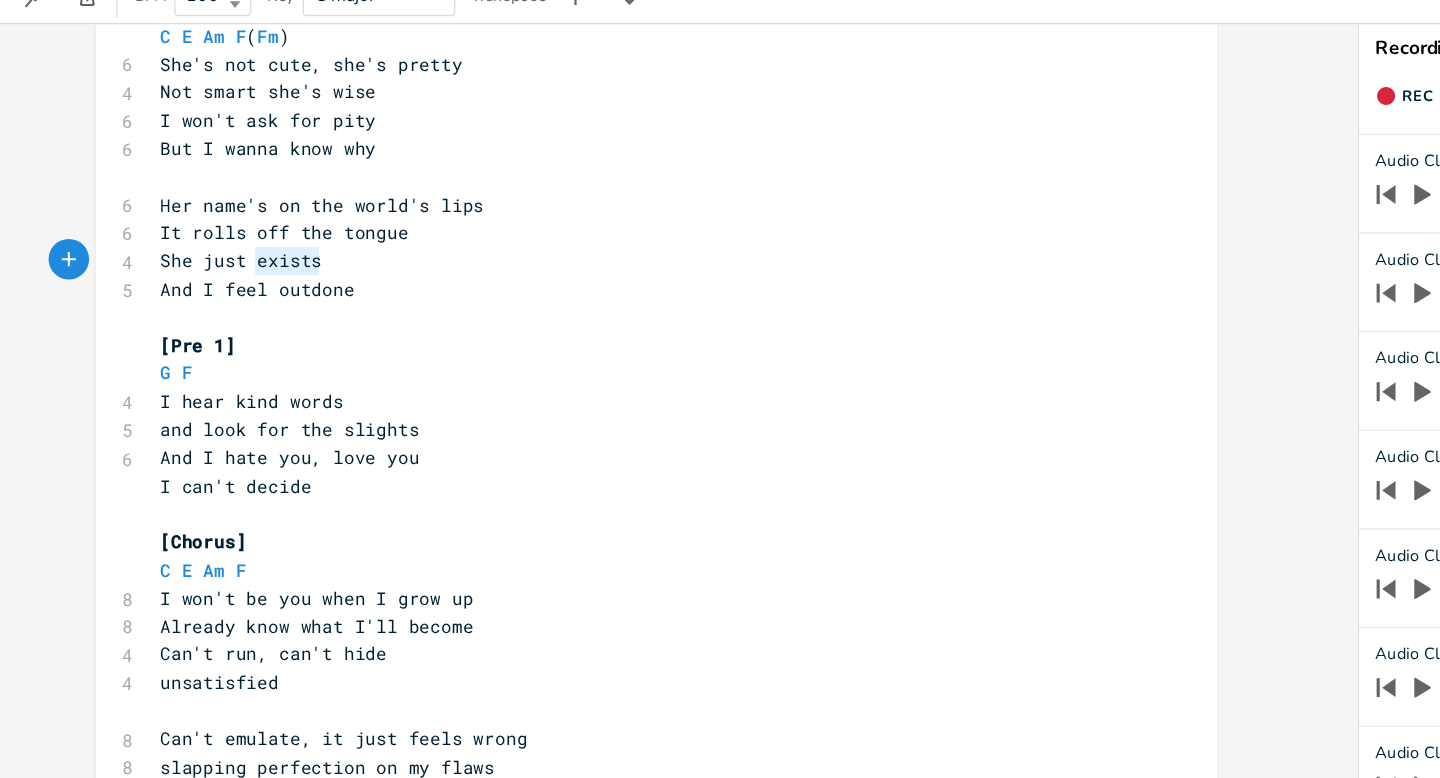 click on "She just exists" at bounding box center [213, 276] 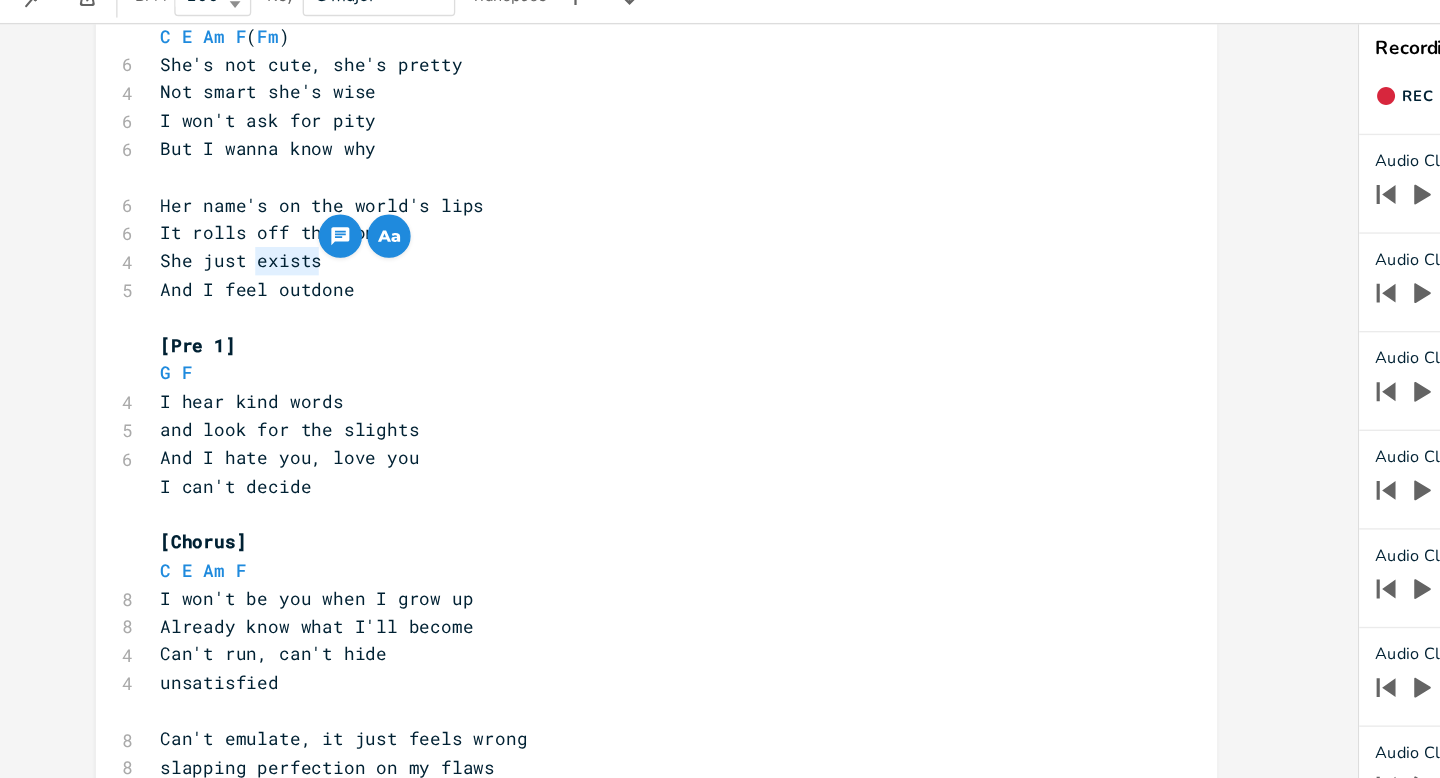 type on "is" 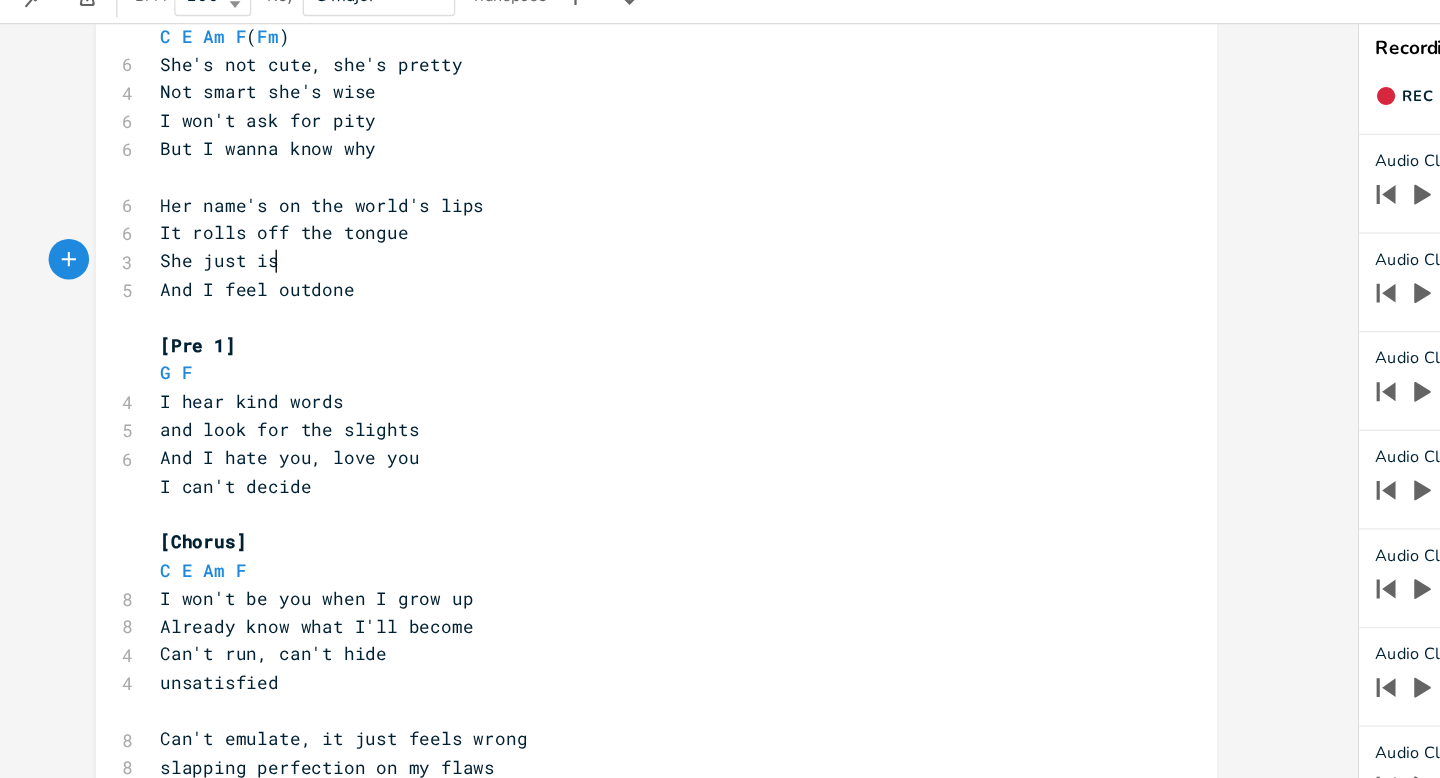 scroll, scrollTop: 0, scrollLeft: 8, axis: horizontal 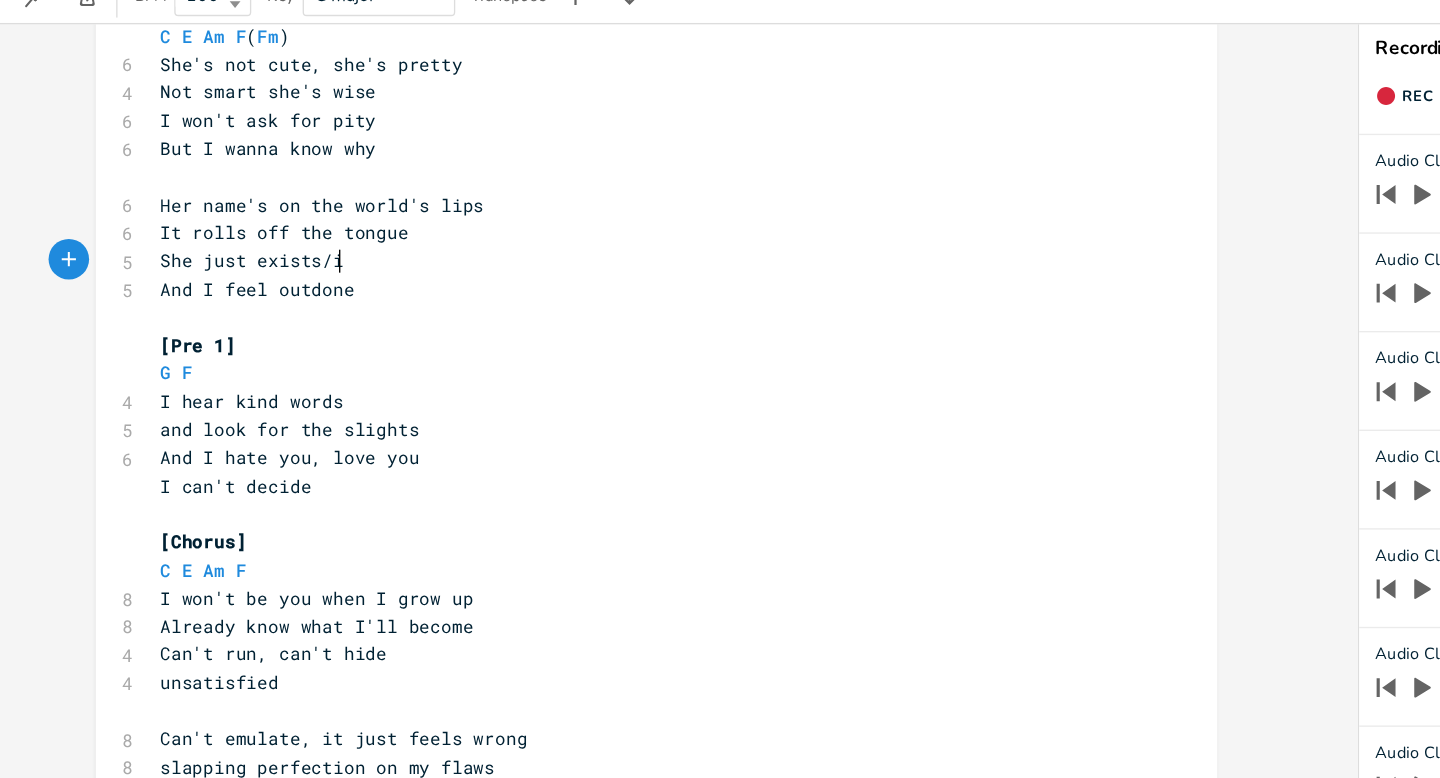 type on "exists/is" 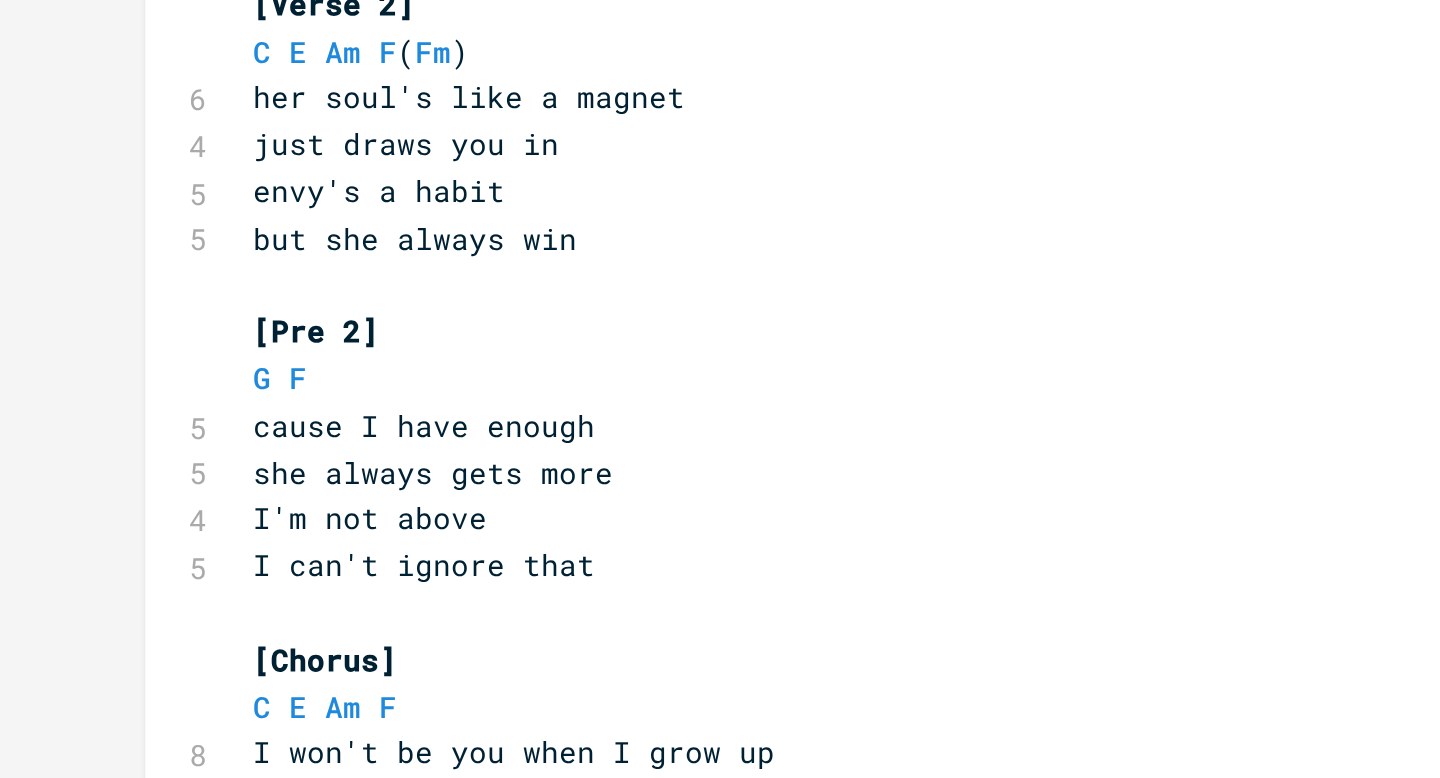 scroll, scrollTop: 778, scrollLeft: 0, axis: vertical 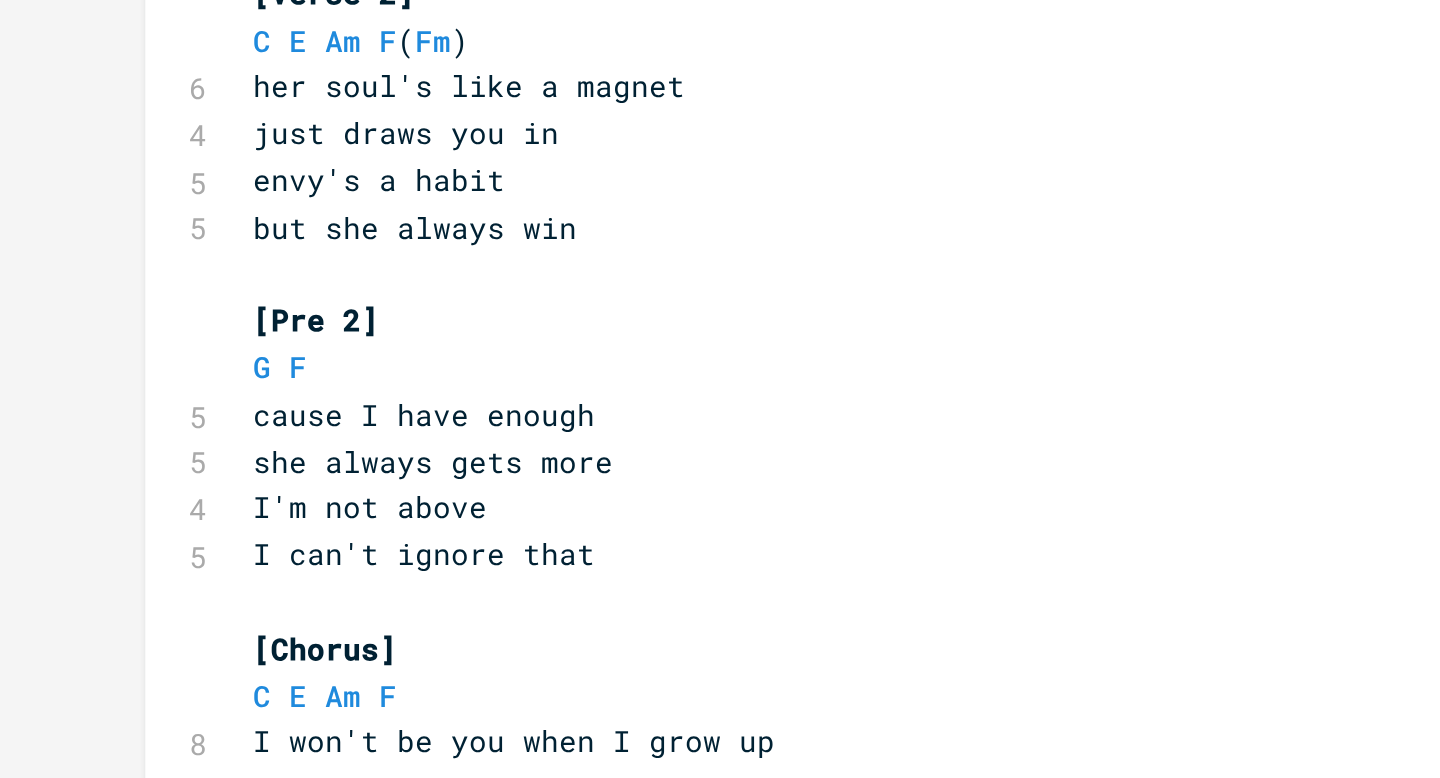 click on "she always gets more" at bounding box center (233, 414) 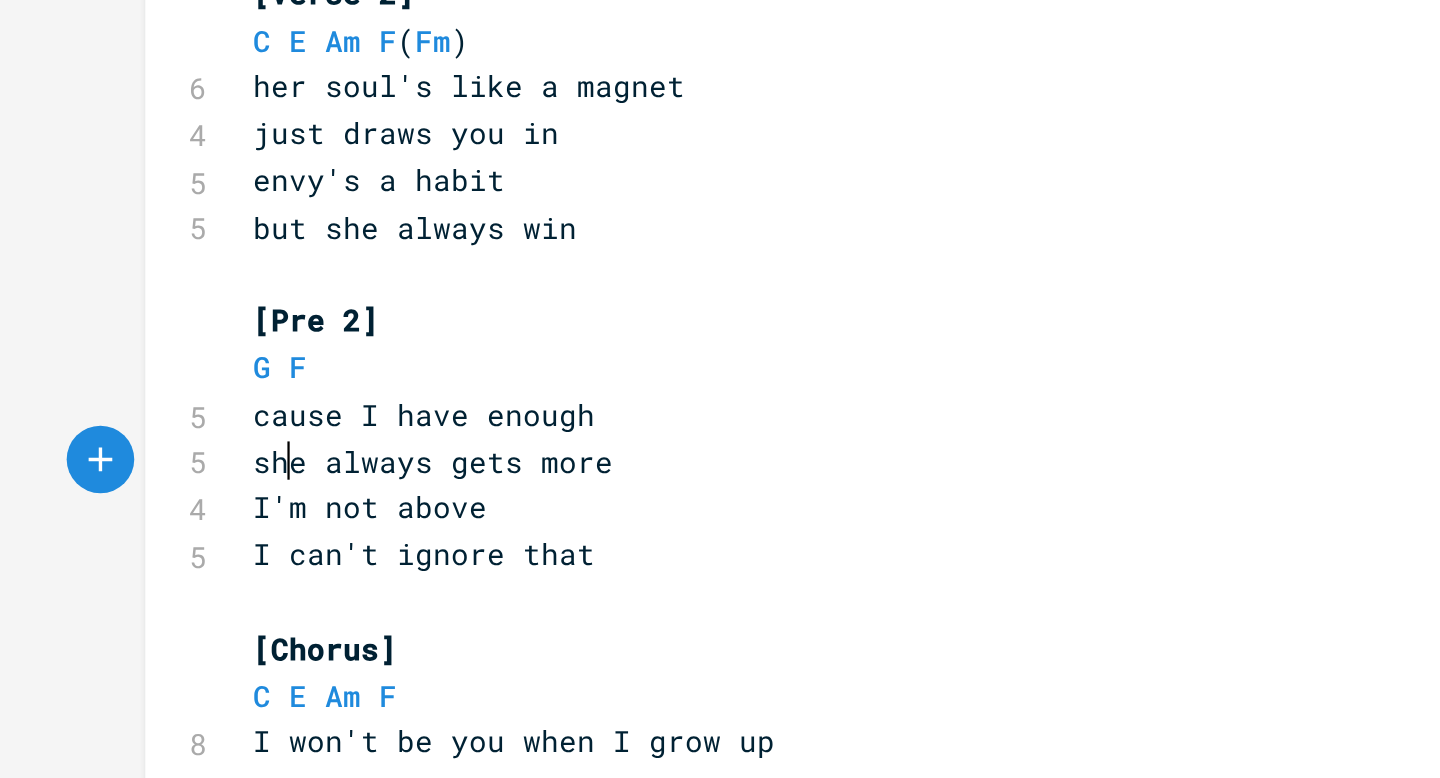 click on "she always gets more" at bounding box center [233, 414] 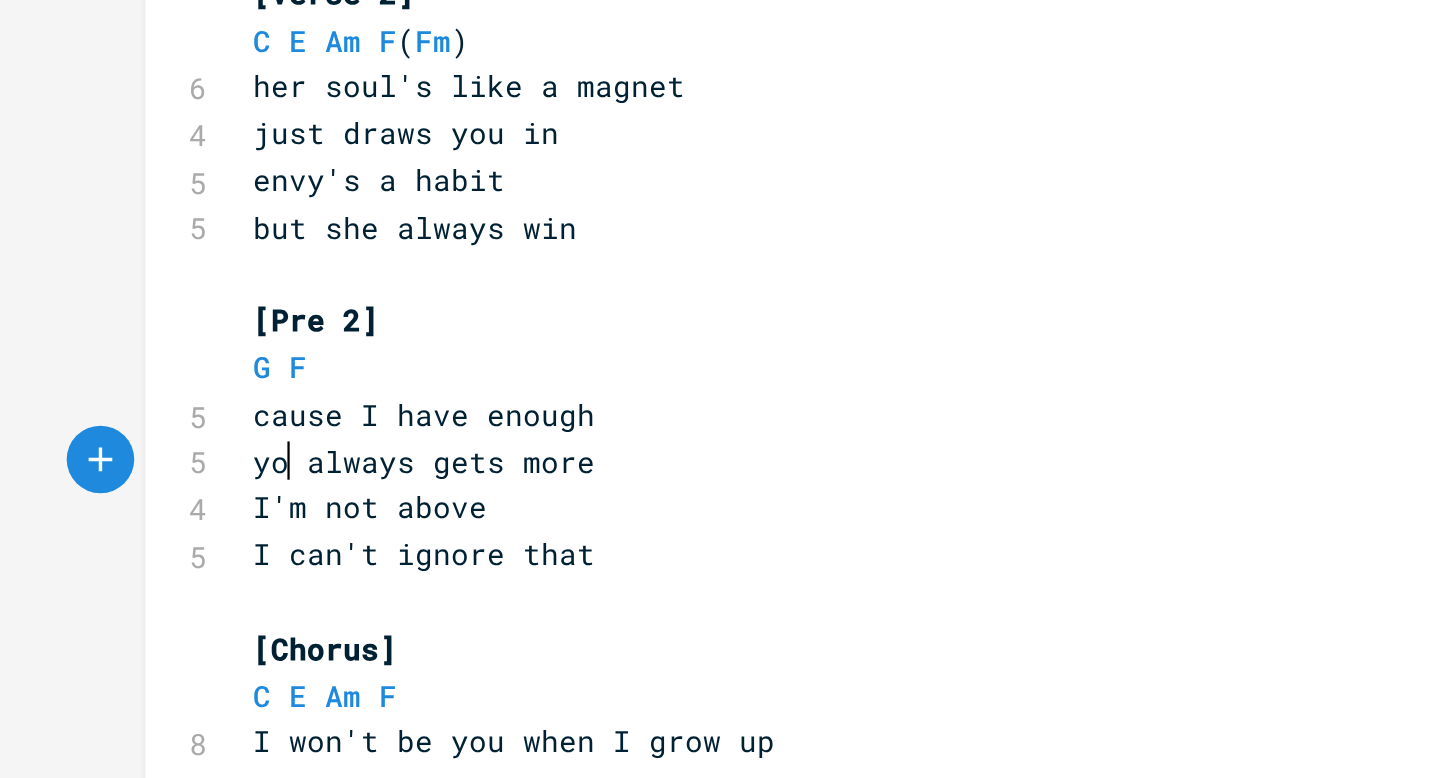 type on "you" 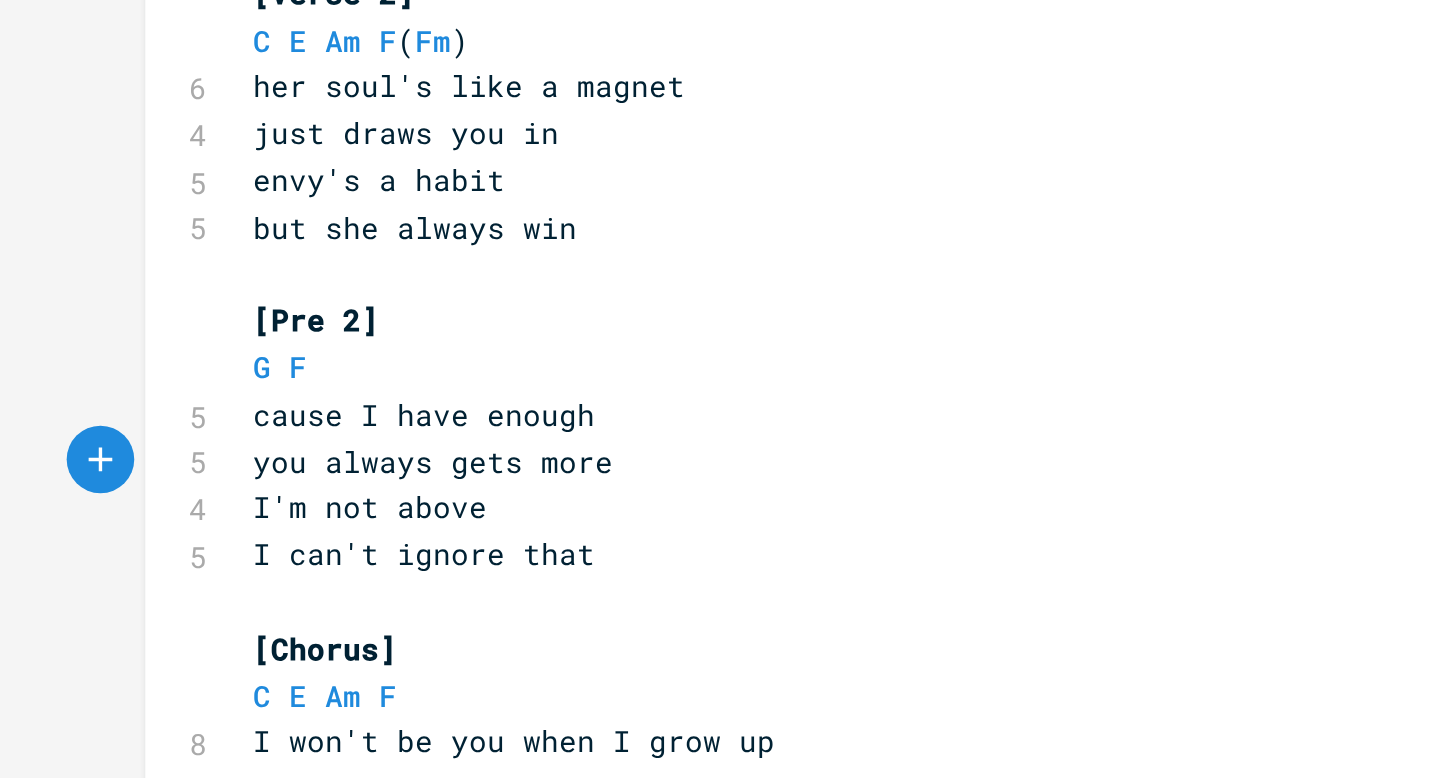 click on "G   F" at bounding box center [510, 372] 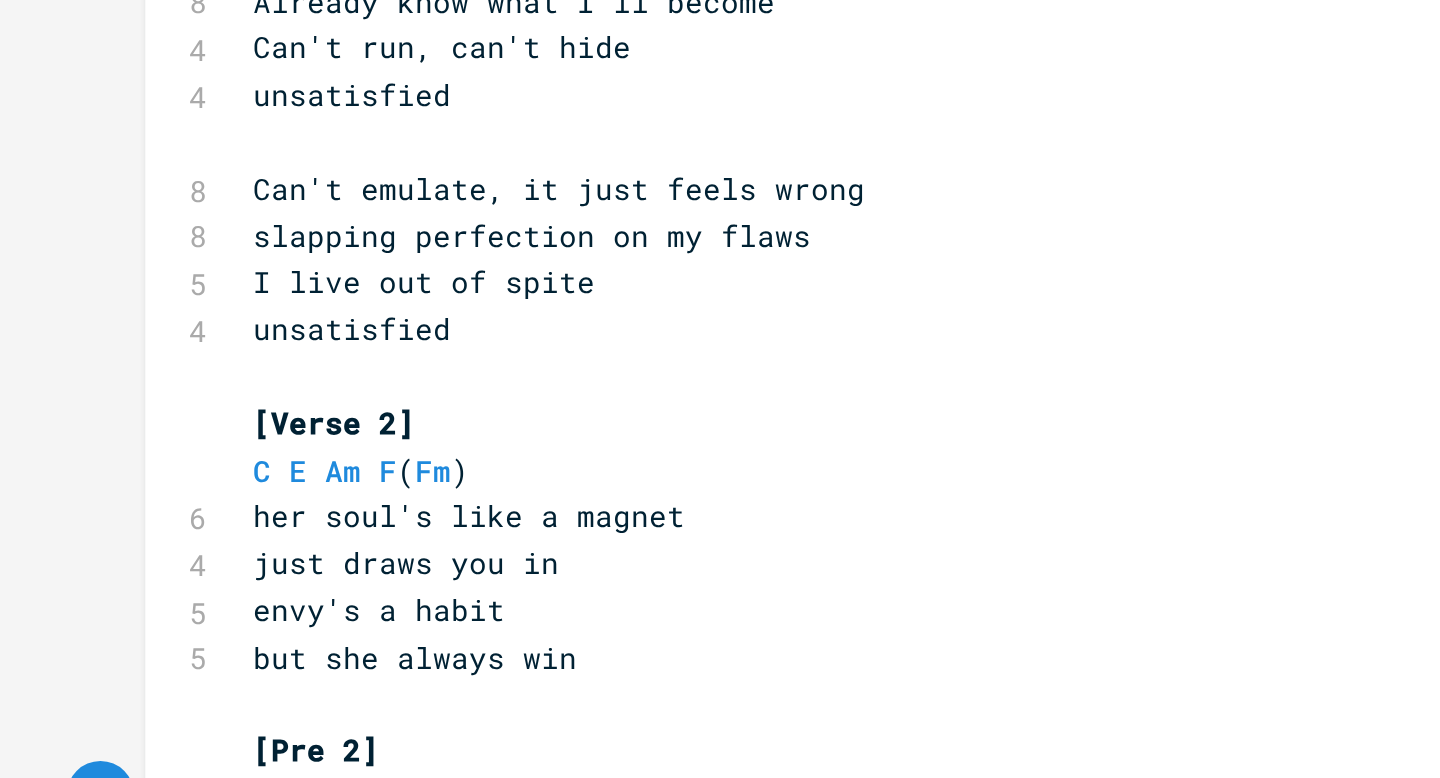scroll, scrollTop: 586, scrollLeft: 0, axis: vertical 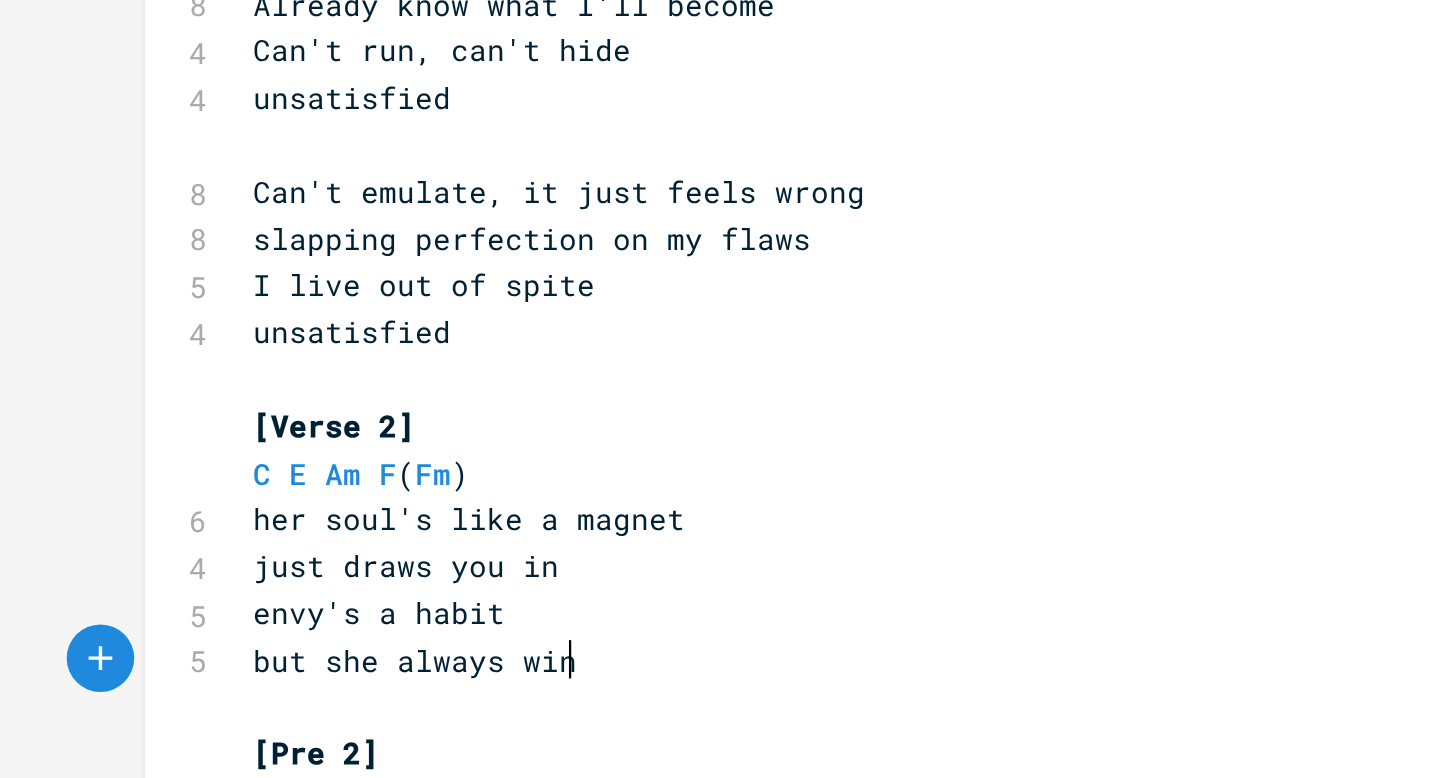 click on "but she always win" at bounding box center [510, 502] 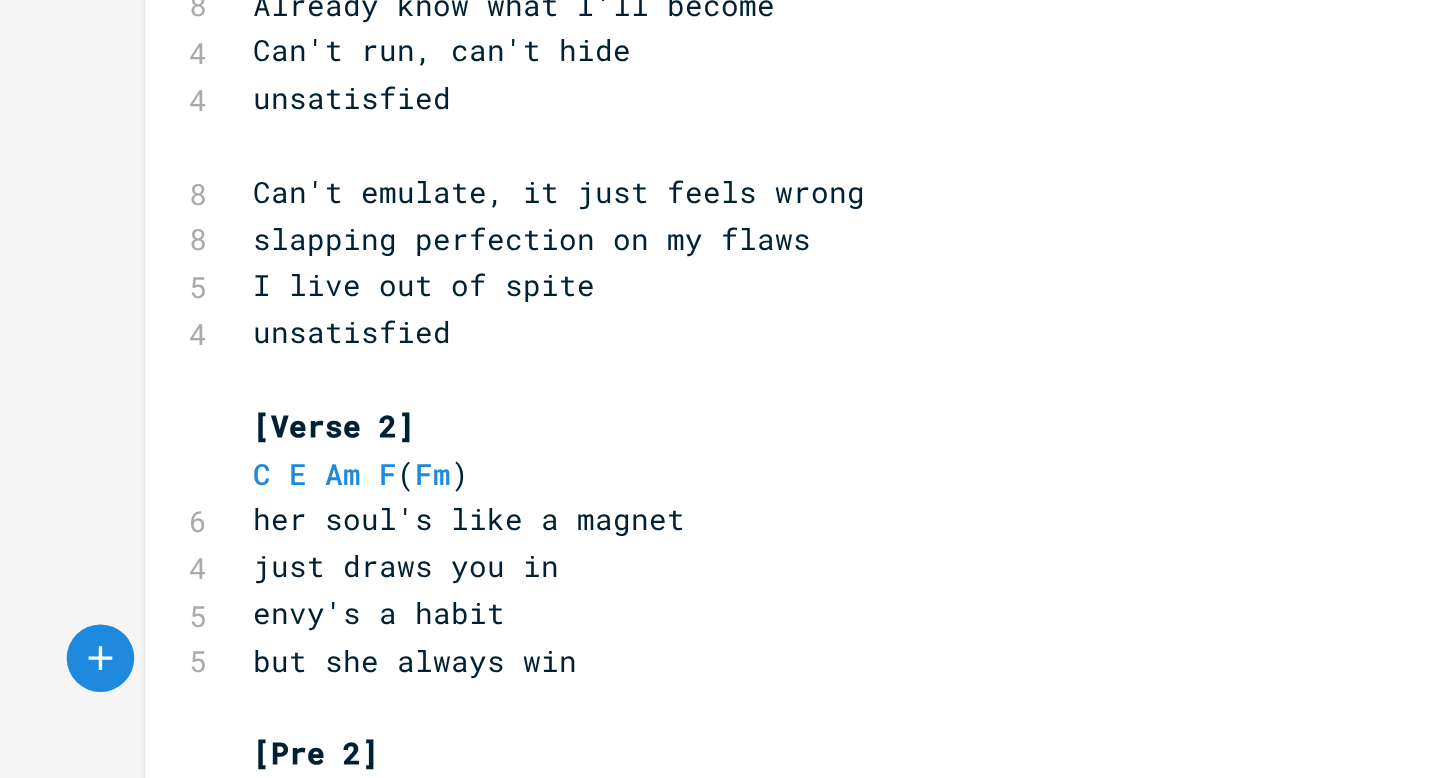 type on "s" 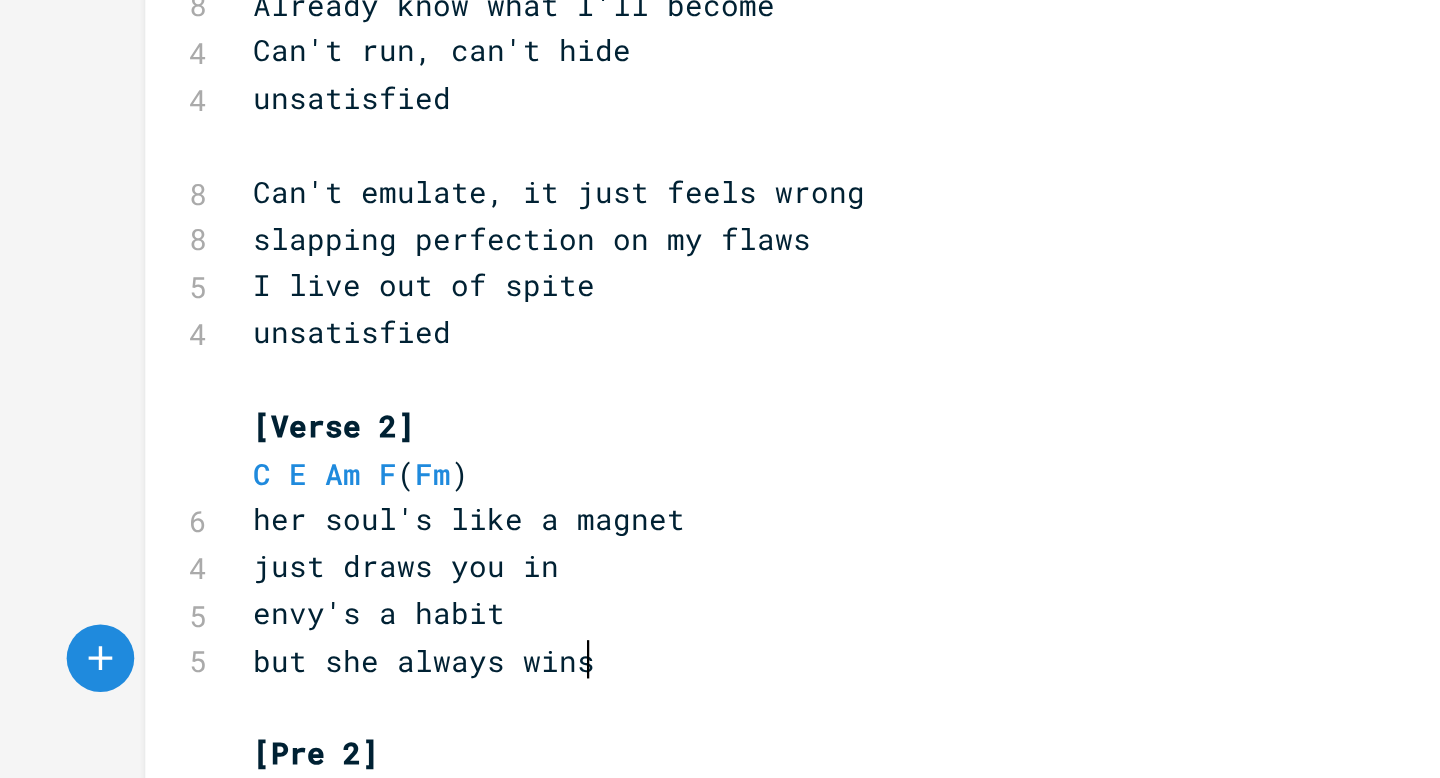 scroll, scrollTop: 0, scrollLeft: 7, axis: horizontal 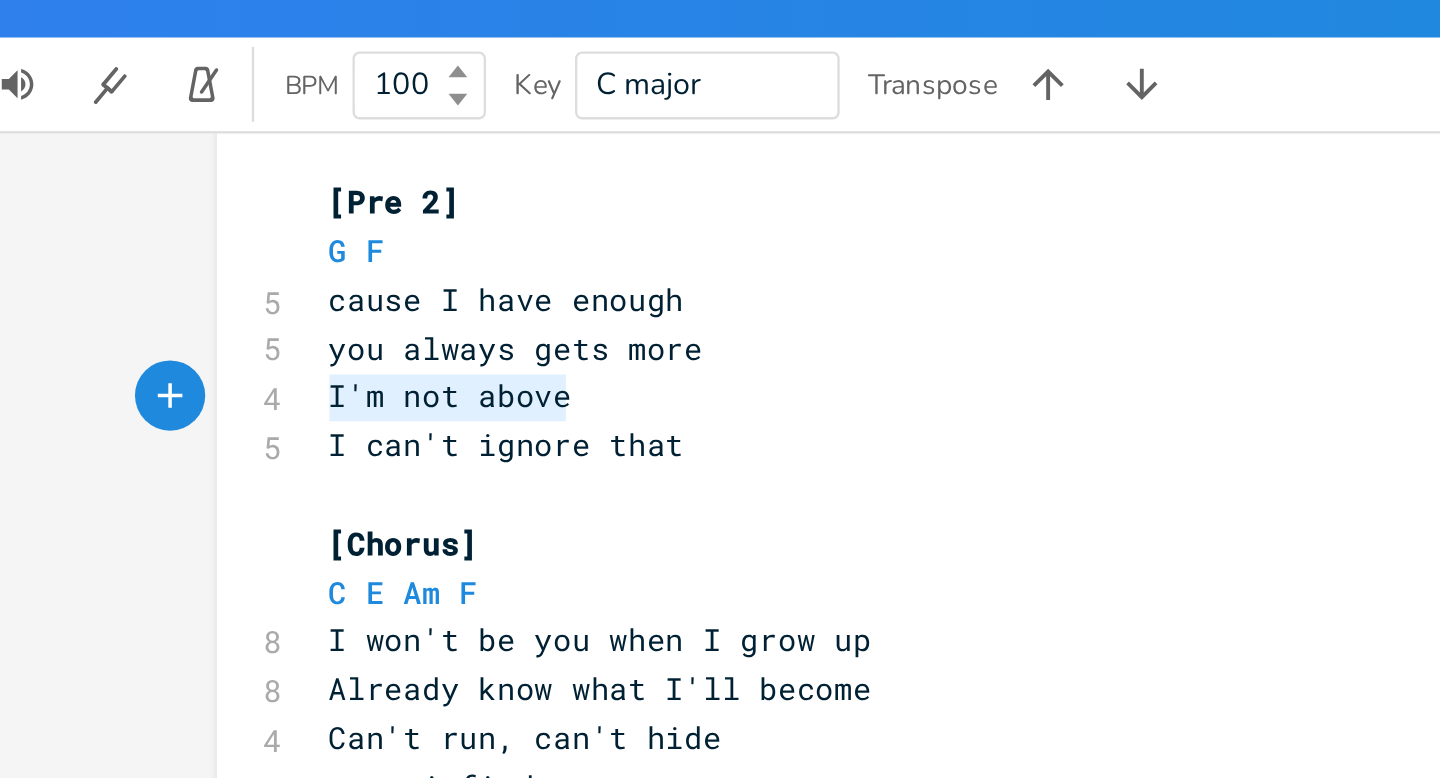 drag, startPoint x: 261, startPoint y: 213, endPoint x: 132, endPoint y: 219, distance: 129.13947 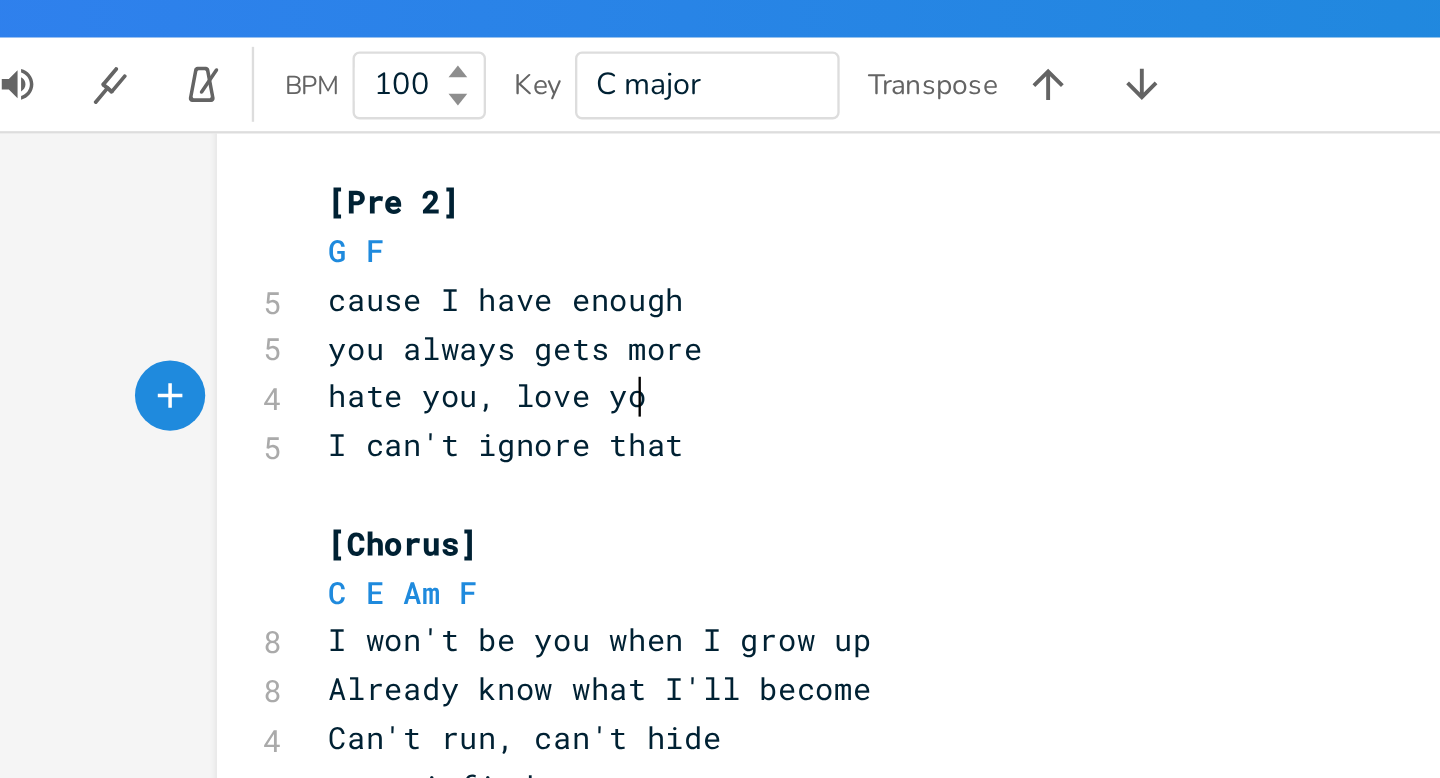 type on "hate you, love you" 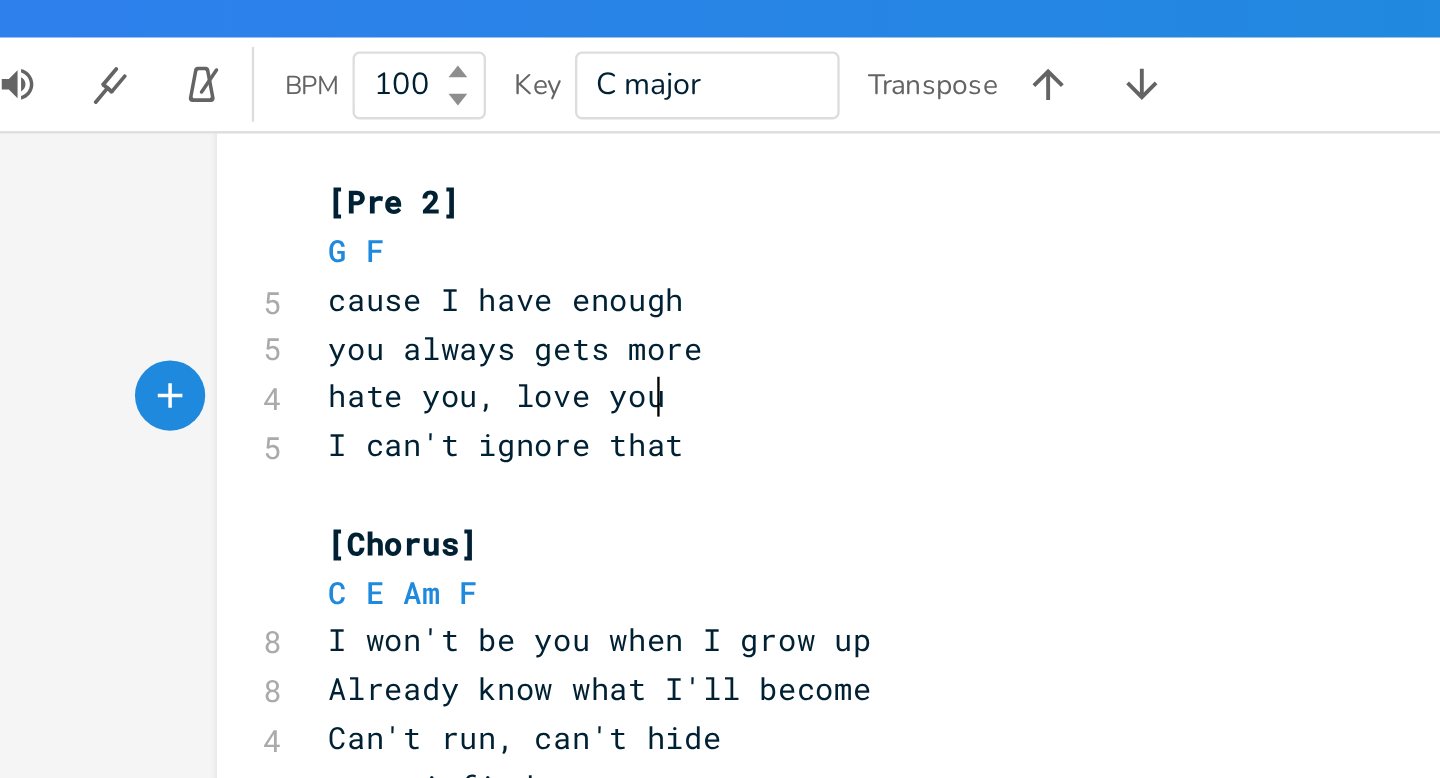 click on "cause I have enough" at bounding box center [229, 172] 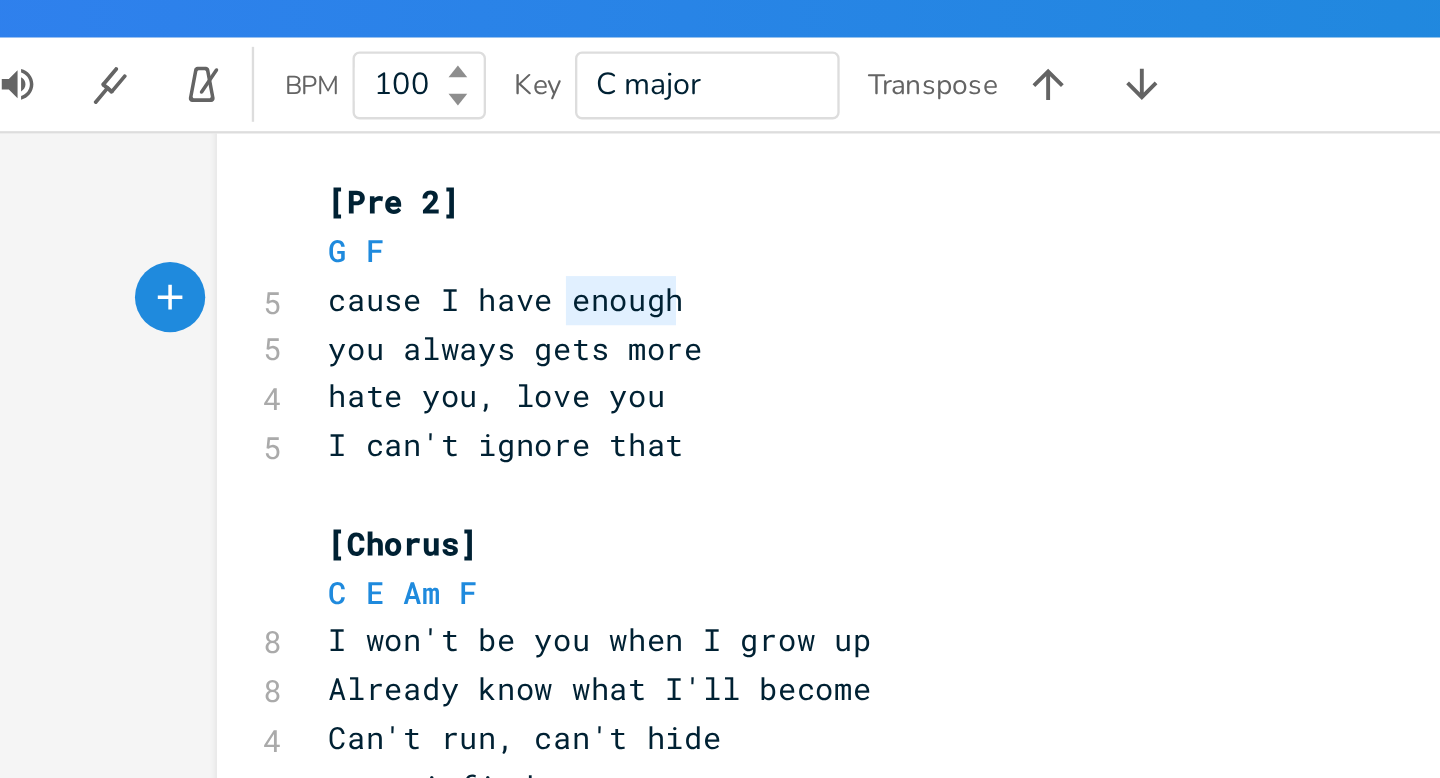 click on "cause I have enough" at bounding box center (229, 172) 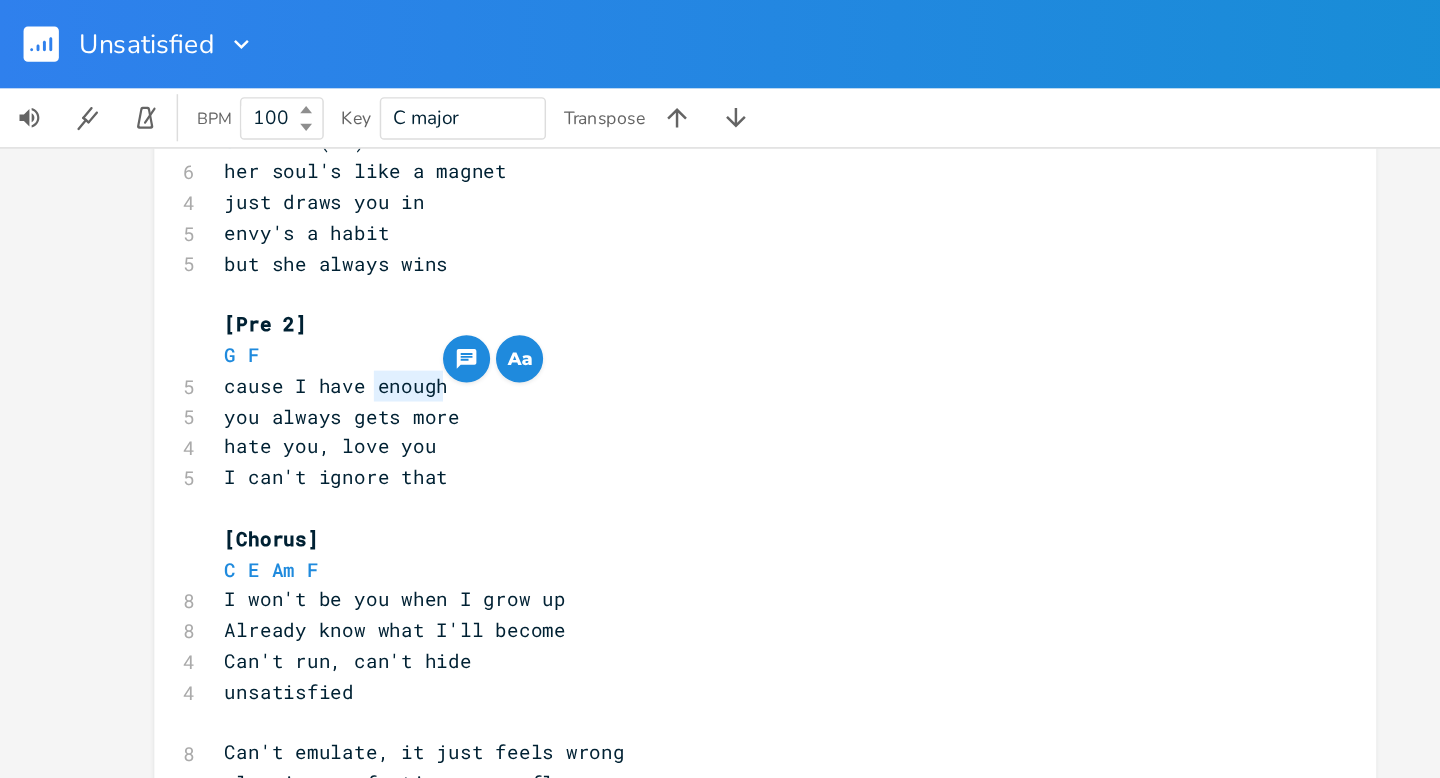 scroll, scrollTop: 910, scrollLeft: 0, axis: vertical 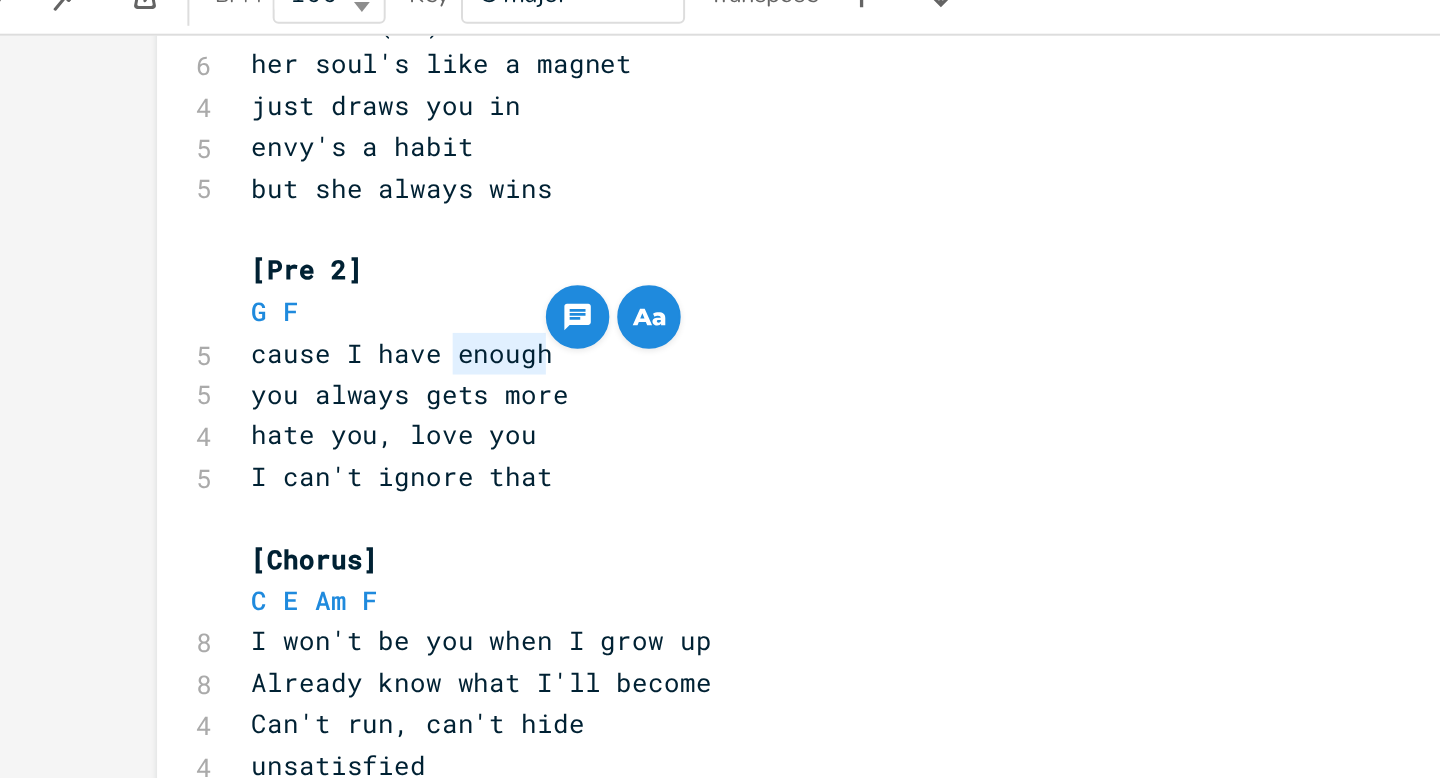 type on "enough" 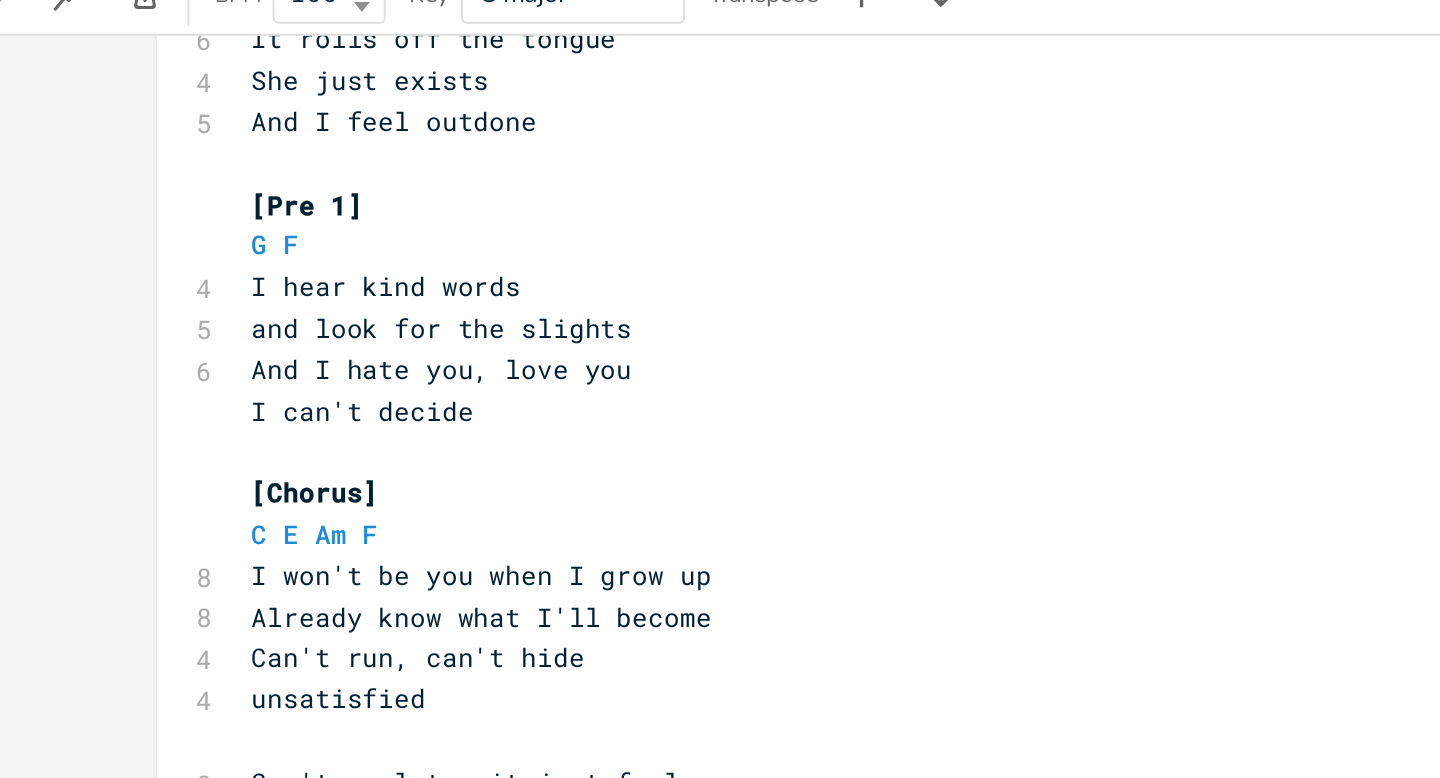 scroll, scrollTop: 407, scrollLeft: 0, axis: vertical 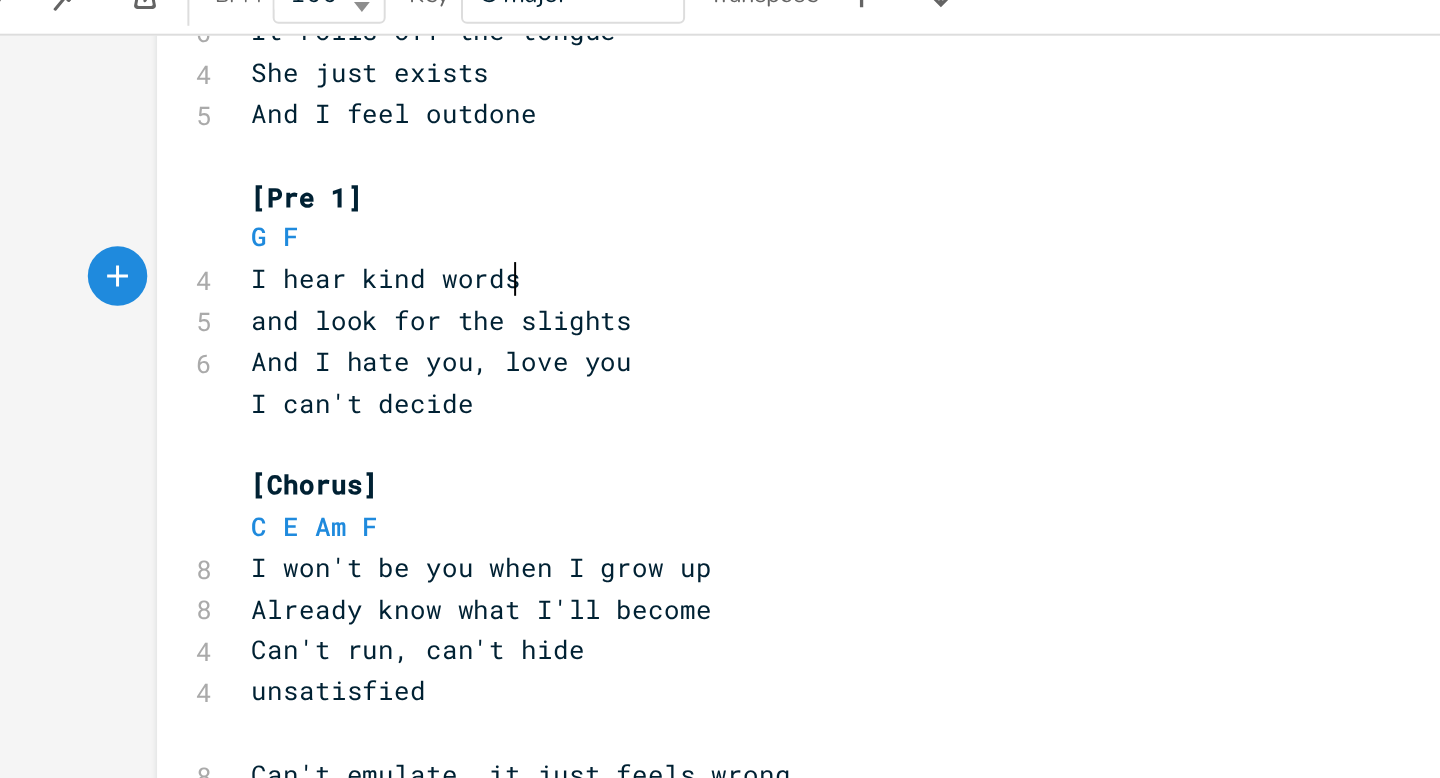 click on "I hear kind words" at bounding box center (510, 223) 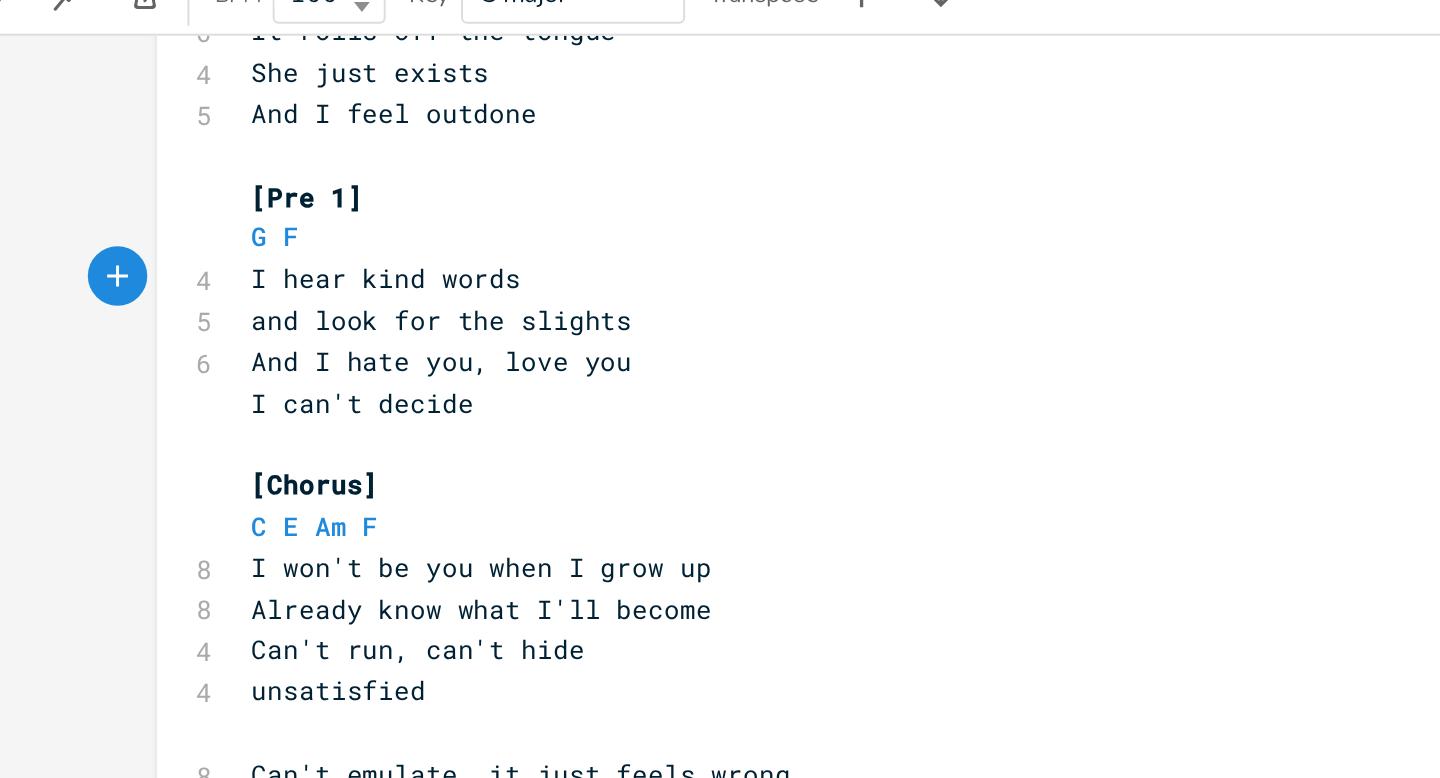 click on "And I hate you, love you" at bounding box center [510, 265] 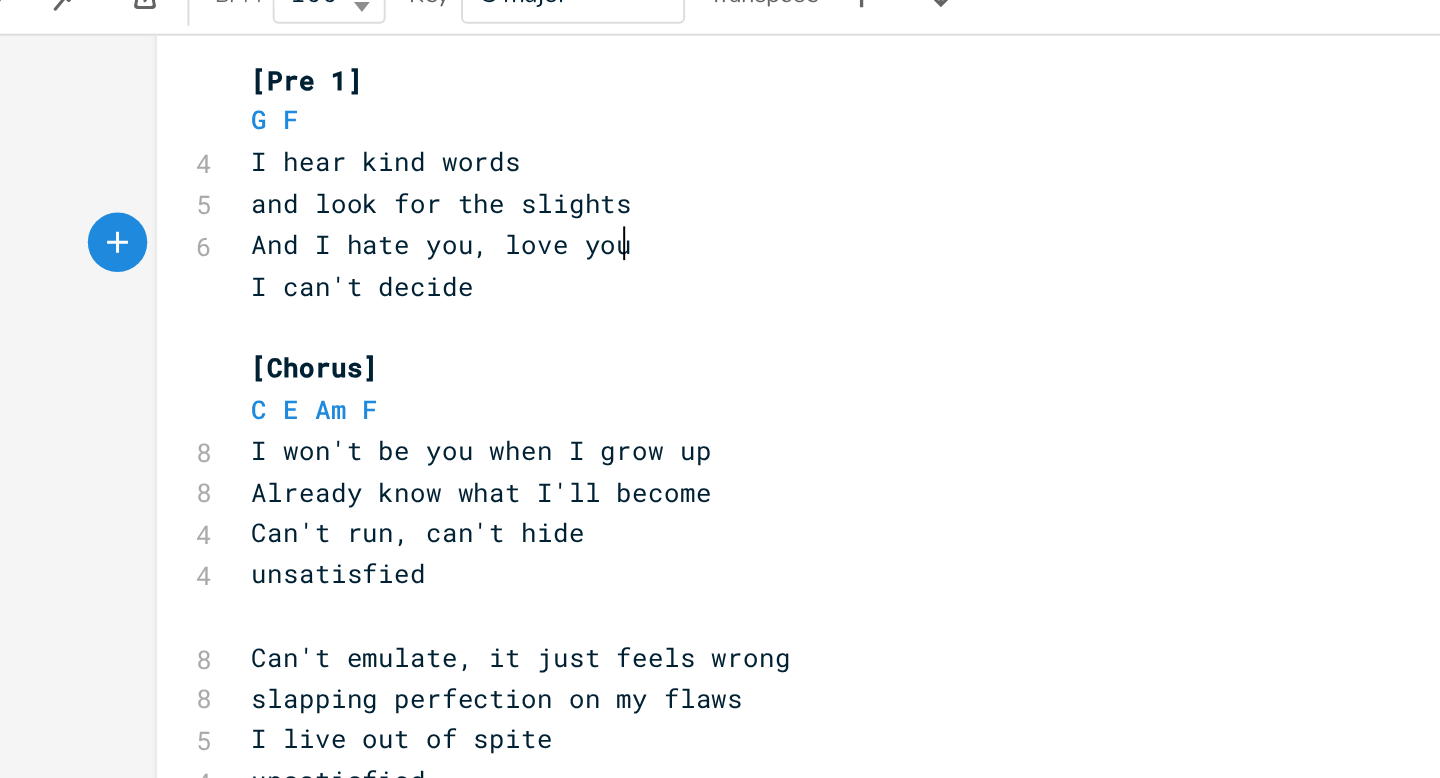scroll, scrollTop: 467, scrollLeft: 0, axis: vertical 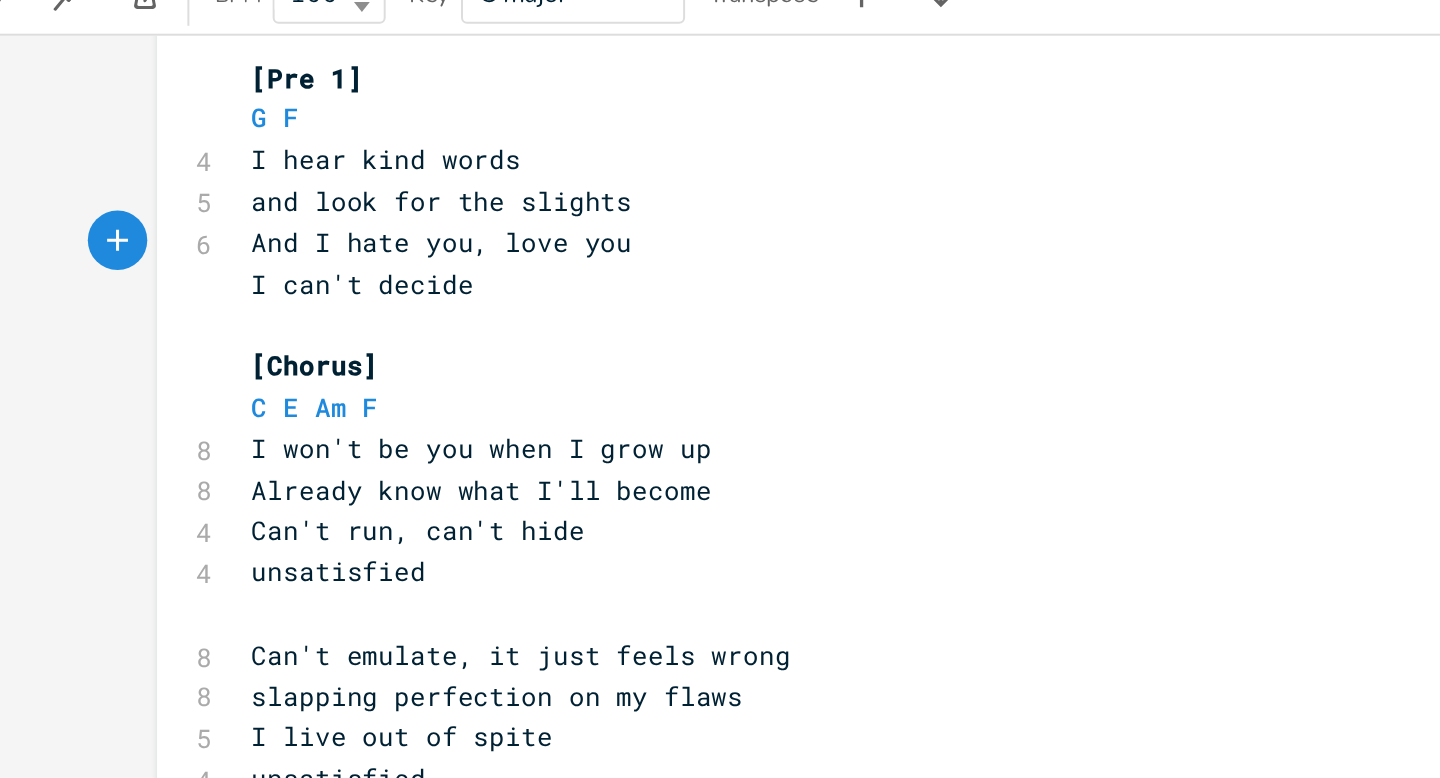 click on "I can't decide" at bounding box center (510, 226) 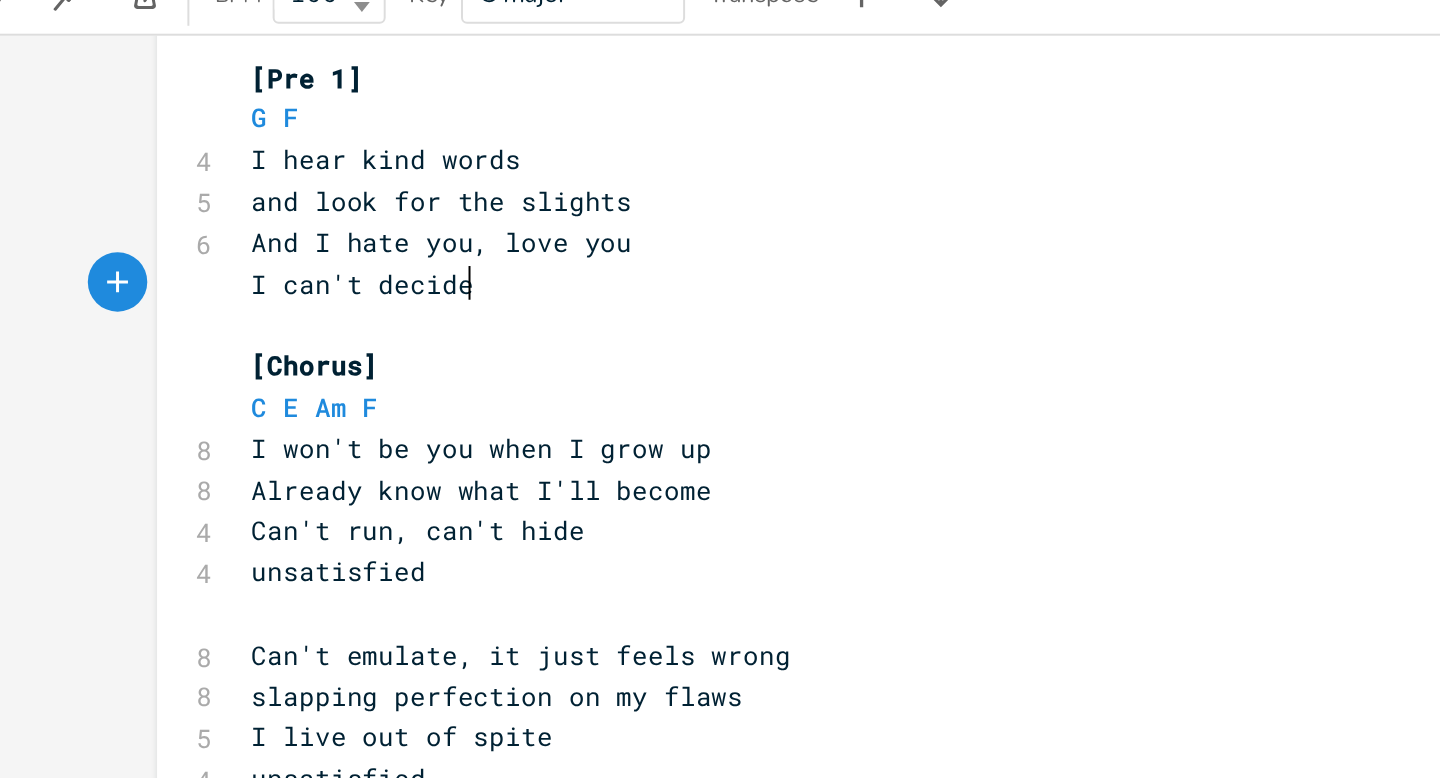 scroll, scrollTop: 0, scrollLeft: 4, axis: horizontal 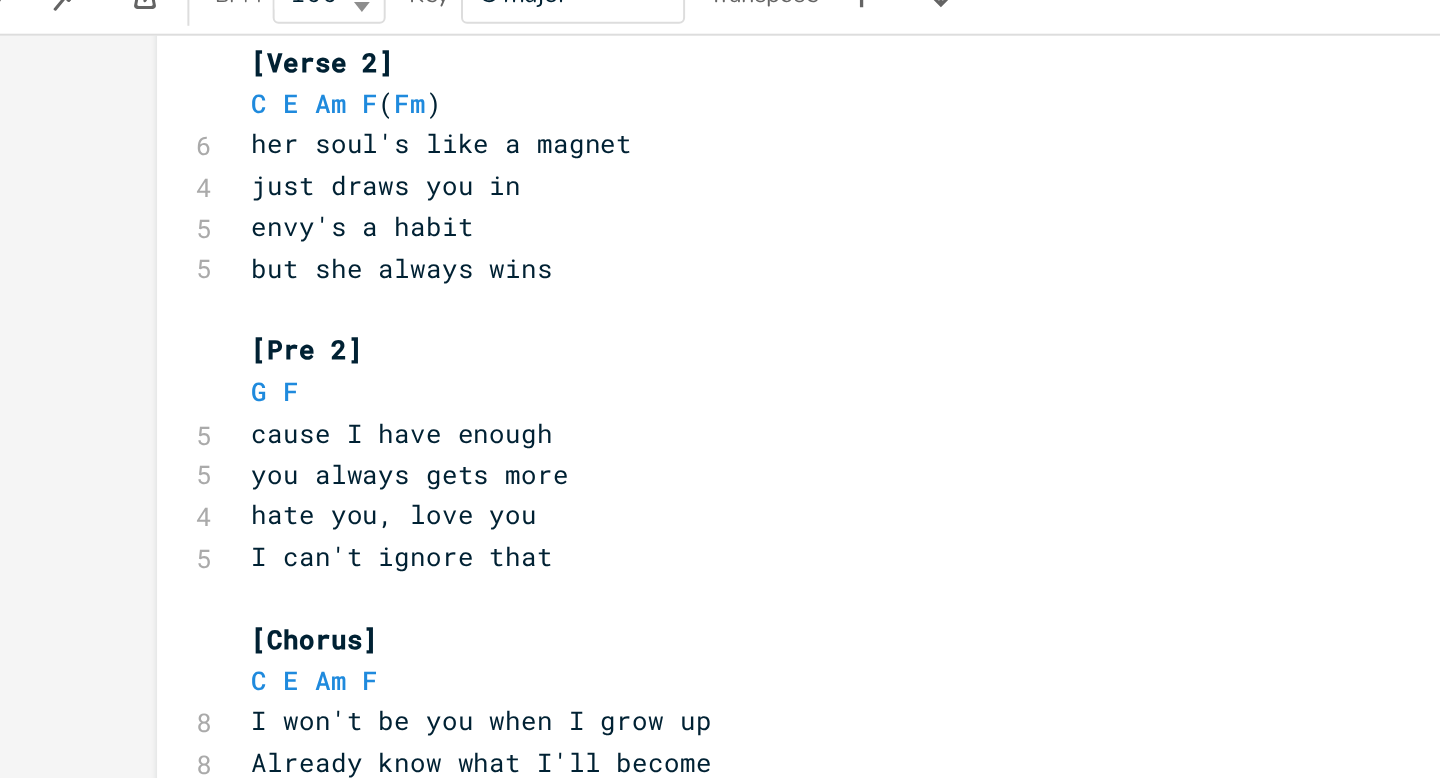 click on "I can't ignore that" at bounding box center (229, 363) 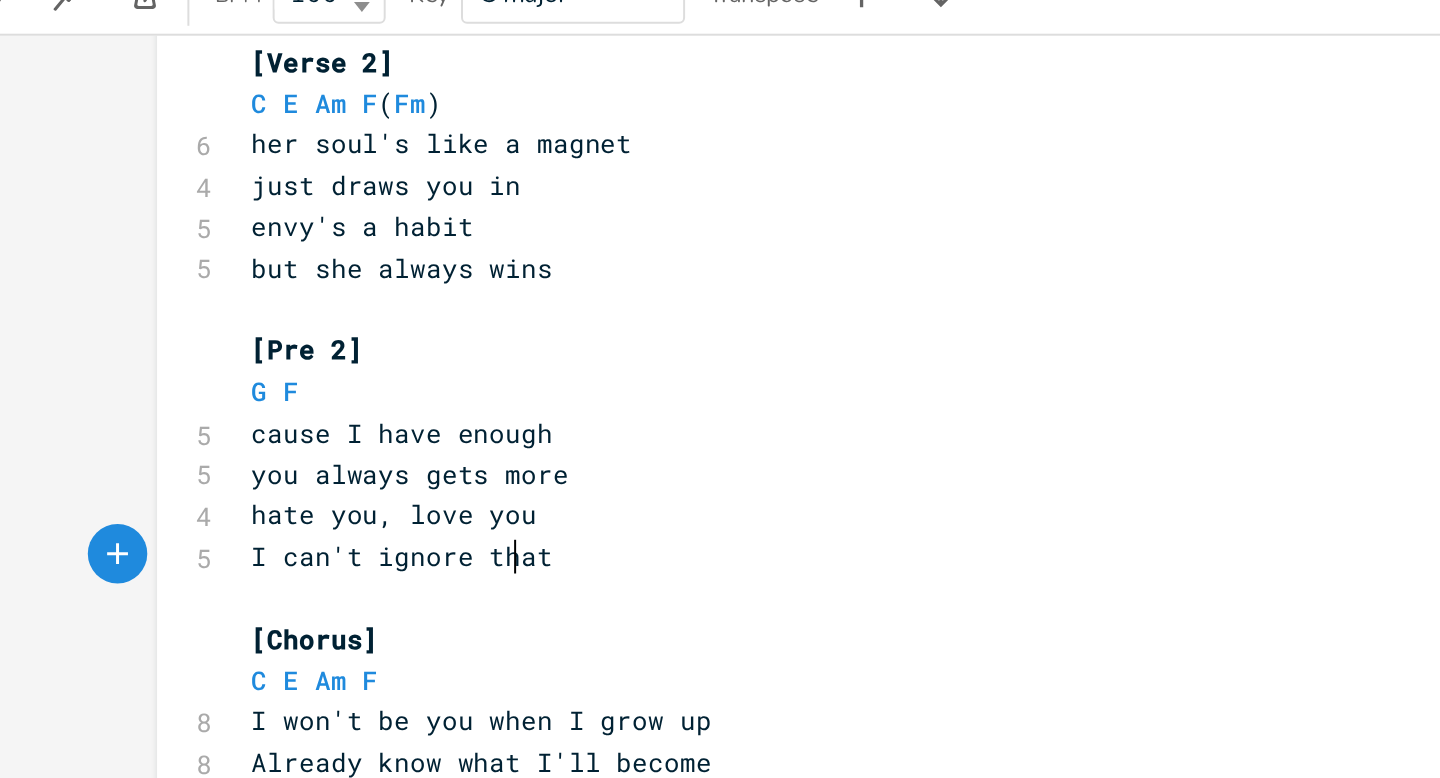 type on "that" 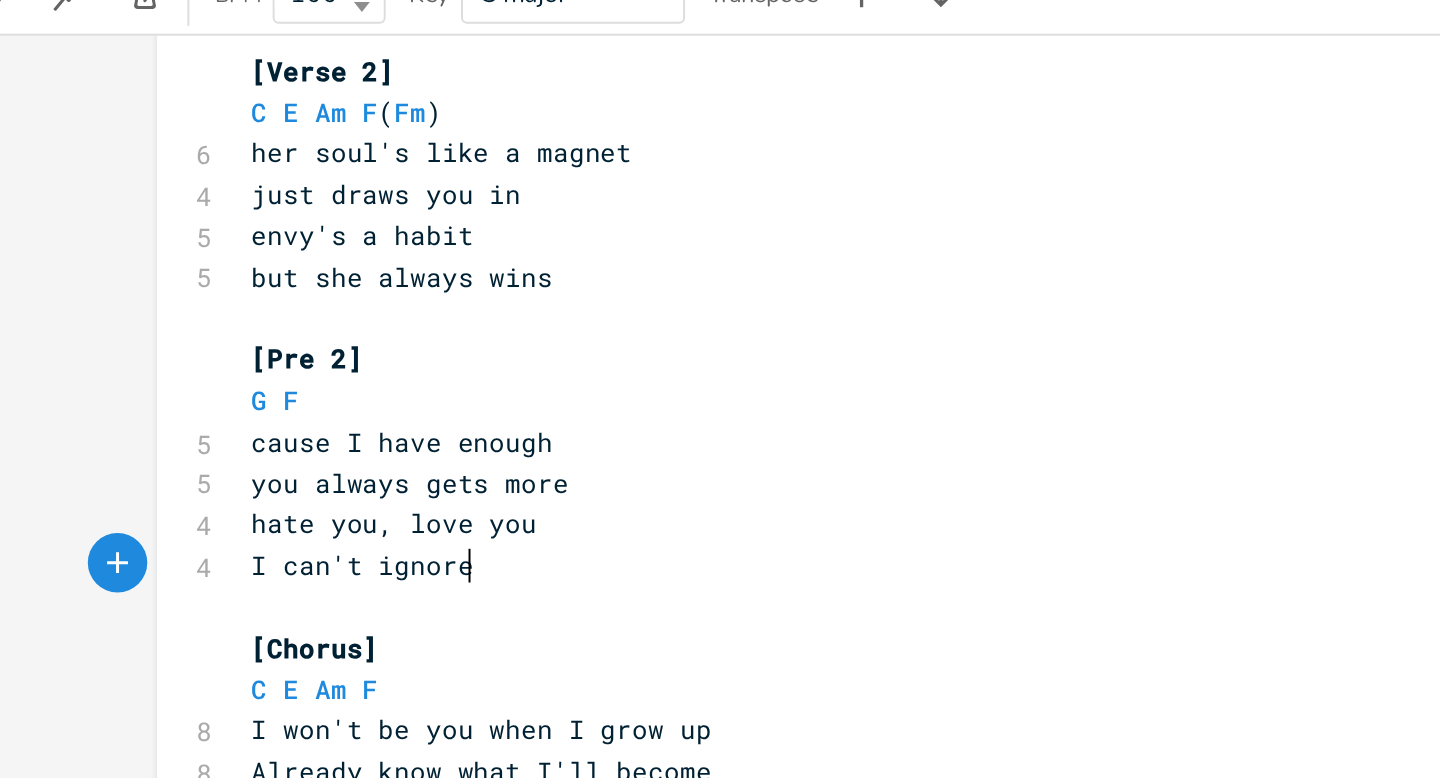 scroll, scrollTop: 868, scrollLeft: 0, axis: vertical 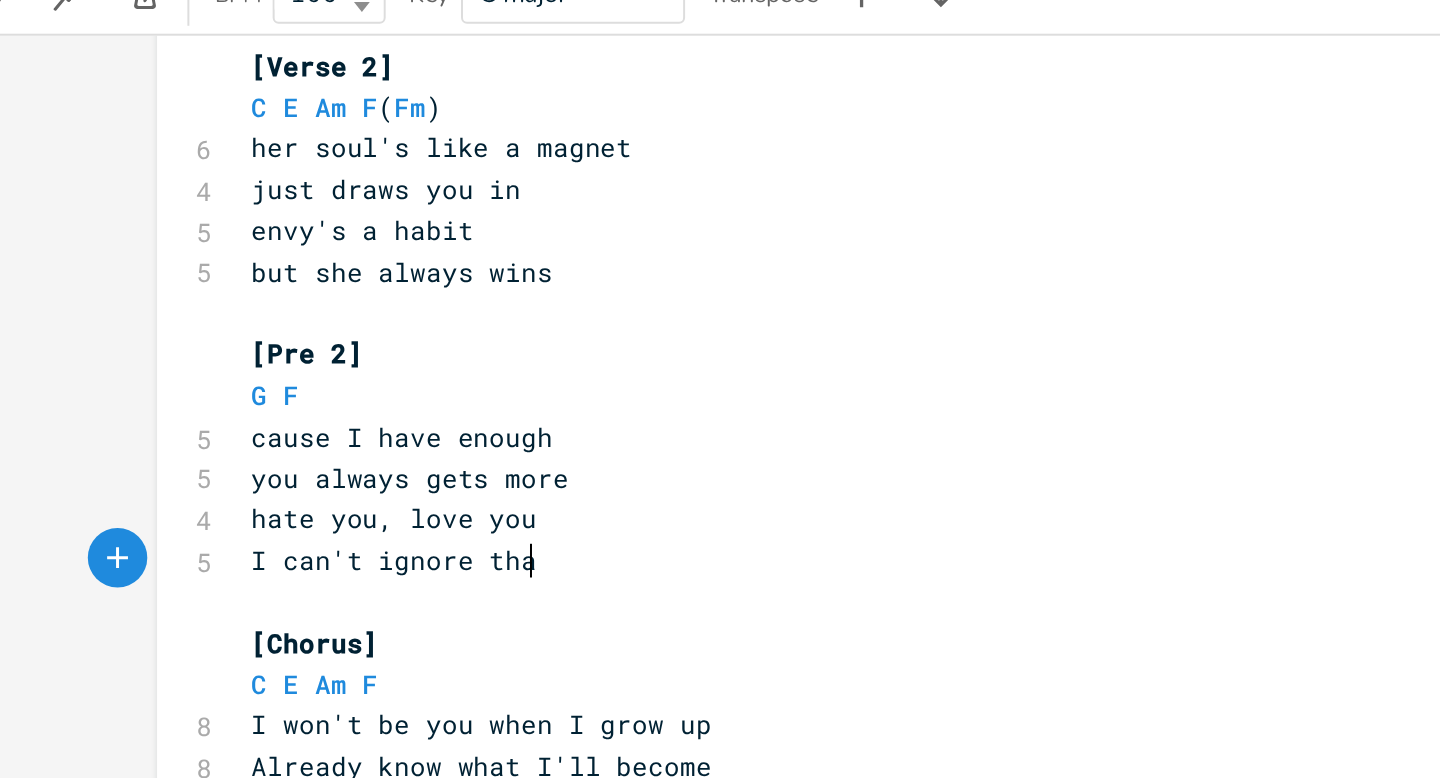 type on "that" 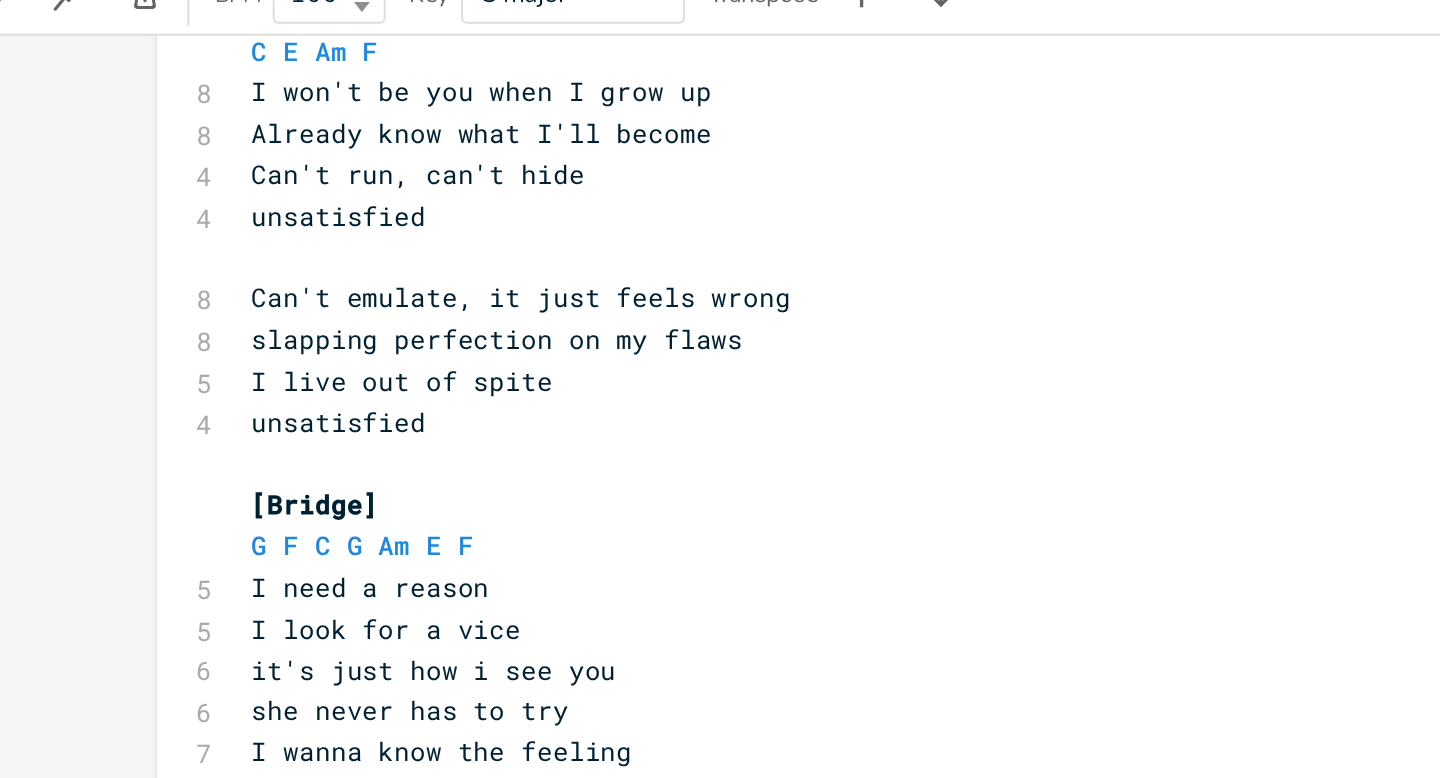 scroll, scrollTop: 1234, scrollLeft: 0, axis: vertical 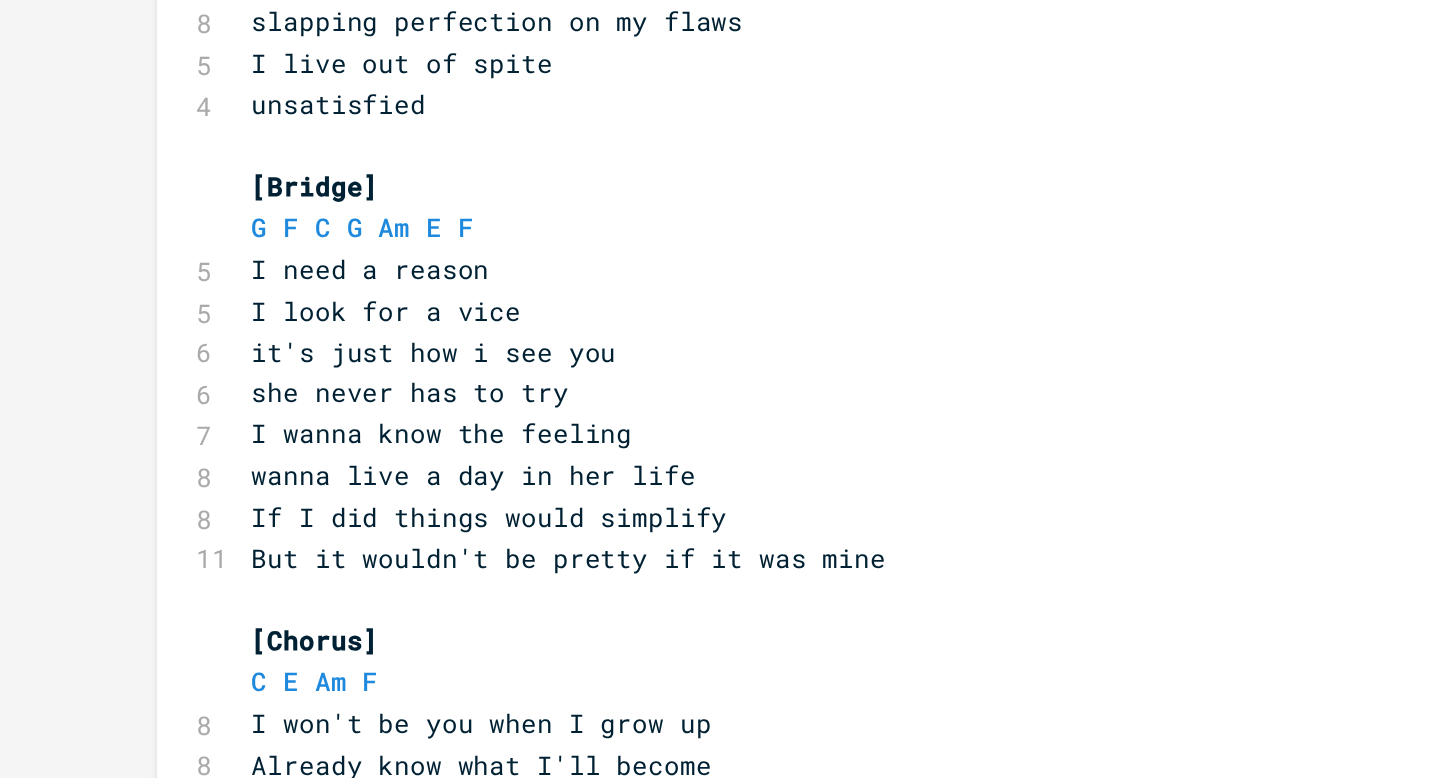 click on "it's just how i see you" at bounding box center (245, 374) 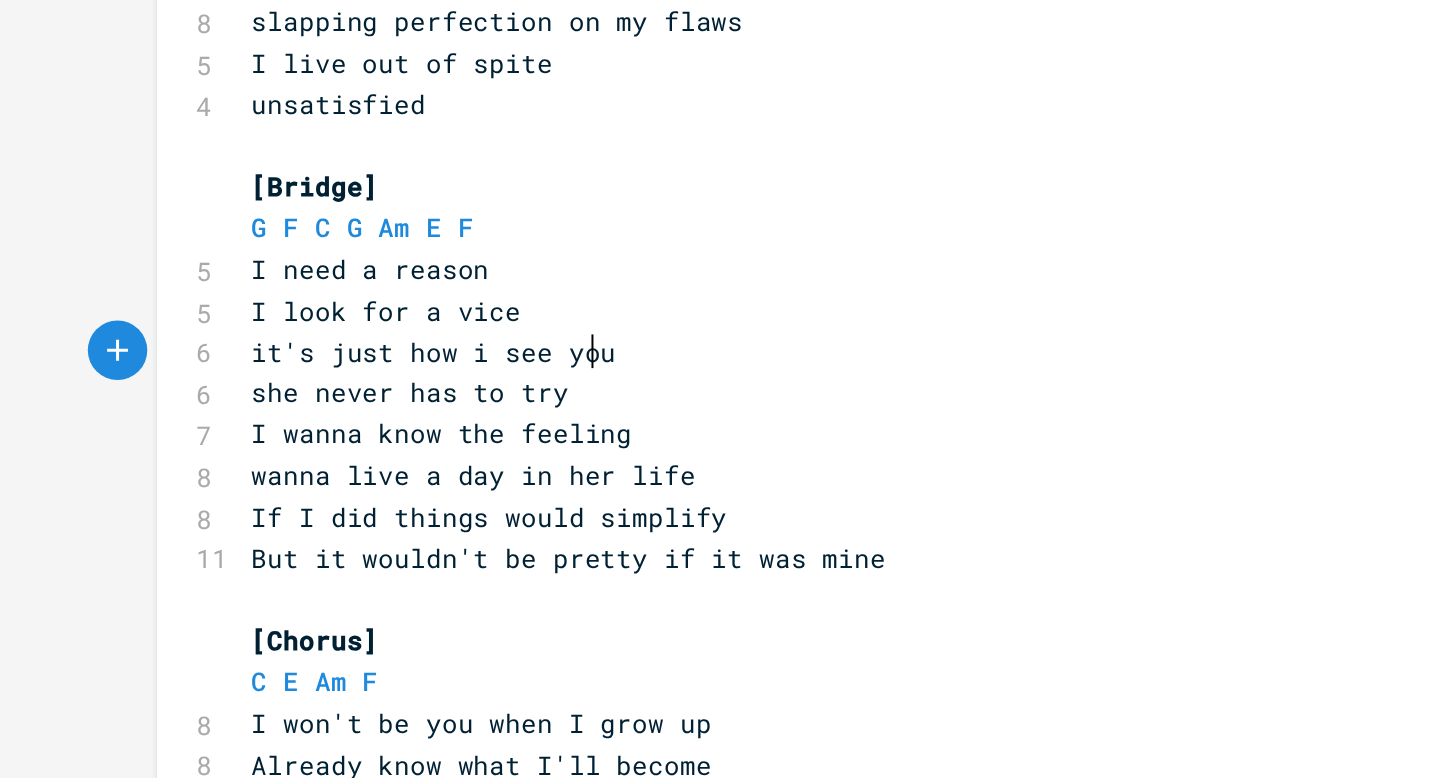 click on "it's just how i see you" at bounding box center (245, 374) 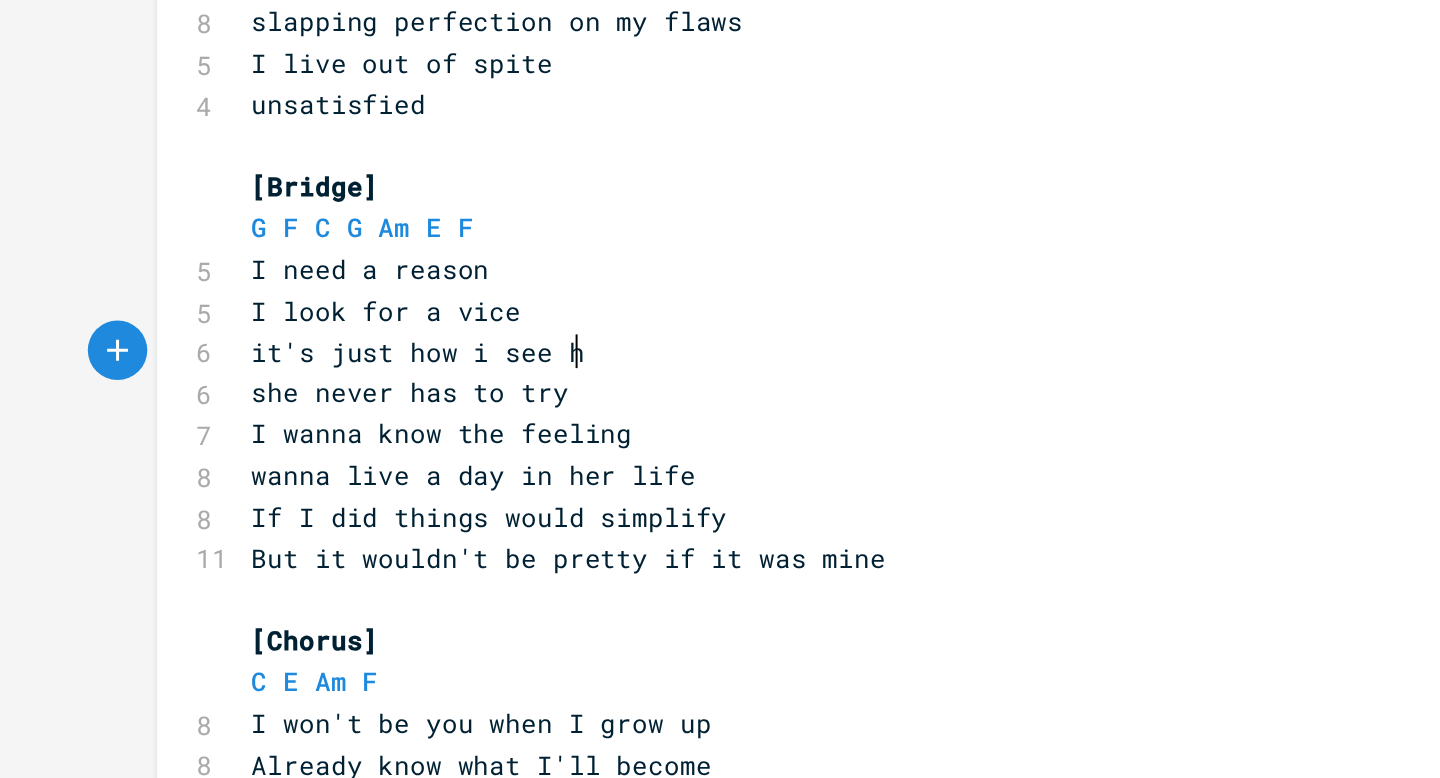 type on "her" 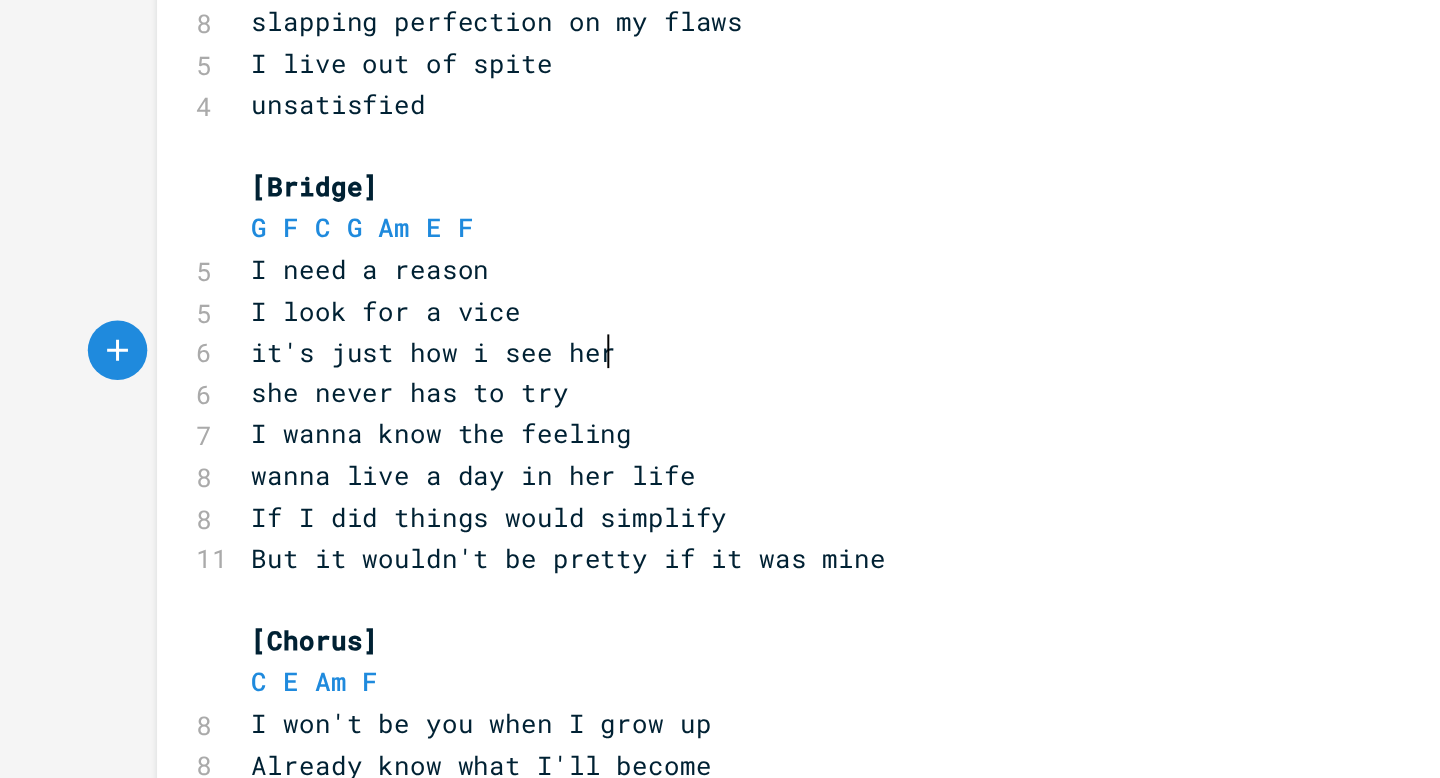 scroll, scrollTop: 0, scrollLeft: 18, axis: horizontal 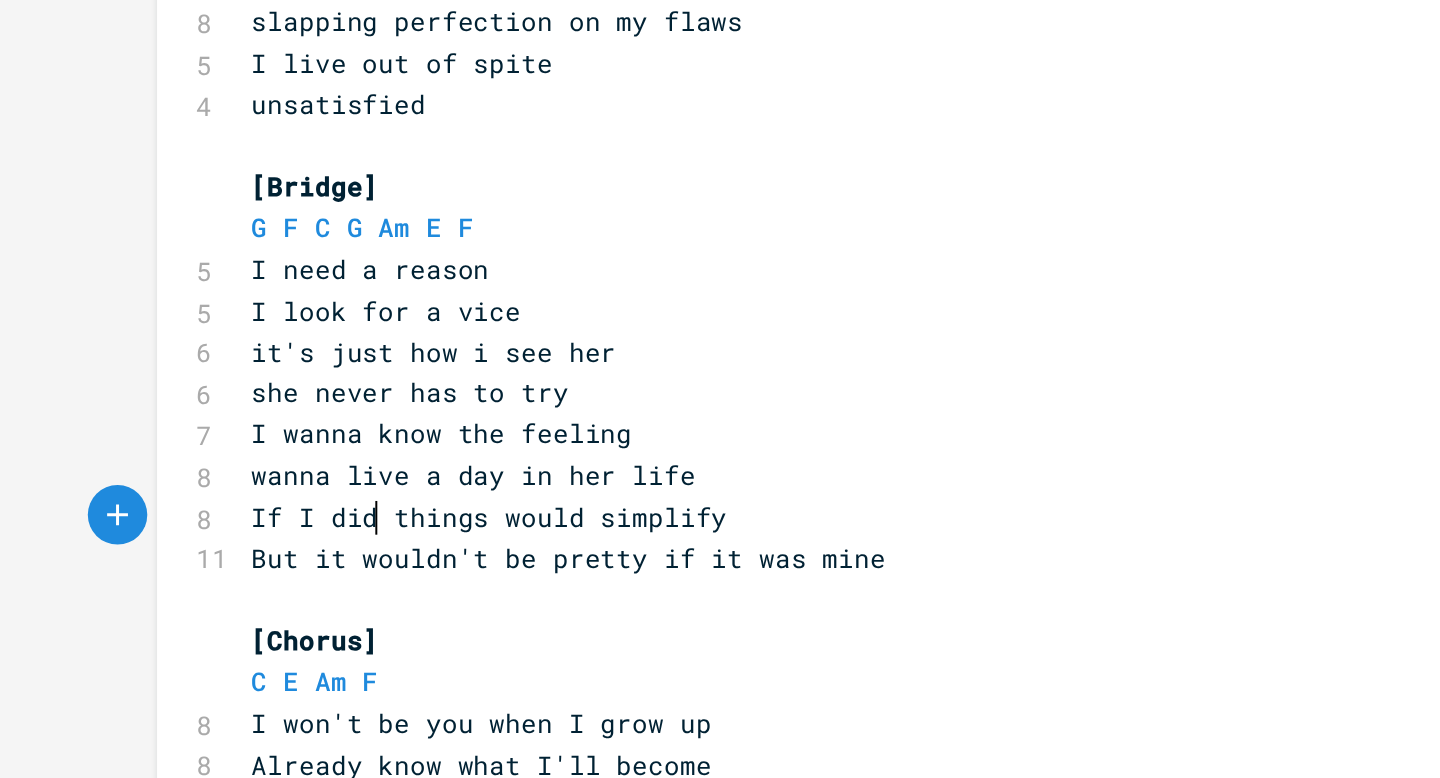 click on "If I did things would simplify" at bounding box center (273, 457) 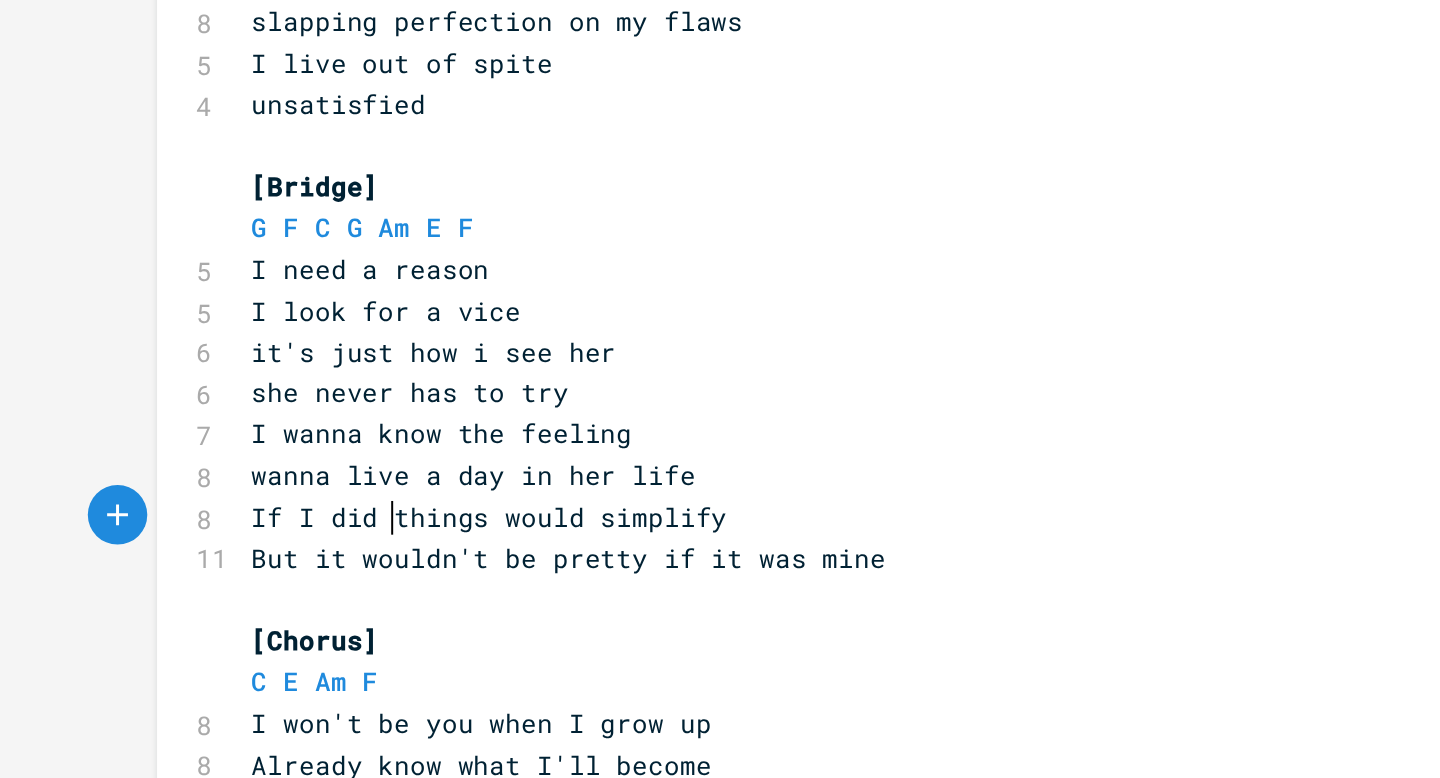 click on "If I did things would simplify" at bounding box center (273, 457) 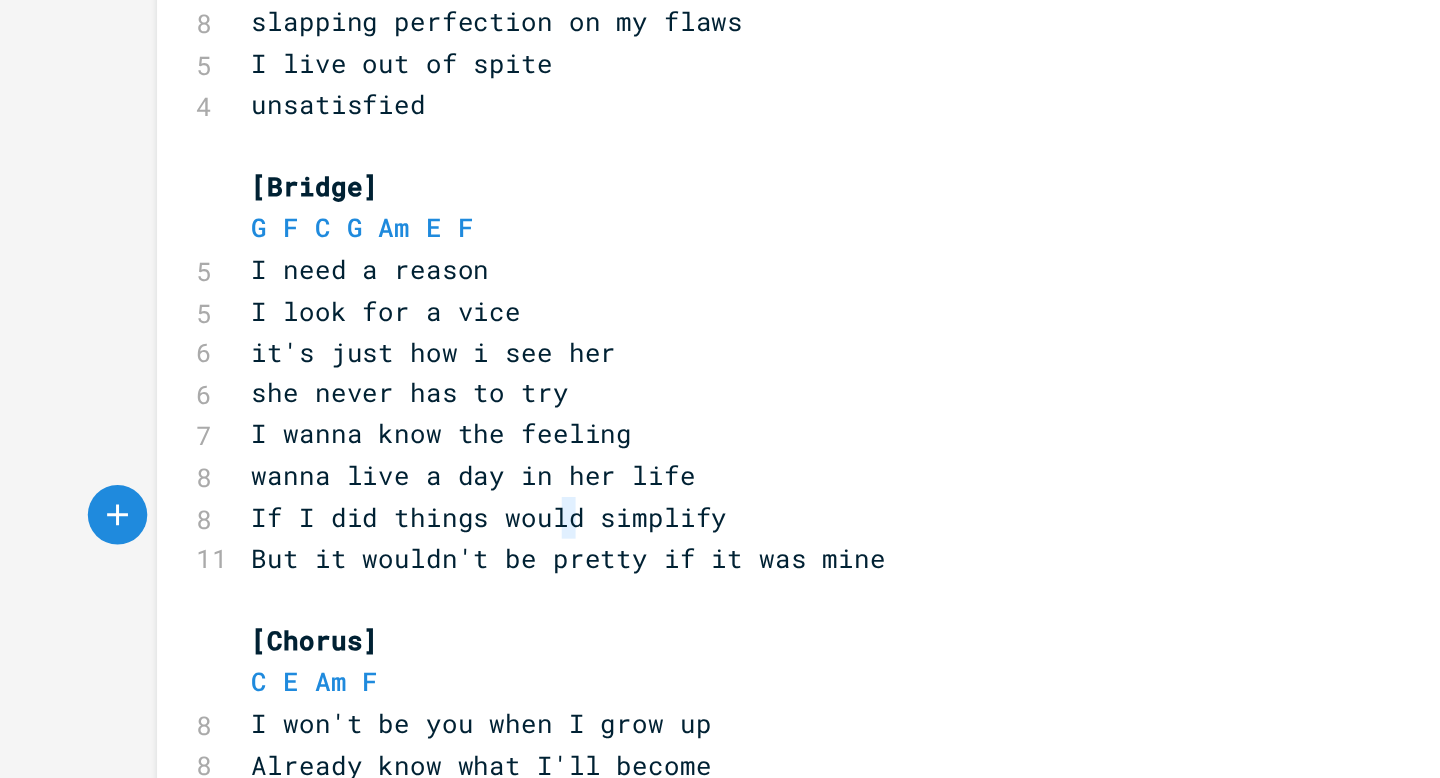 drag, startPoint x: 311, startPoint y: 459, endPoint x: 254, endPoint y: 445, distance: 58.694122 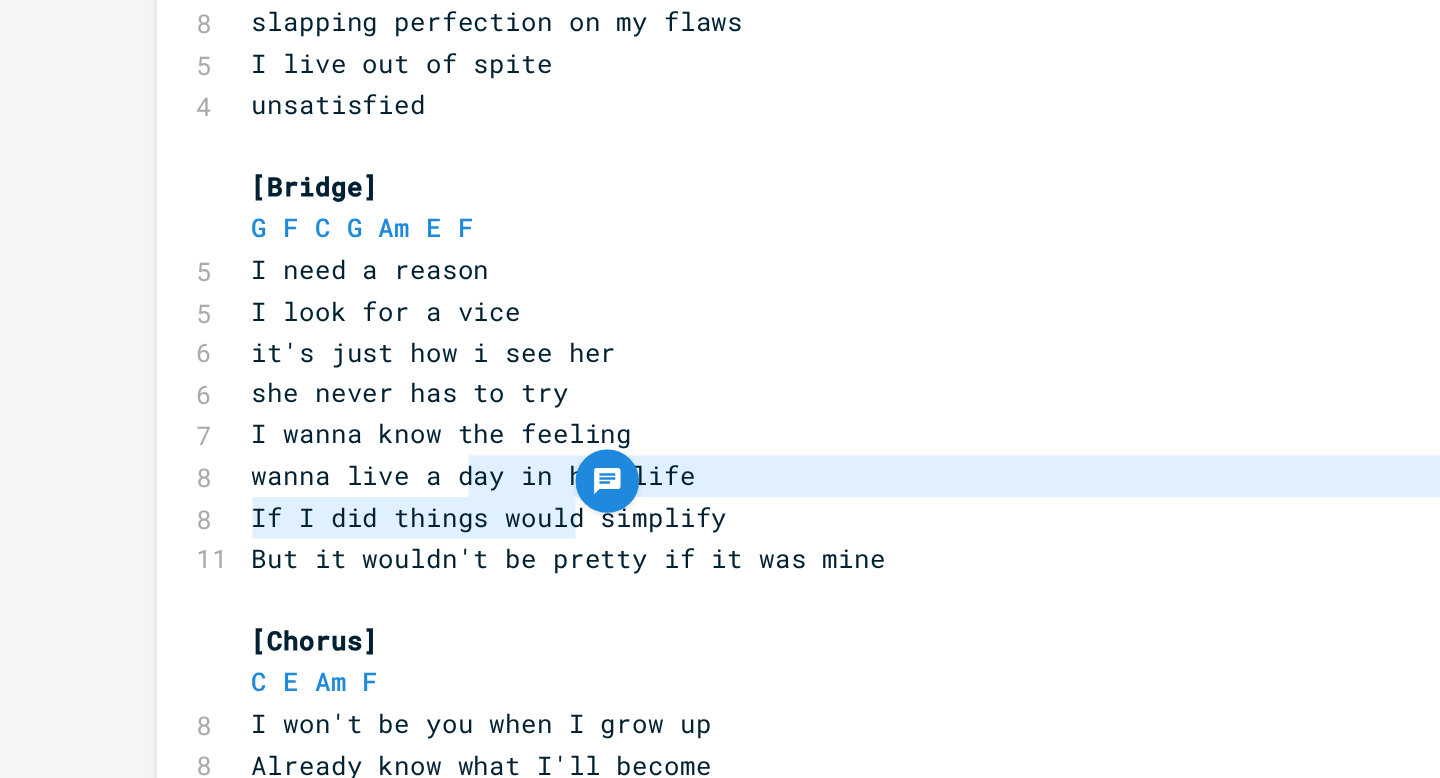 type on "ay in her life
If I did things would" 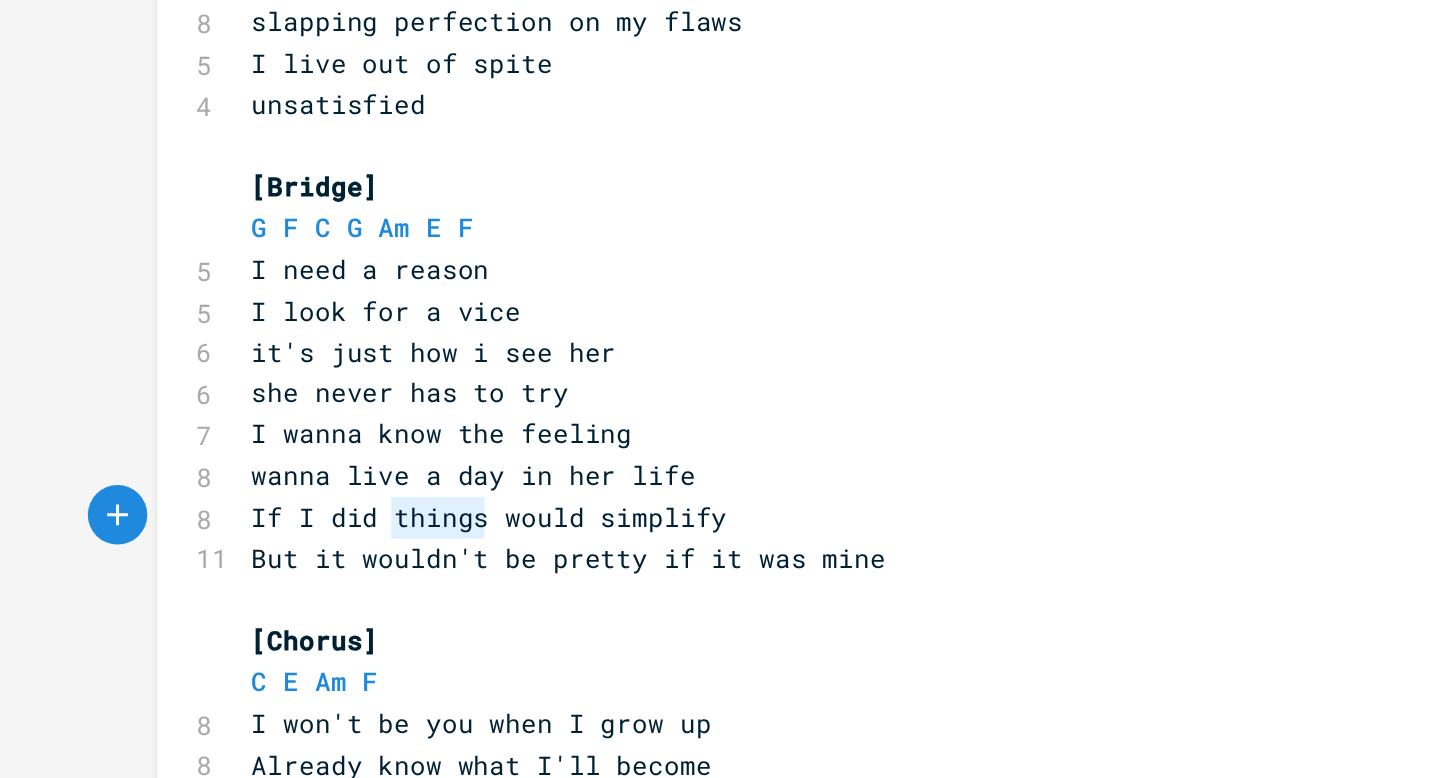click on "If I did things would simplify" at bounding box center (273, 457) 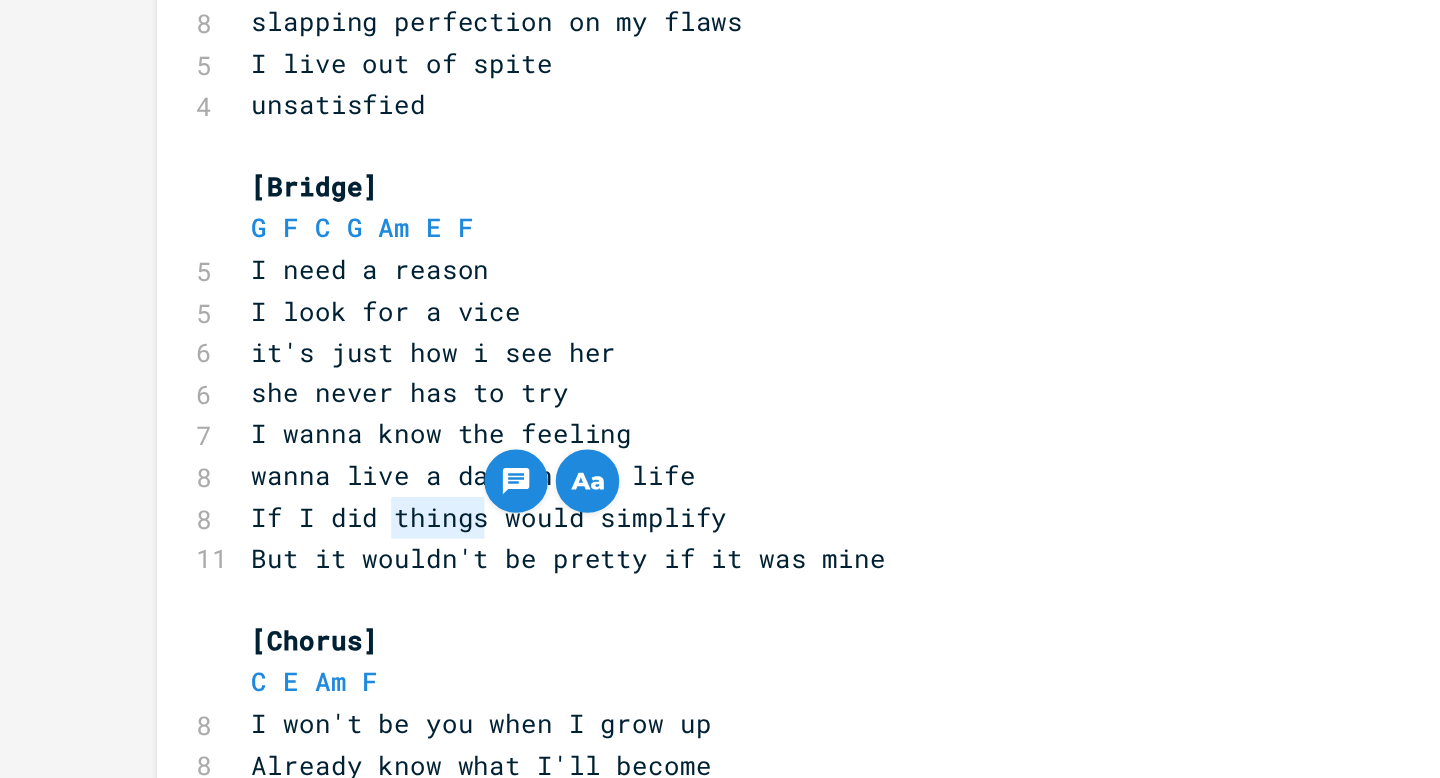 click on "If I did things would simplify" at bounding box center (273, 457) 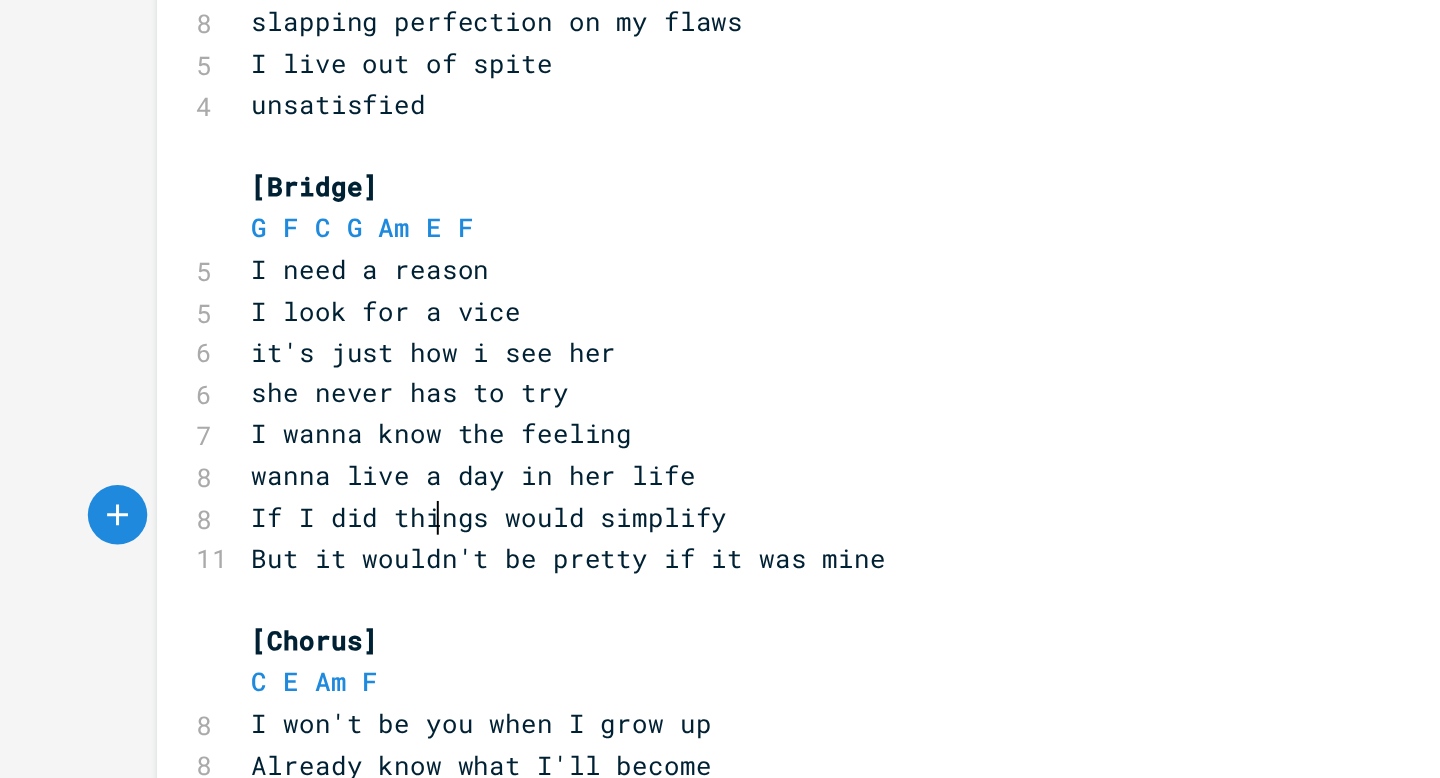 type on "things" 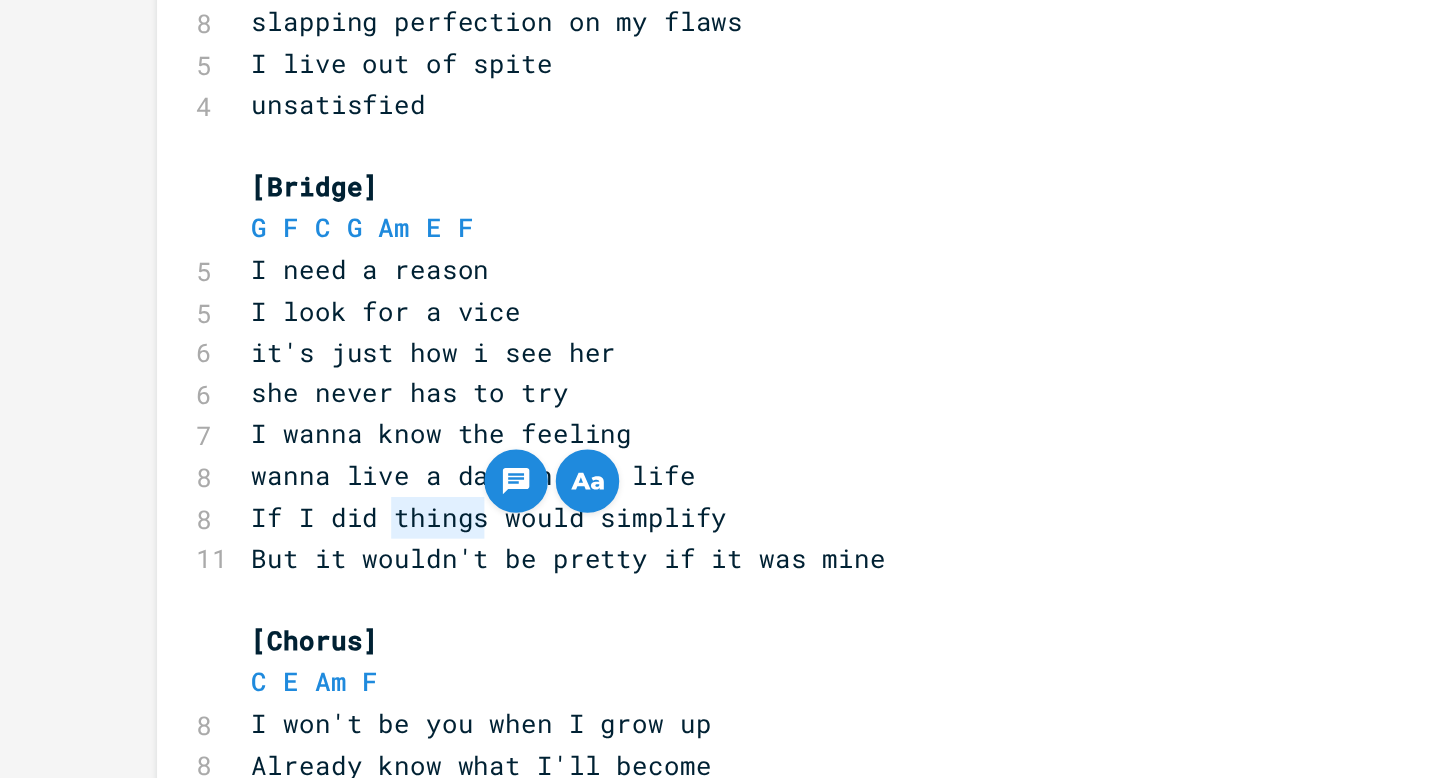 click on "If I did things would simplify" at bounding box center [273, 457] 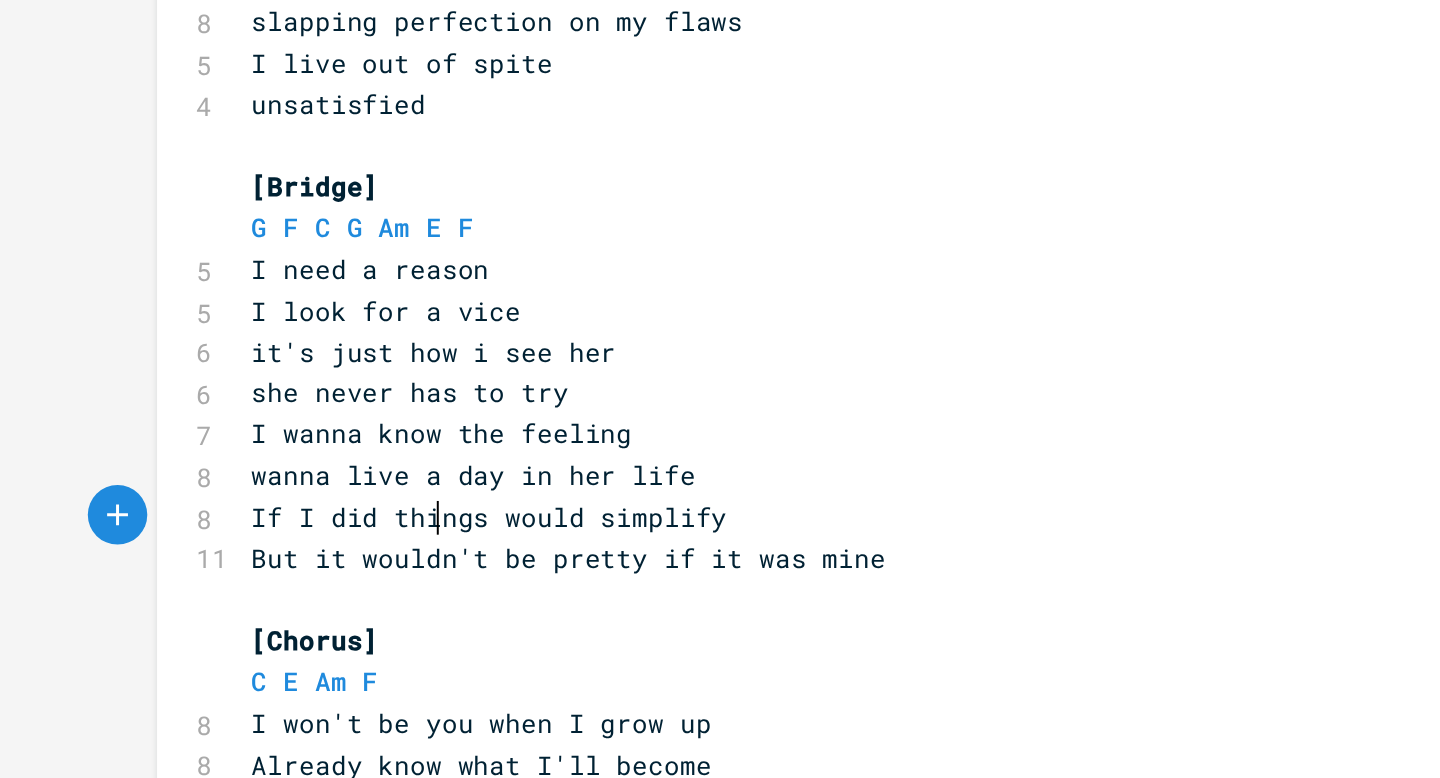 click on "If I did things would simplify" at bounding box center [273, 457] 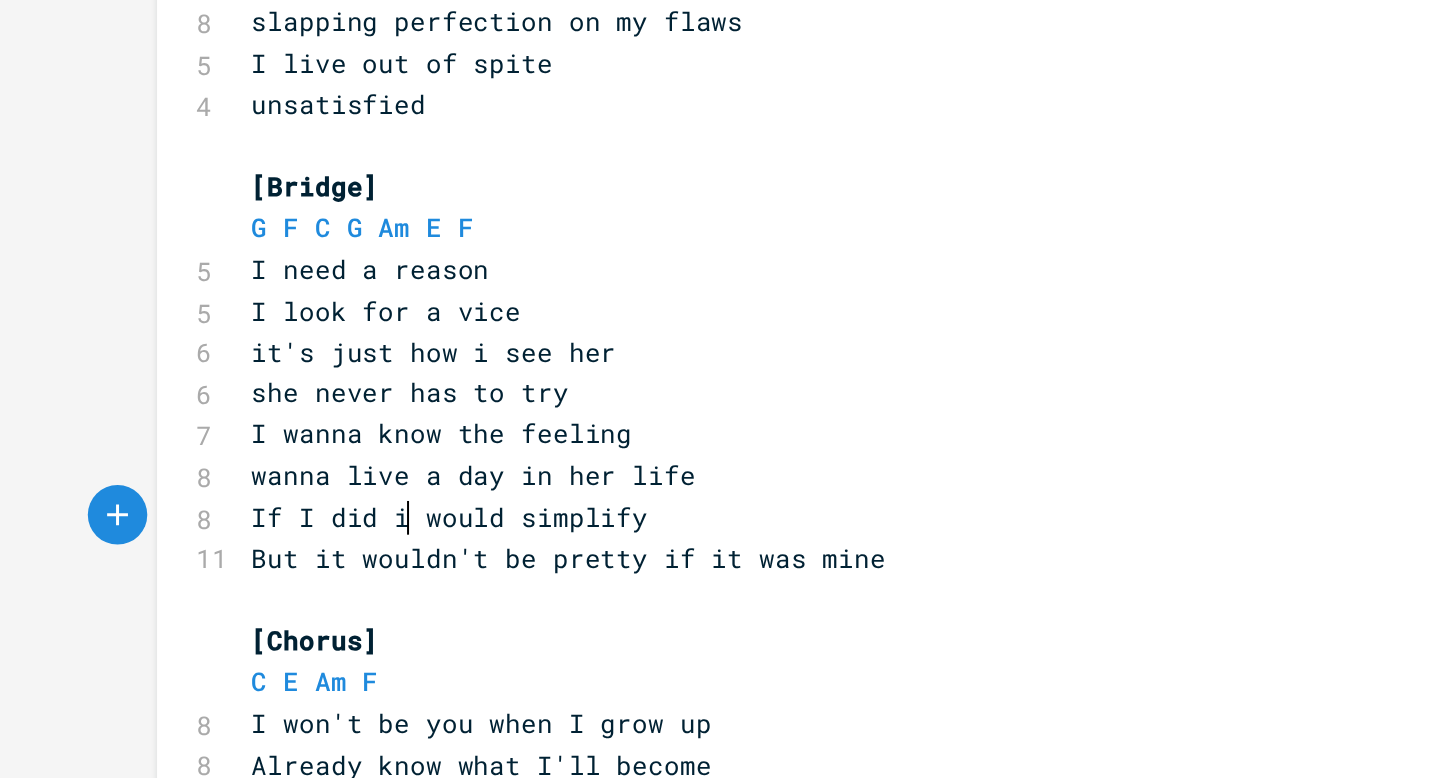 type on "it" 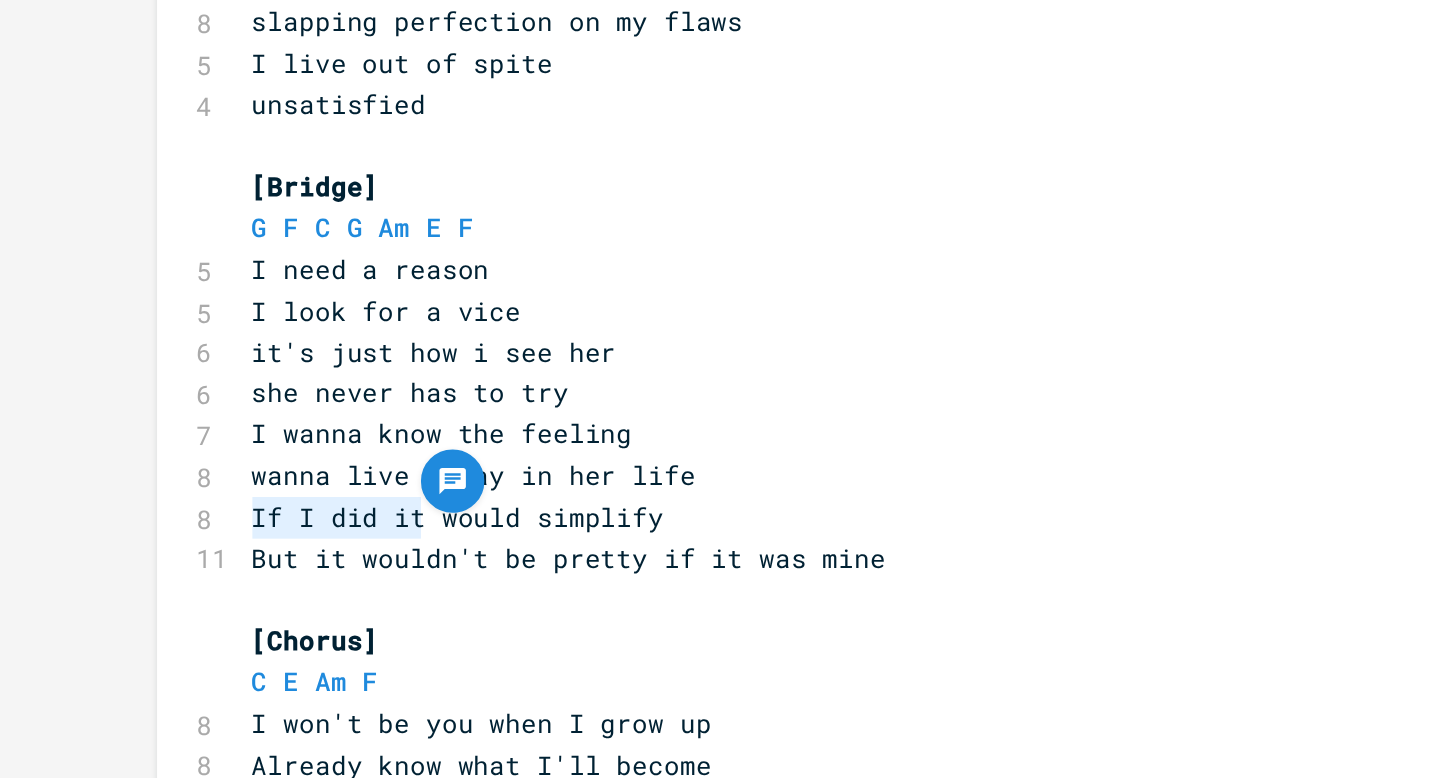 drag, startPoint x: 232, startPoint y: 460, endPoint x: 145, endPoint y: 461, distance: 87.005745 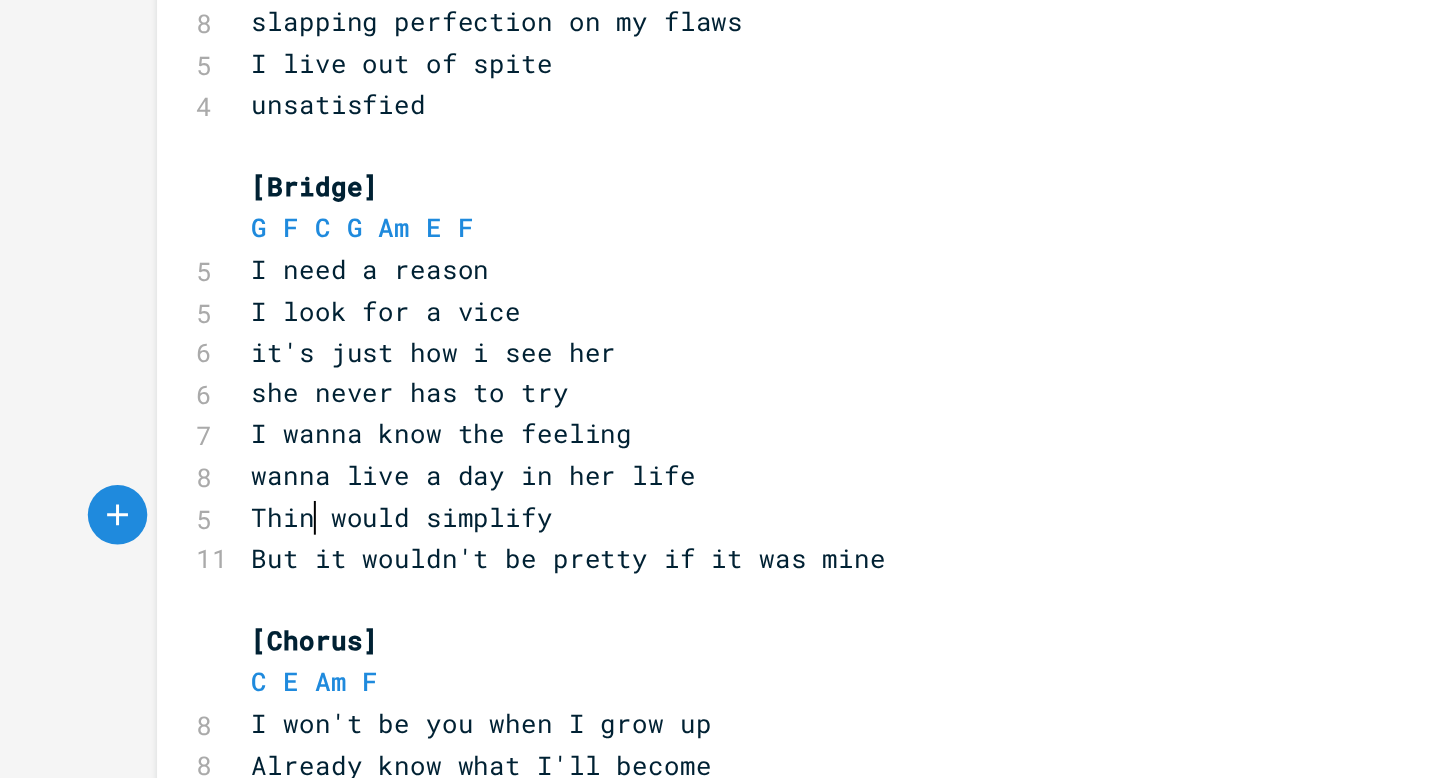 type on "Thing" 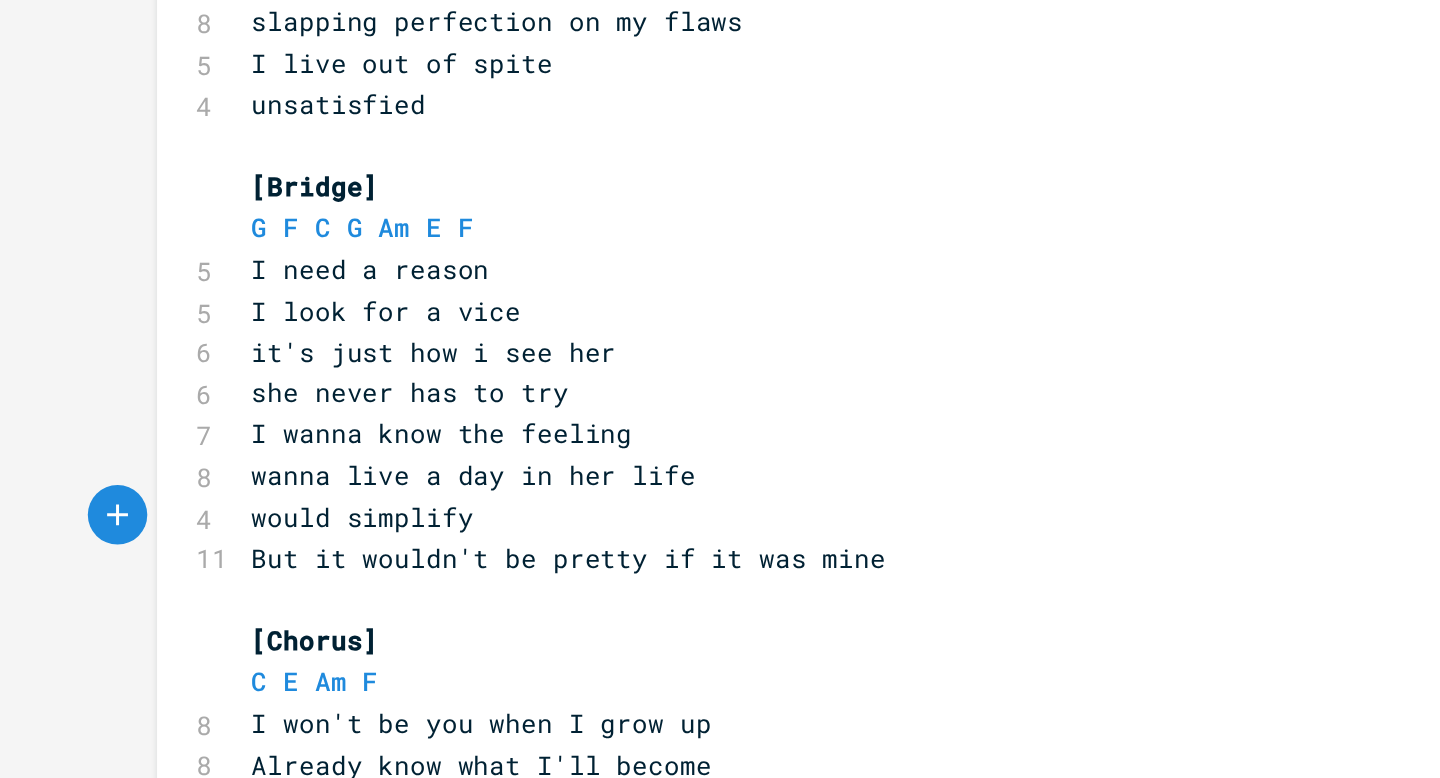 type on "IT" 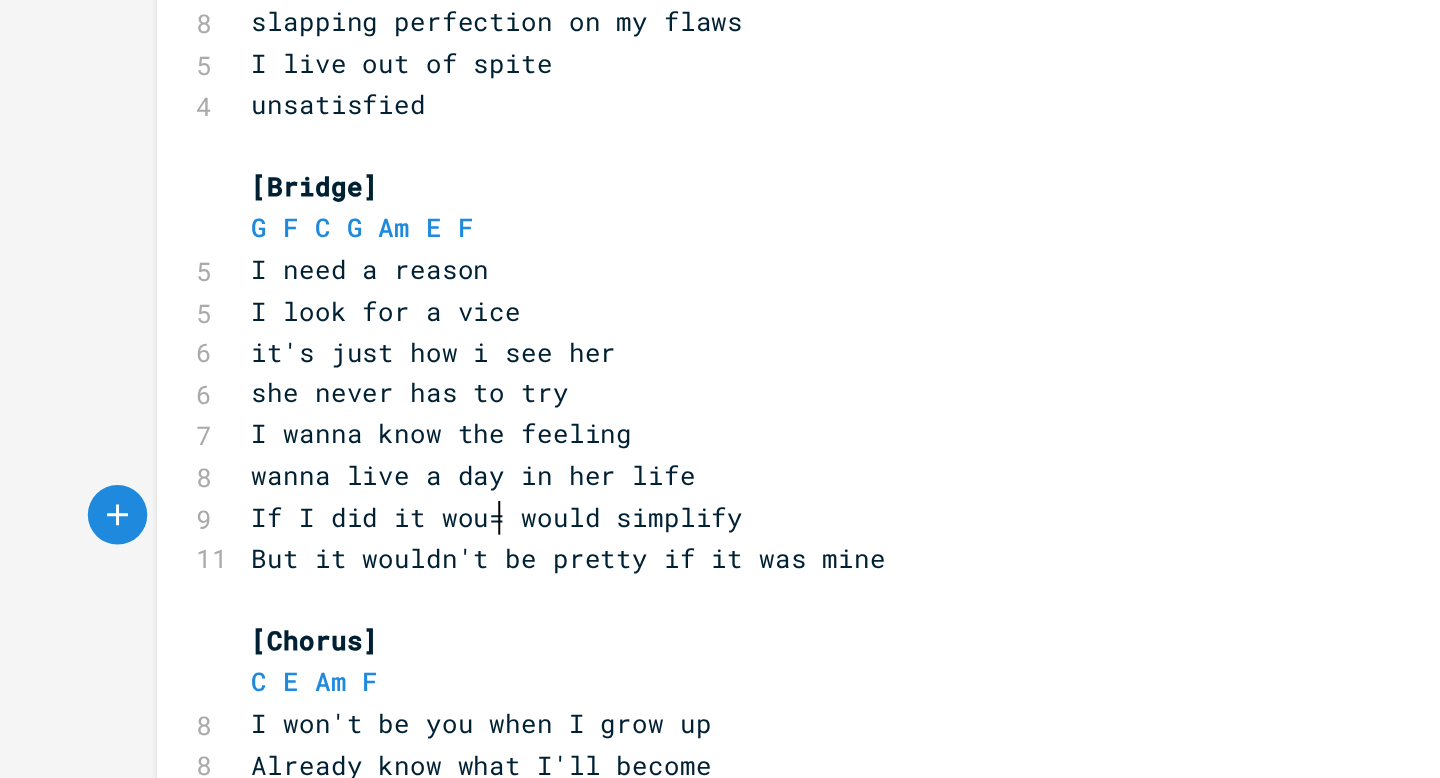 type on "f I did it wou==" 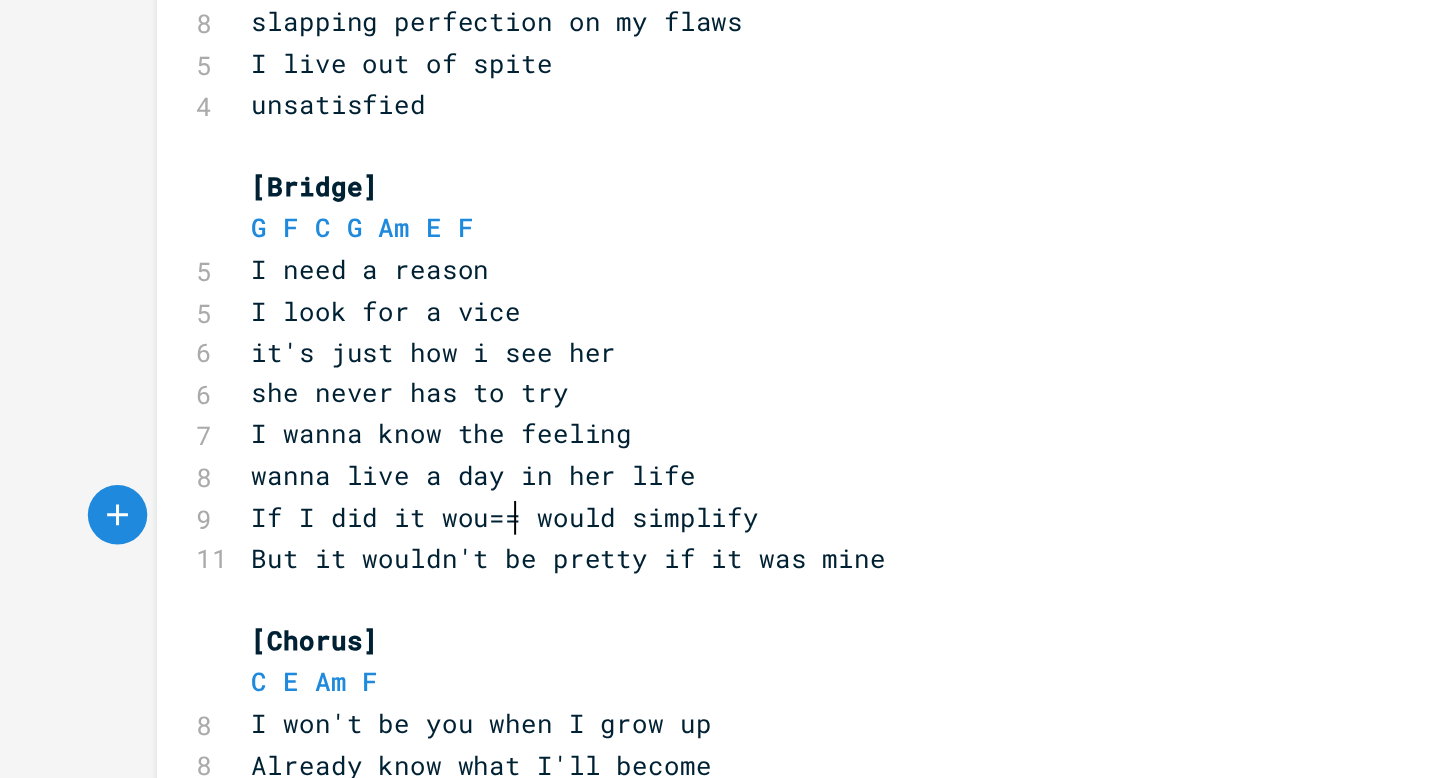 scroll, scrollTop: 0, scrollLeft: 89, axis: horizontal 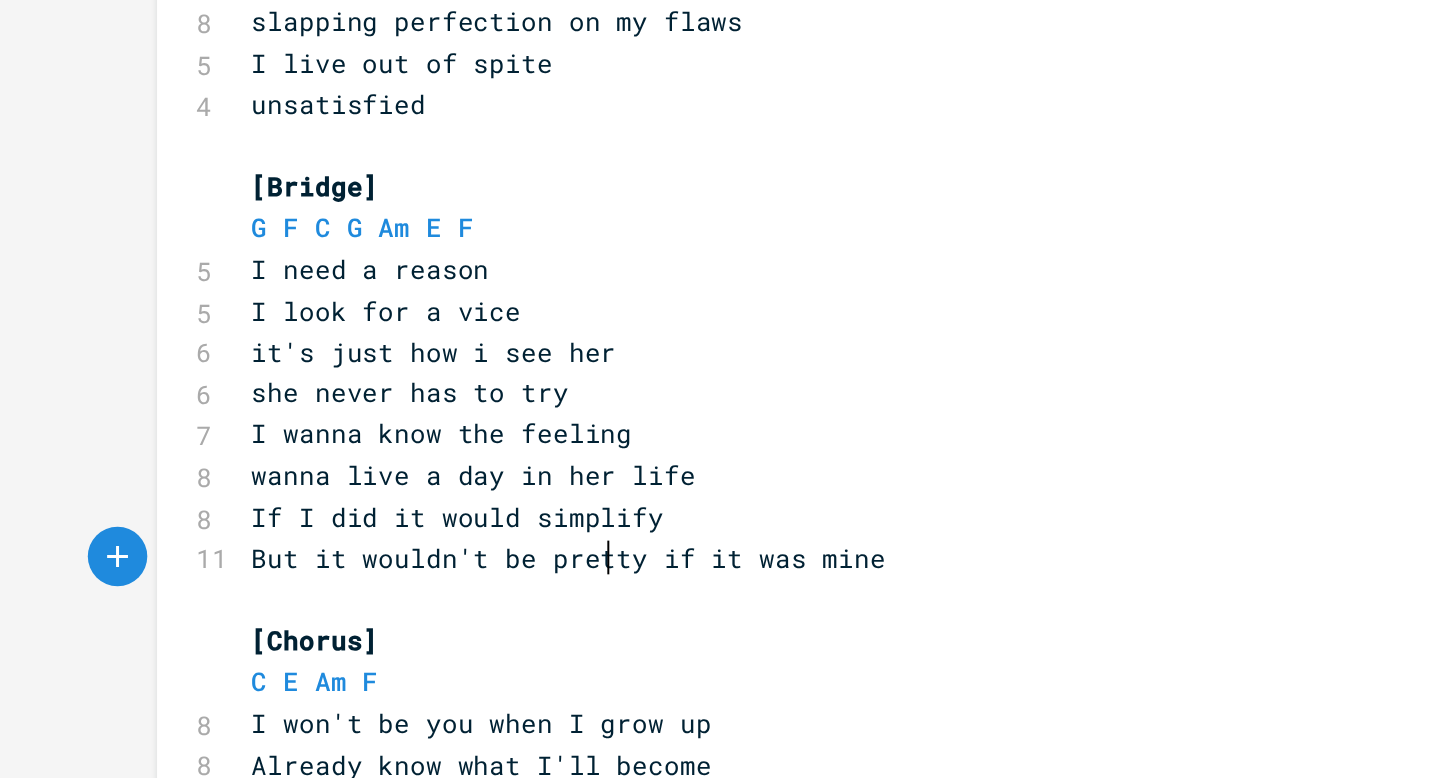 click on "But it wouldn't be pretty if it was mine" at bounding box center (313, 478) 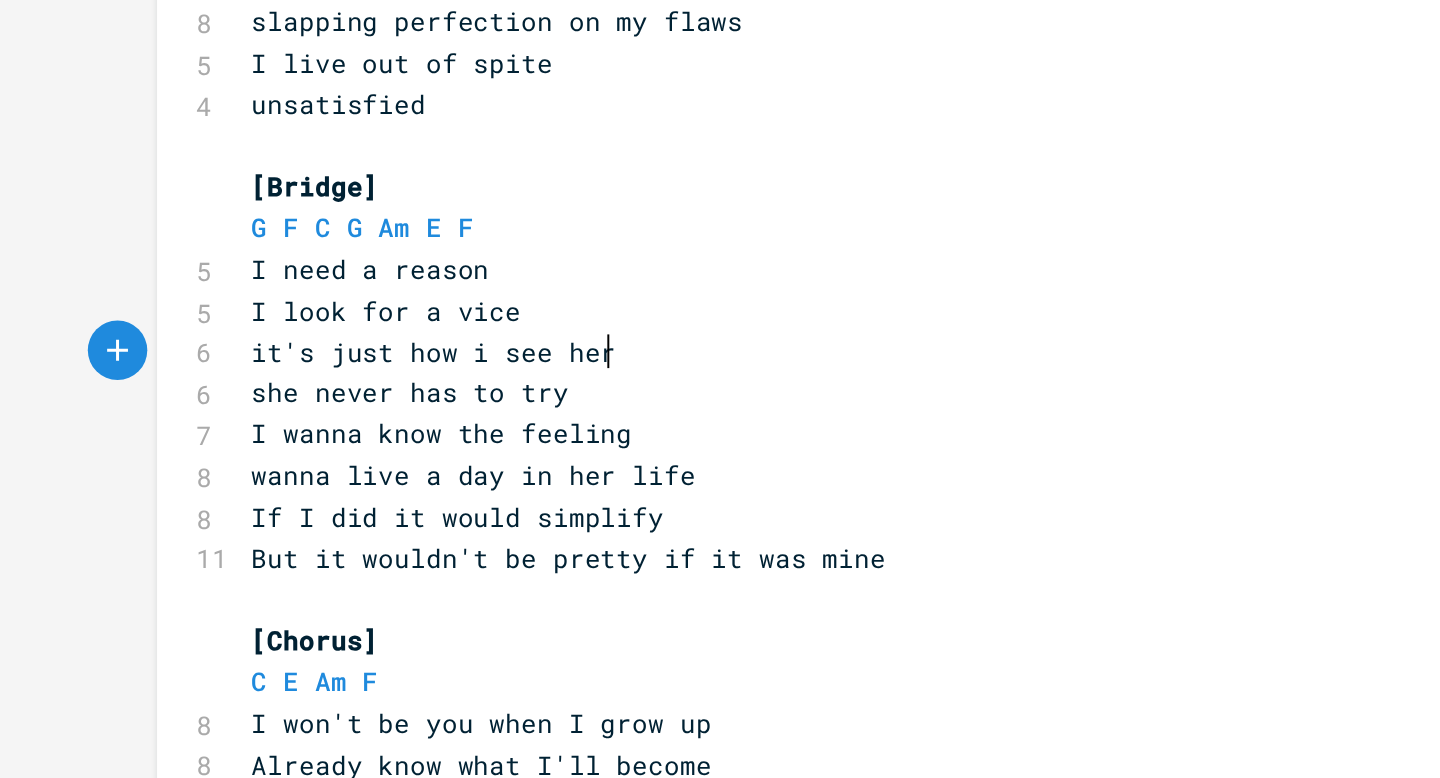 click on "it's just how i see her" at bounding box center [510, 374] 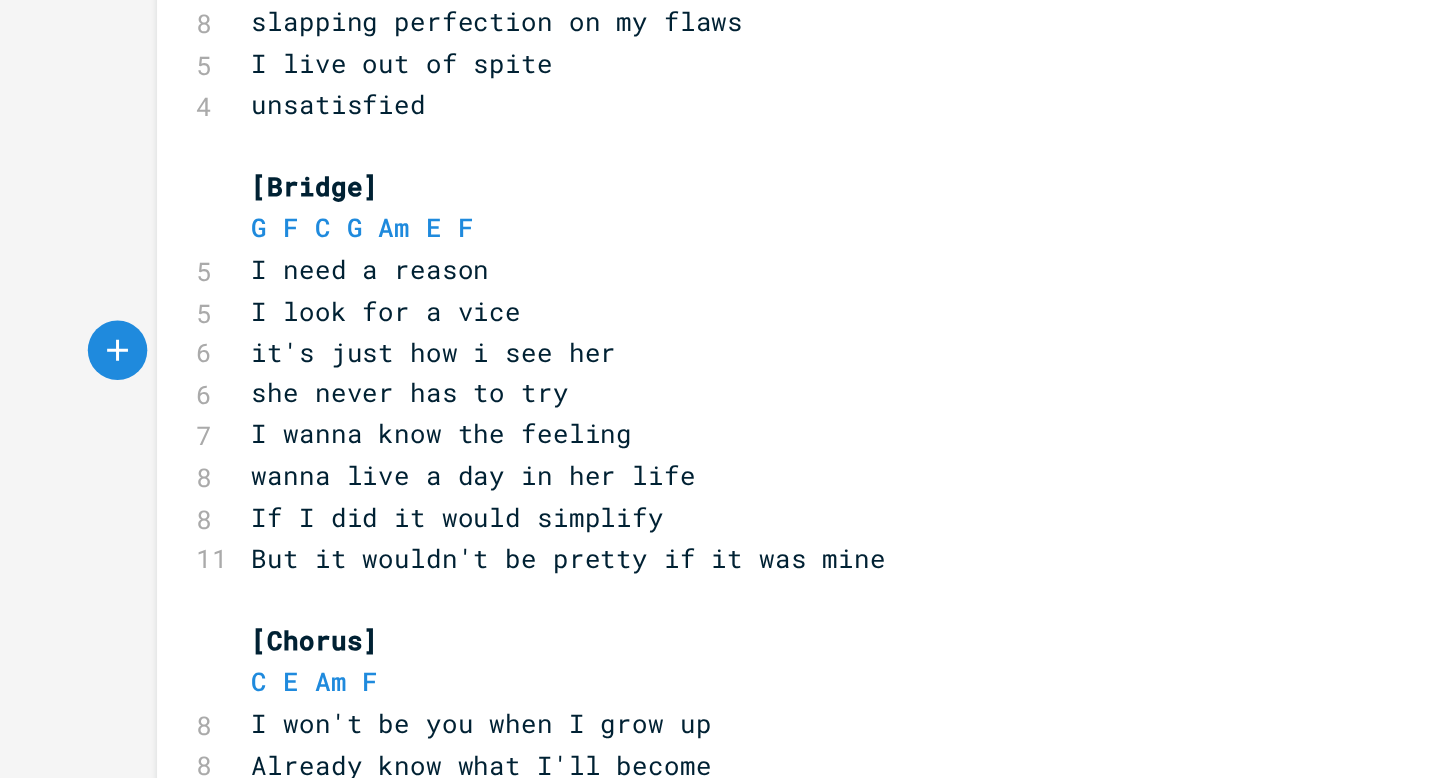 click on "But it wouldn't be pretty if it was mine" at bounding box center (510, 478) 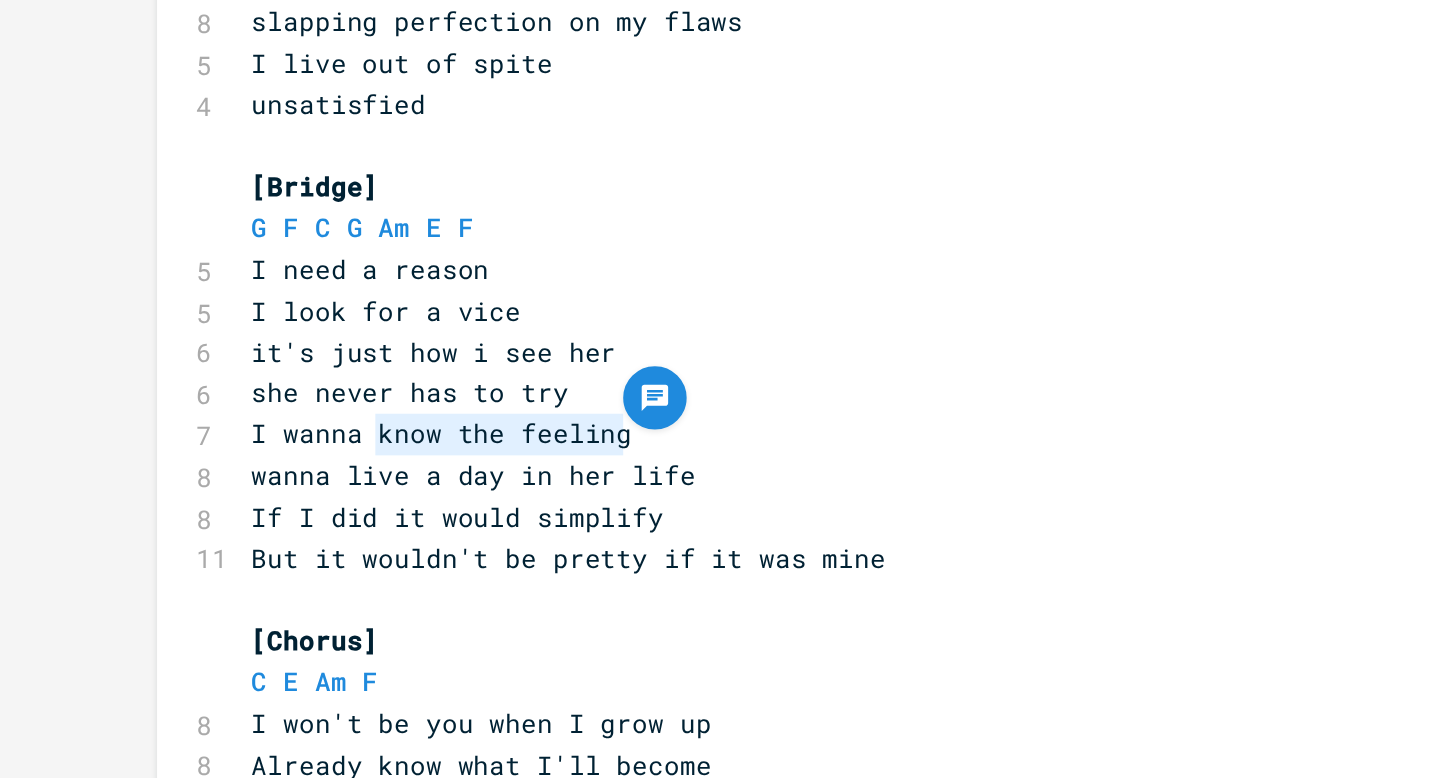 drag, startPoint x: 338, startPoint y: 412, endPoint x: 209, endPoint y: 412, distance: 129 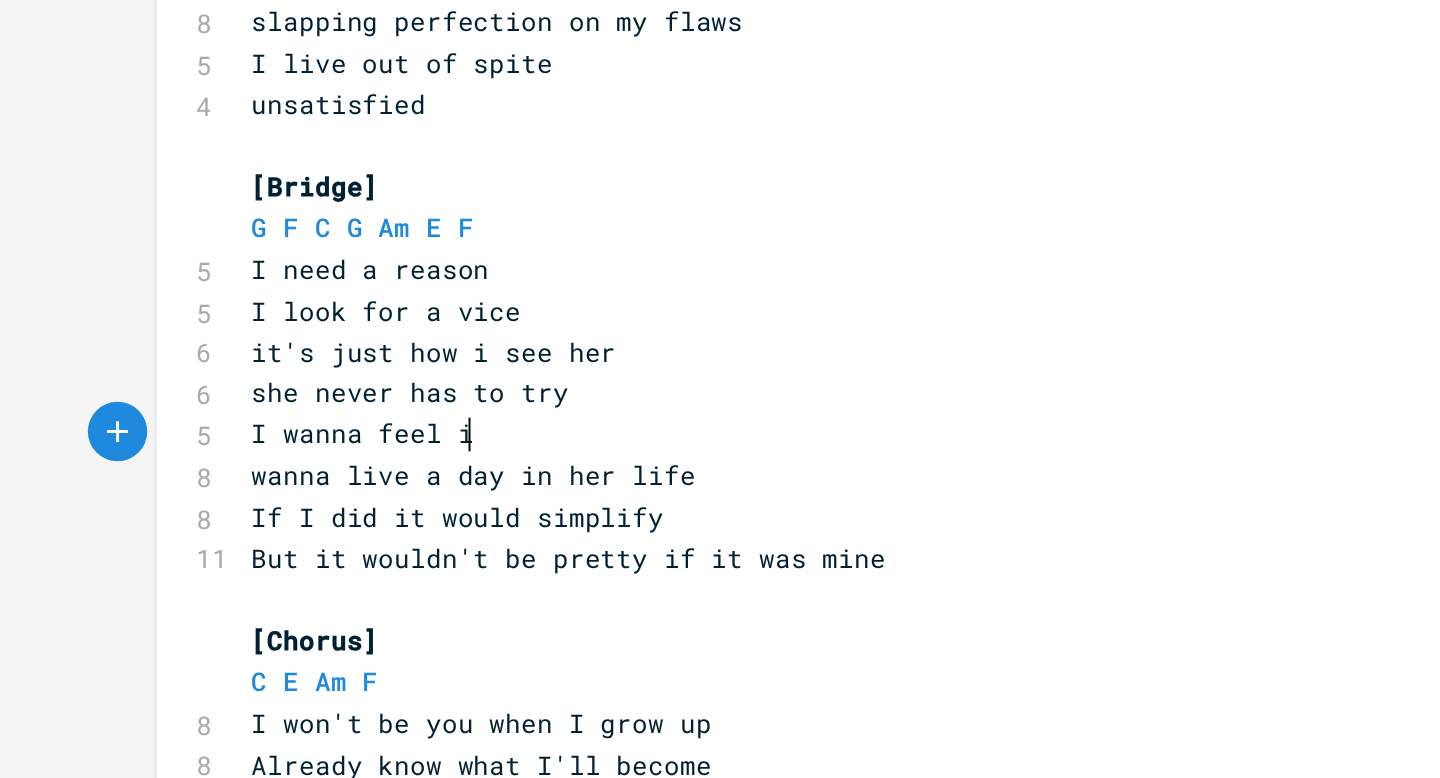 type on "feel it" 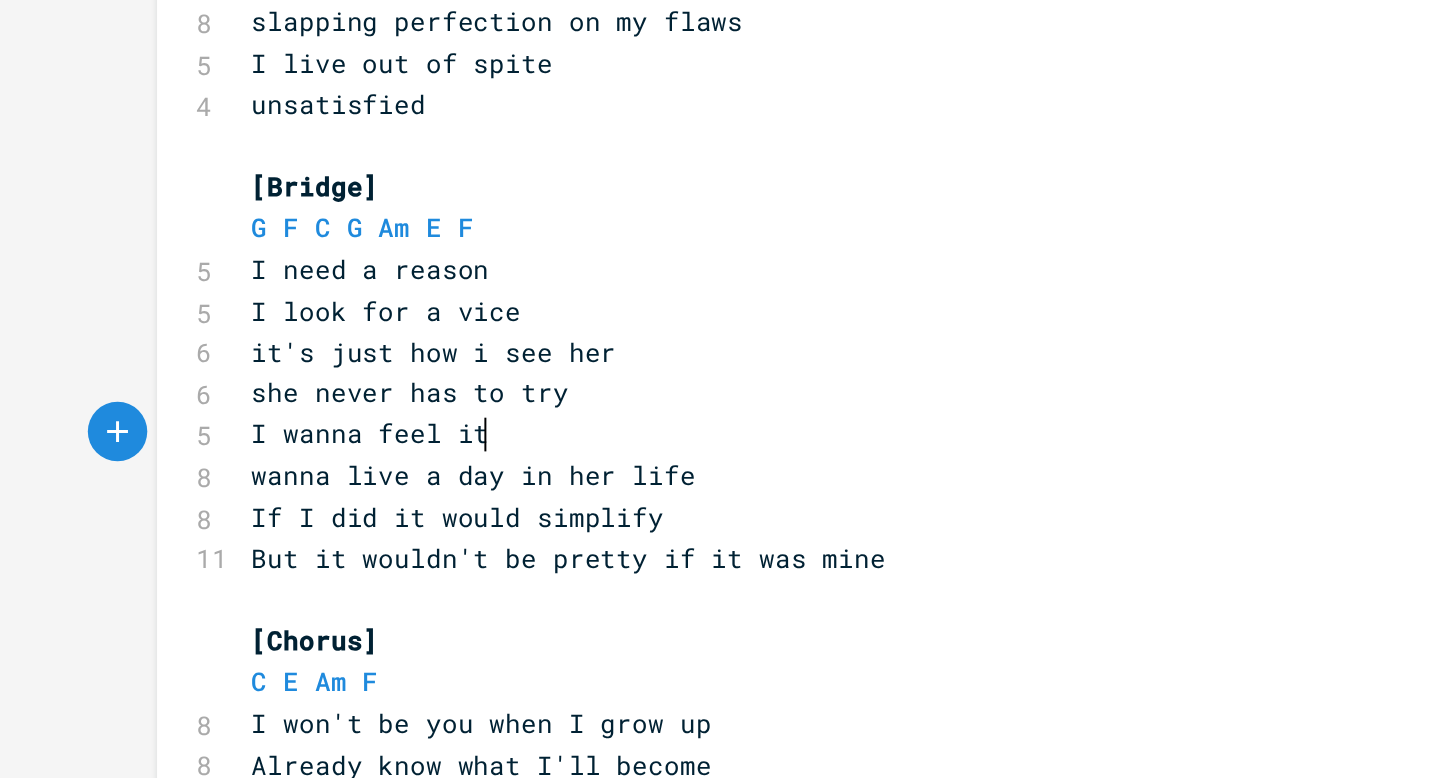click on "If I did it would simplify" at bounding box center [257, 457] 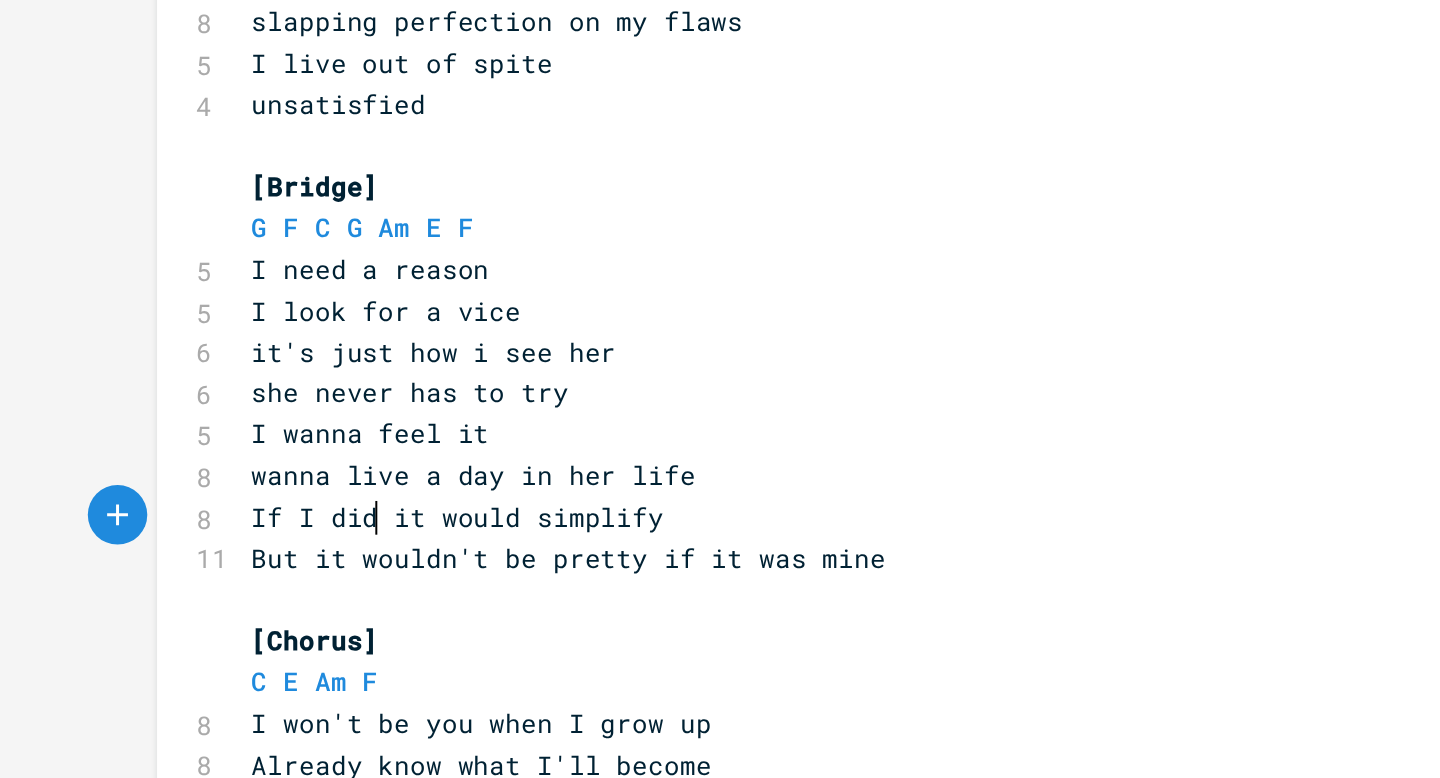 scroll, scrollTop: 0, scrollLeft: 6, axis: horizontal 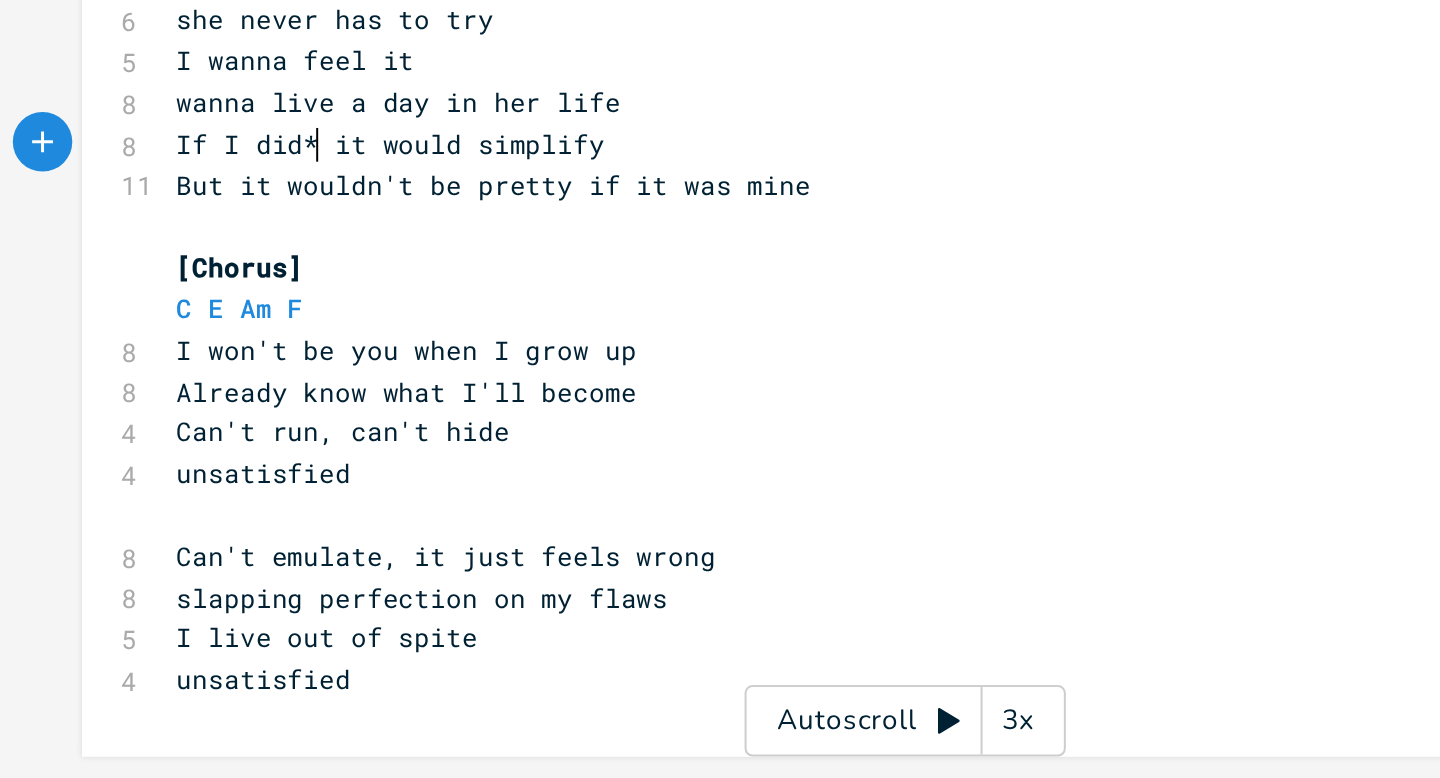 type on "*" 